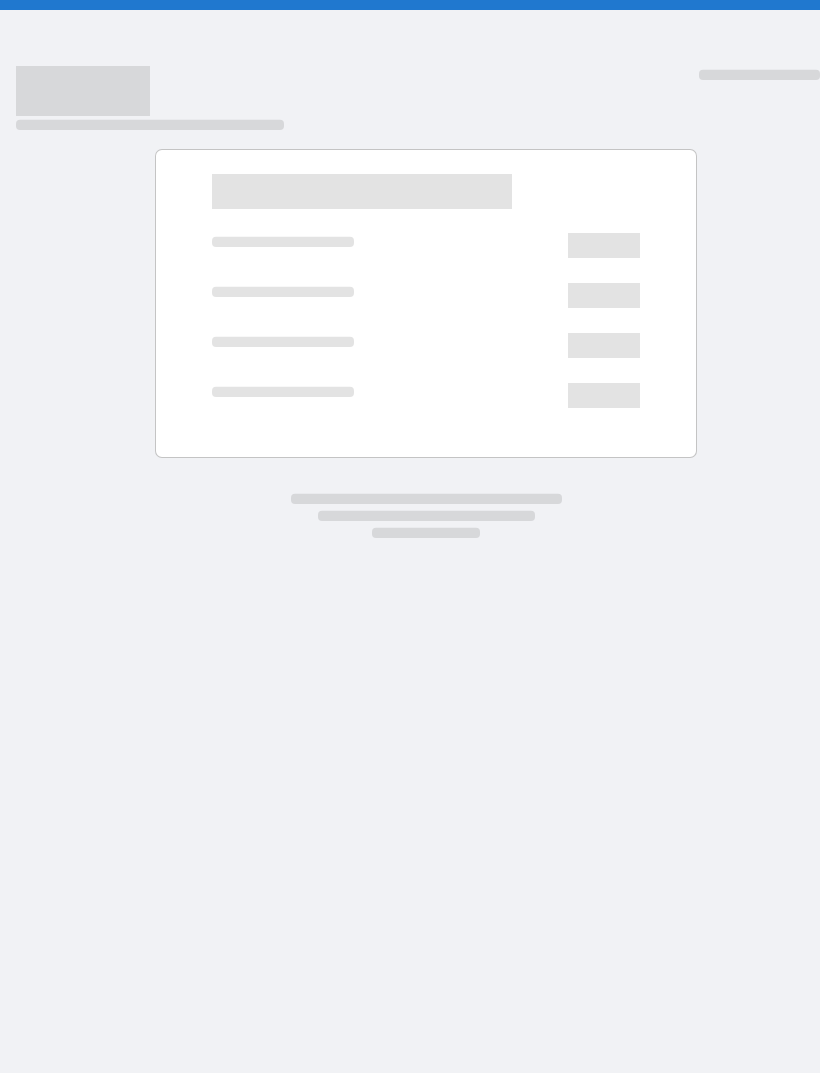 scroll, scrollTop: 0, scrollLeft: 0, axis: both 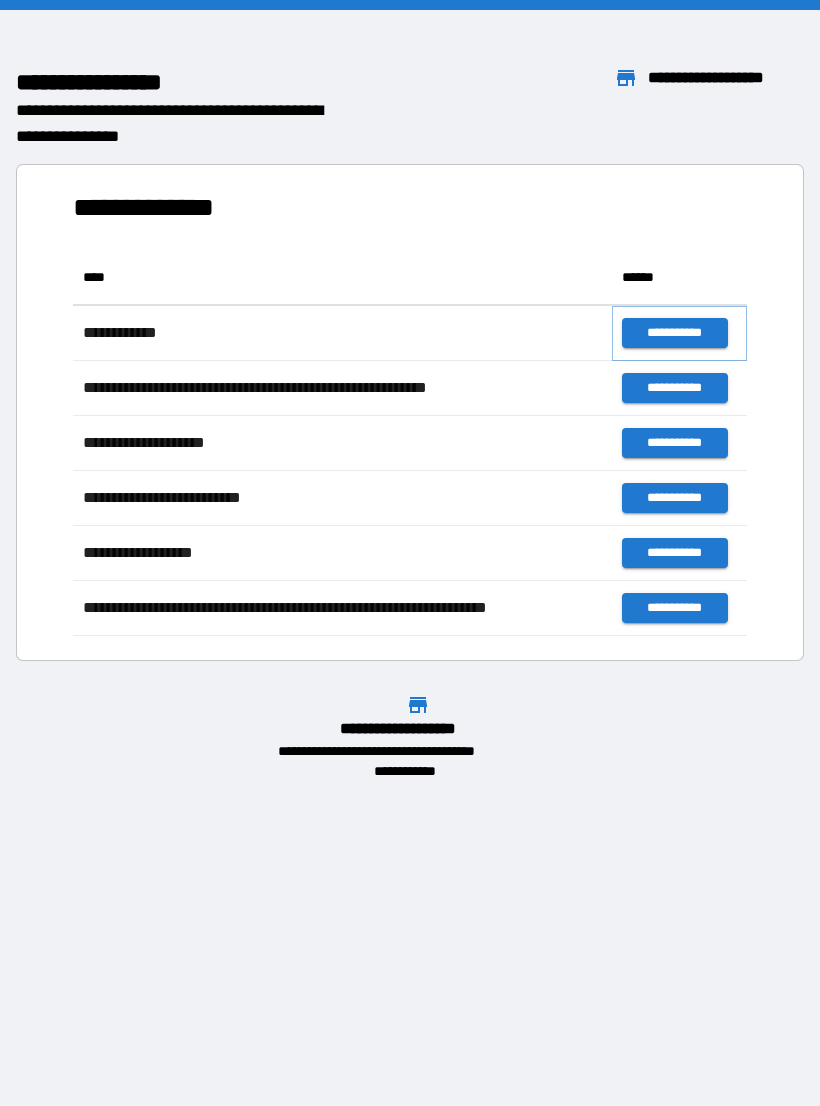 click on "**********" at bounding box center [674, 333] 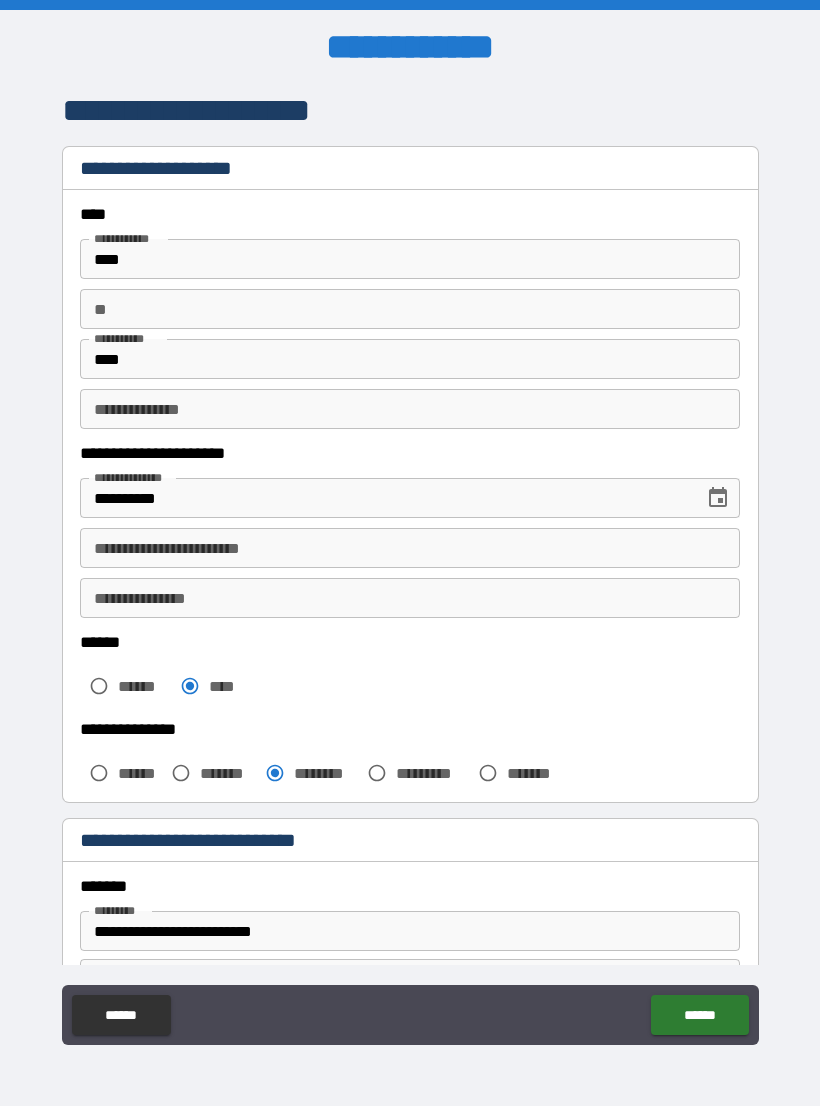 click on "**********" at bounding box center (410, 548) 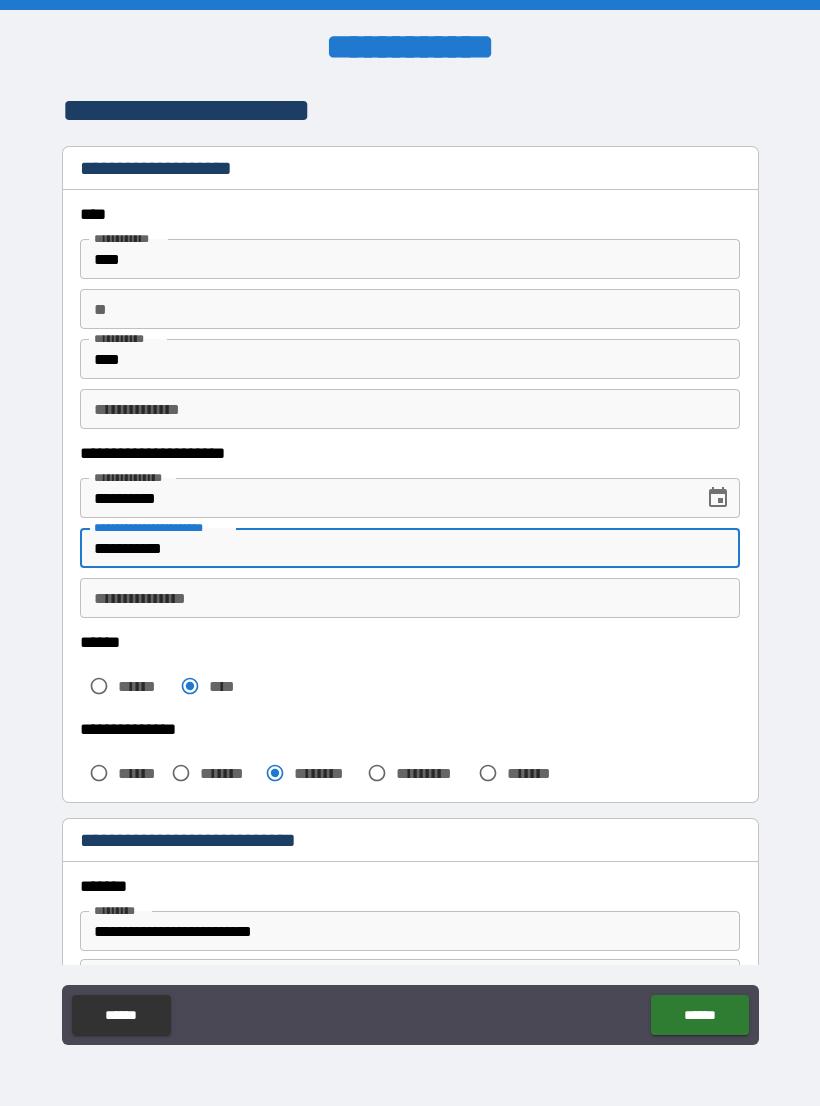 type on "**********" 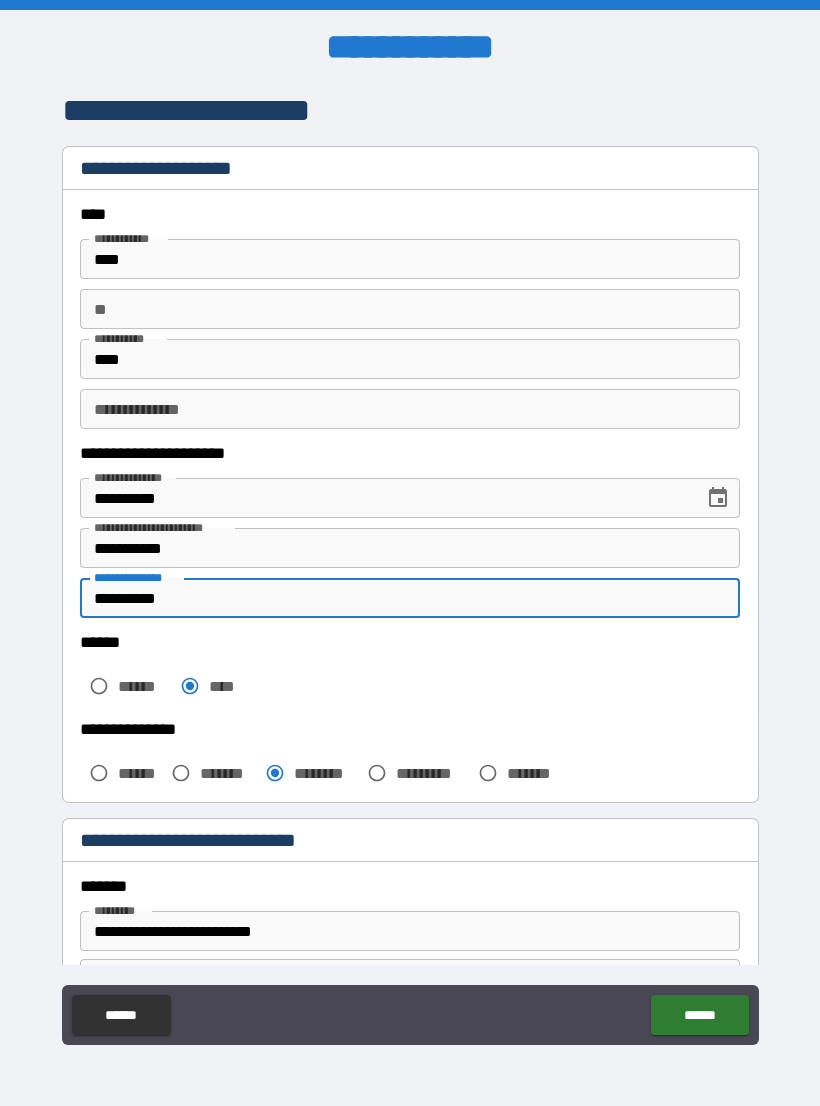 type on "**********" 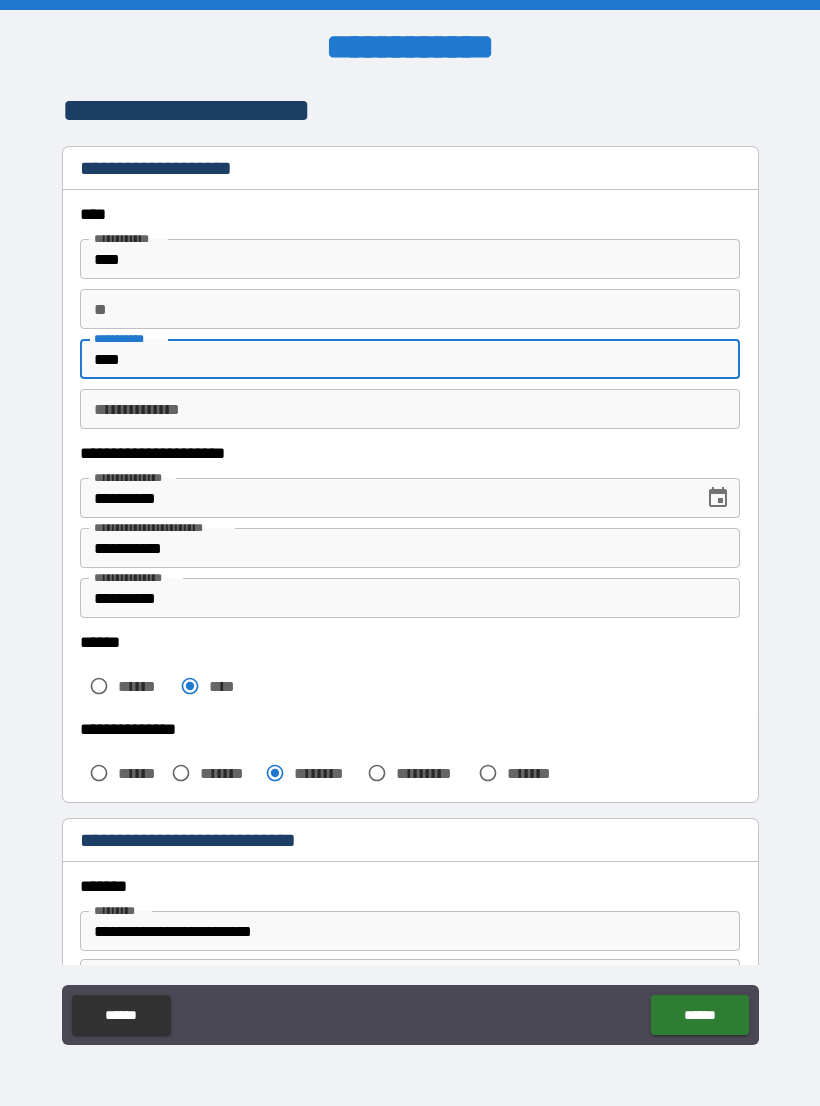 type on "****" 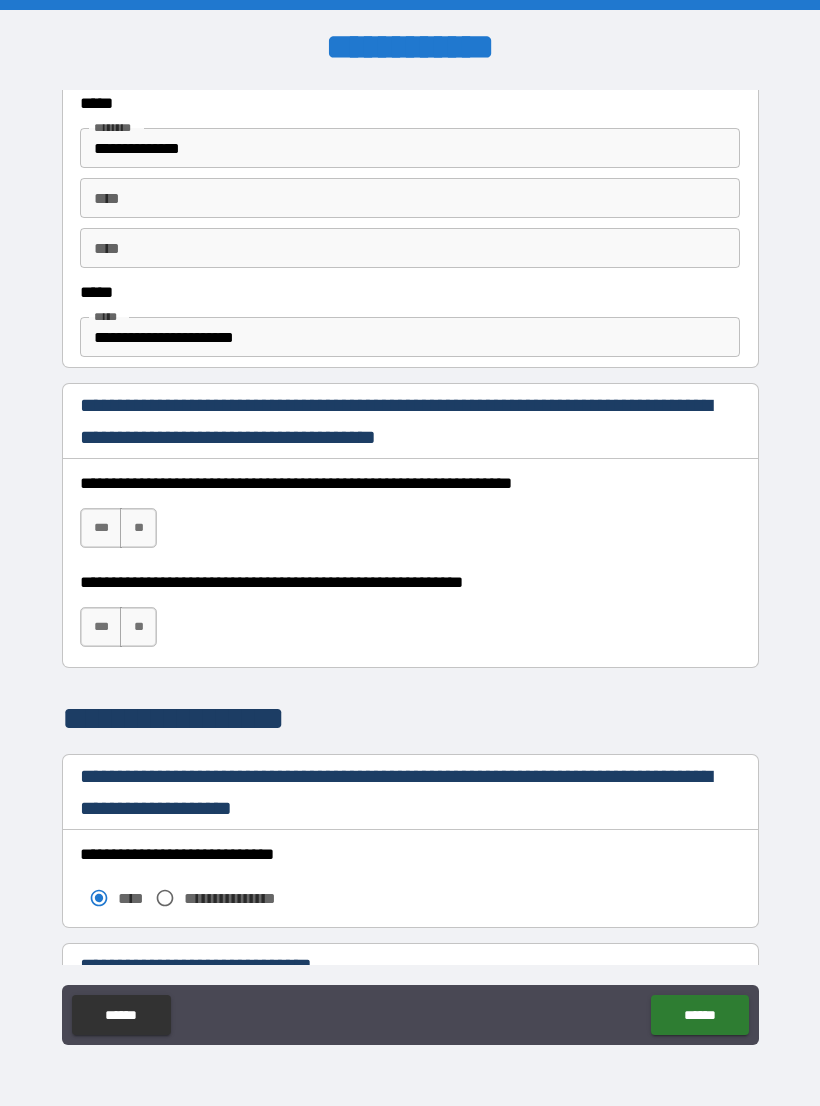 scroll, scrollTop: 1067, scrollLeft: 0, axis: vertical 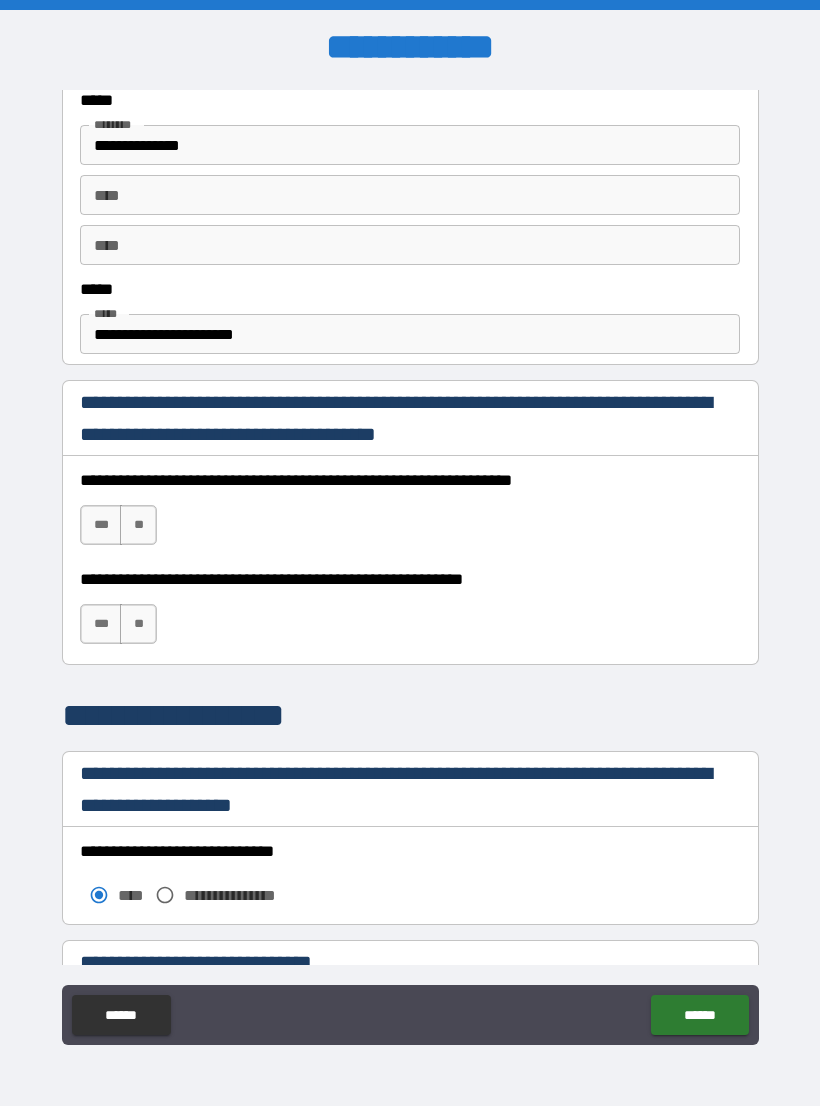 type on "****" 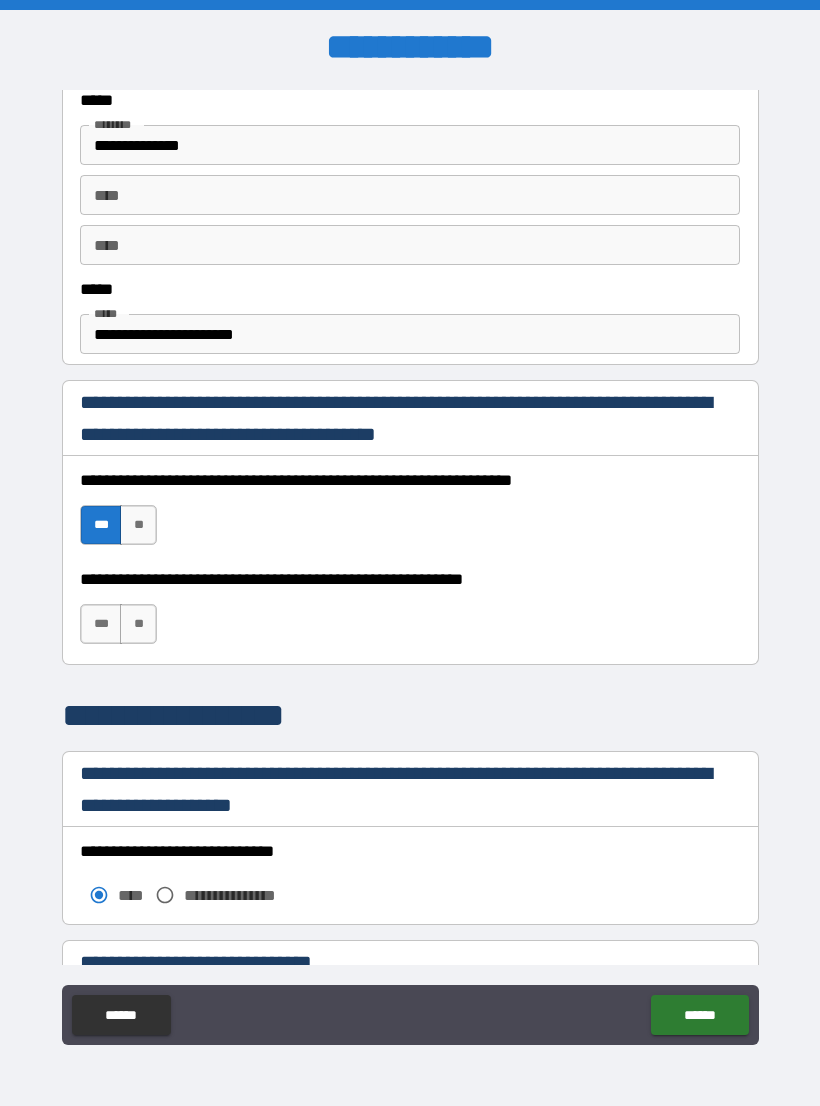 click on "***" at bounding box center (101, 624) 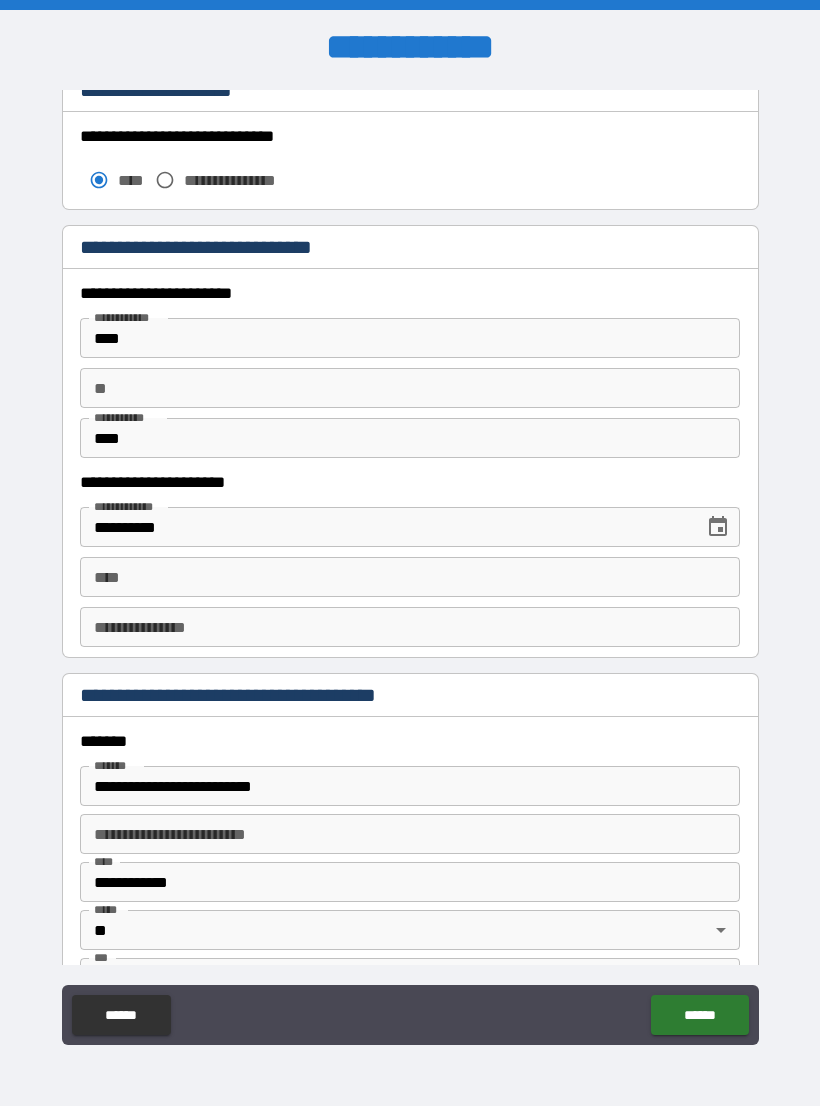 scroll, scrollTop: 1783, scrollLeft: 0, axis: vertical 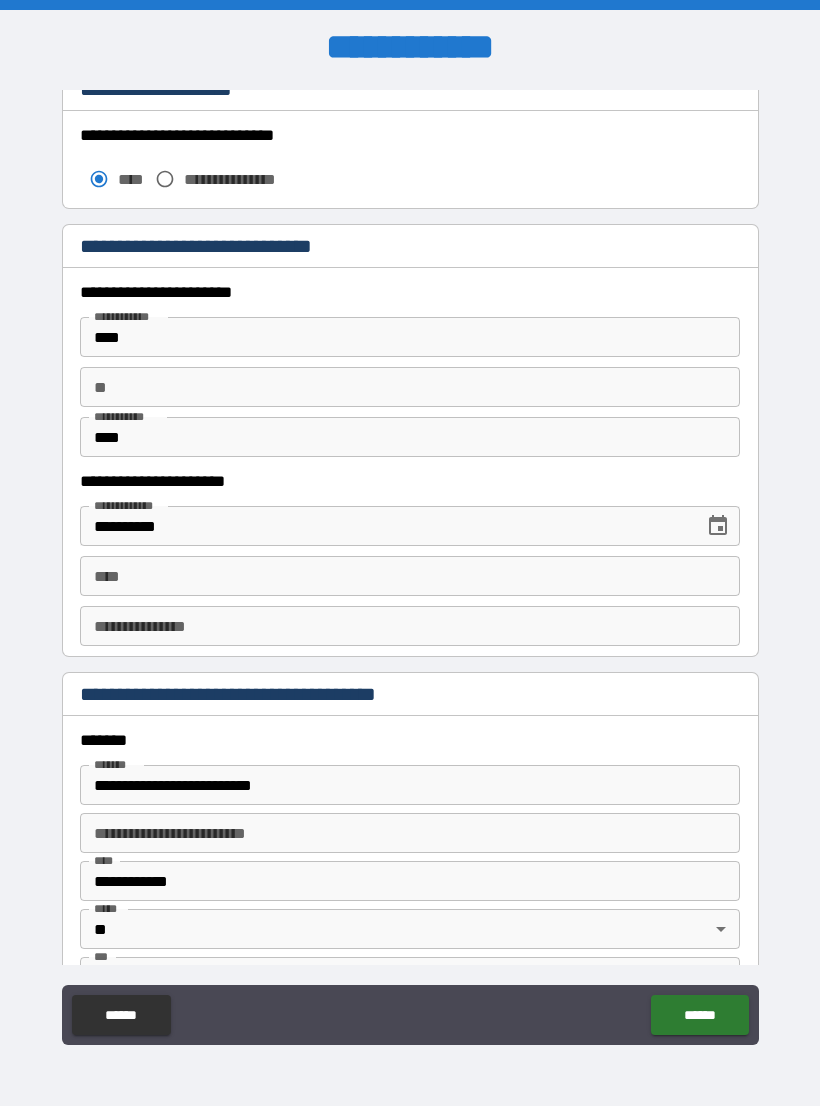 click on "****" at bounding box center (410, 576) 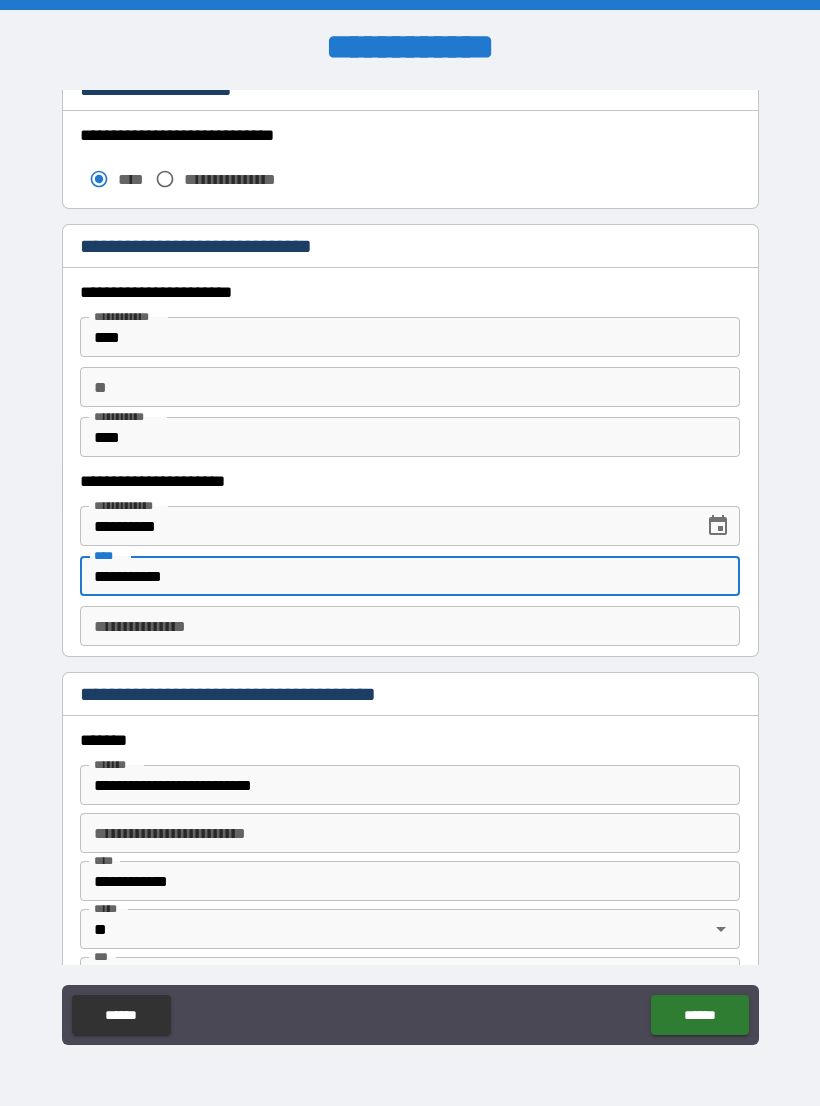 type on "**********" 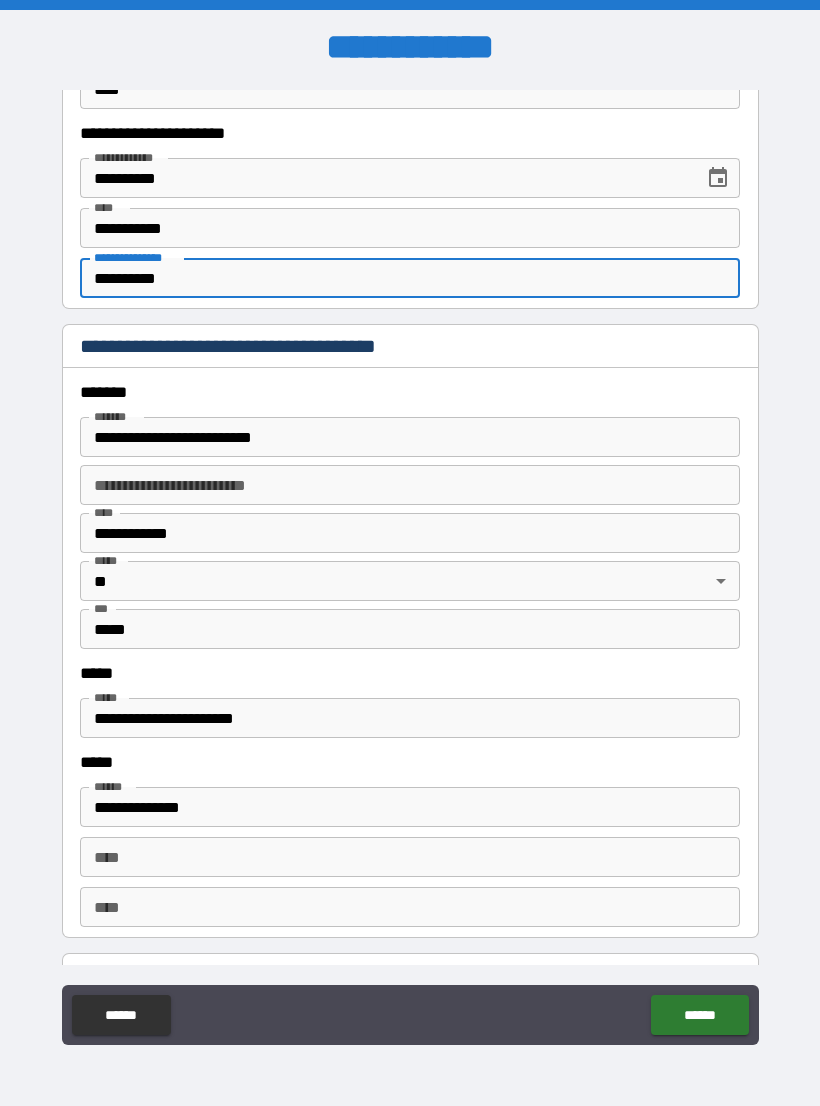 scroll, scrollTop: 2167, scrollLeft: 0, axis: vertical 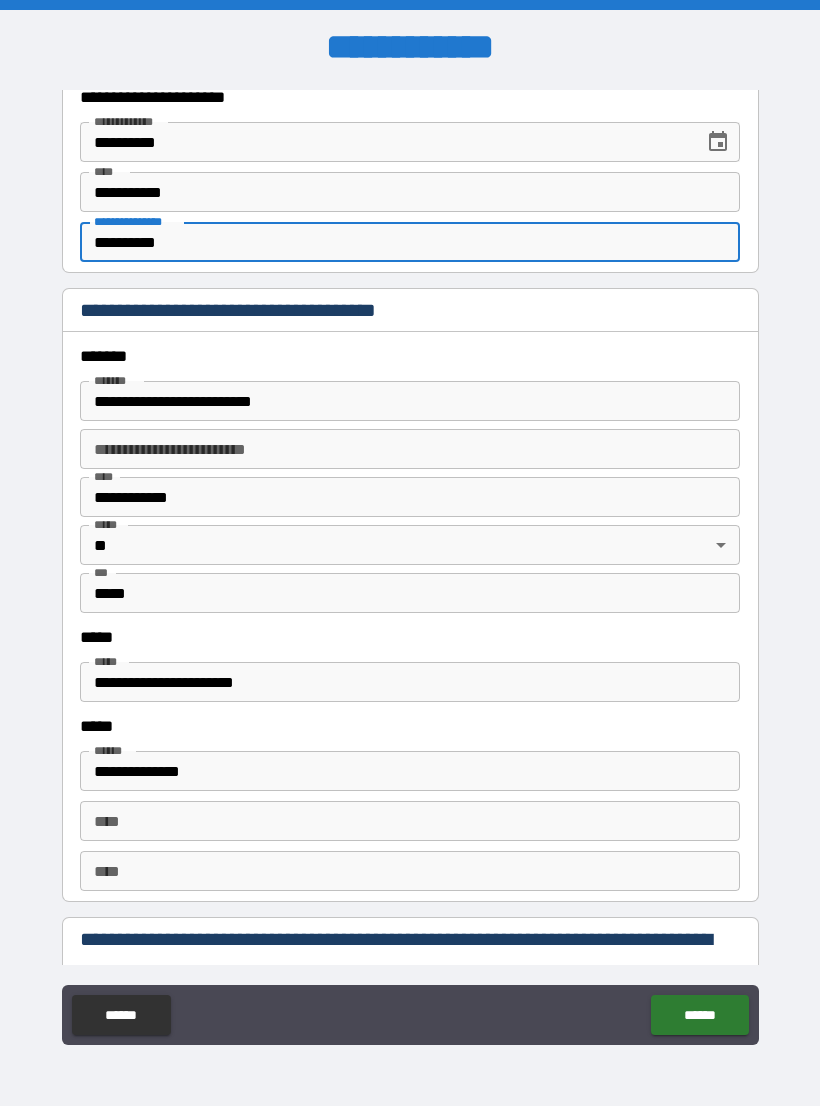 type on "**********" 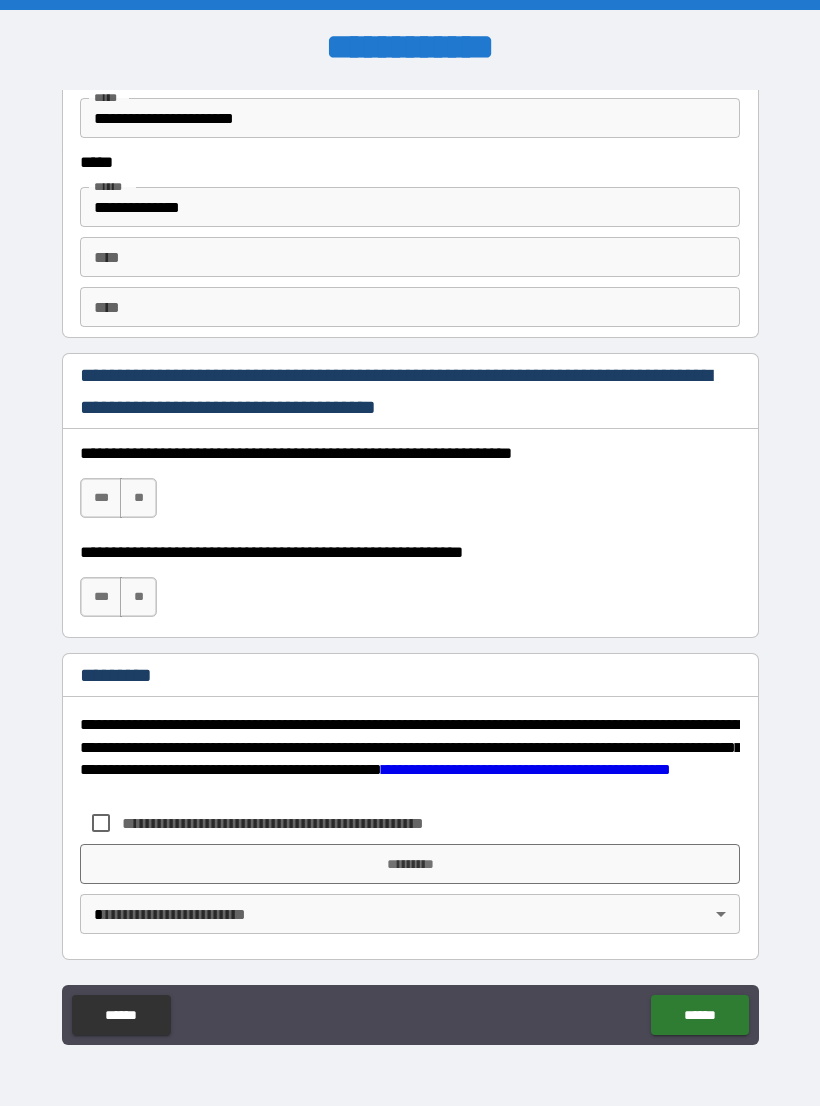 scroll, scrollTop: 2731, scrollLeft: 0, axis: vertical 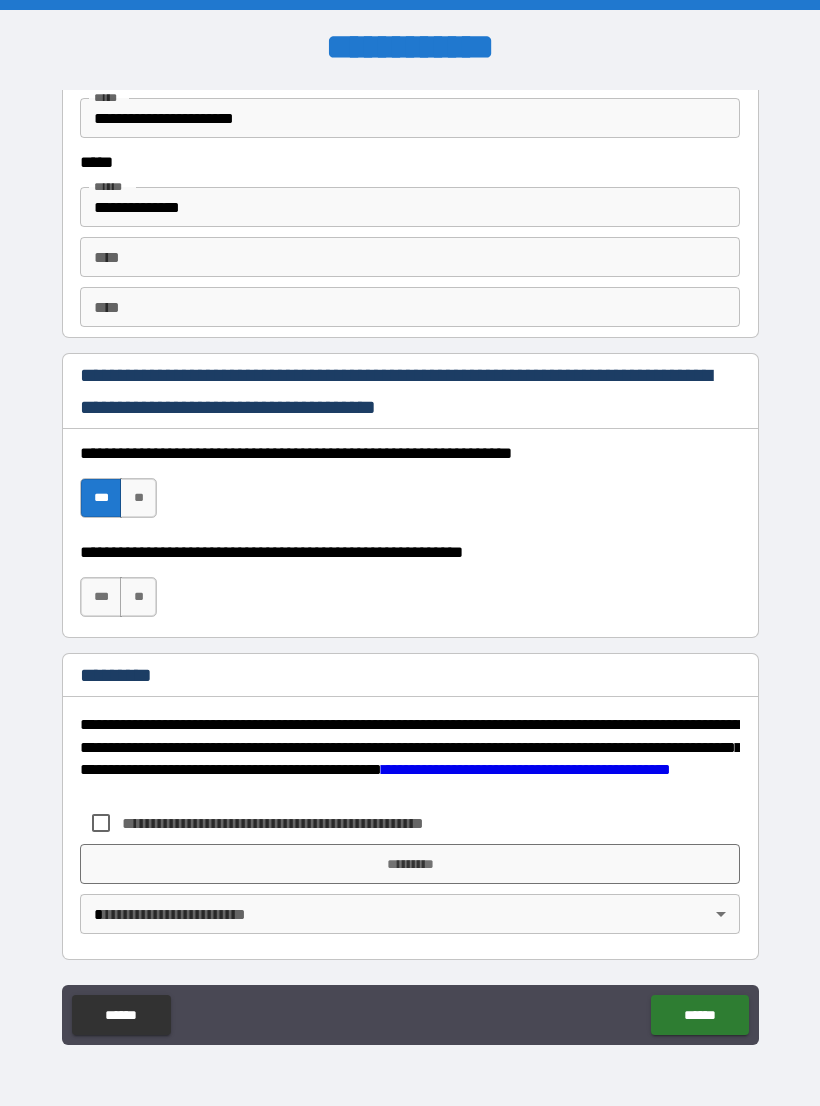 click on "***" at bounding box center [101, 597] 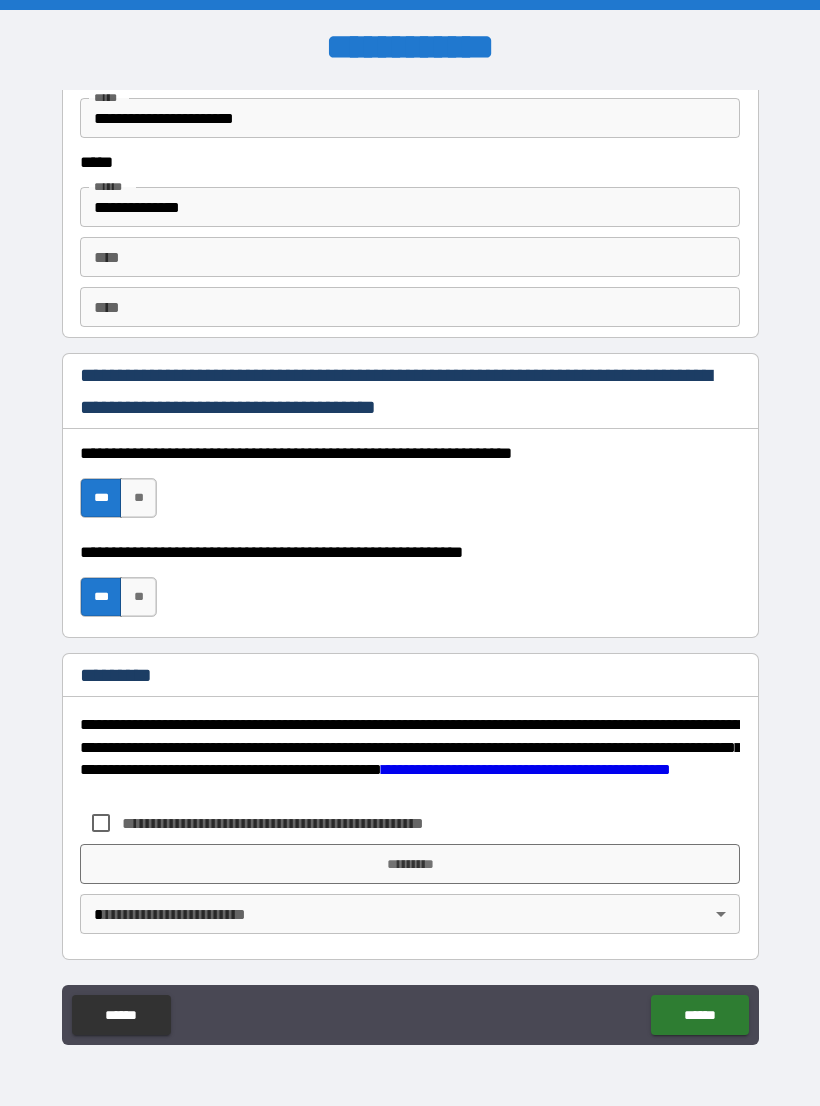 scroll, scrollTop: 2731, scrollLeft: 0, axis: vertical 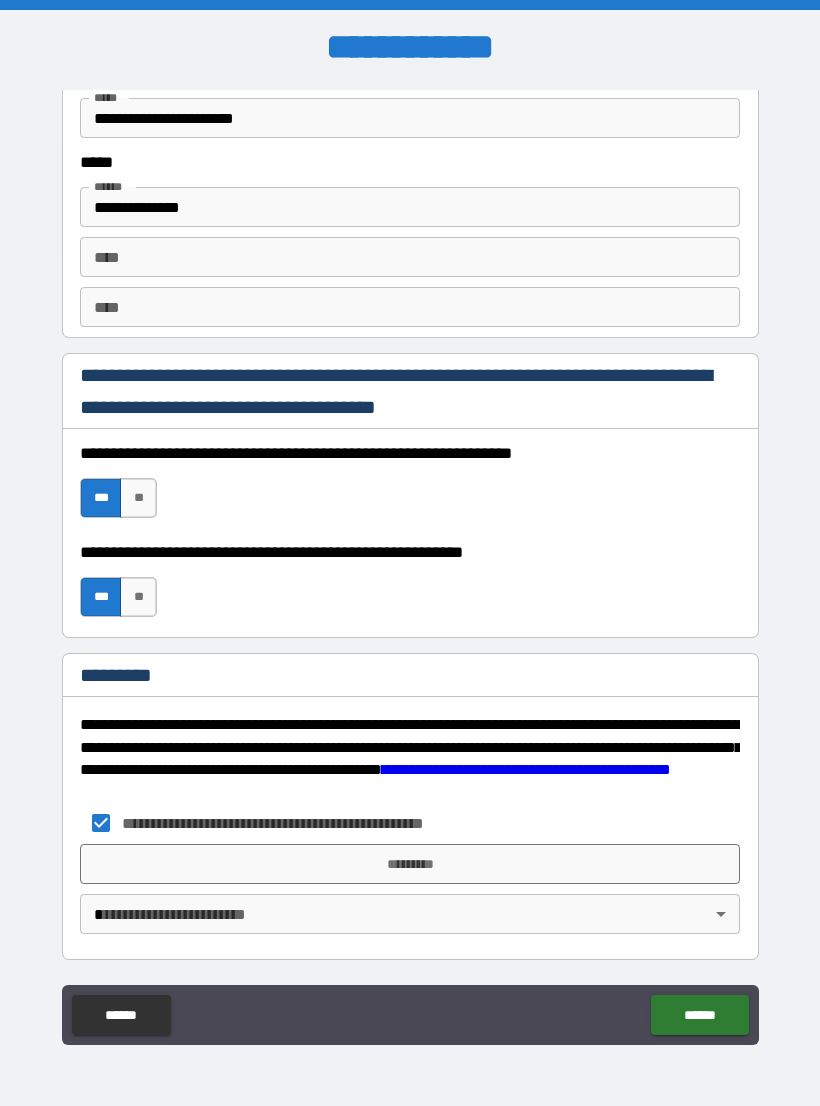 click on "*********" at bounding box center [410, 864] 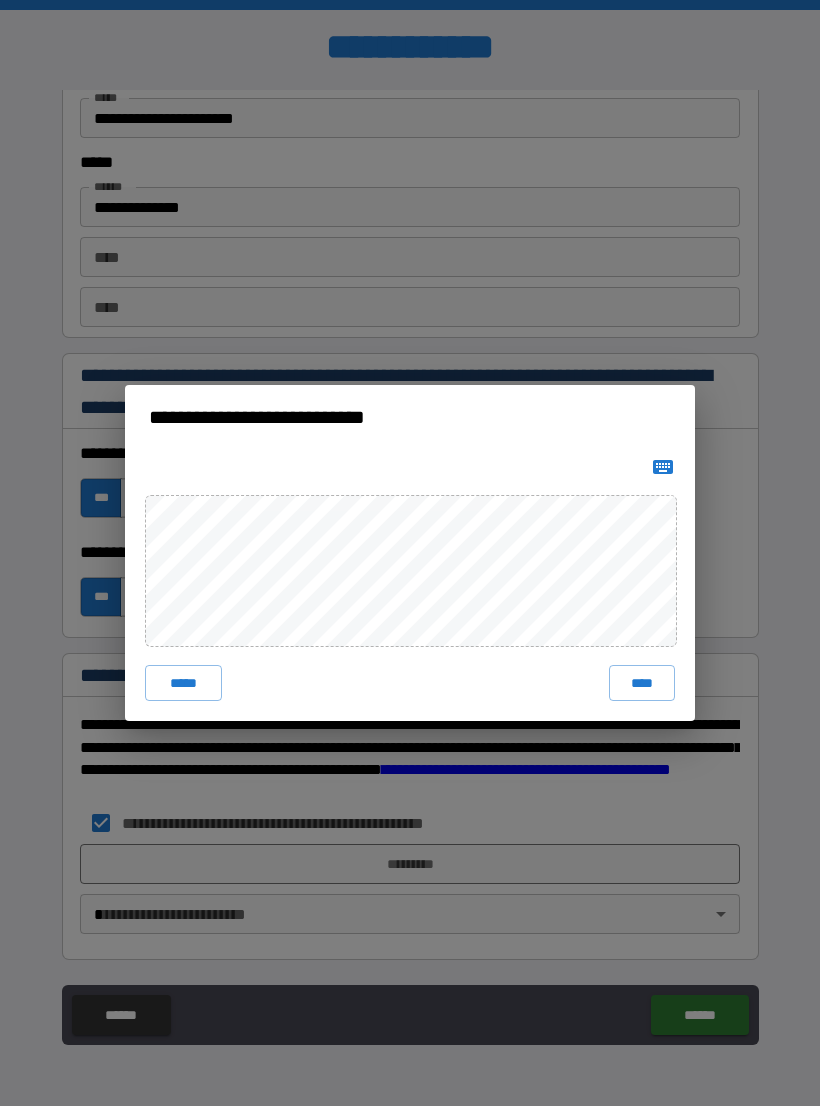 click on "****" at bounding box center (642, 683) 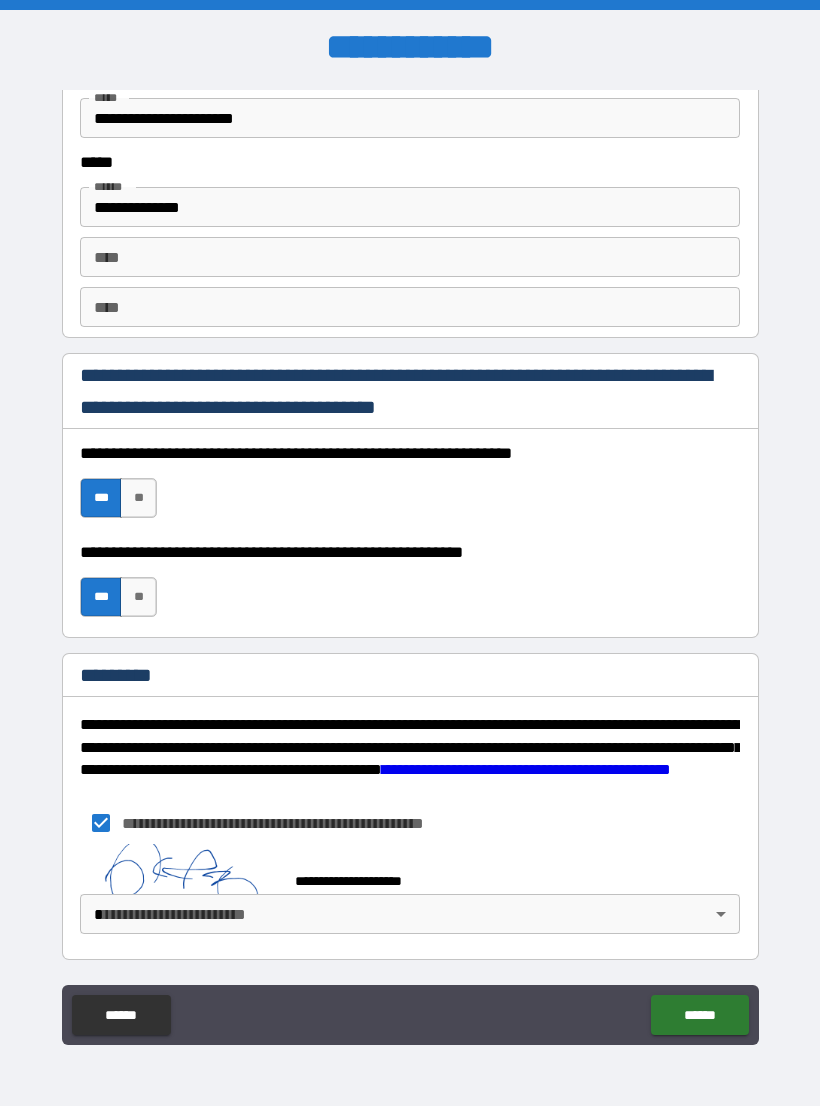 scroll, scrollTop: 2721, scrollLeft: 0, axis: vertical 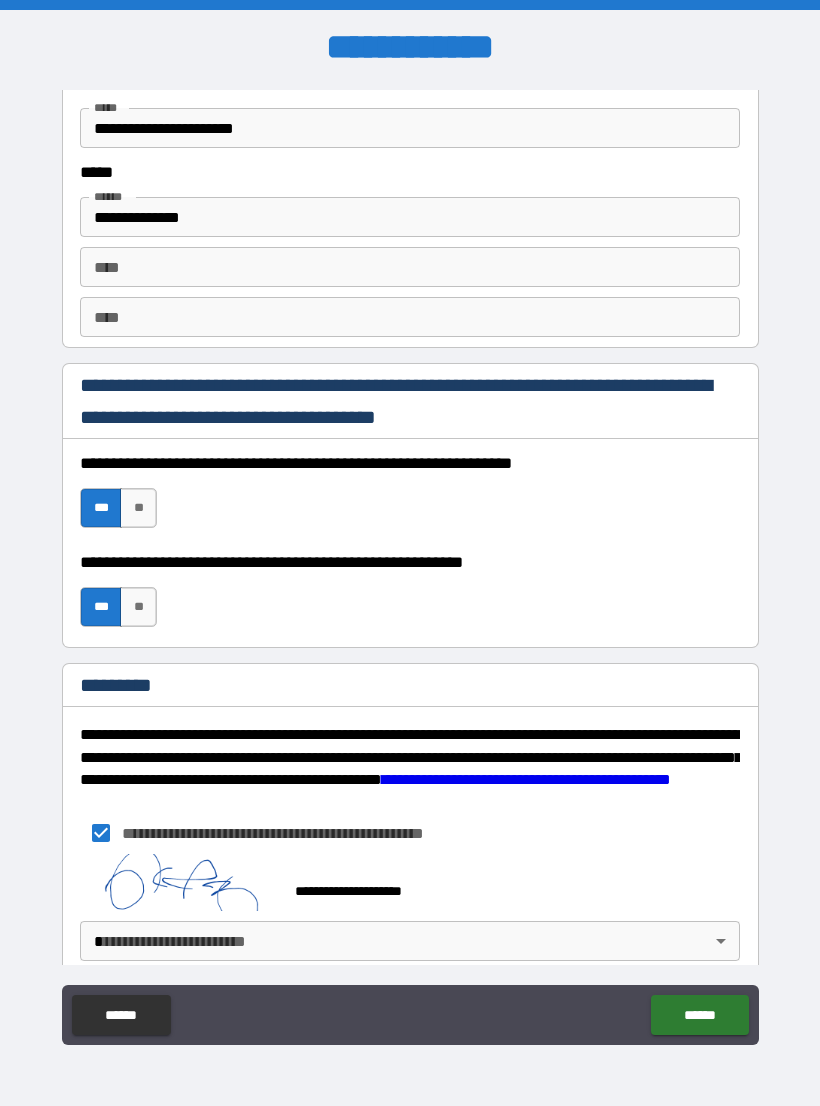 click on "******" at bounding box center (699, 1015) 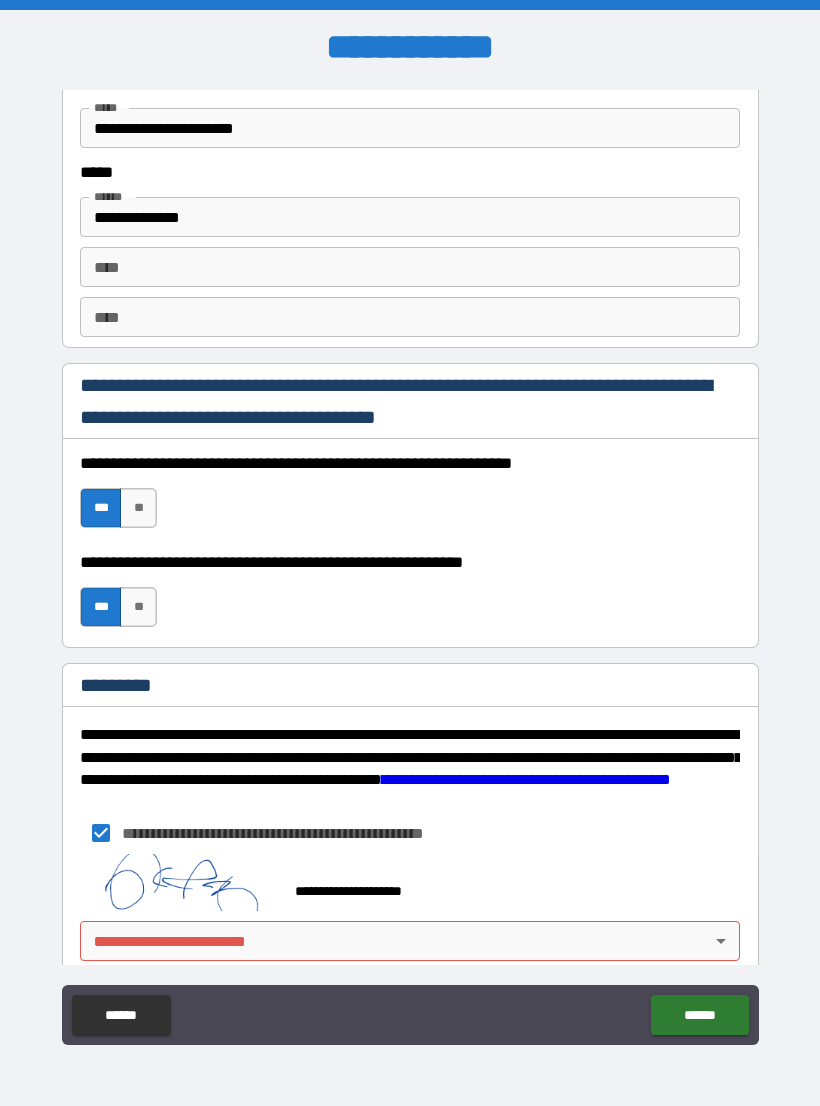 click on "******" at bounding box center (699, 1015) 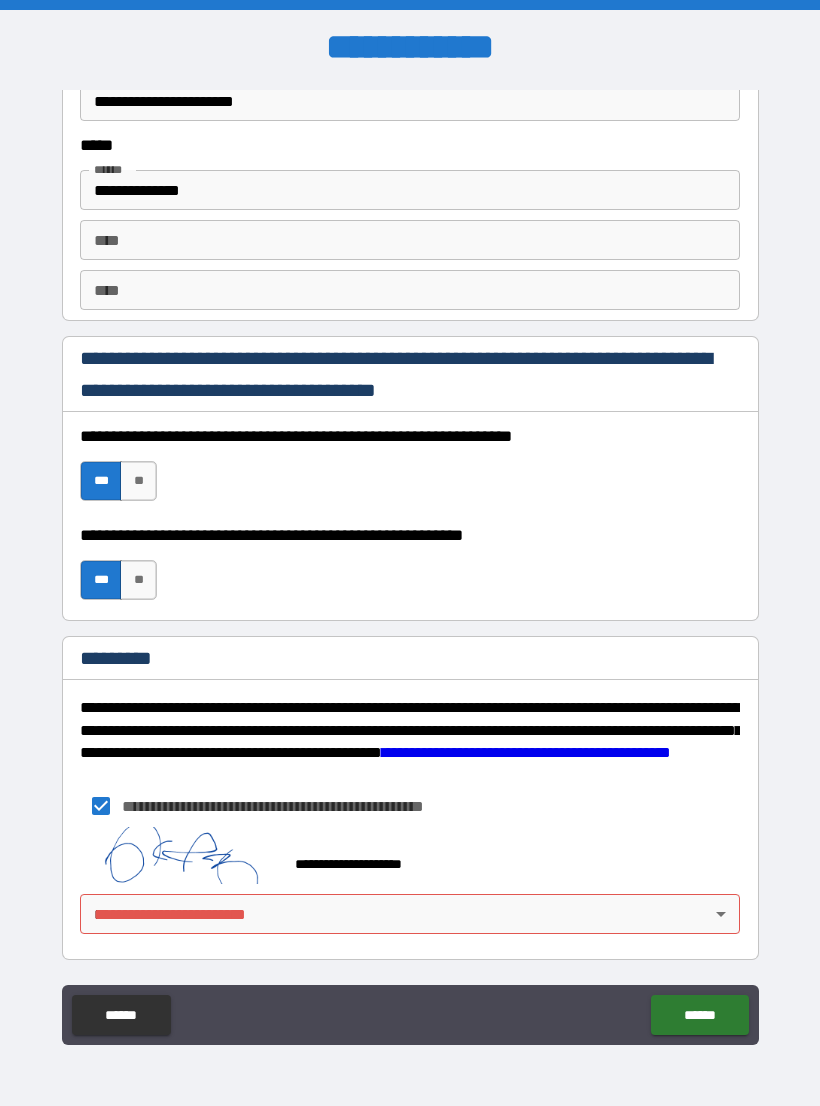 scroll, scrollTop: 2748, scrollLeft: 0, axis: vertical 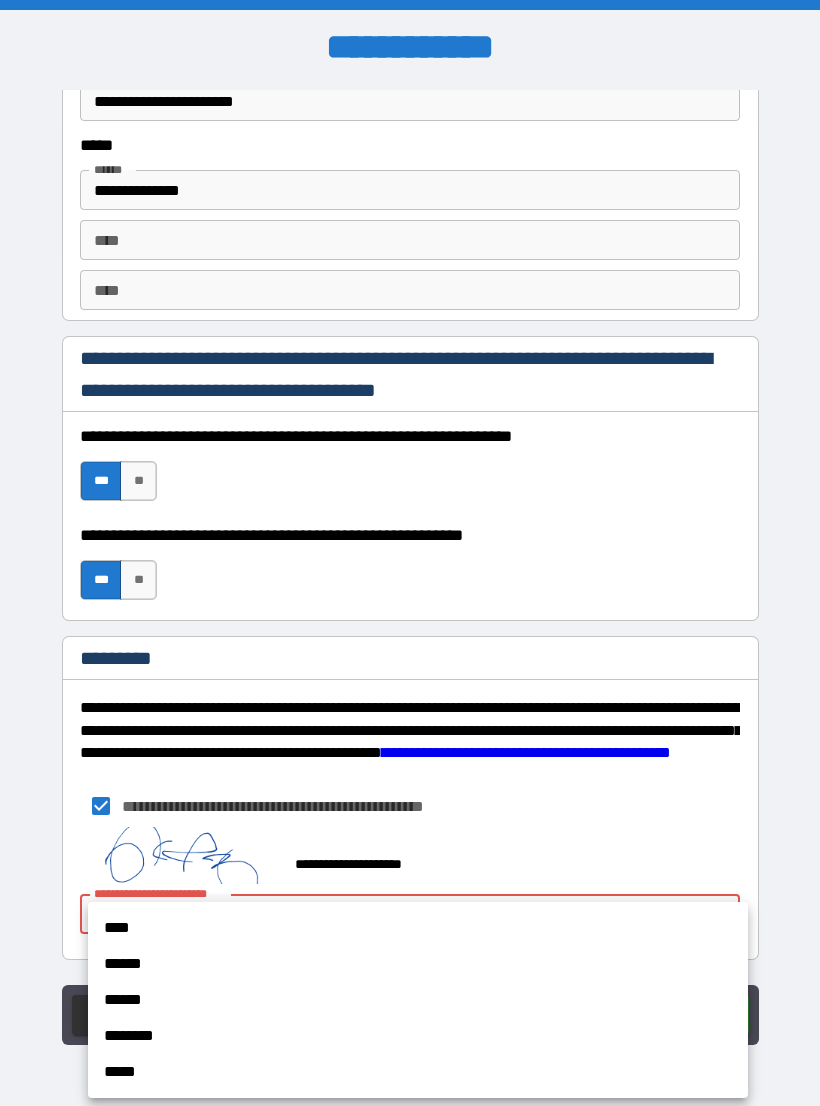 click on "****" at bounding box center [418, 928] 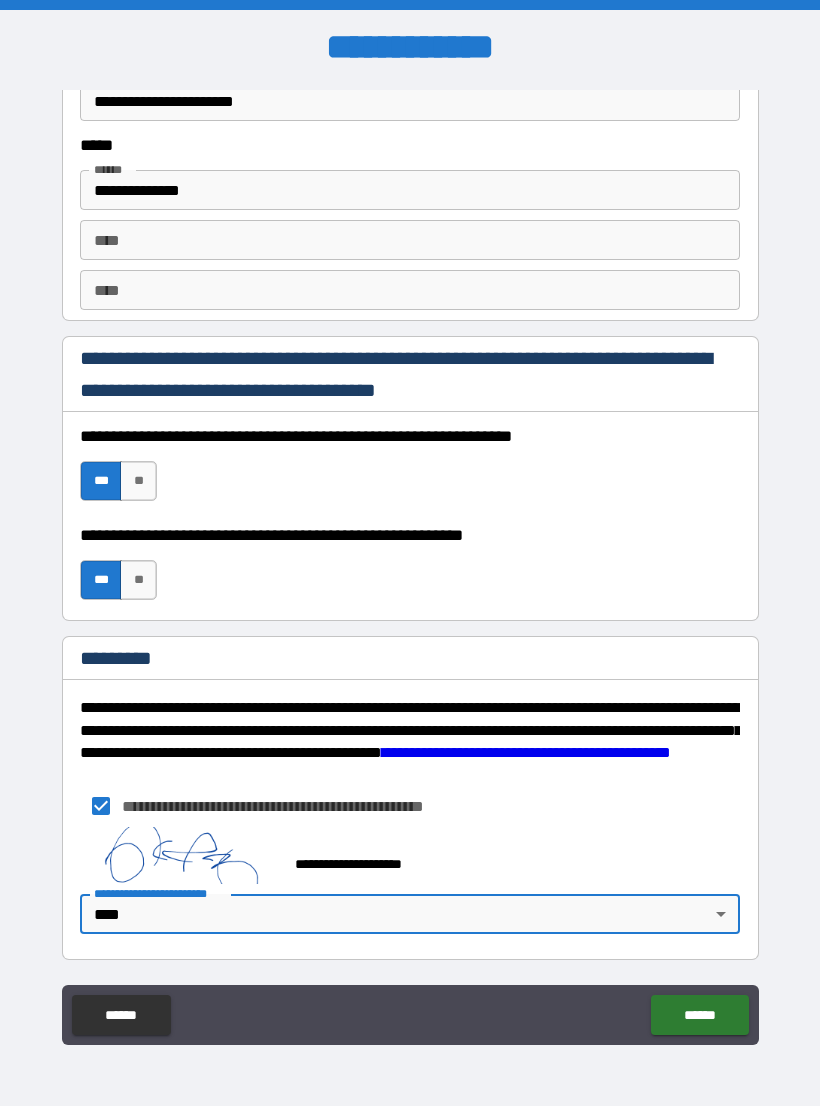 type on "*" 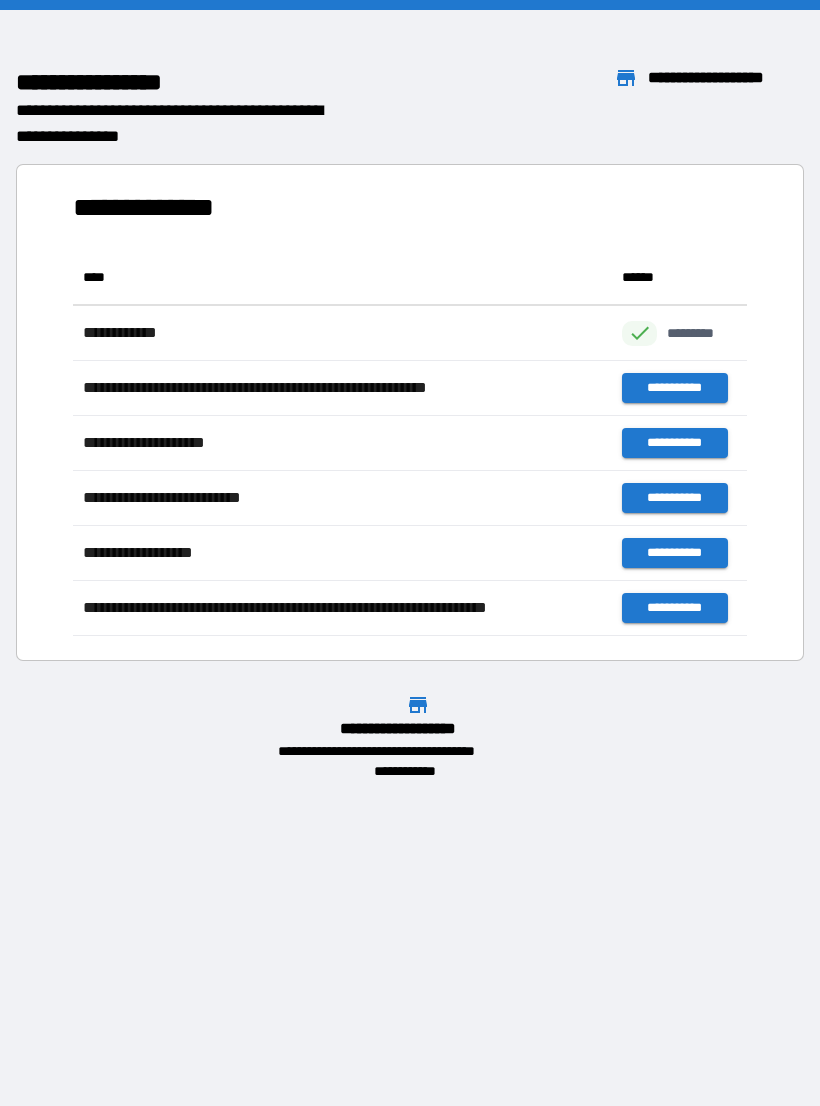 scroll, scrollTop: 1, scrollLeft: 1, axis: both 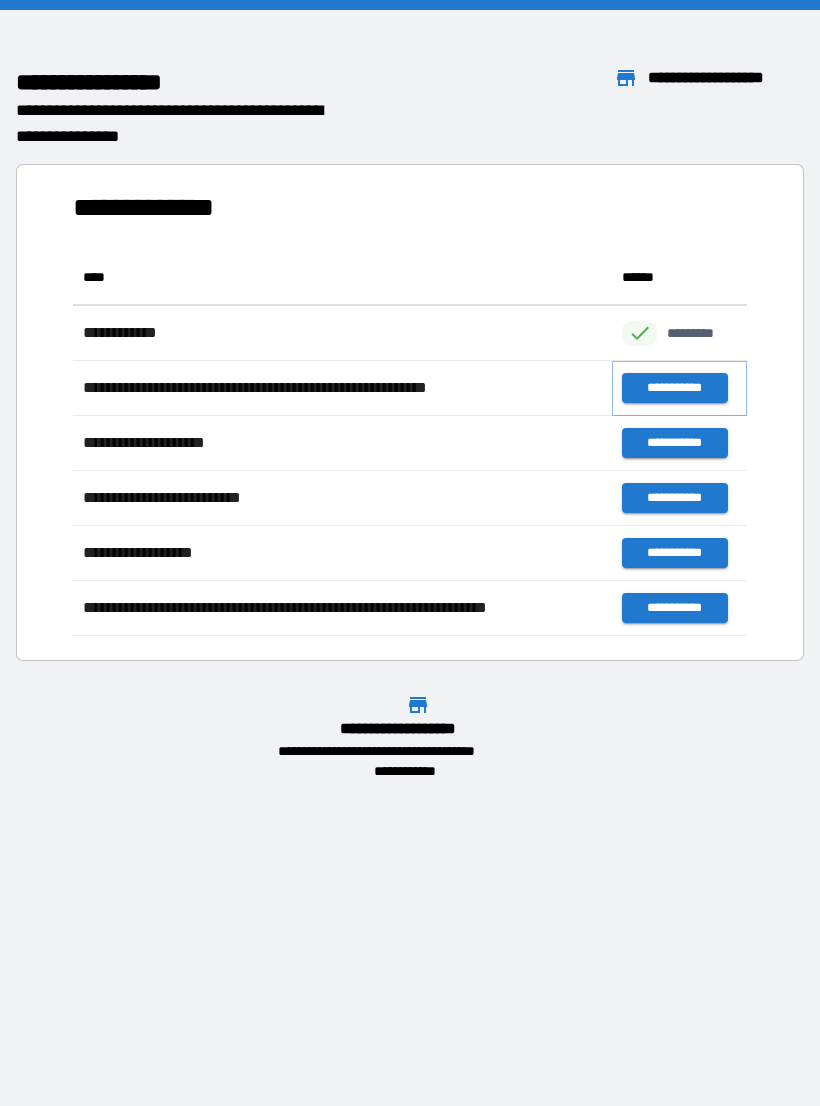 click on "**********" at bounding box center (674, 388) 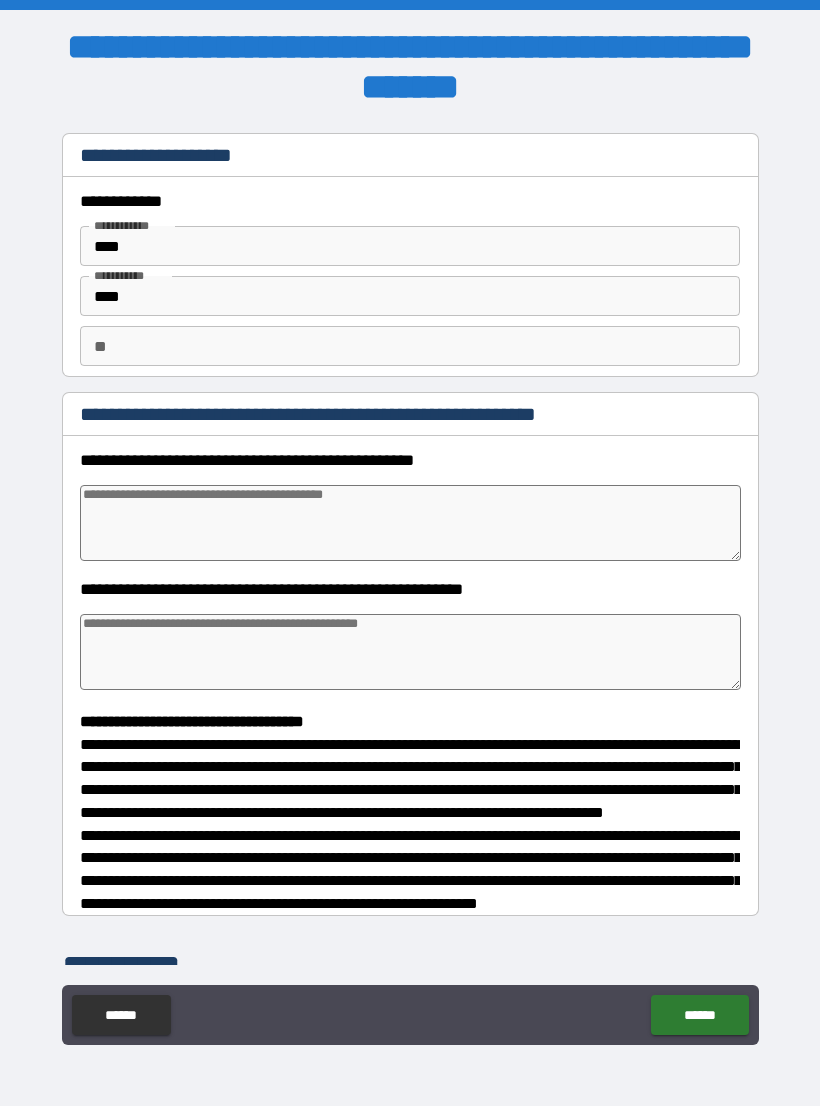 type on "*" 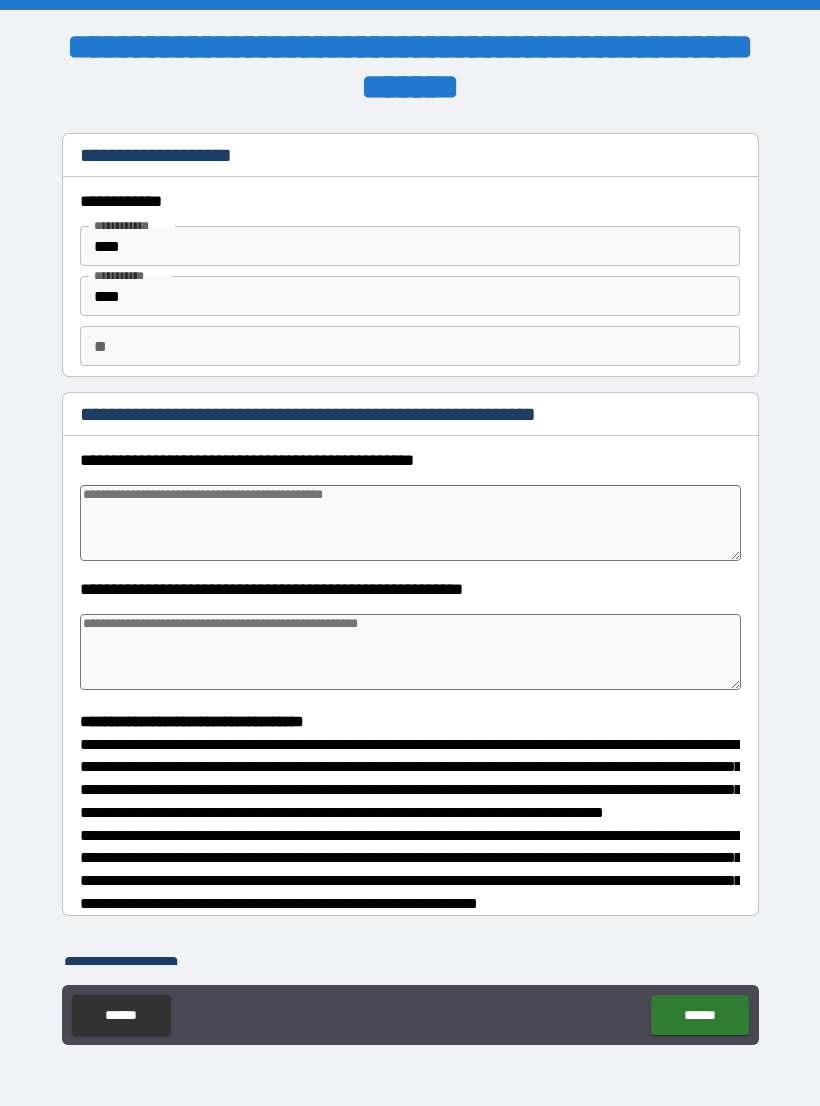 type on "*" 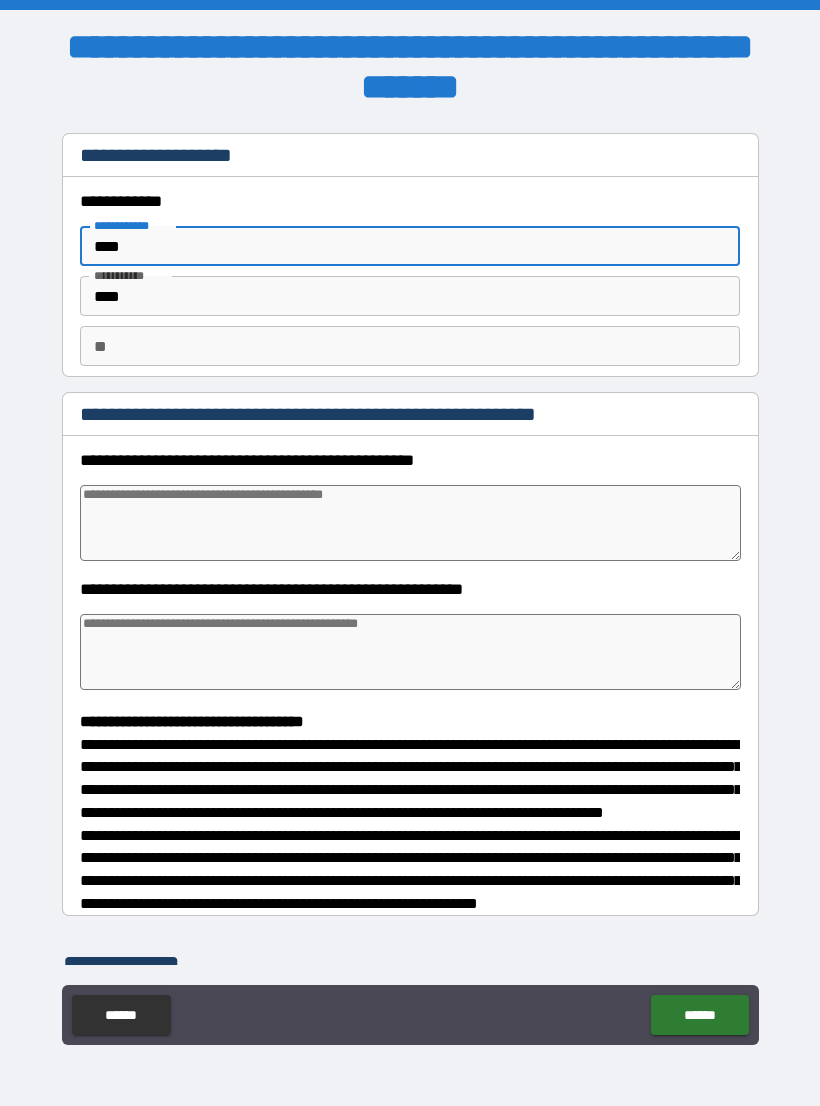 type on "***" 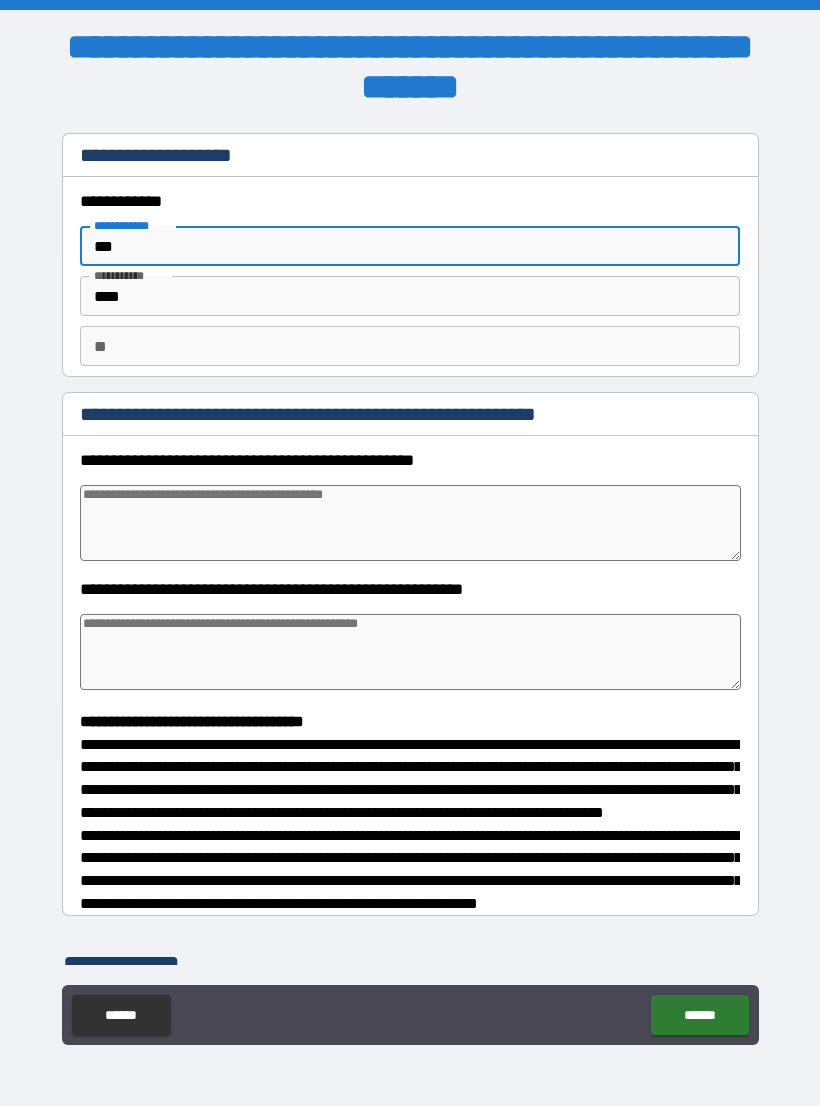 type on "*" 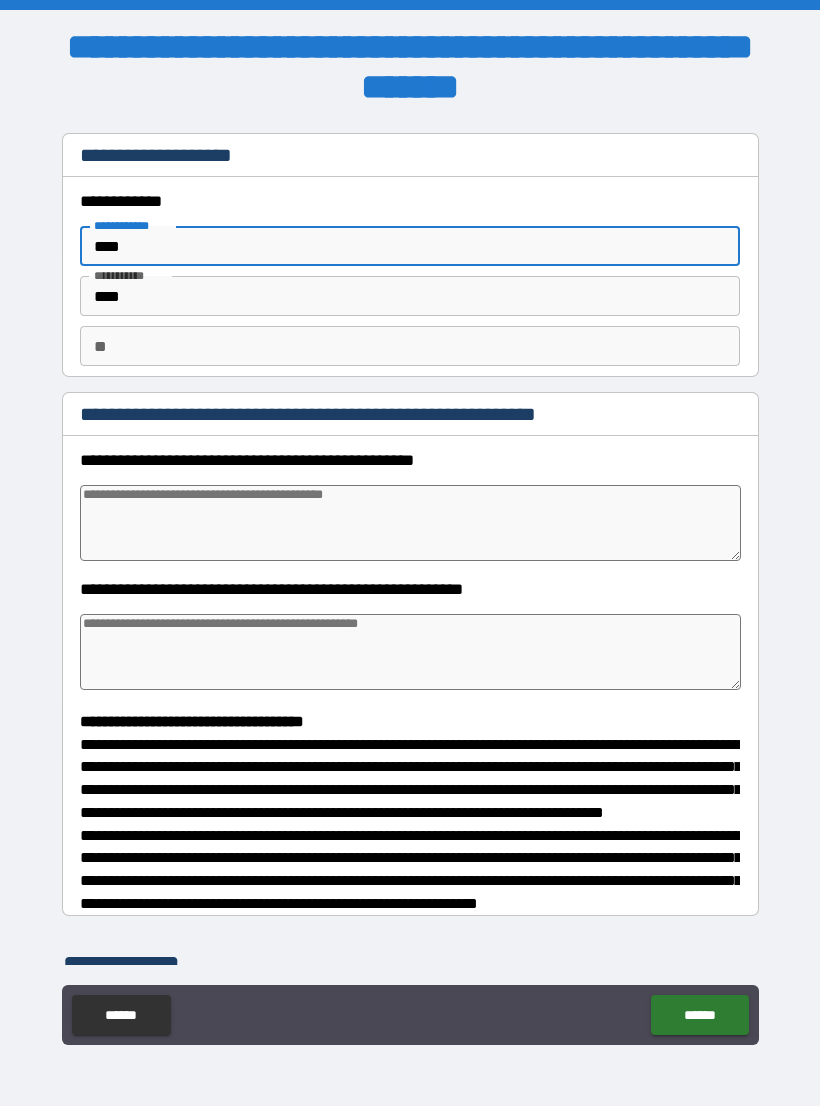 type on "*" 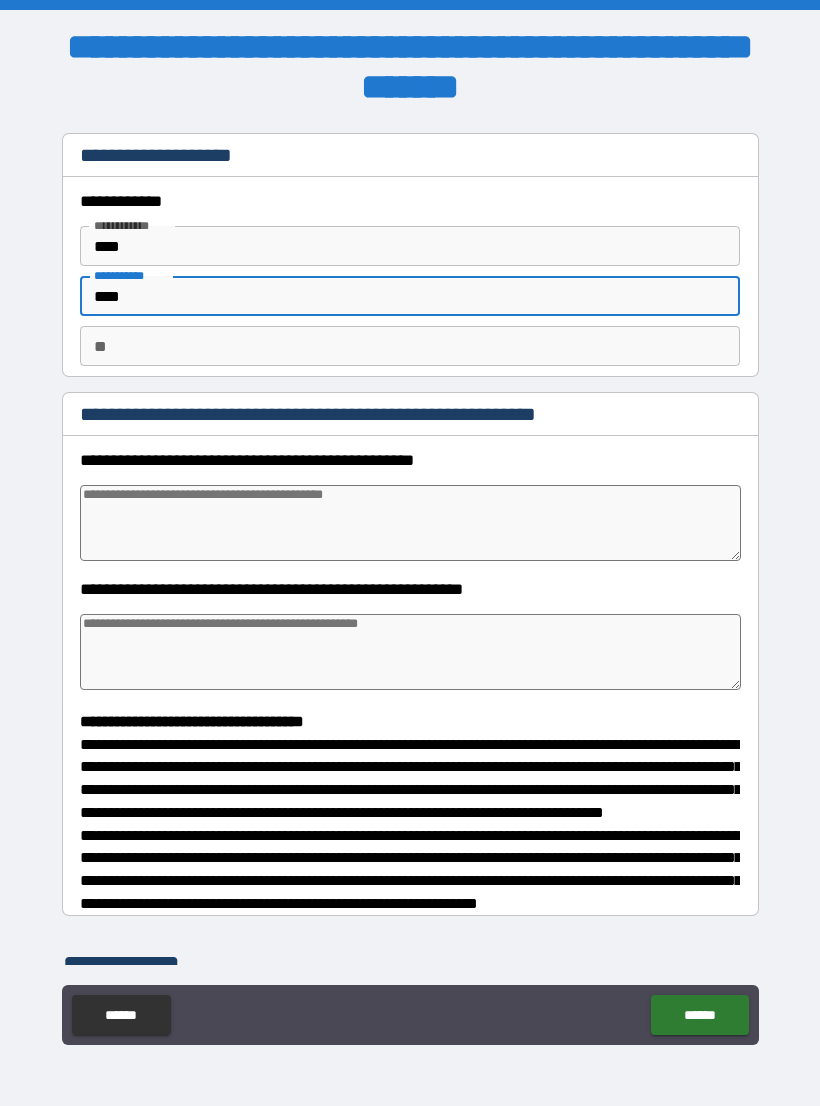 type on "***" 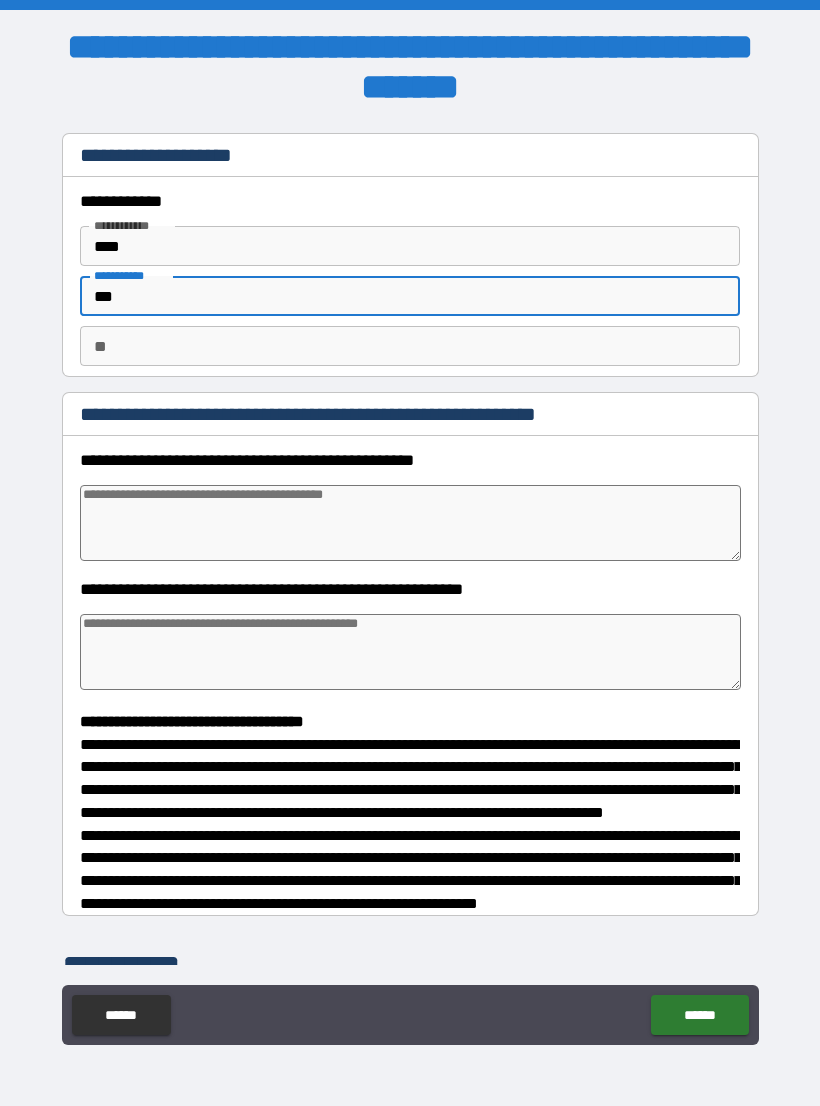 type on "*" 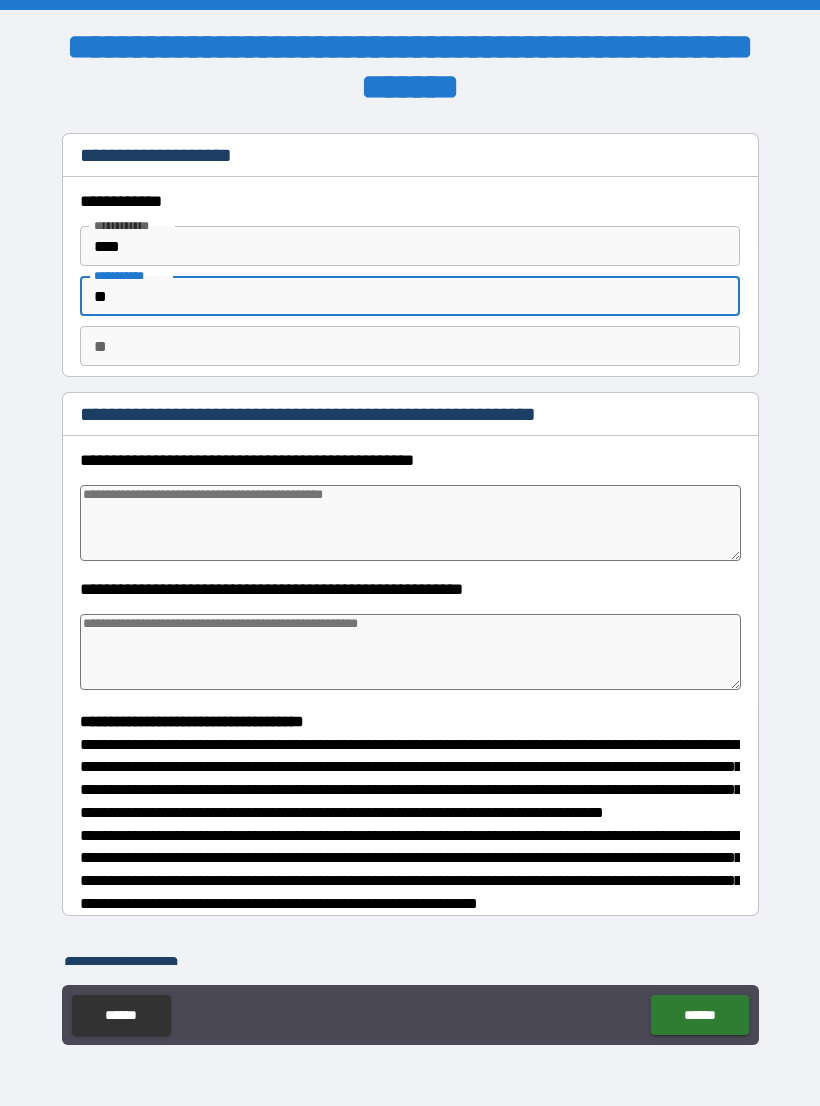 type on "*" 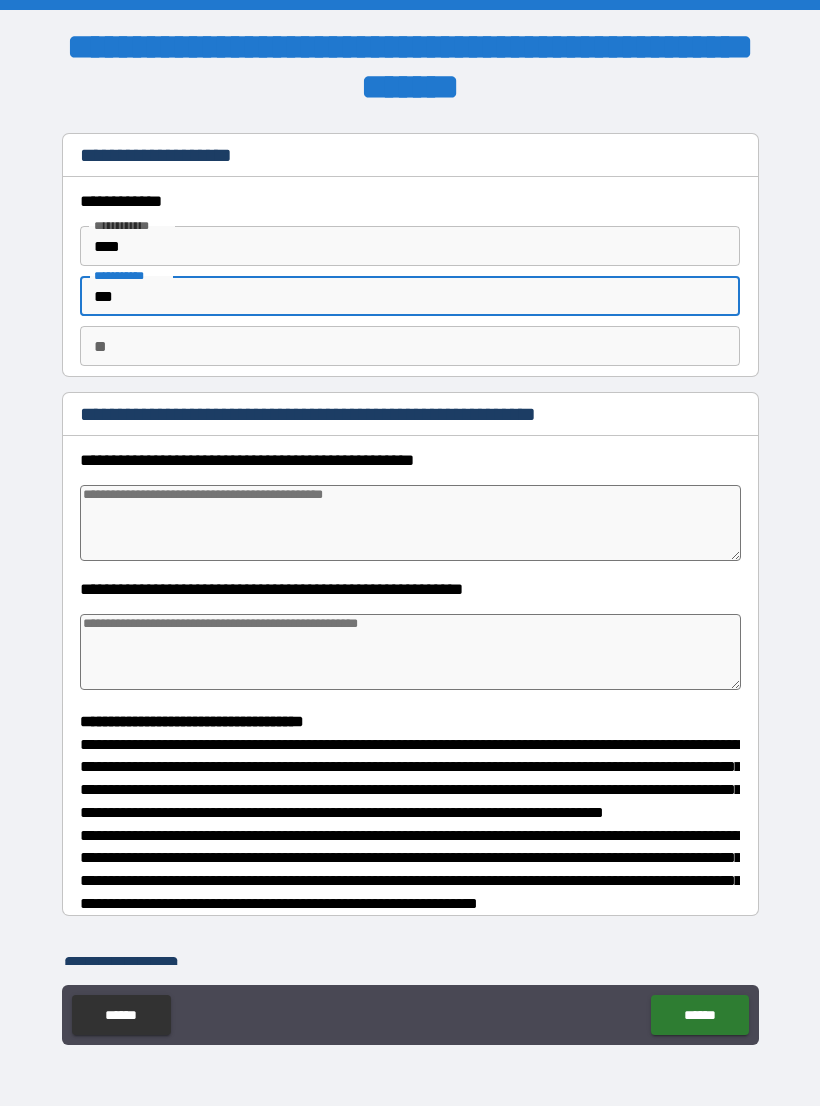 type on "*" 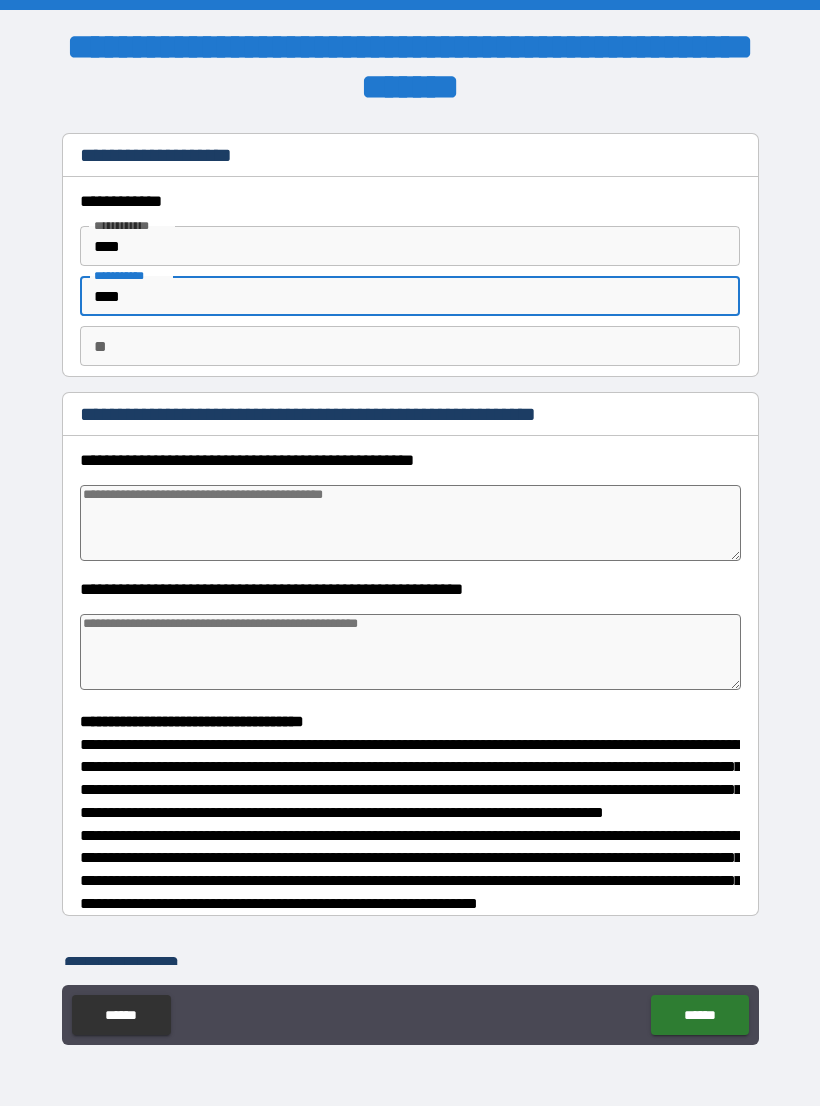 type on "*" 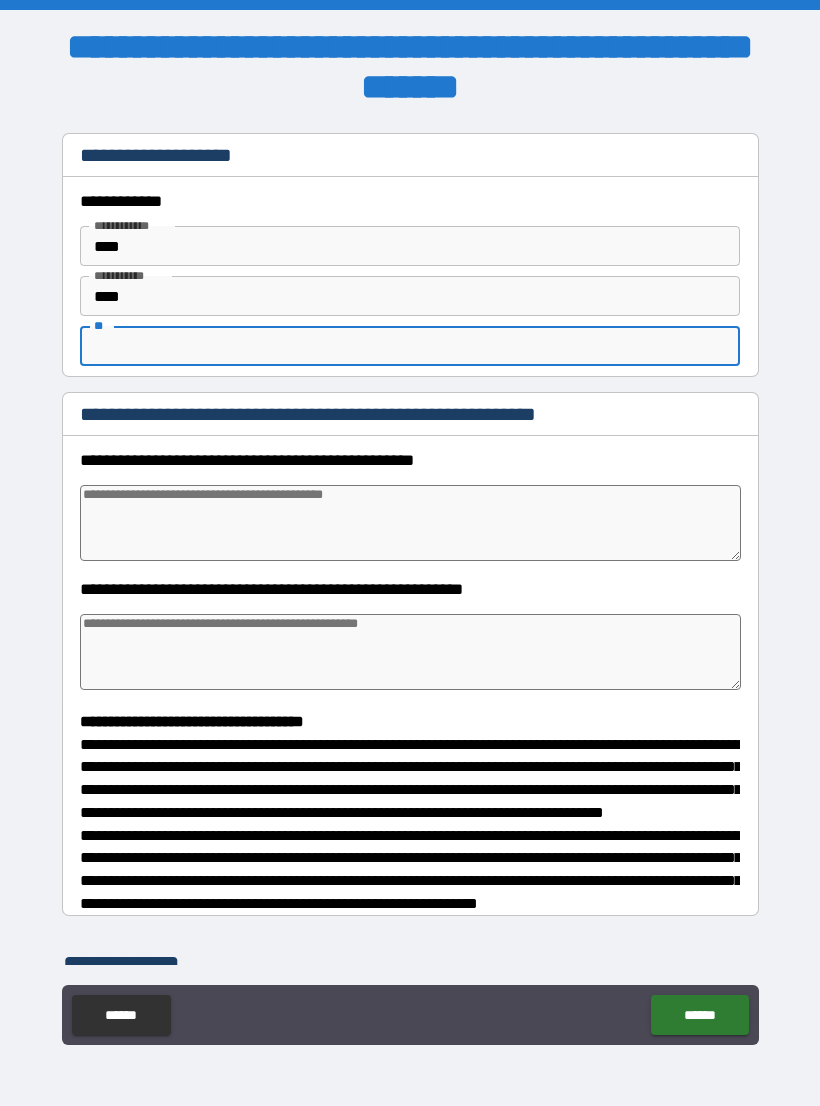 type on "*" 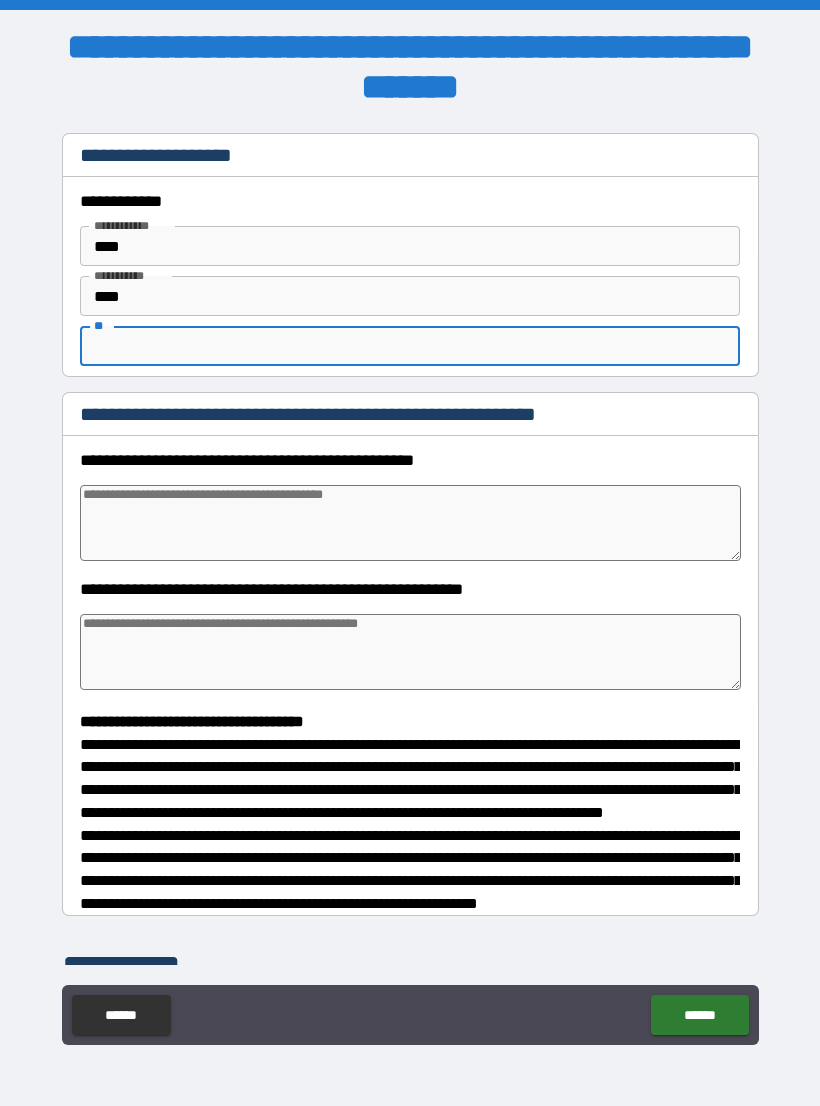 type on "*" 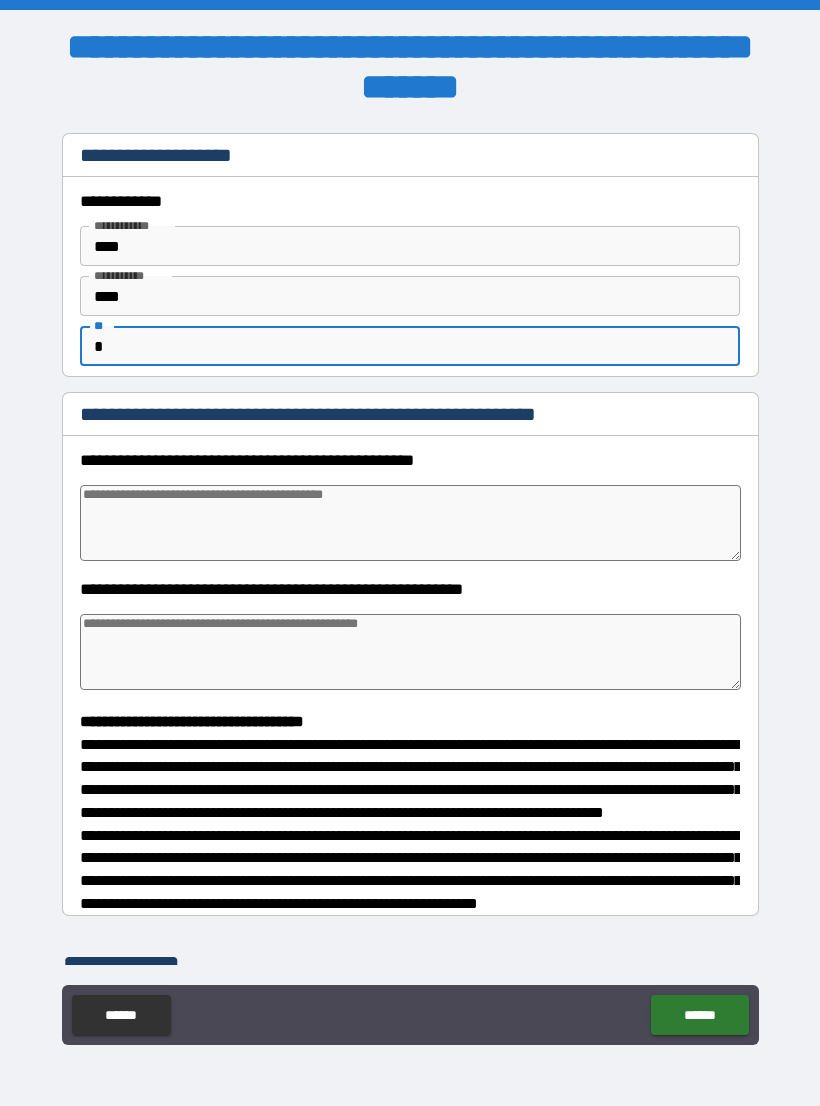 type on "*" 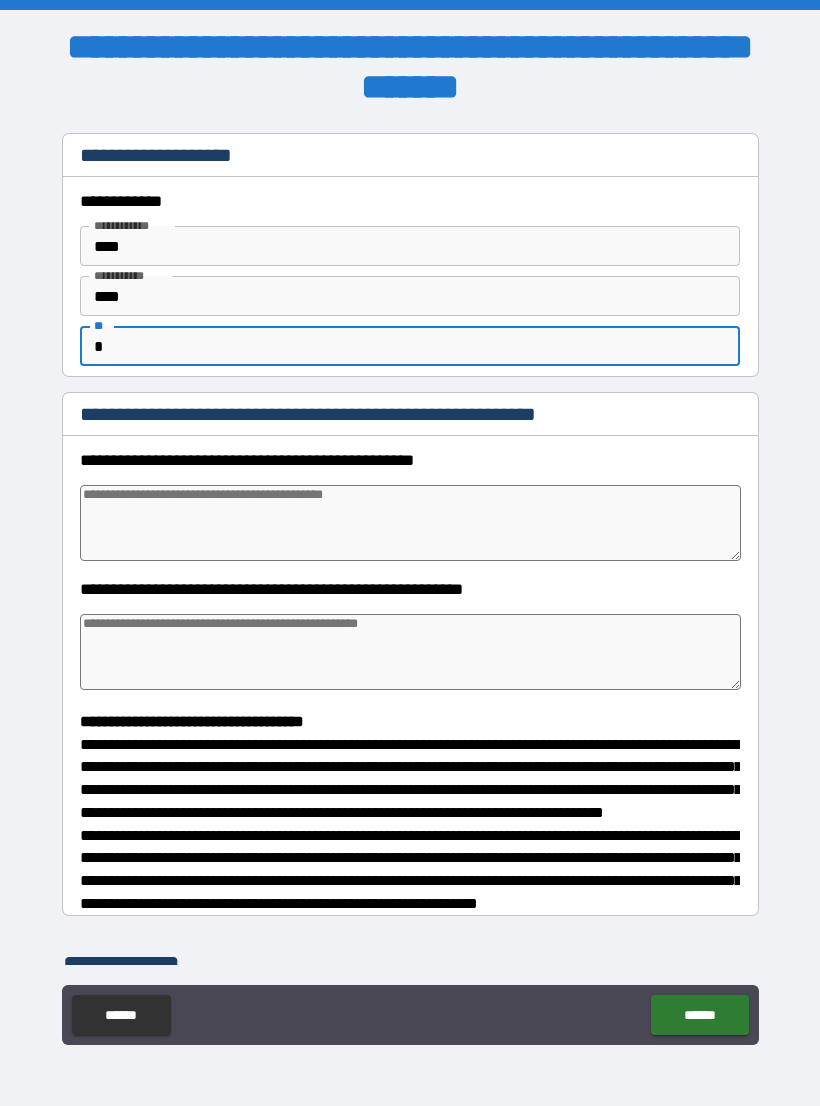 type on "*" 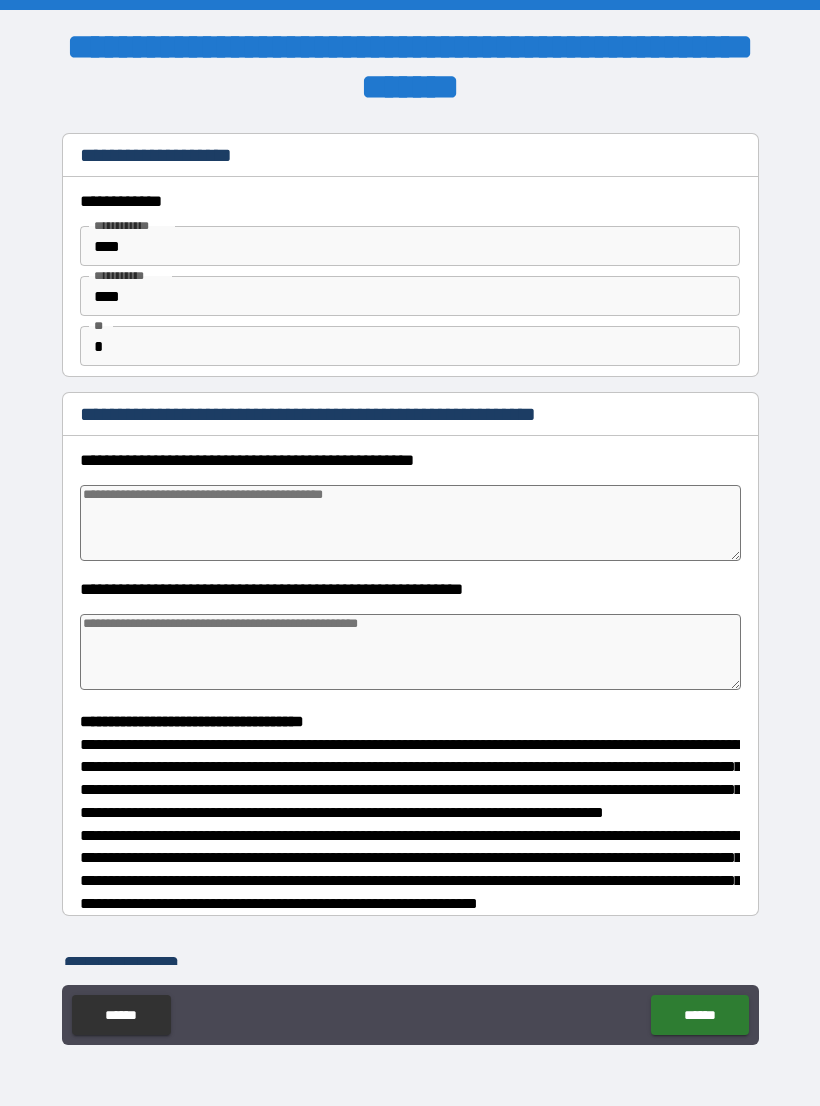 click at bounding box center (410, 523) 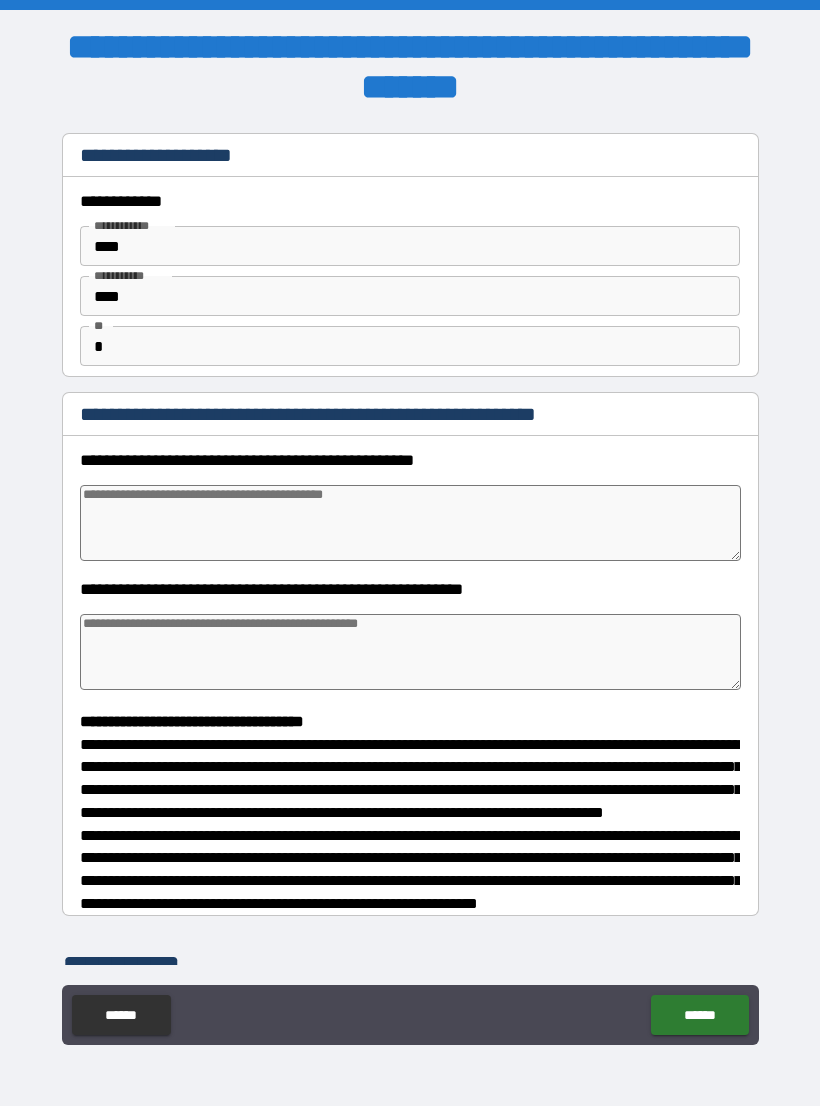 type on "*" 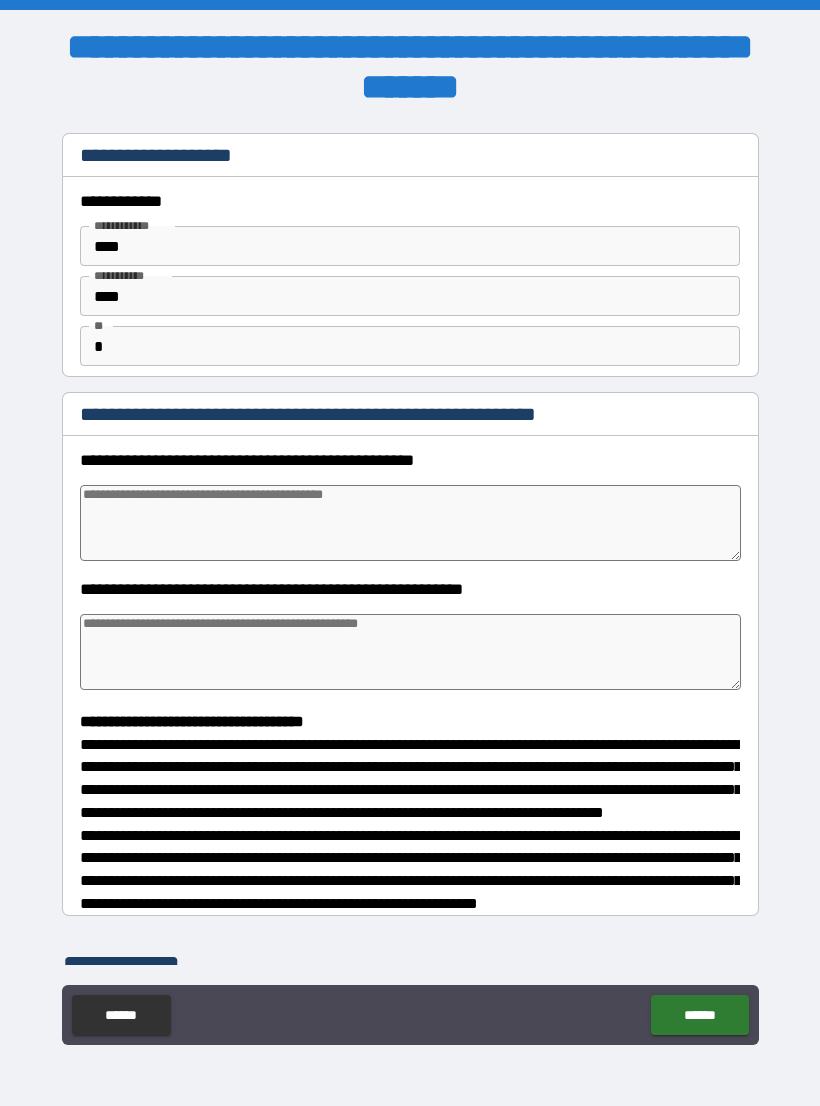 type on "*" 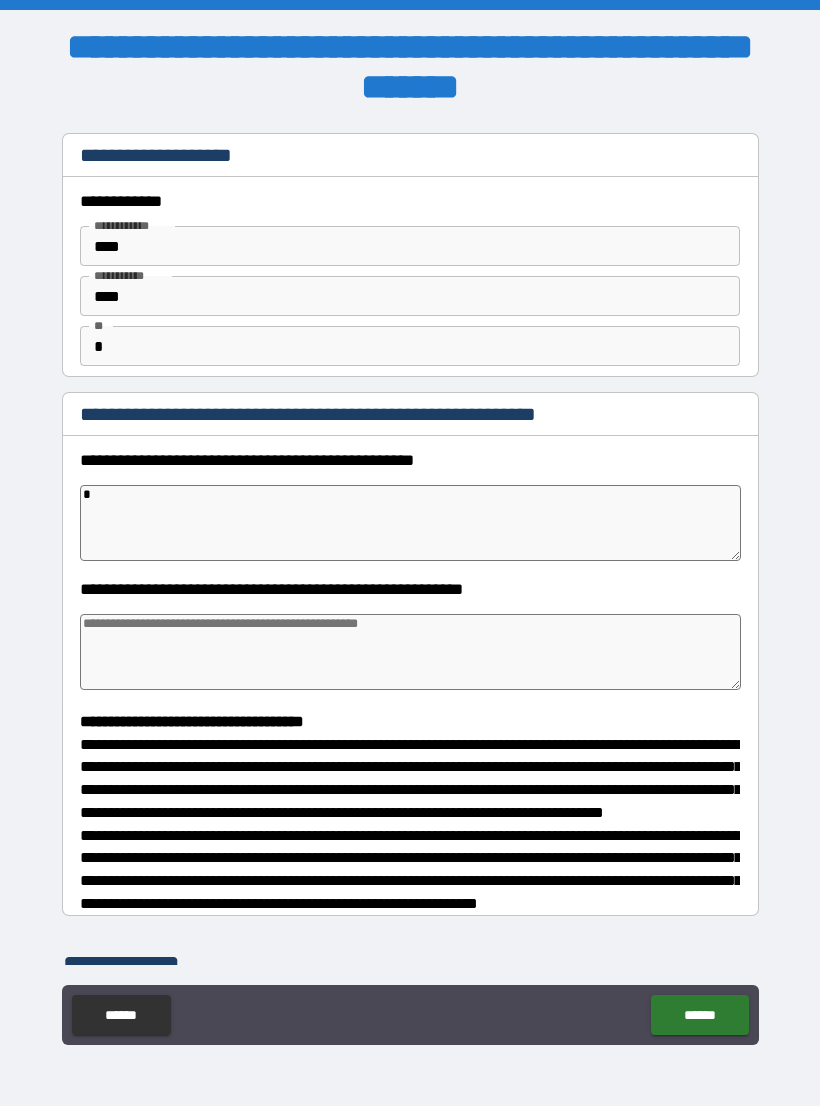 type on "*" 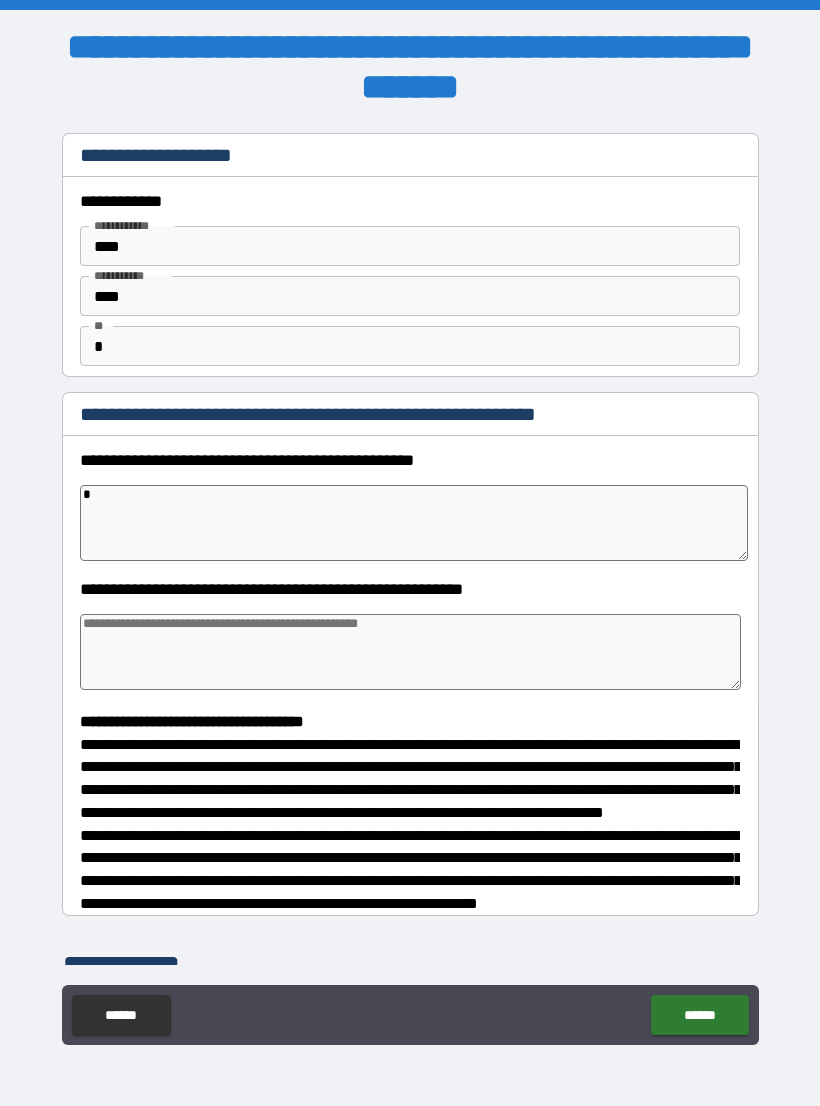 type on "**" 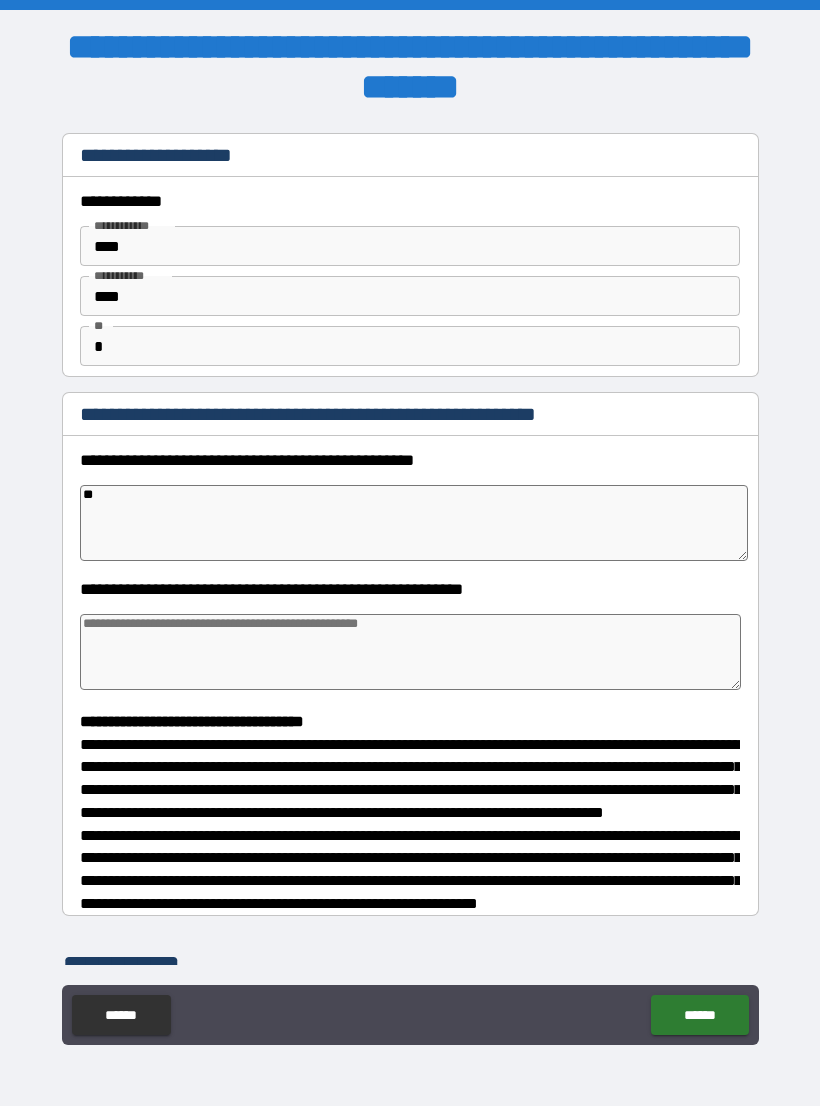 type on "*" 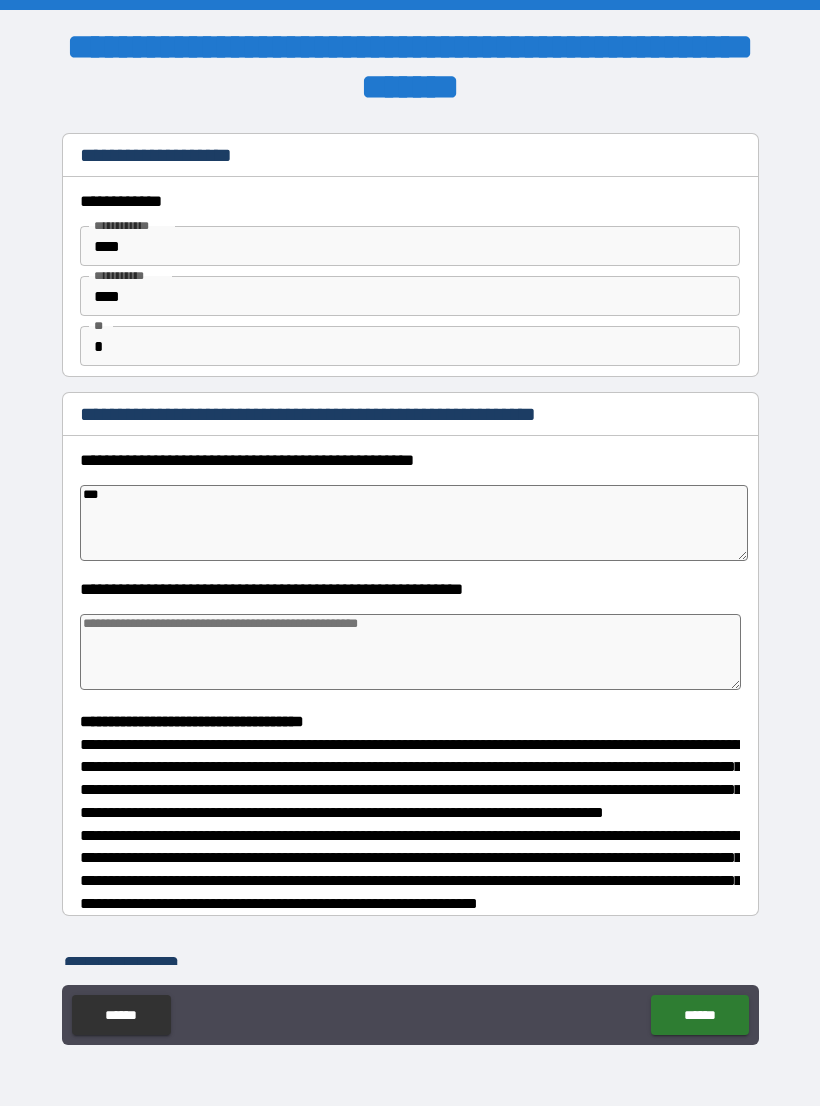 type on "*" 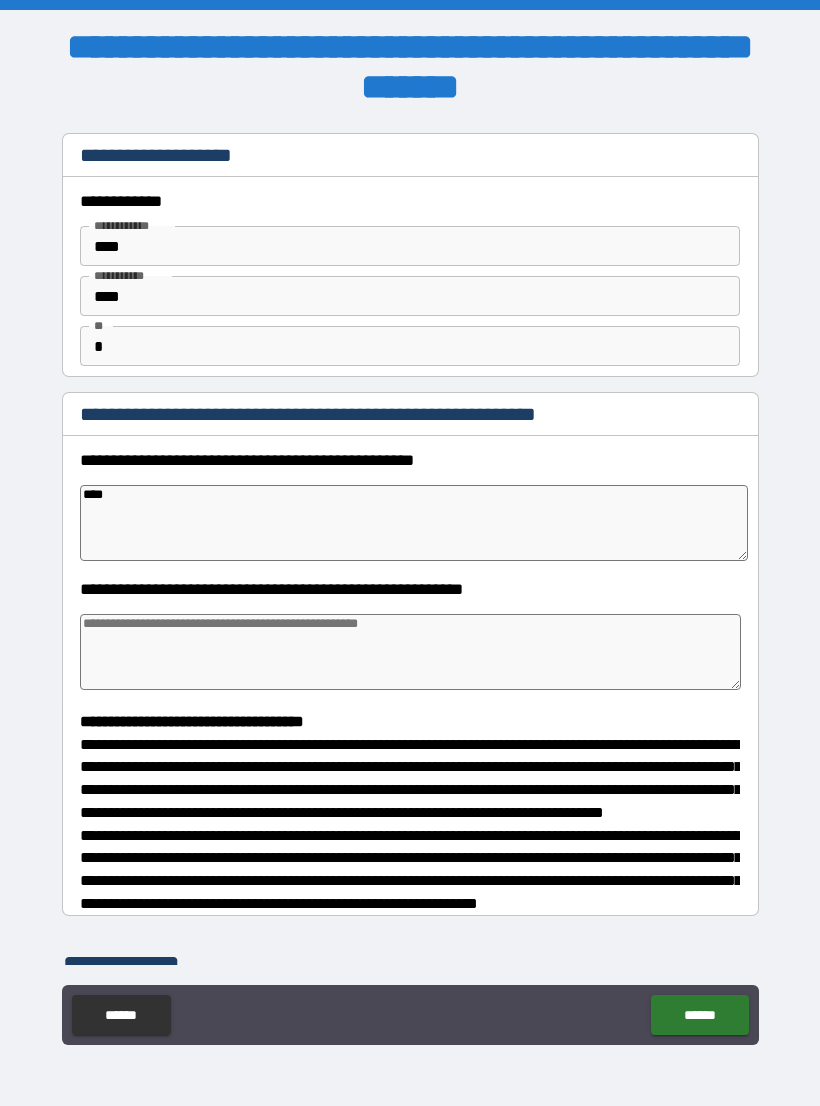 type on "*" 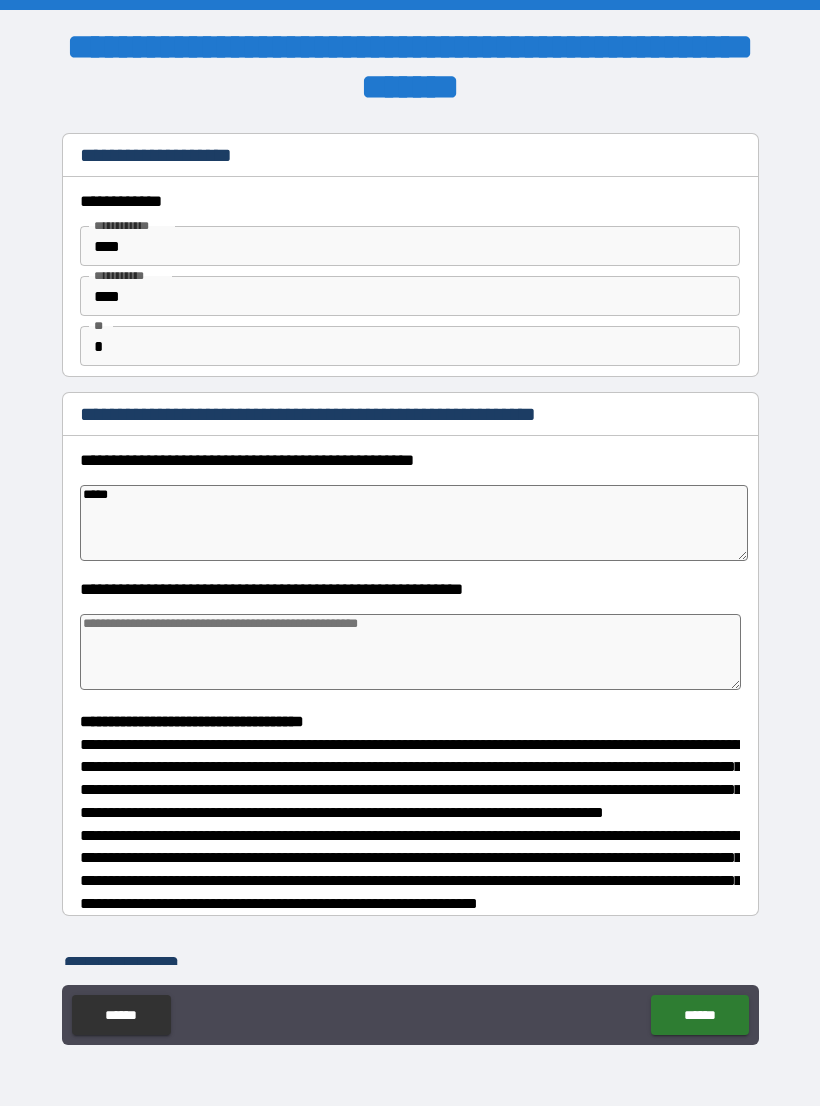 type on "*" 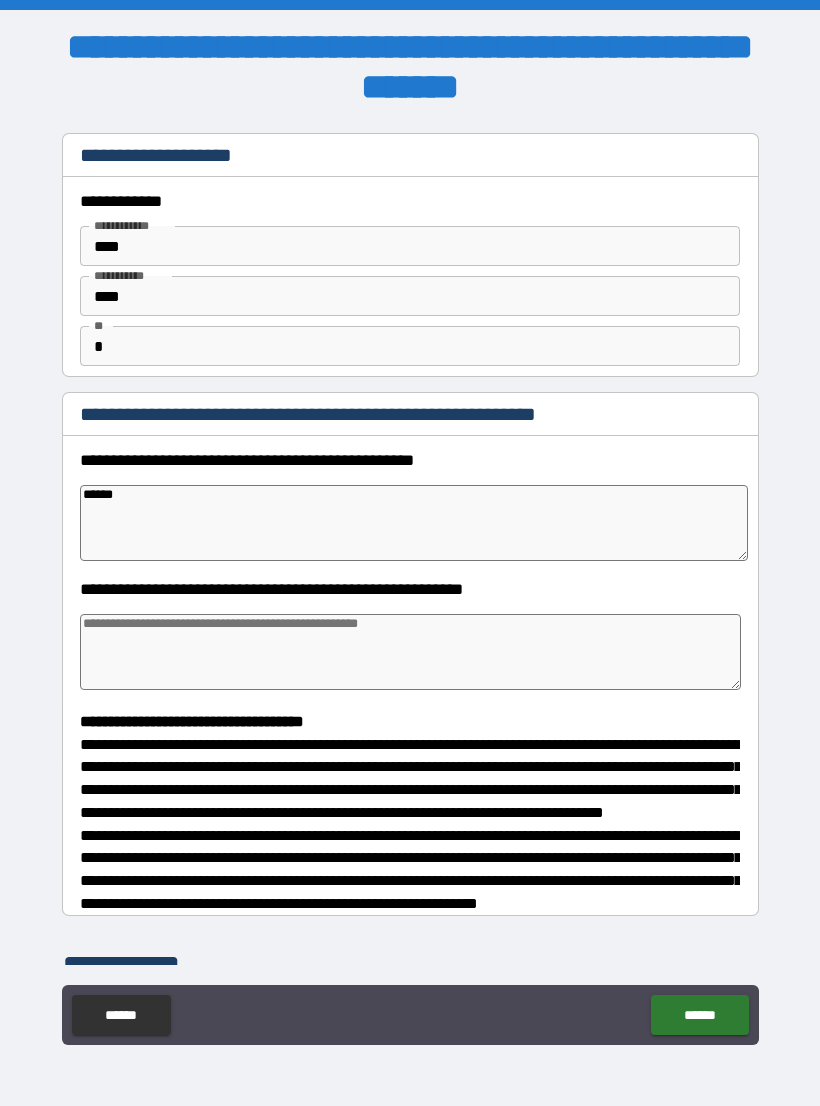 type on "*" 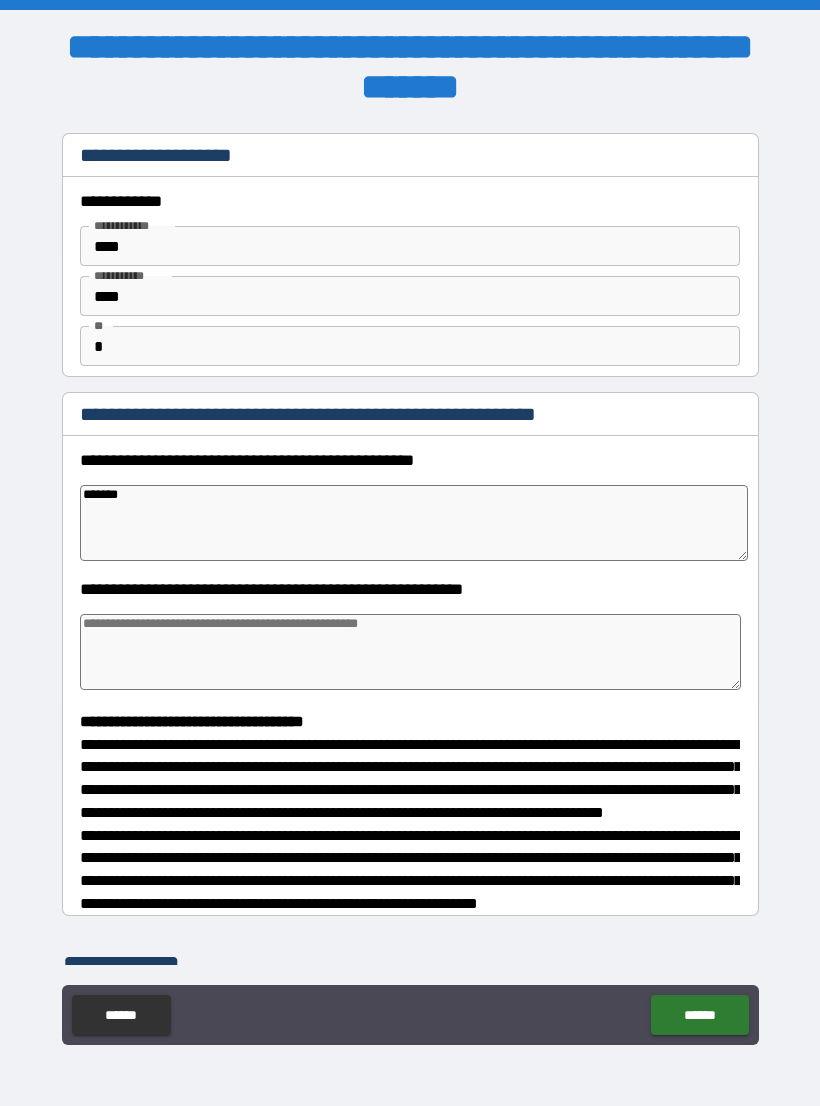 type on "*" 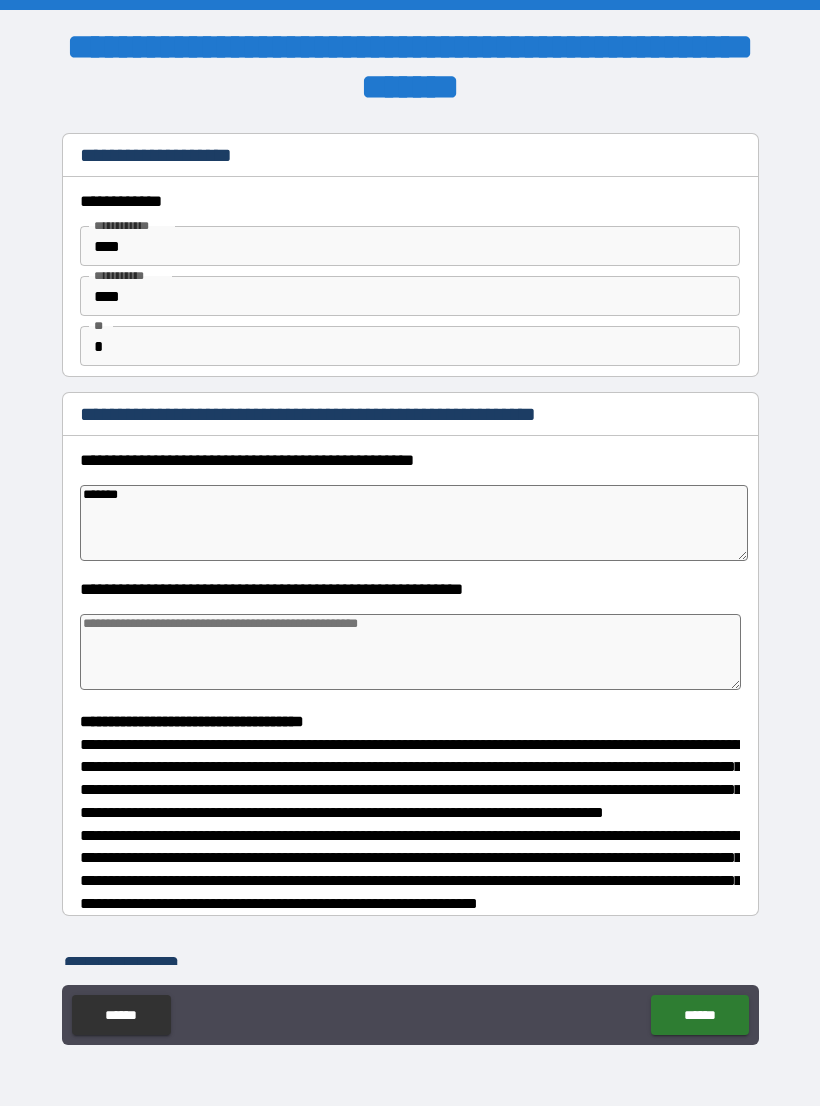 type on "********" 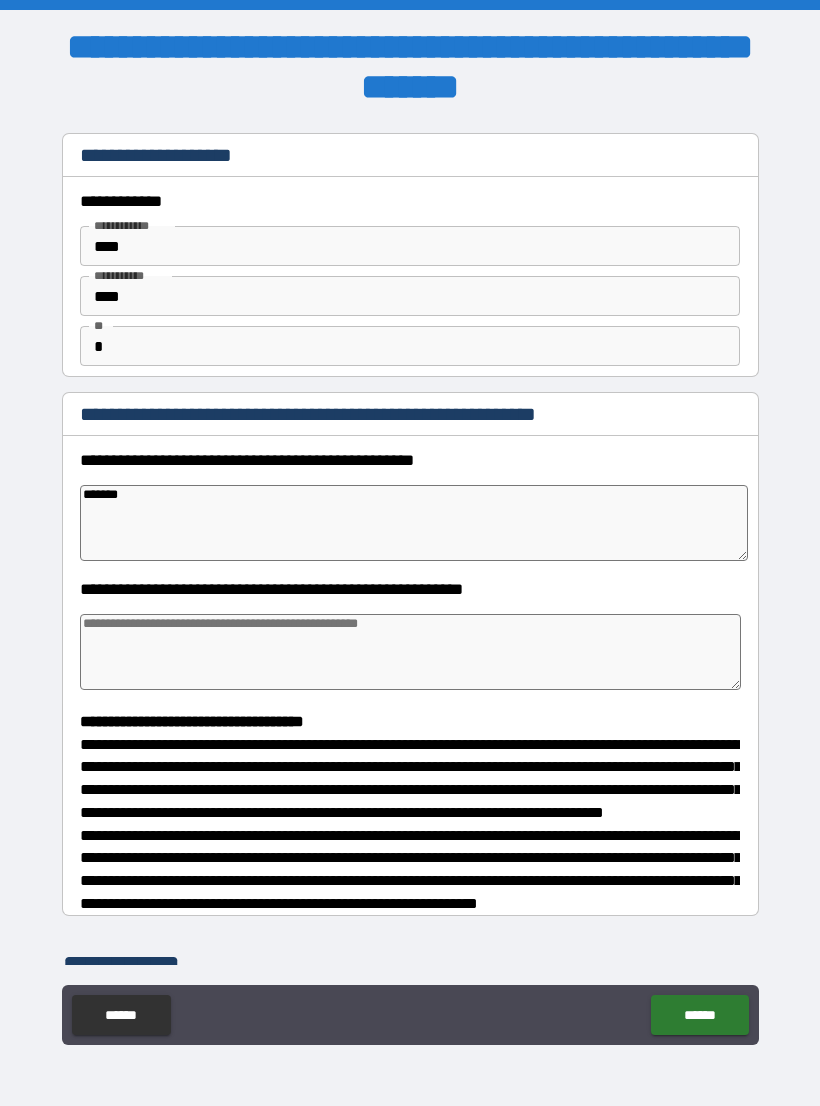 type on "*" 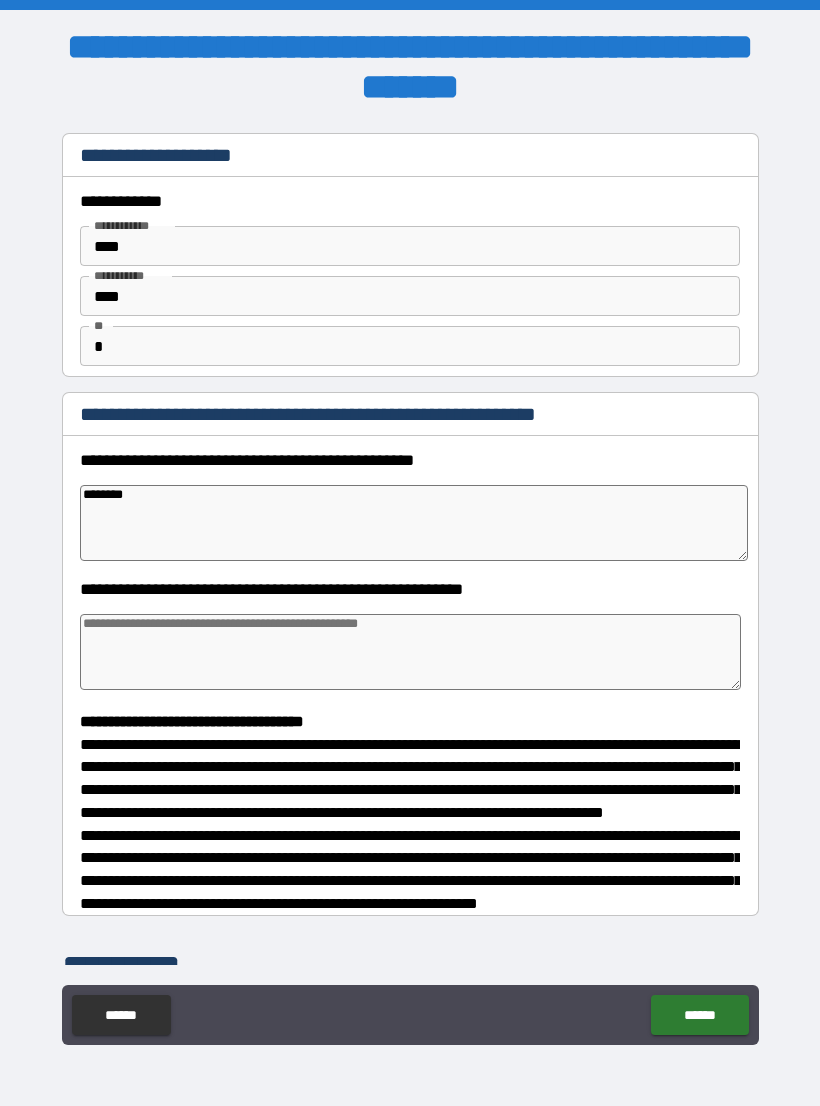 type on "*" 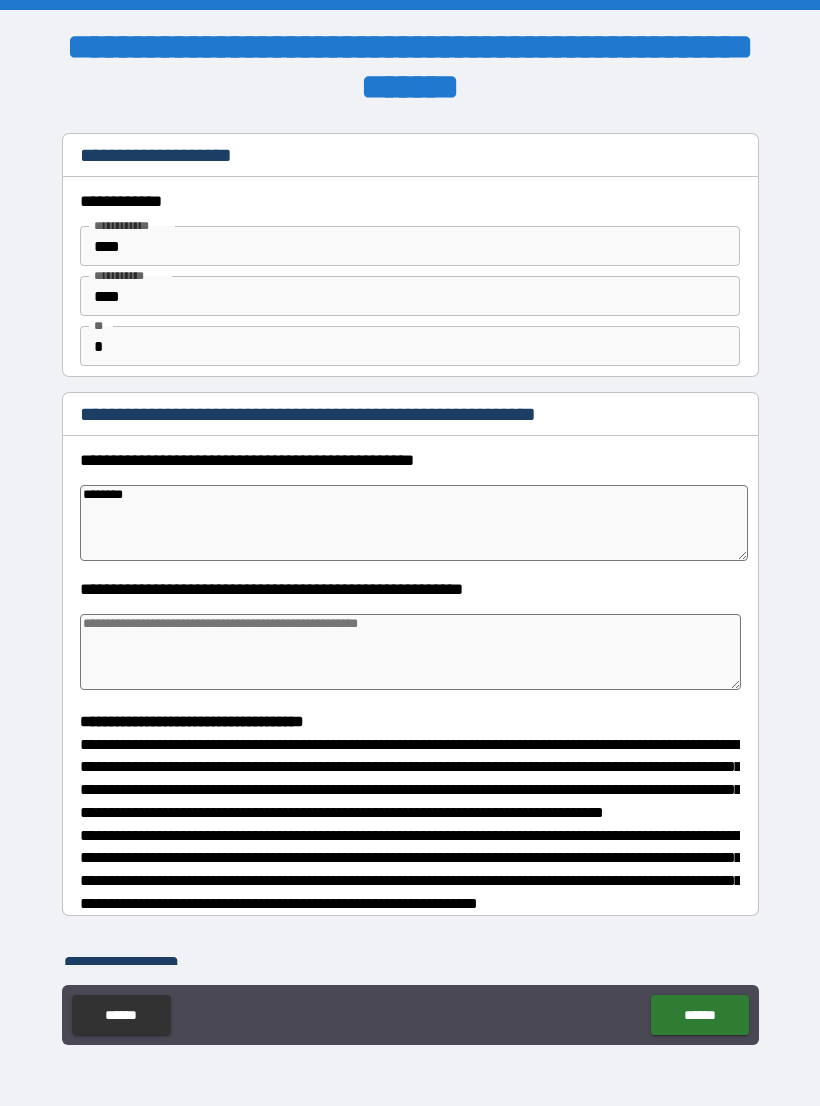 type on "*********" 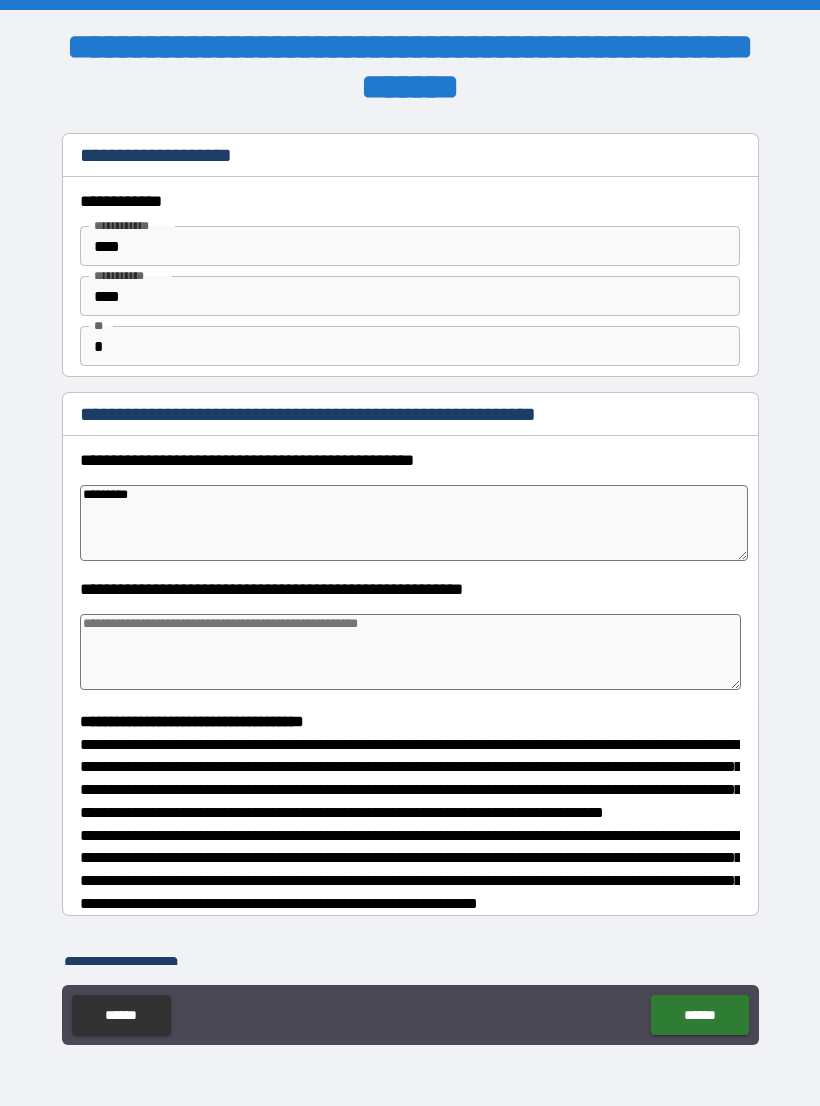type on "*" 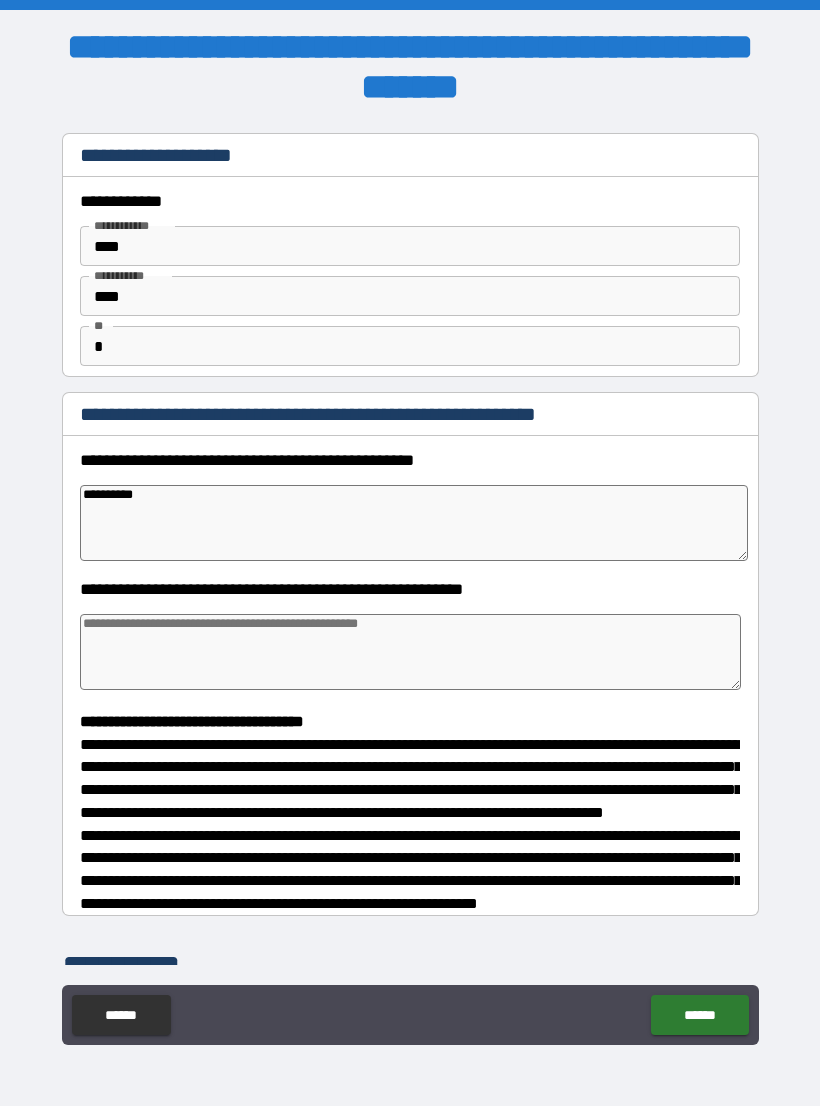 type on "*" 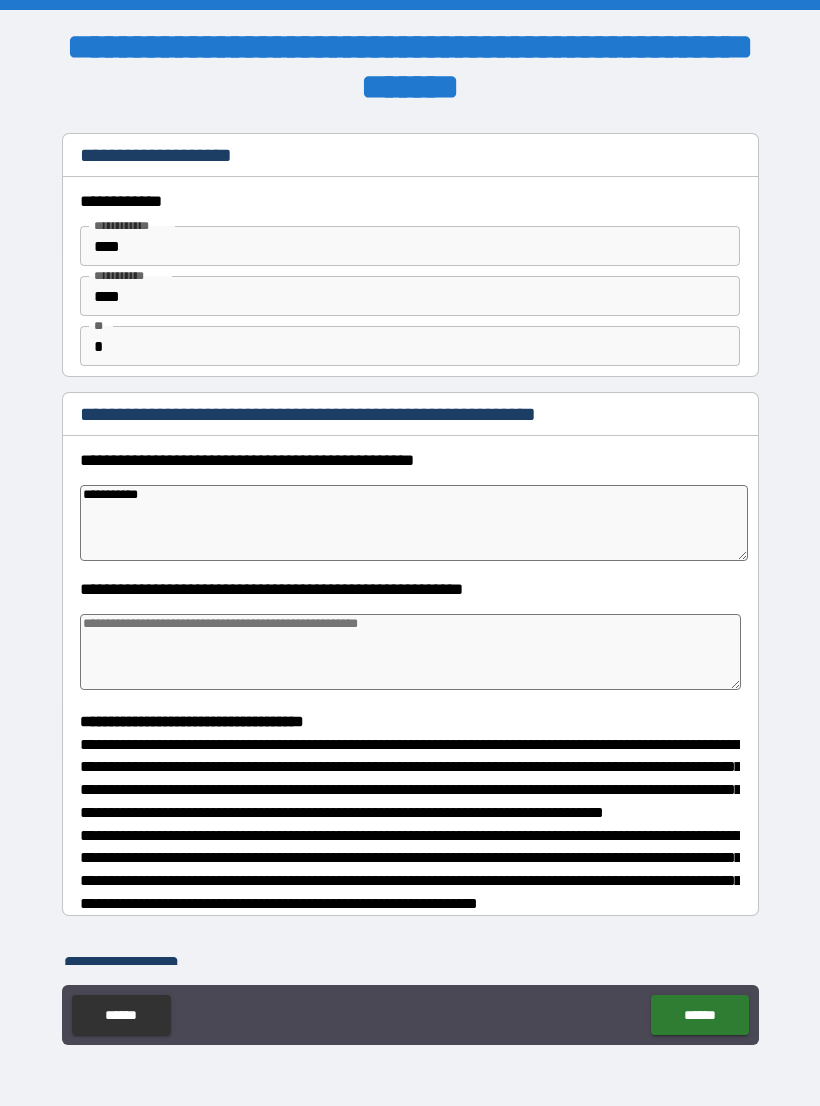 type on "*" 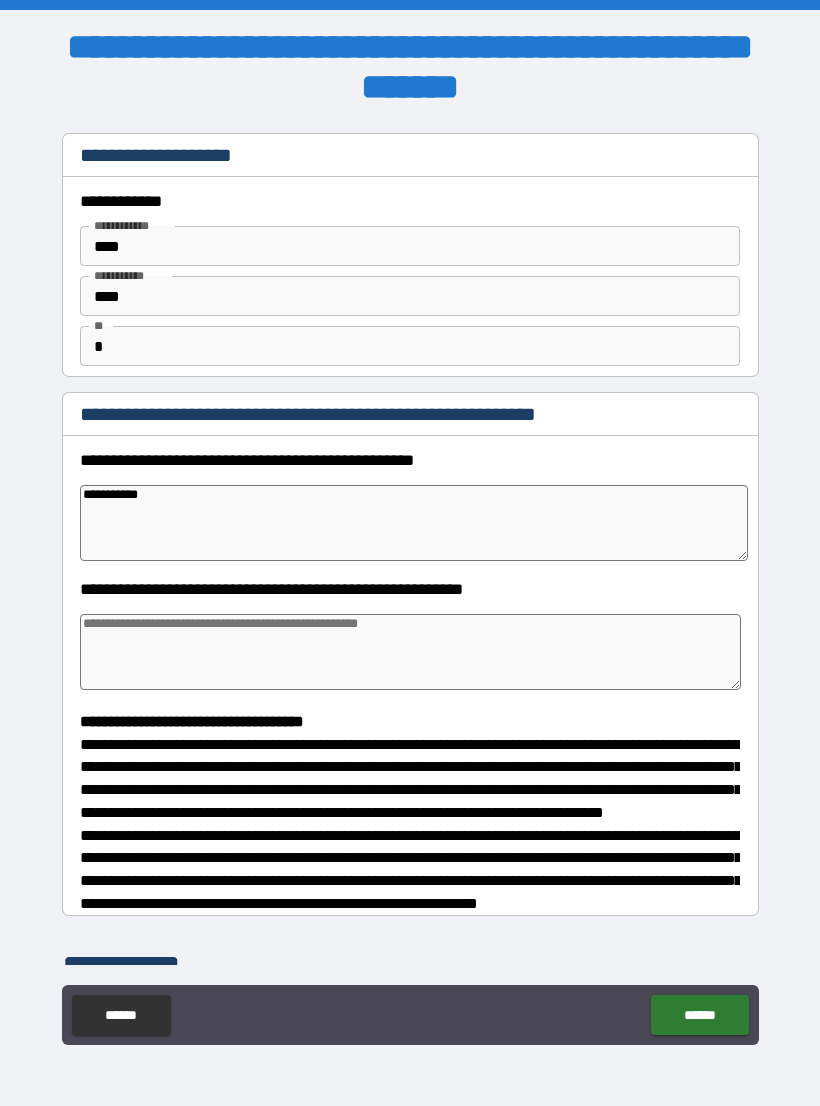 type on "**********" 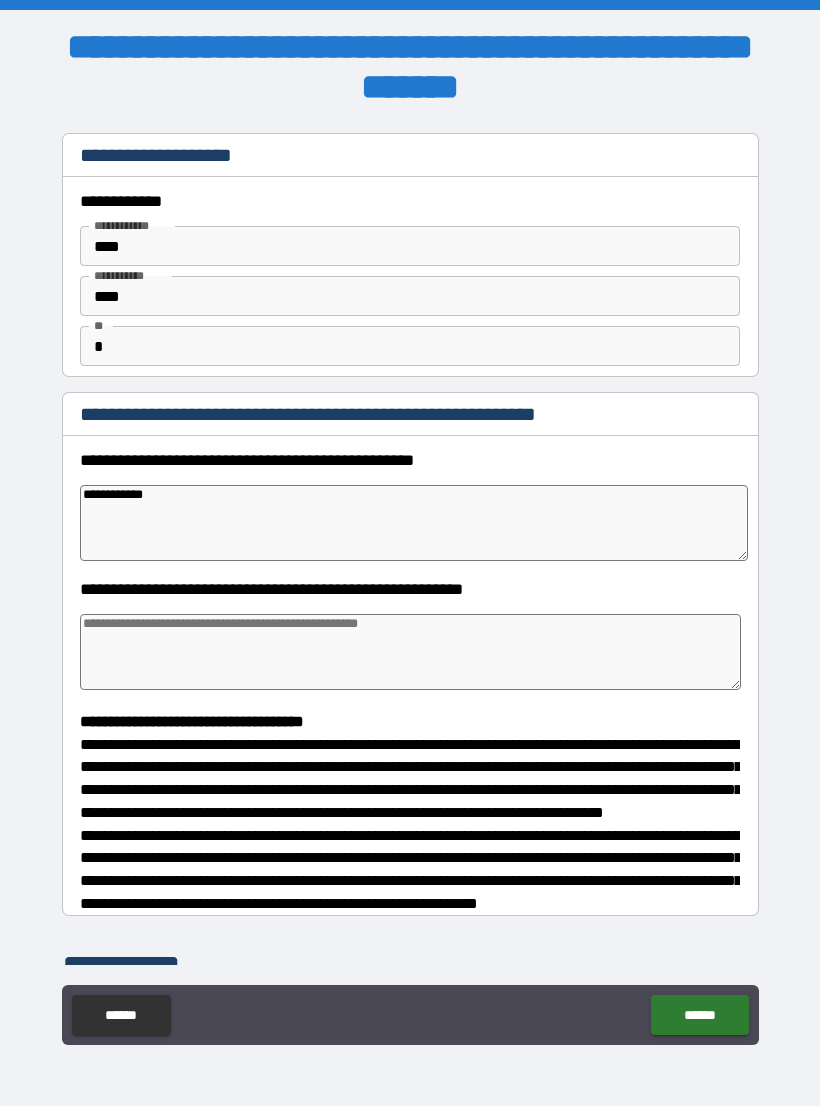 type on "*" 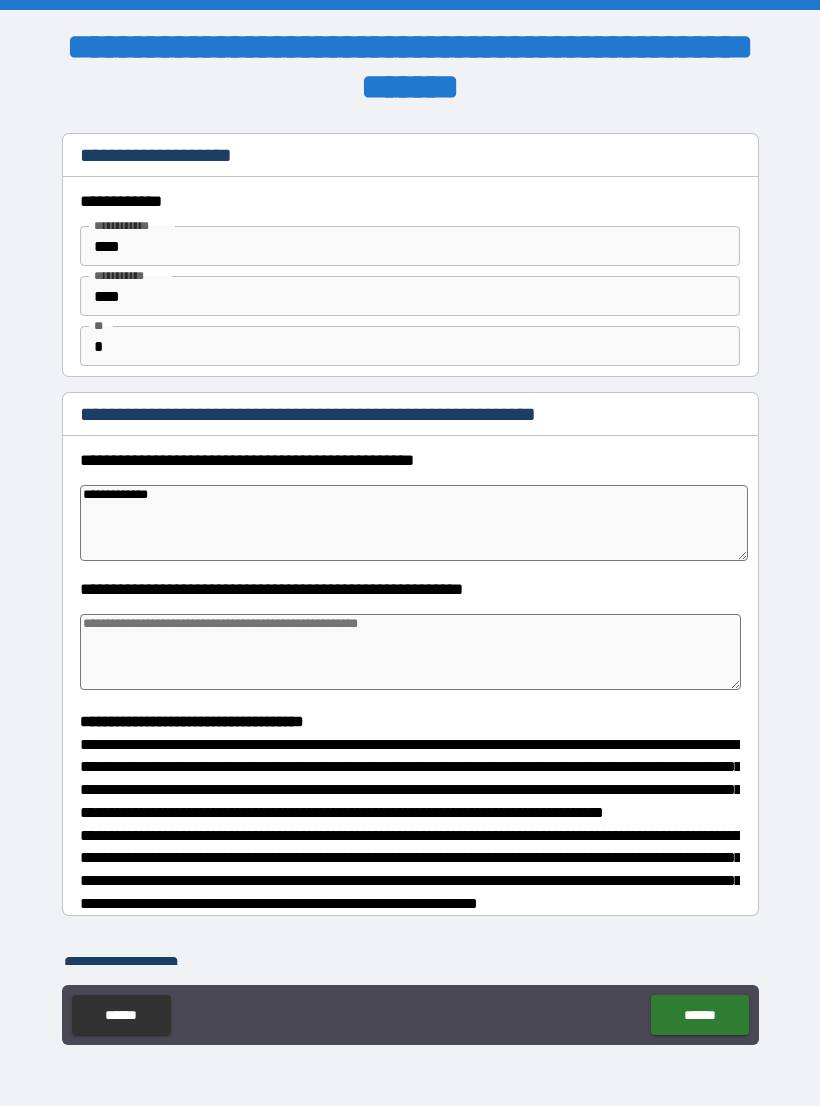 type on "*" 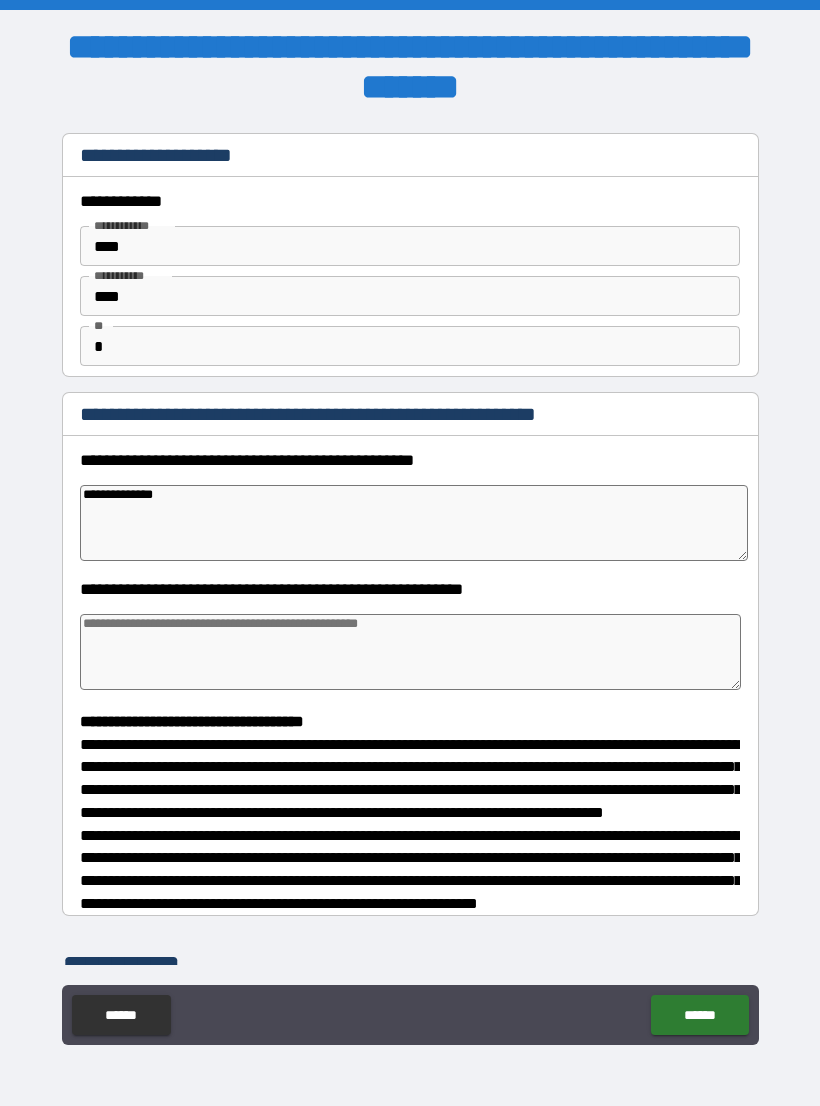 type on "*" 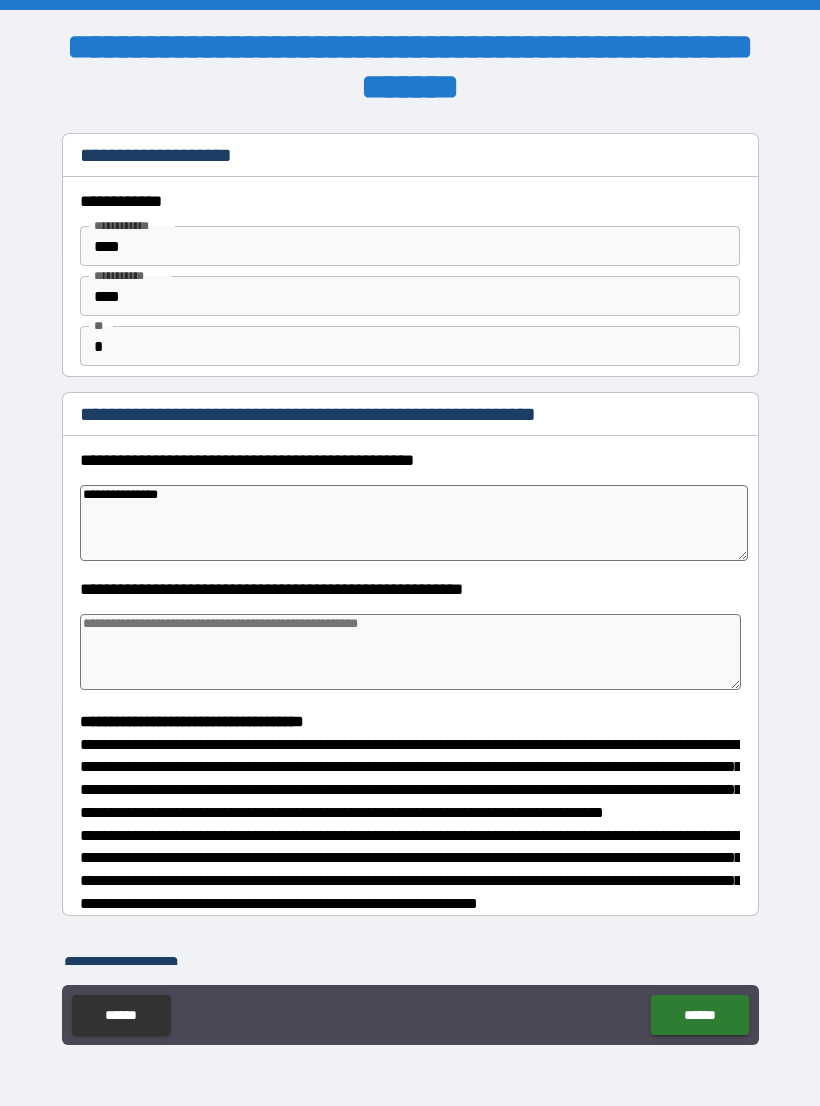 type on "*" 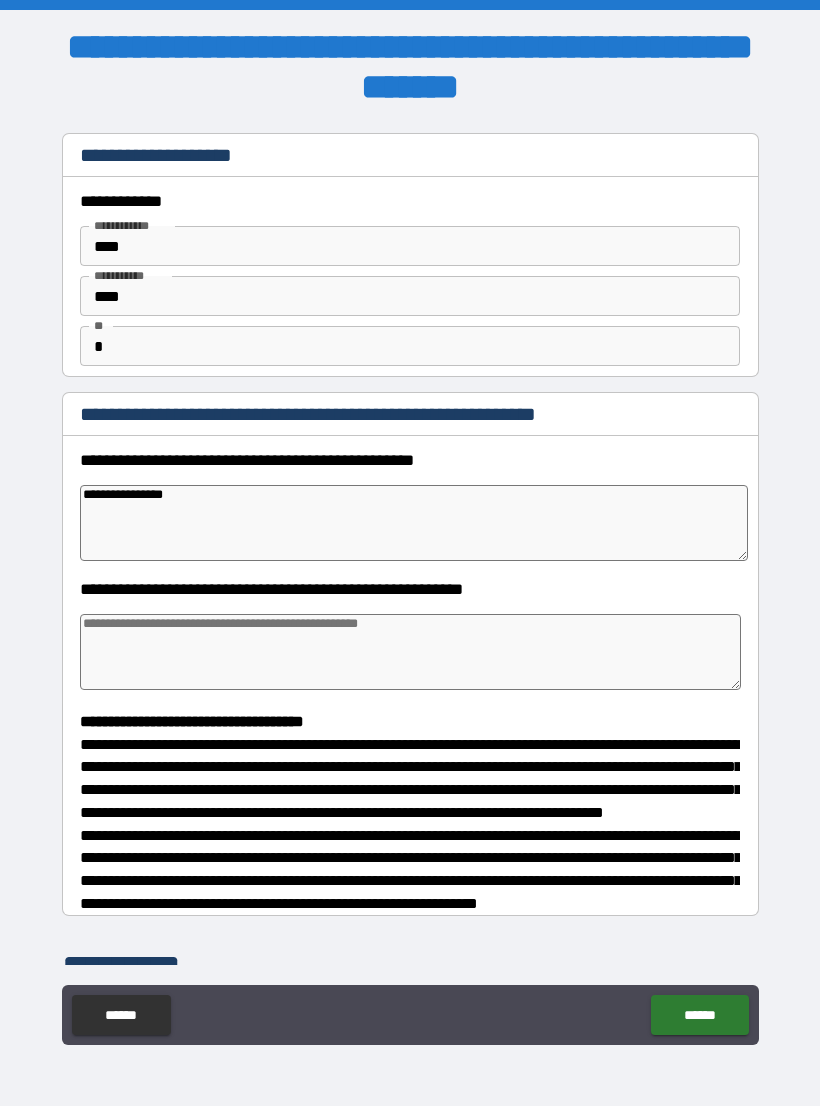 type on "*" 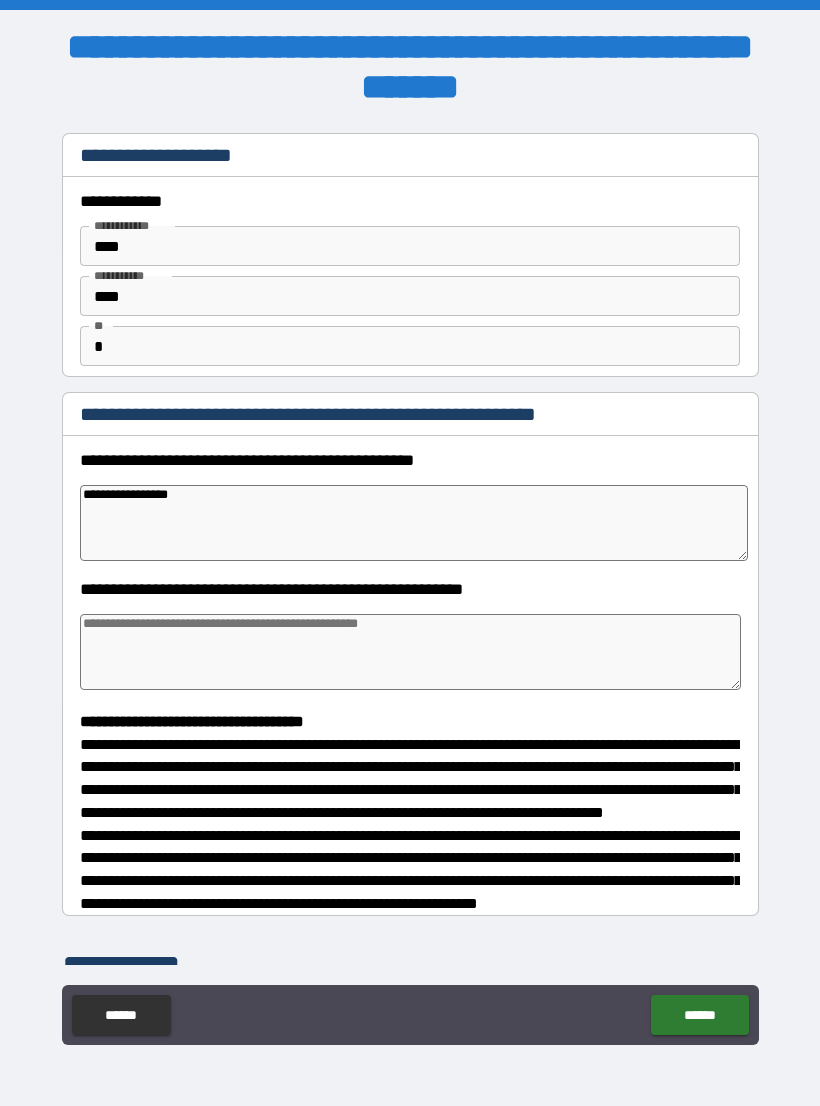 type on "*" 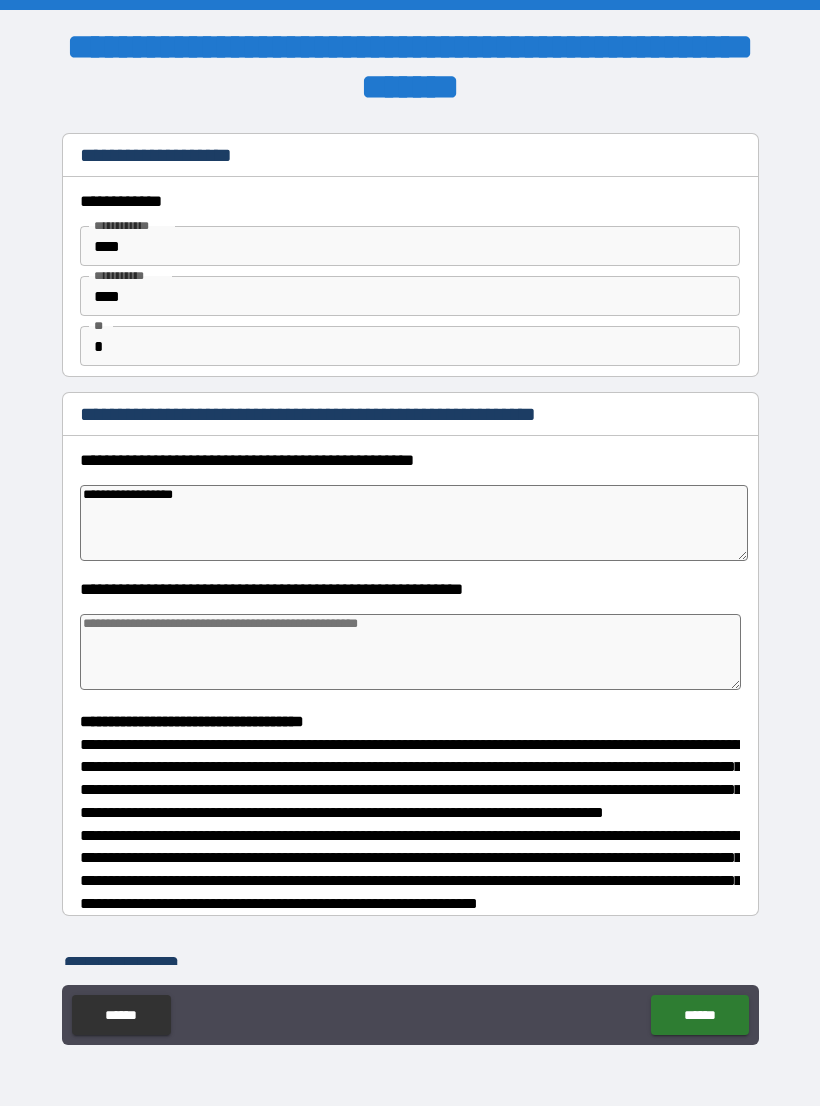type on "*" 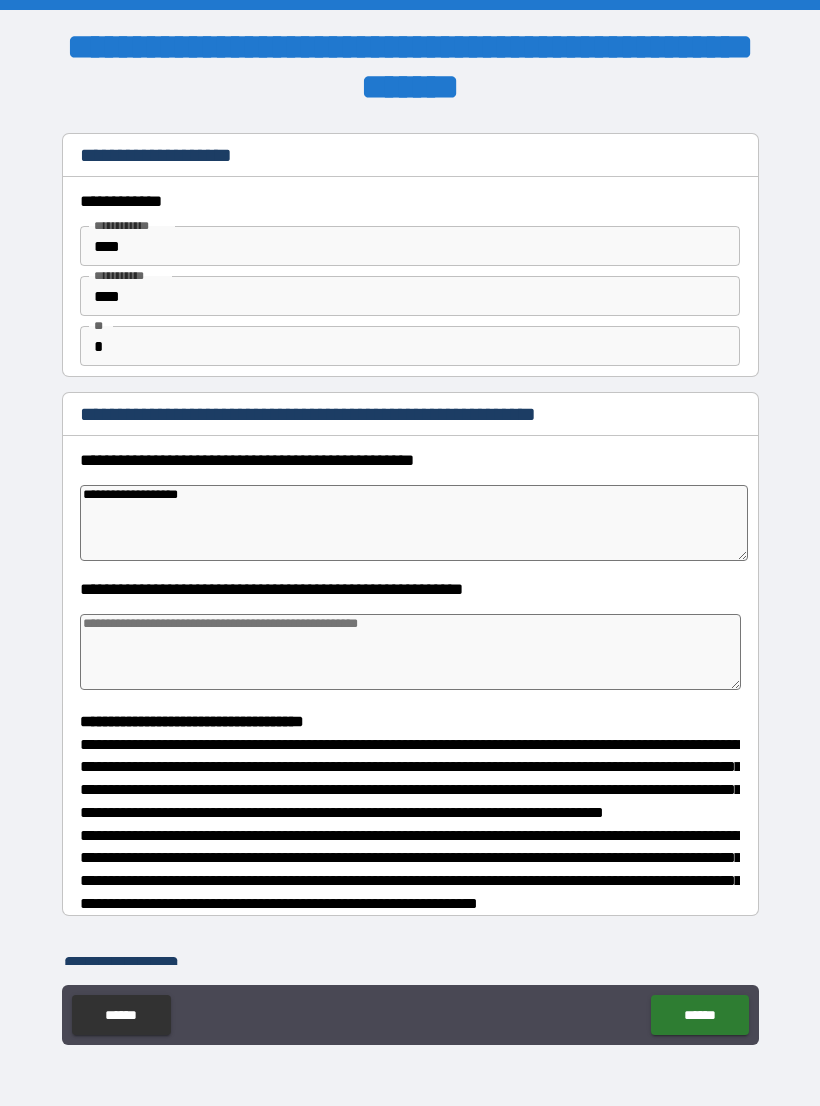 type on "*" 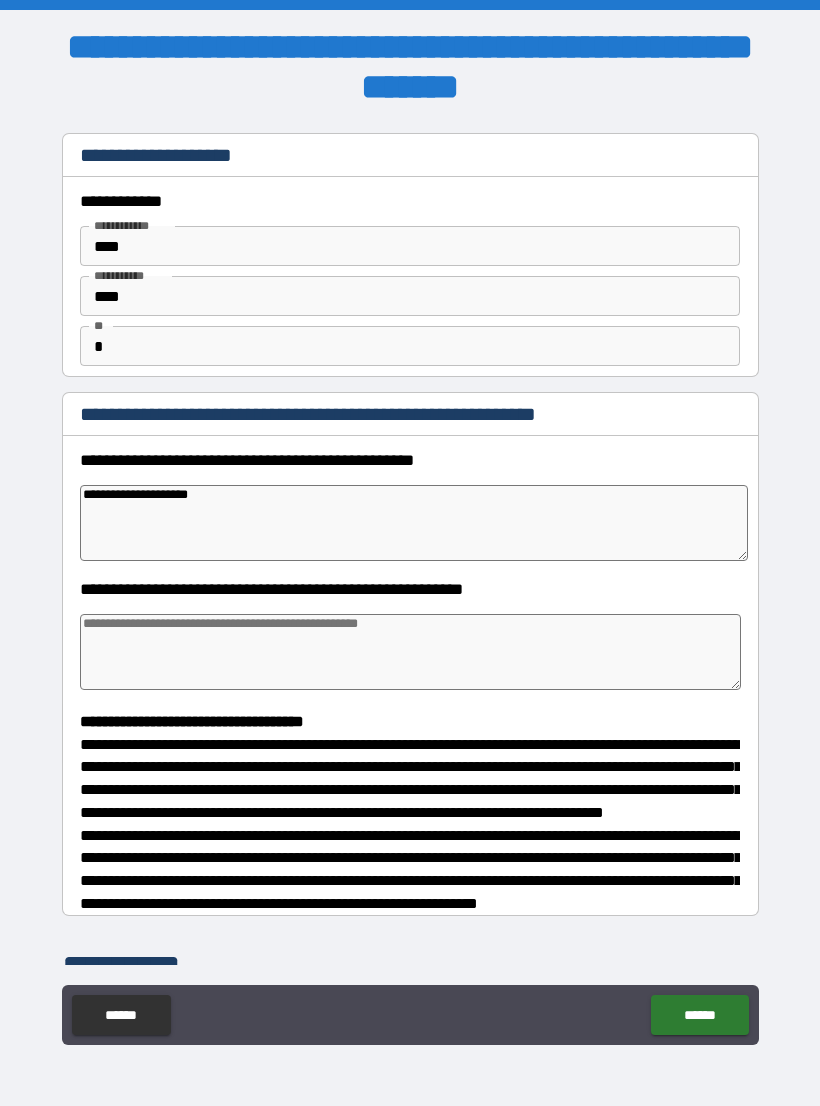 type on "**********" 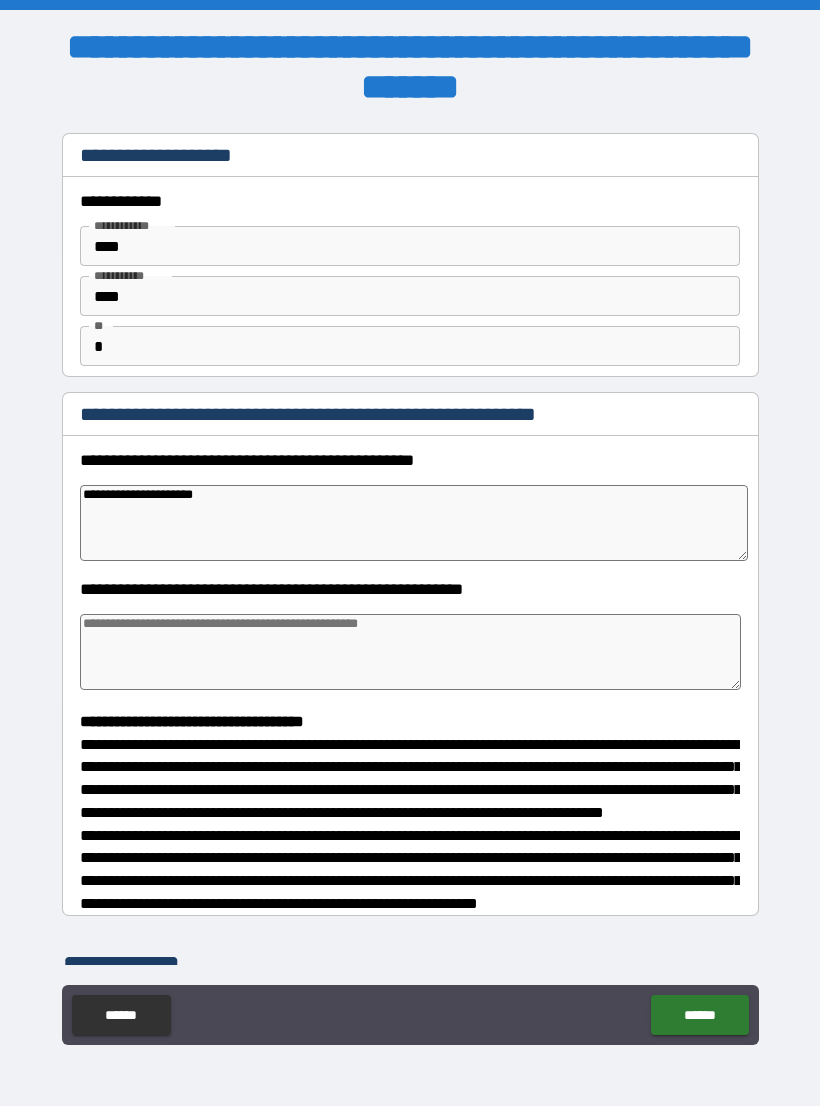 type on "*" 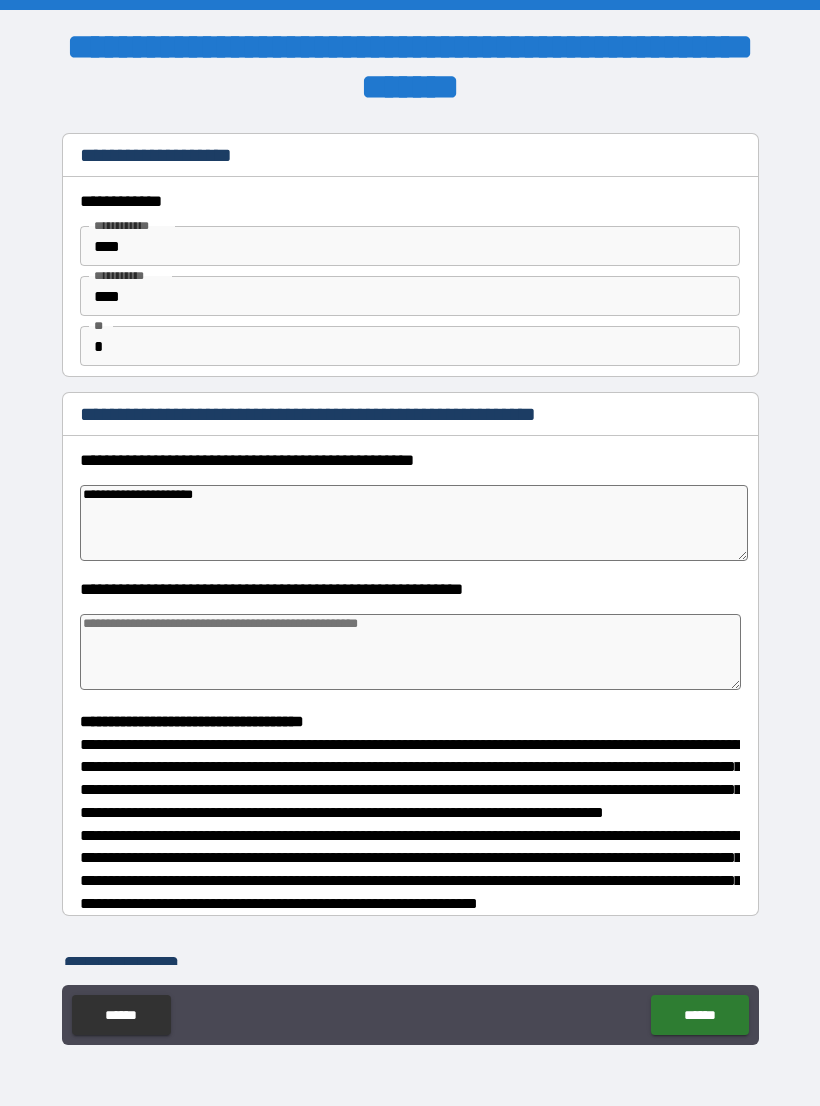 type on "**********" 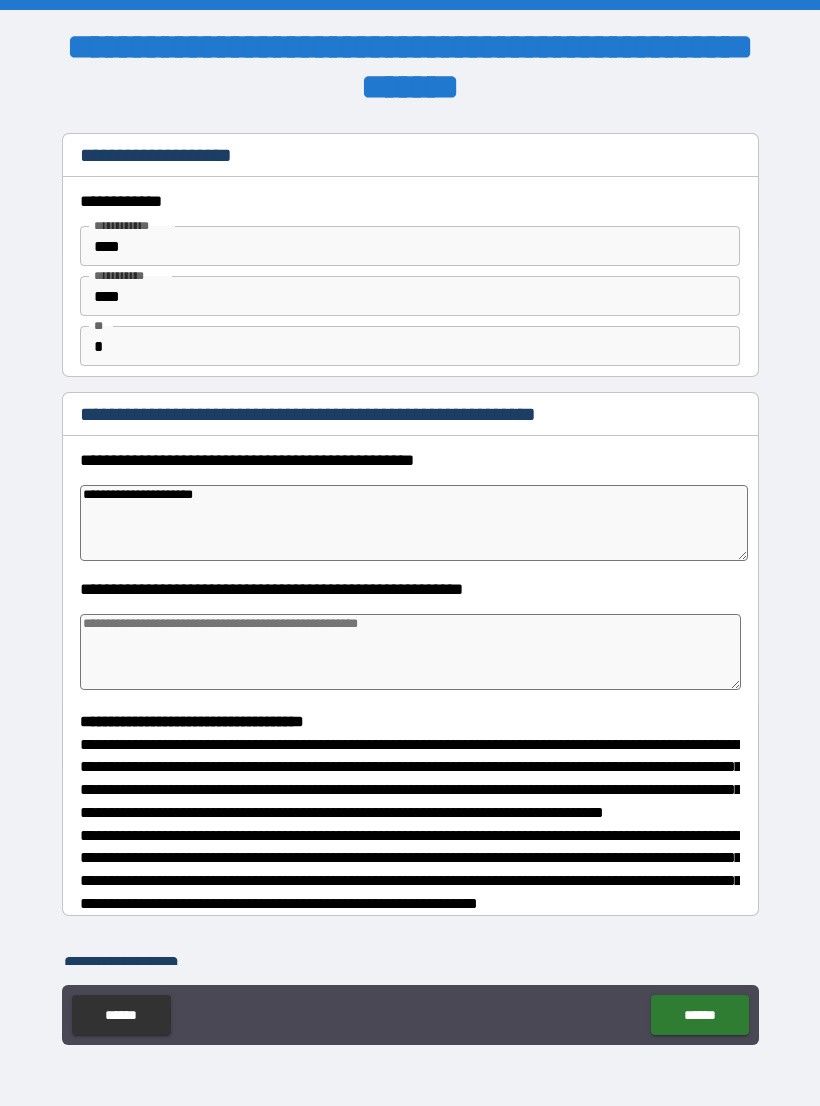 type on "*" 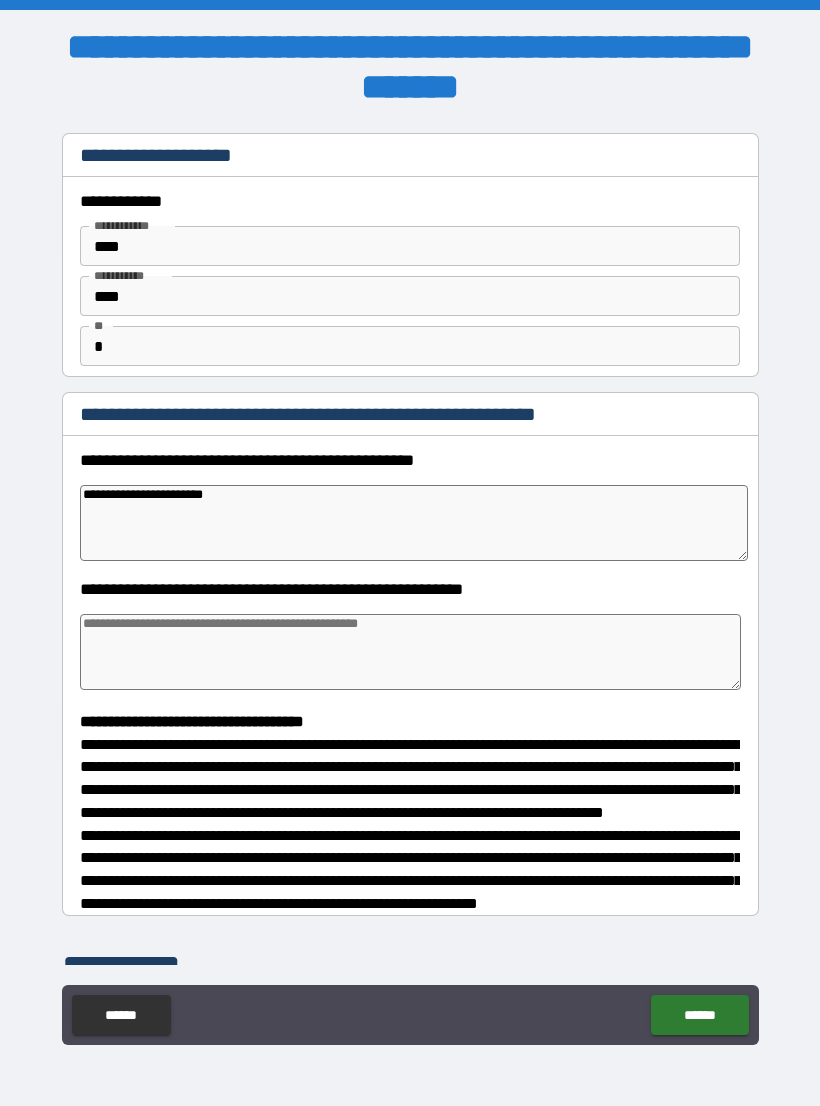 type on "**********" 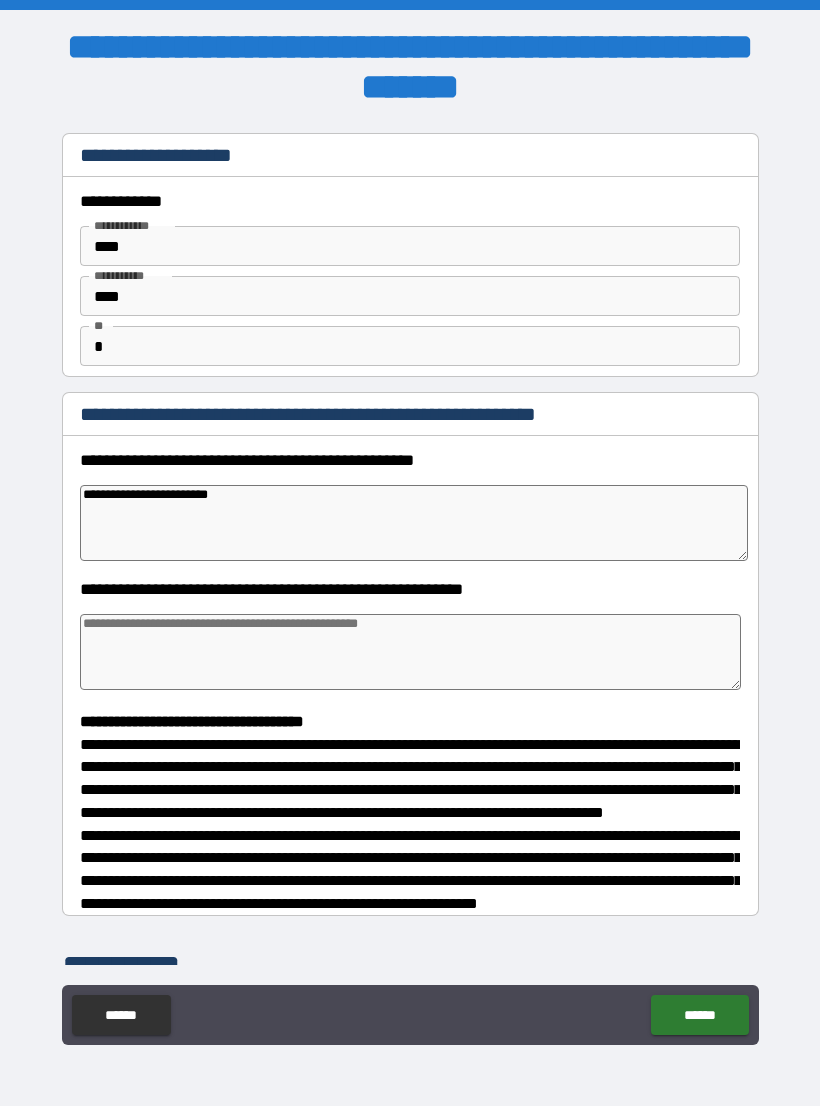 type on "*" 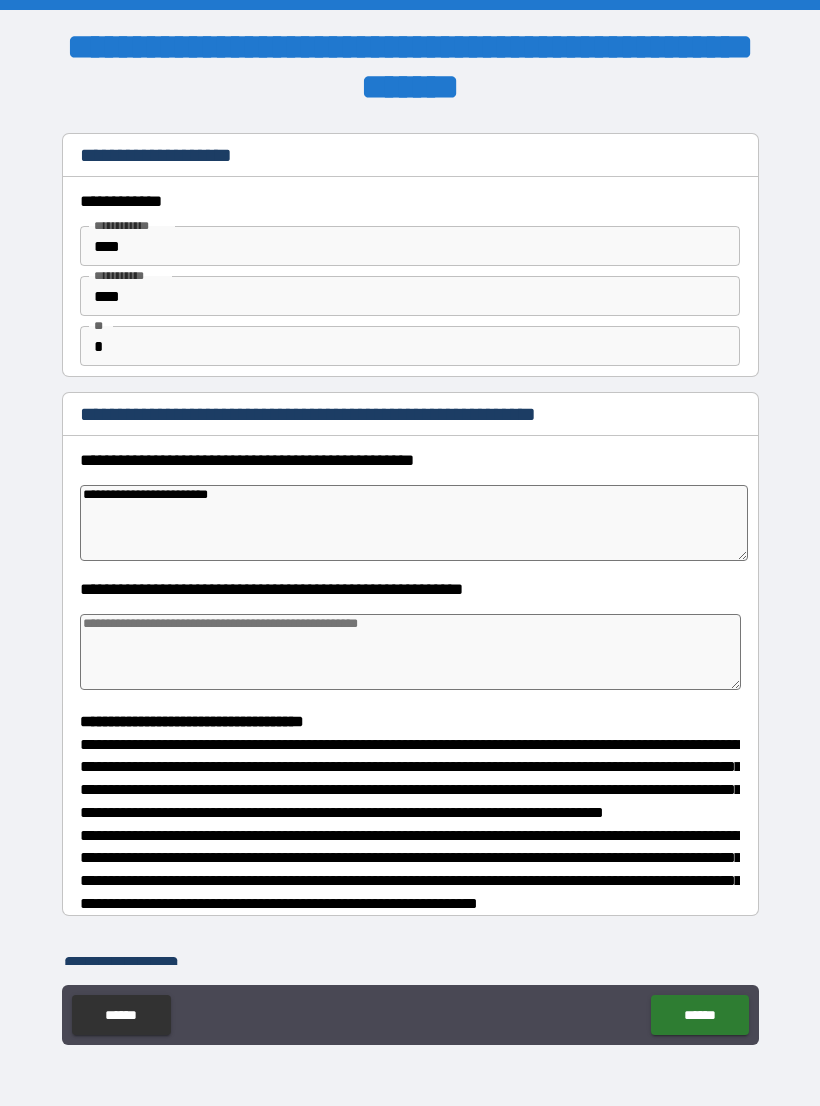 type on "**********" 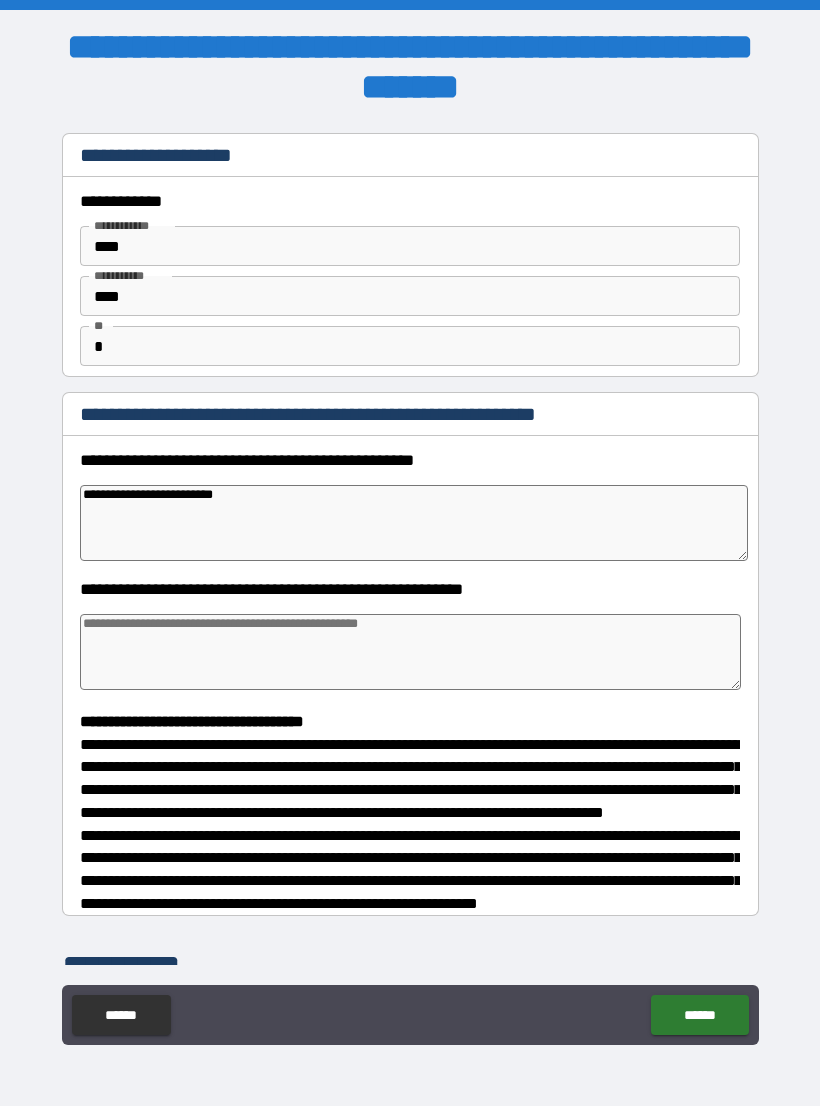 type on "*" 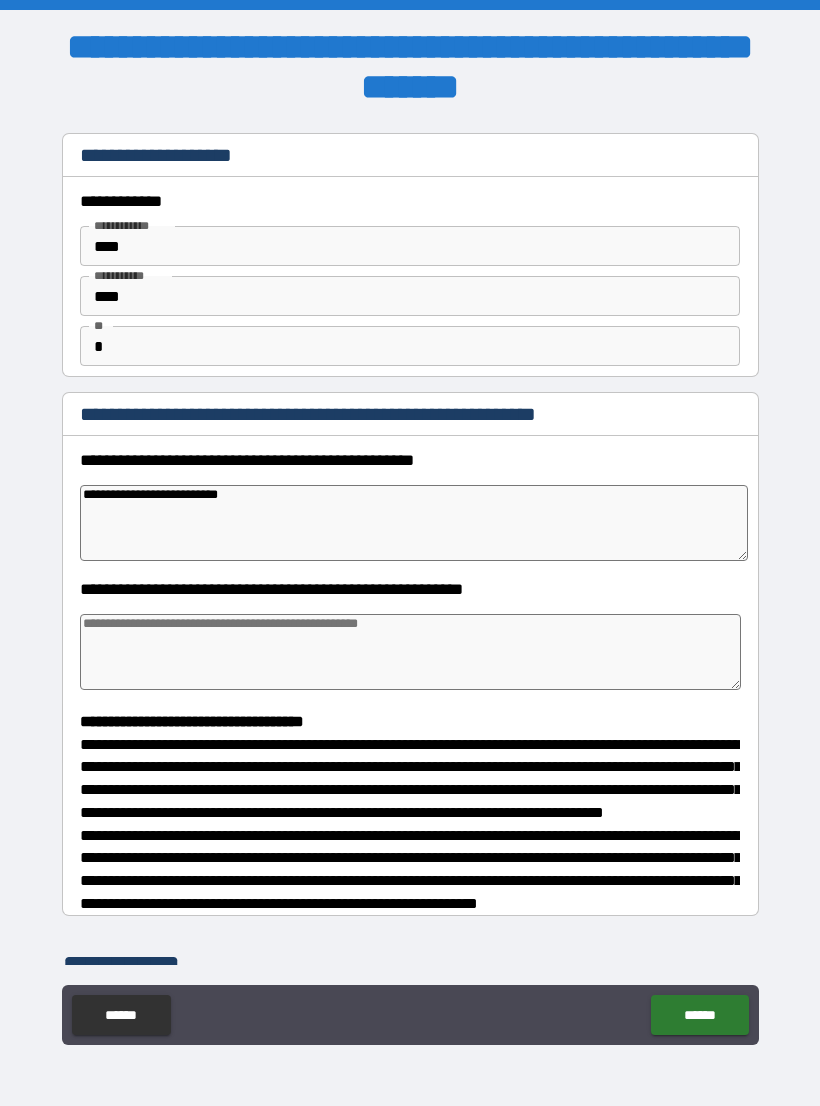 type on "*" 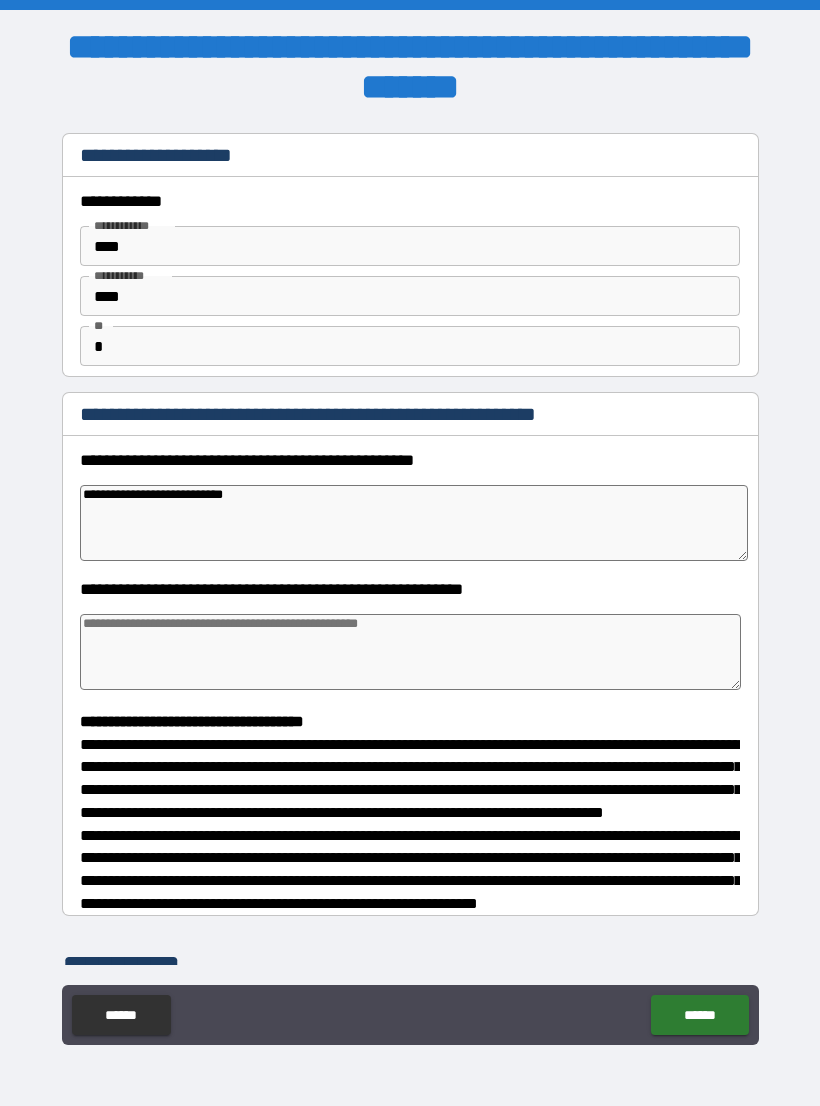 type on "*" 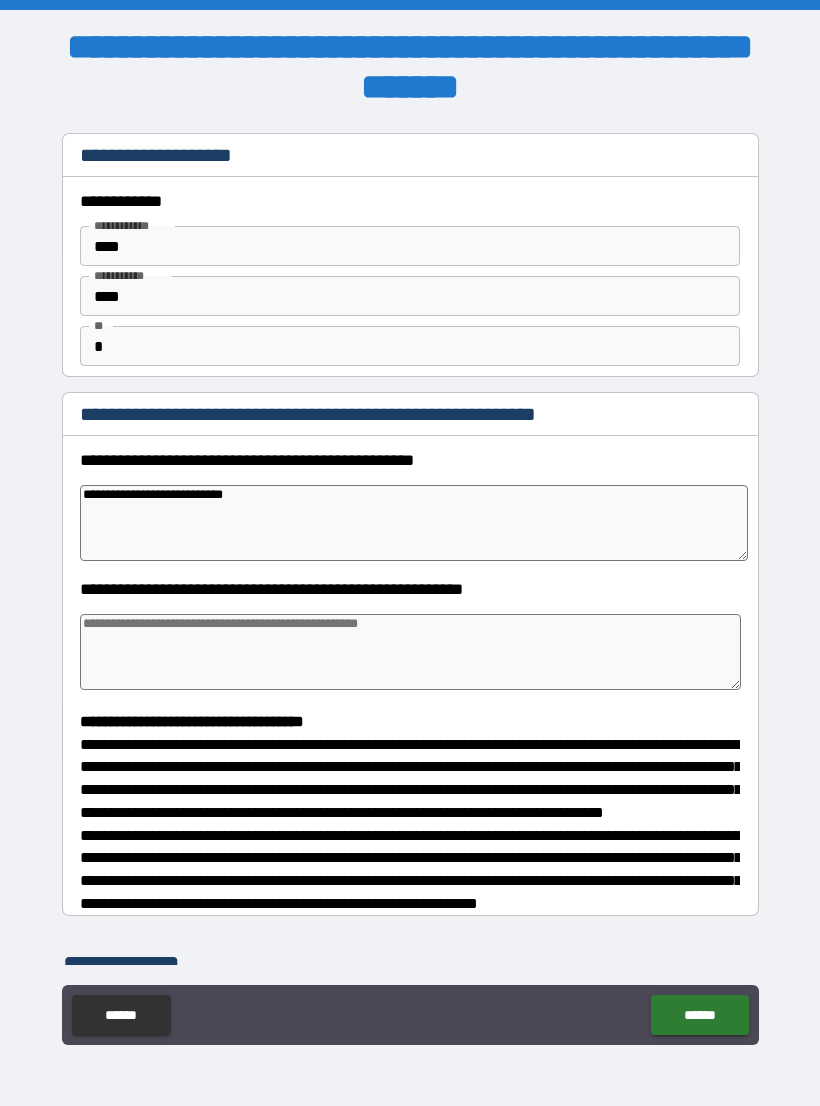 type on "**********" 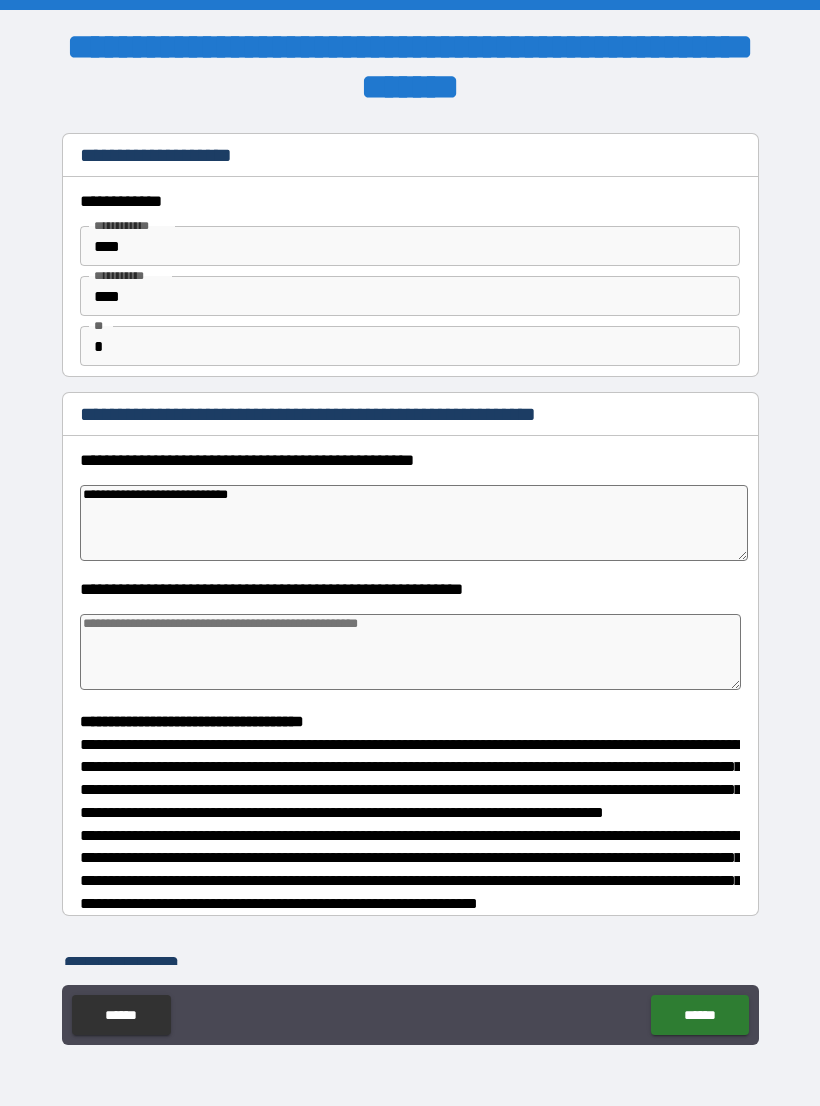 type on "*" 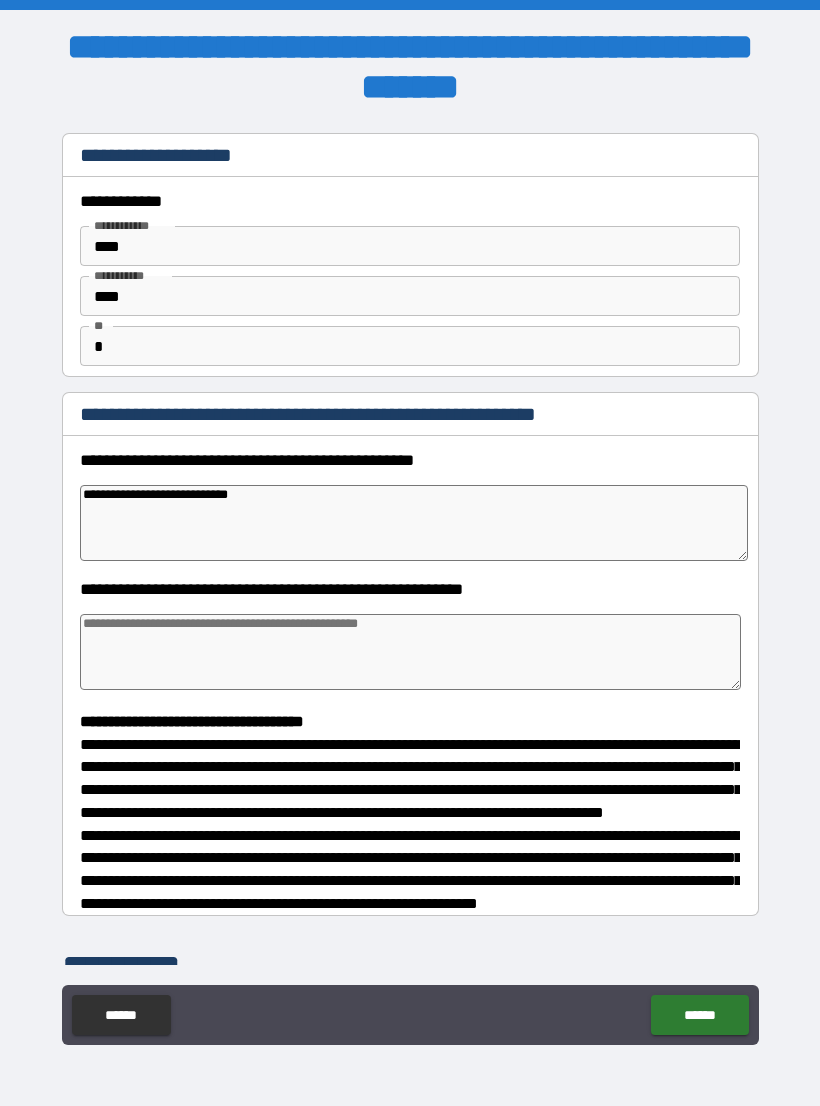type on "**********" 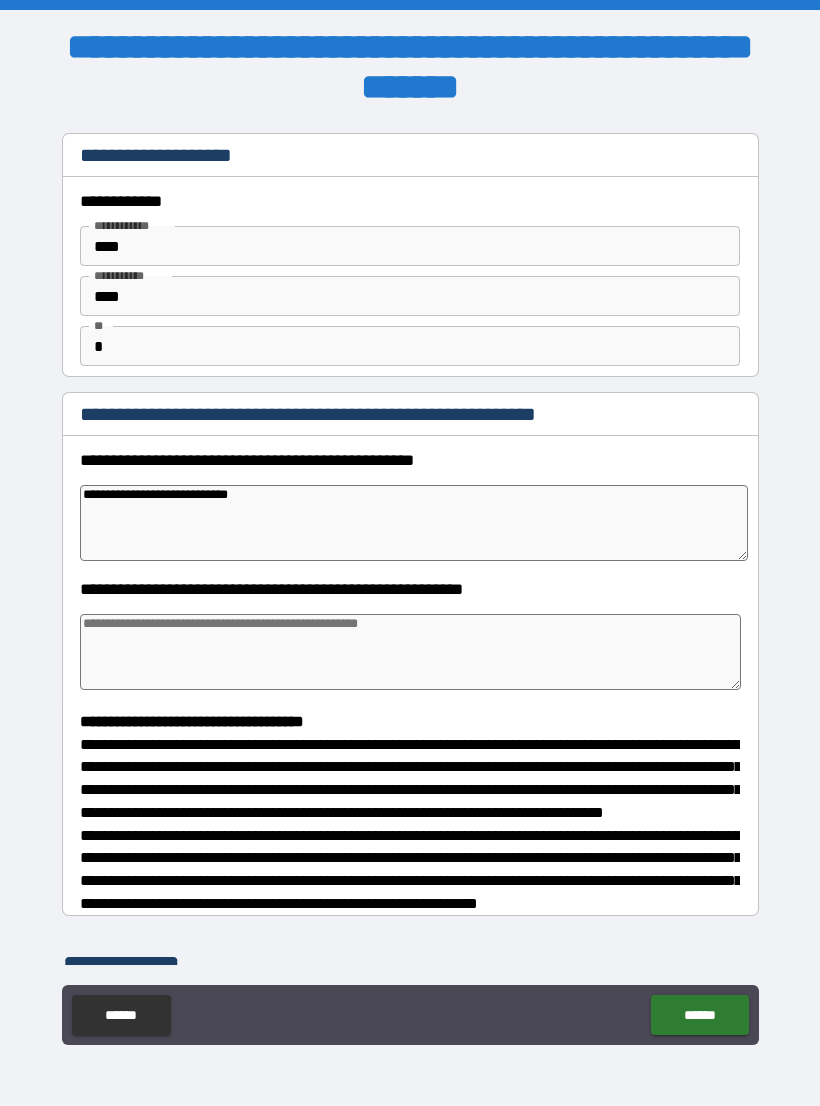 type on "*" 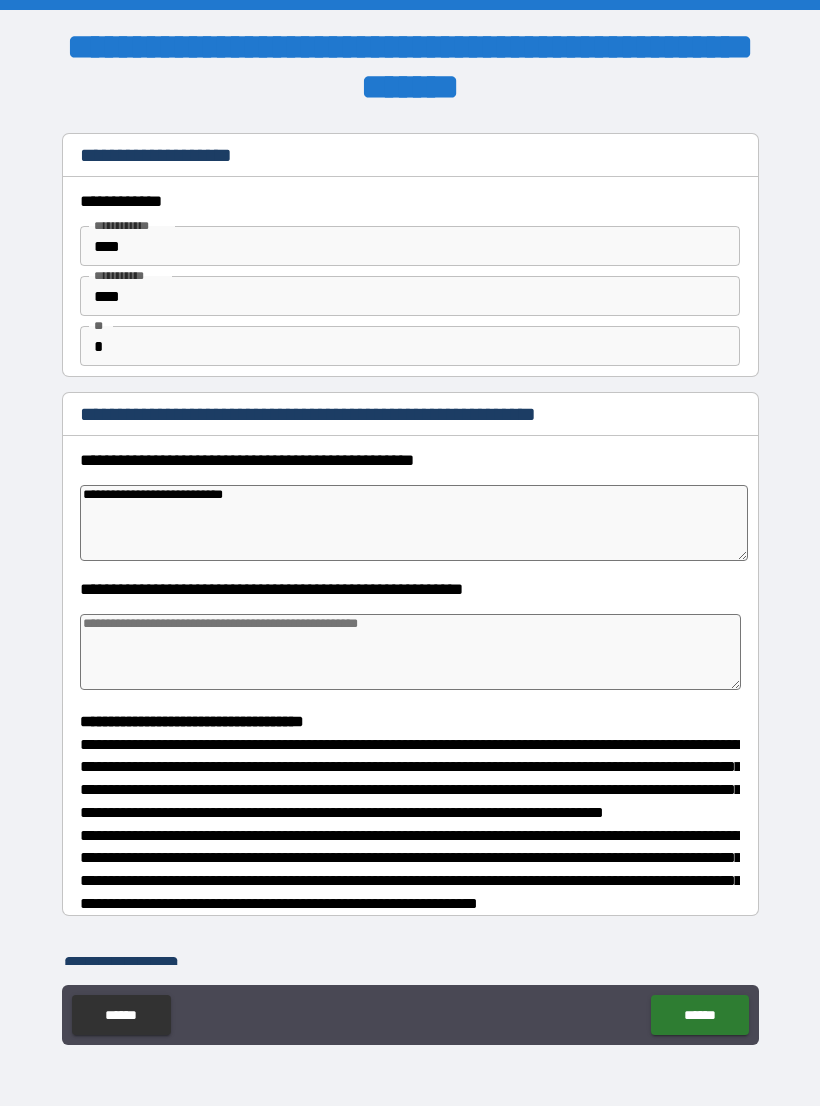 type on "**********" 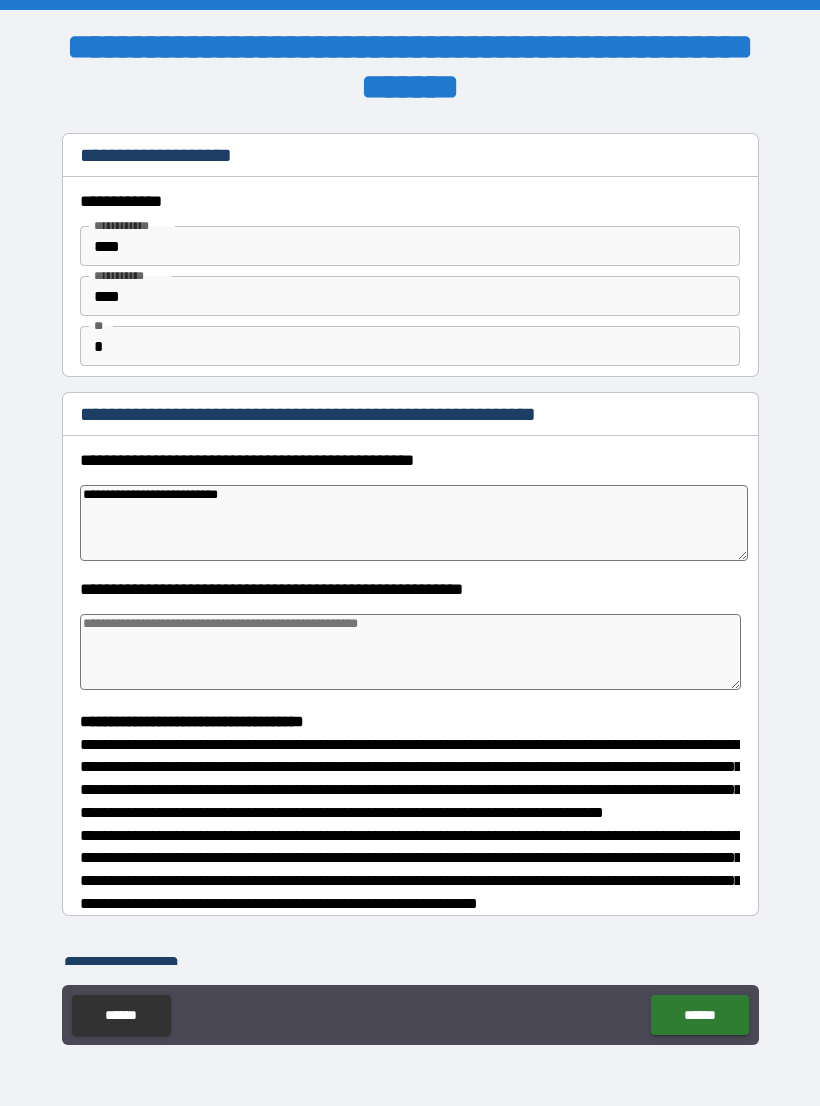 type on "*" 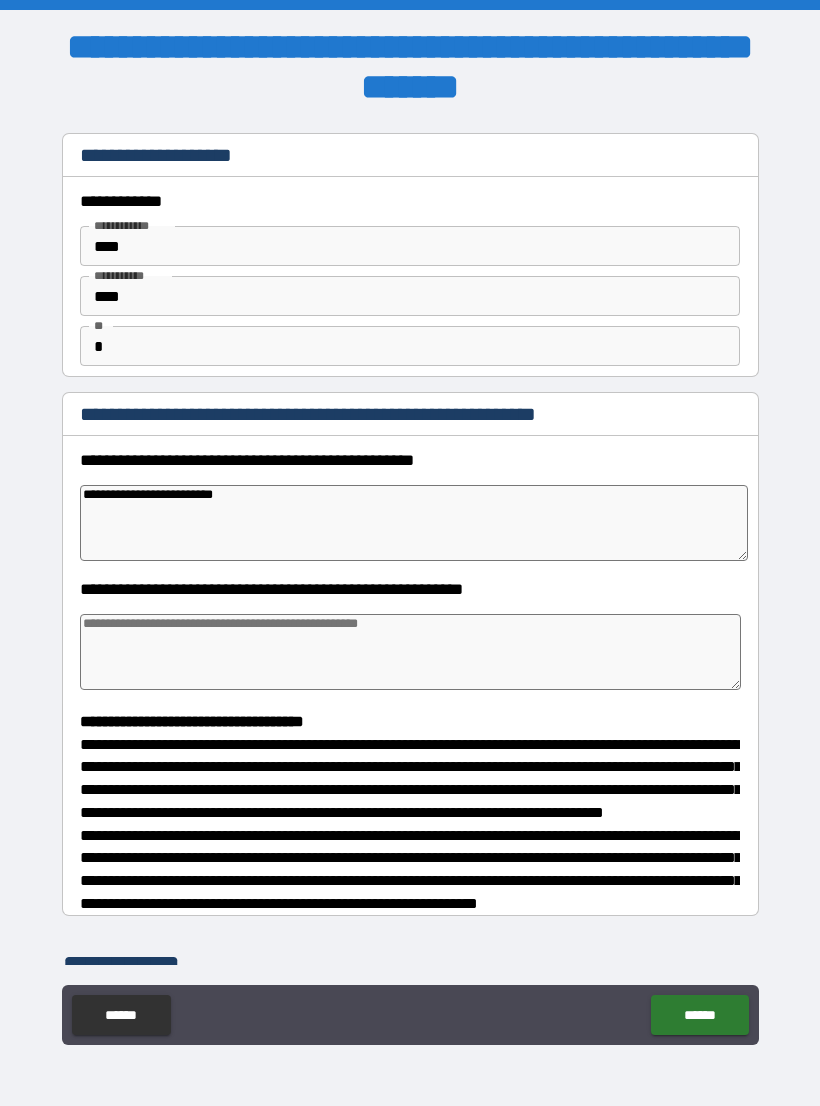 type on "*" 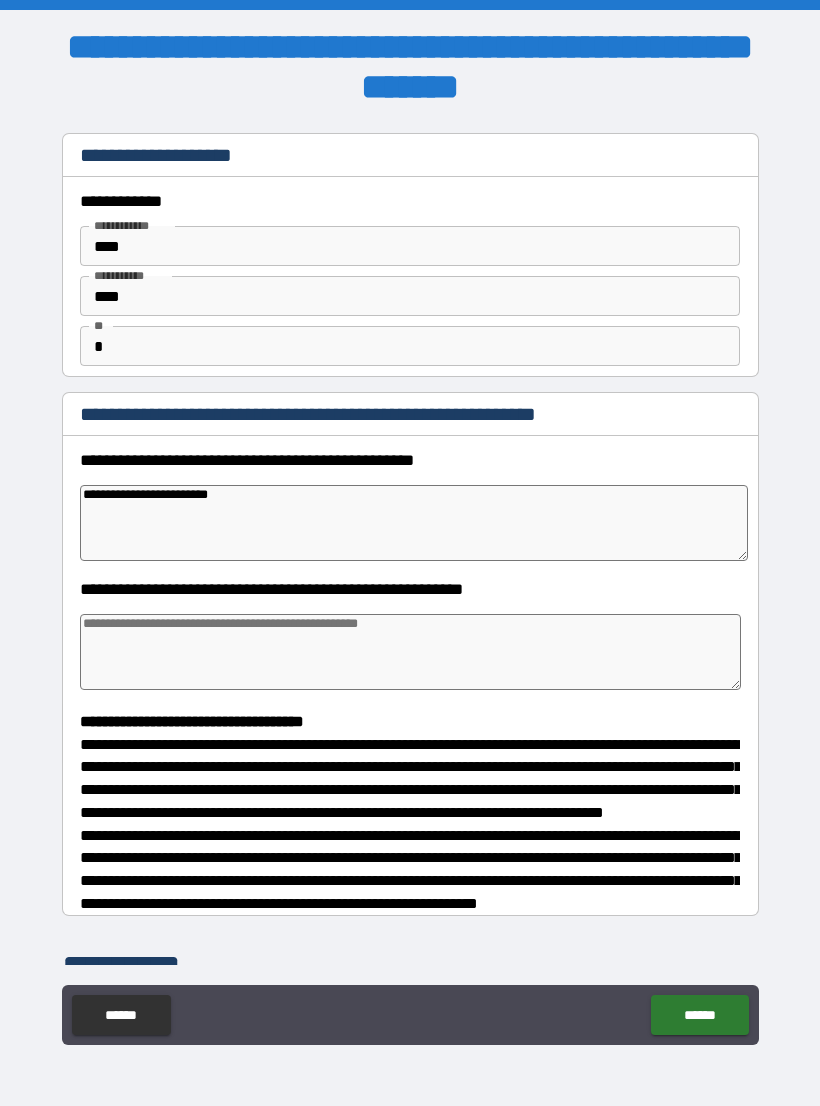 type on "*" 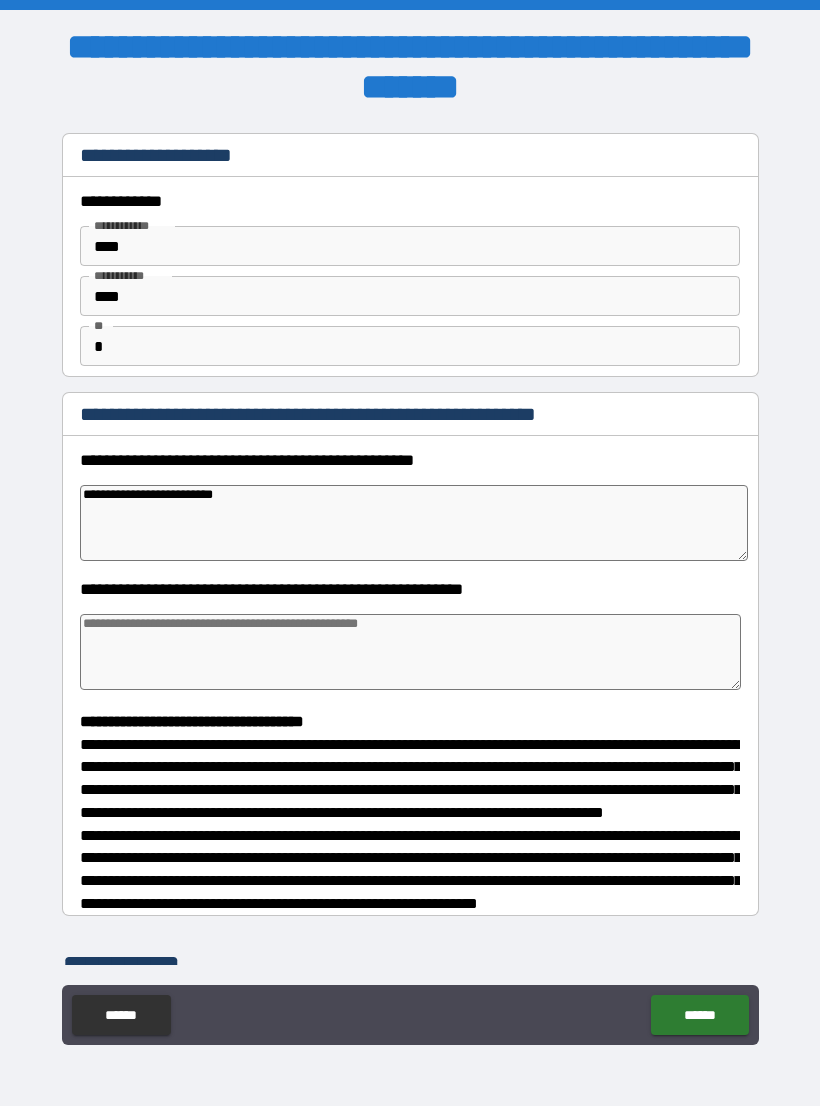 type on "*" 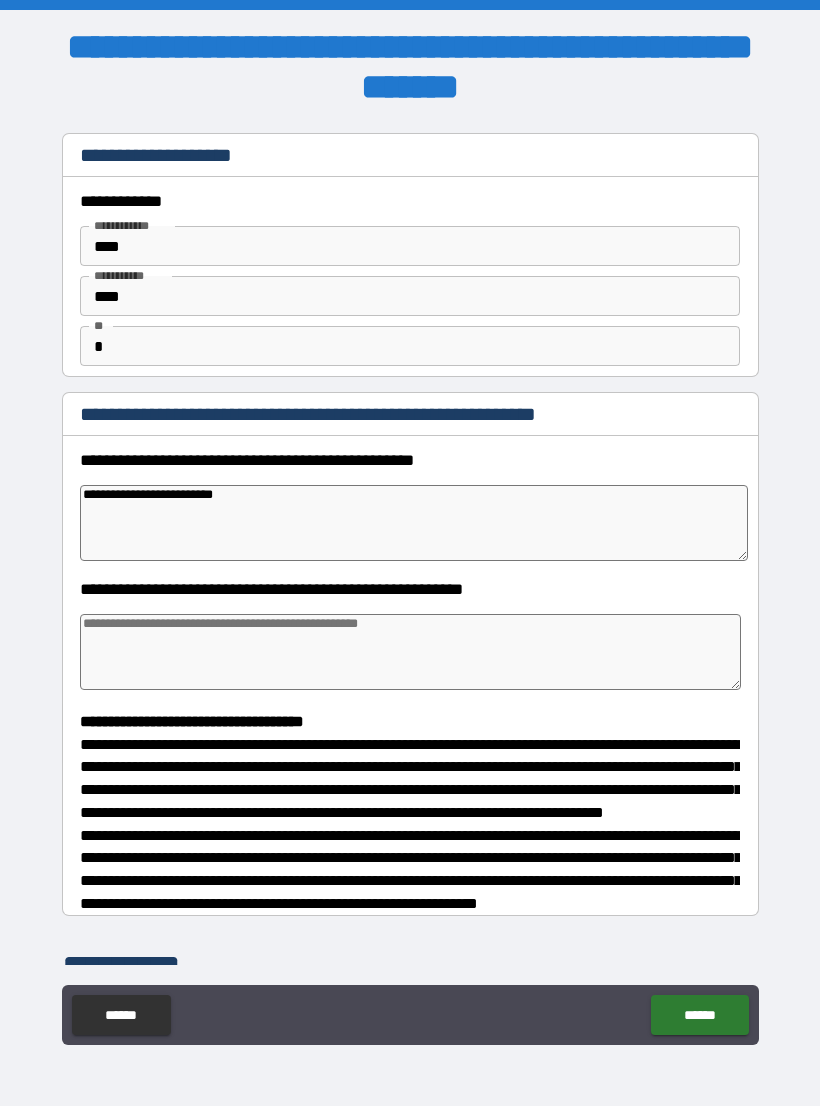 type 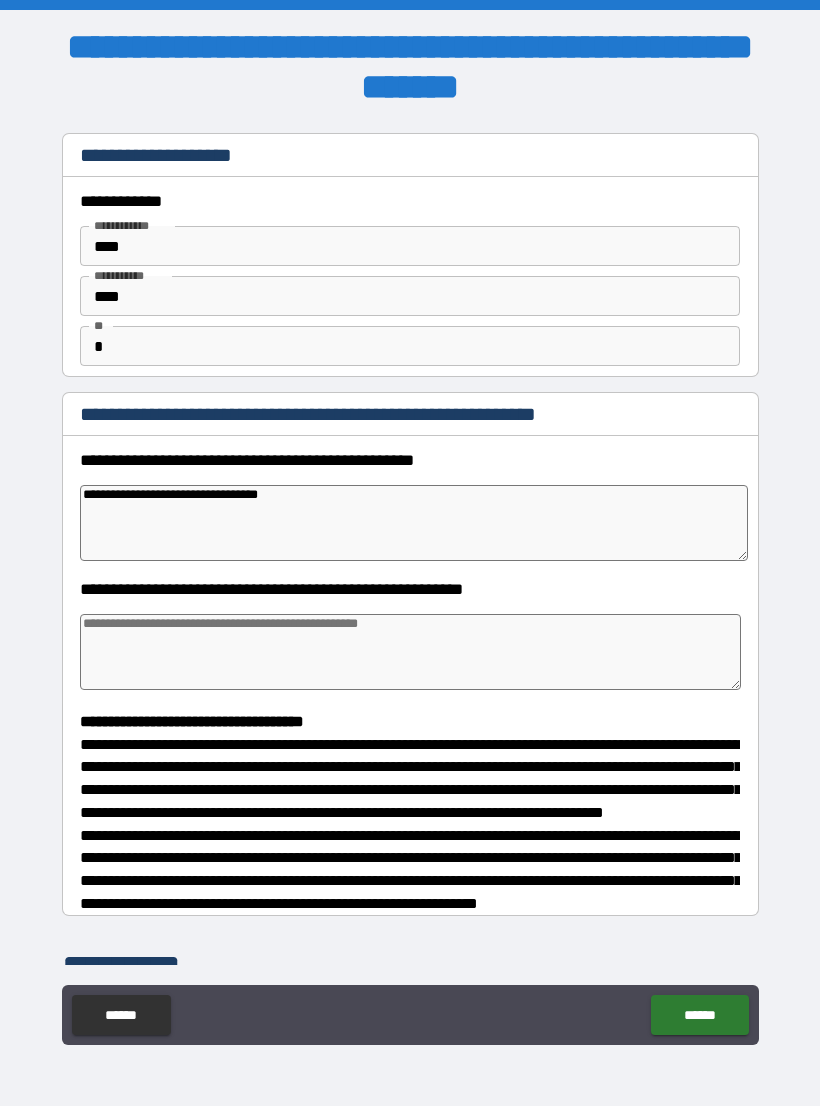 click at bounding box center (410, 652) 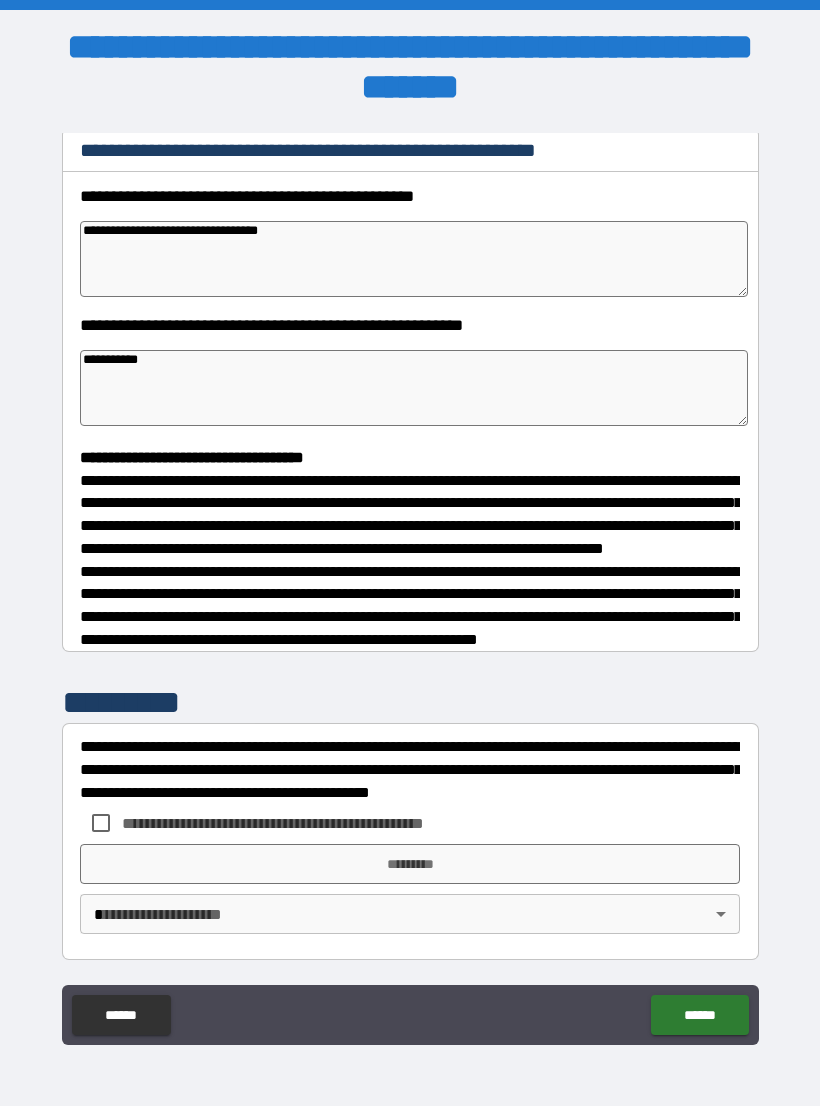 scroll, scrollTop: 302, scrollLeft: 0, axis: vertical 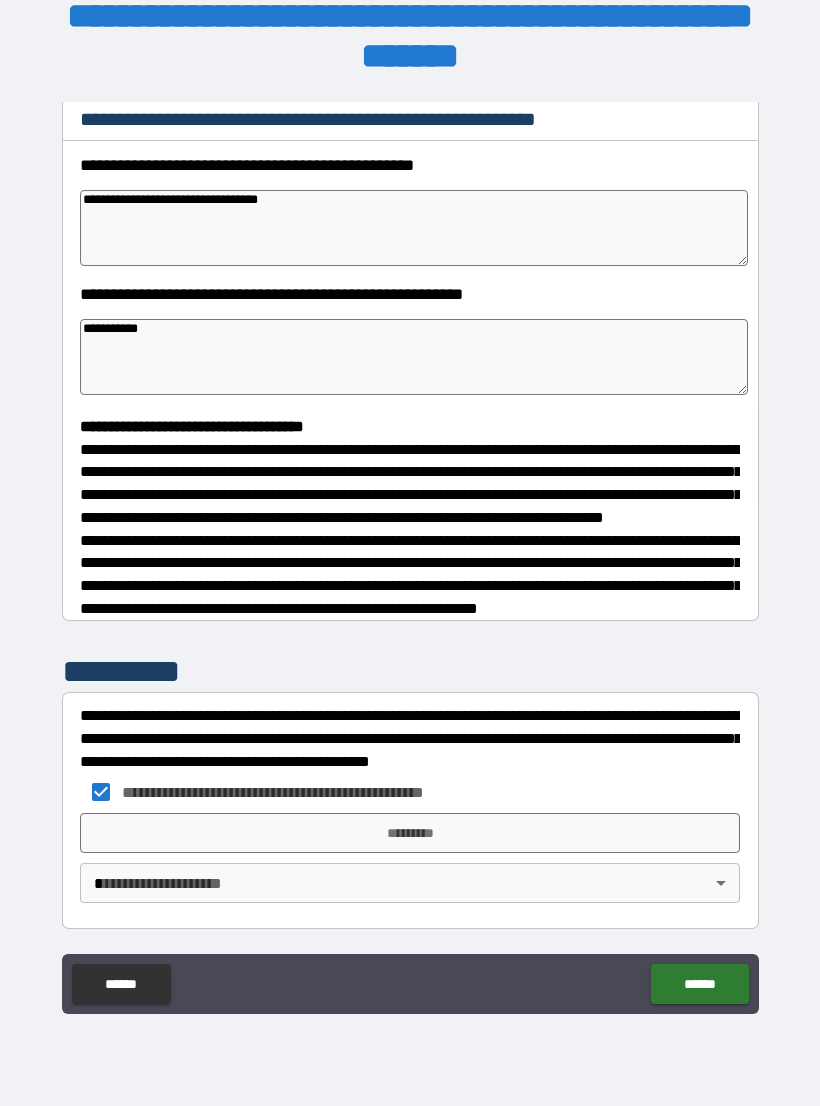 click on "*********" at bounding box center [410, 833] 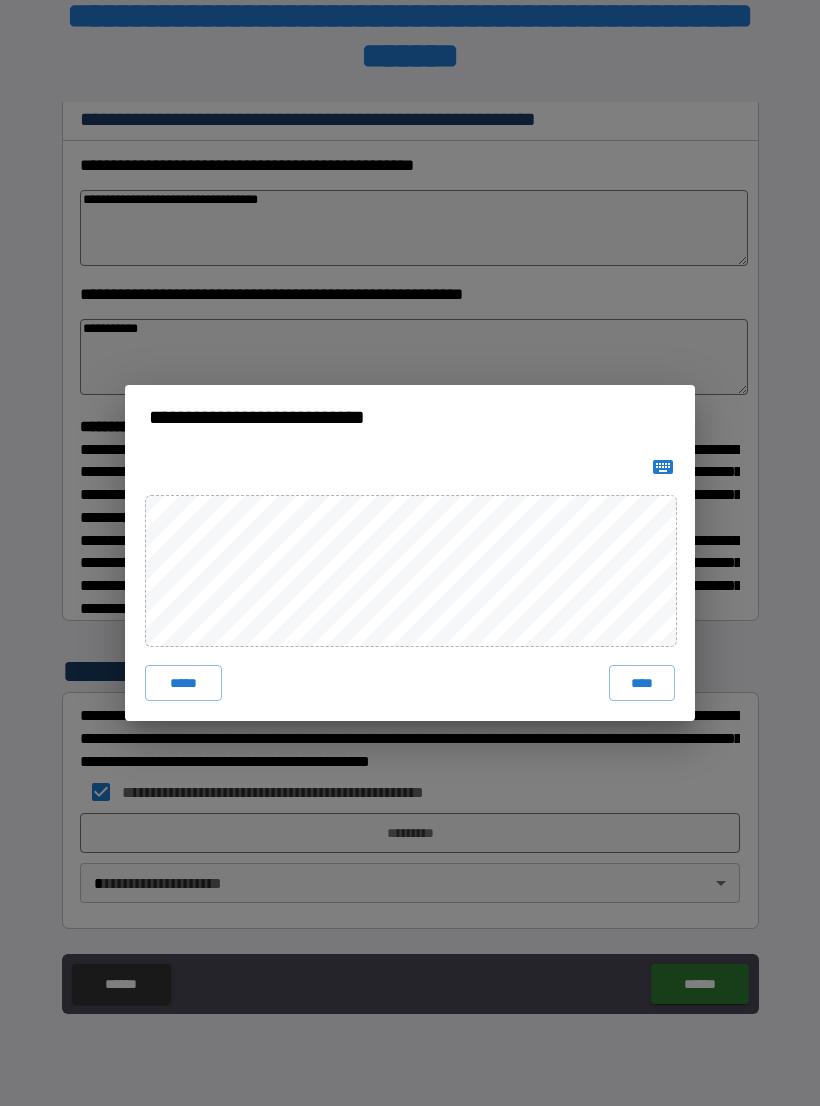 click on "****" at bounding box center [642, 683] 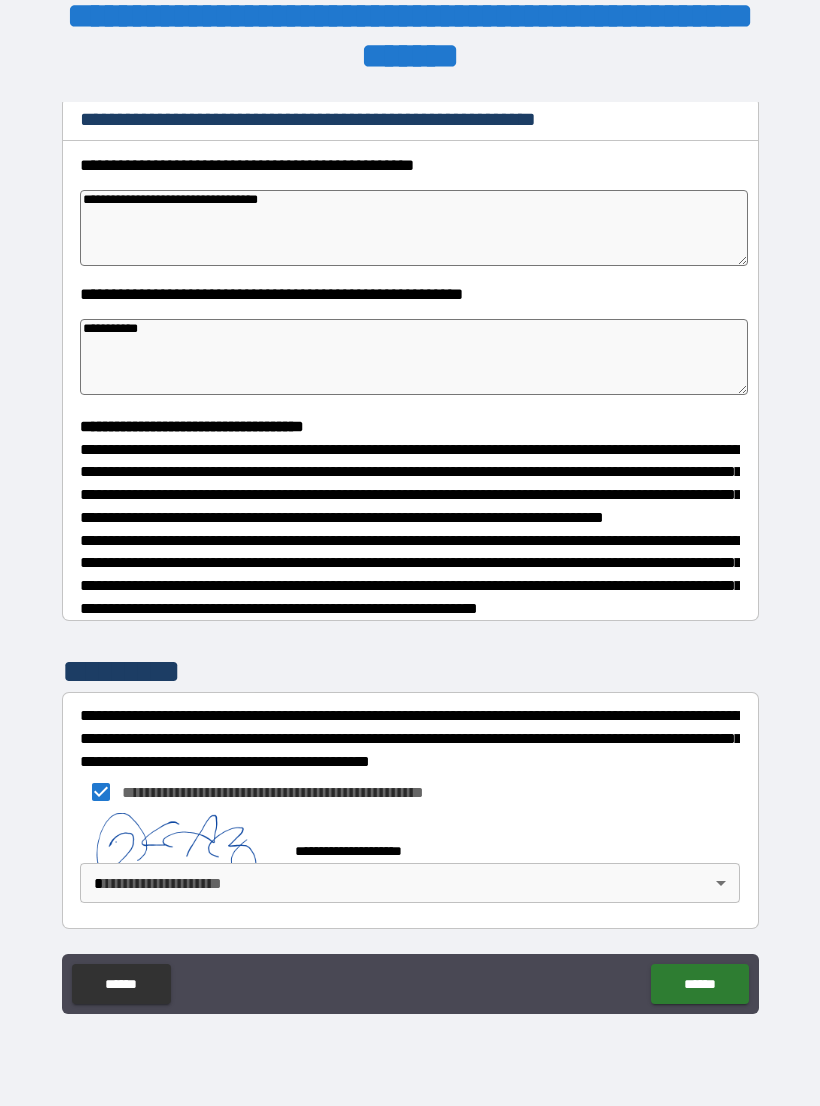 scroll, scrollTop: 292, scrollLeft: 0, axis: vertical 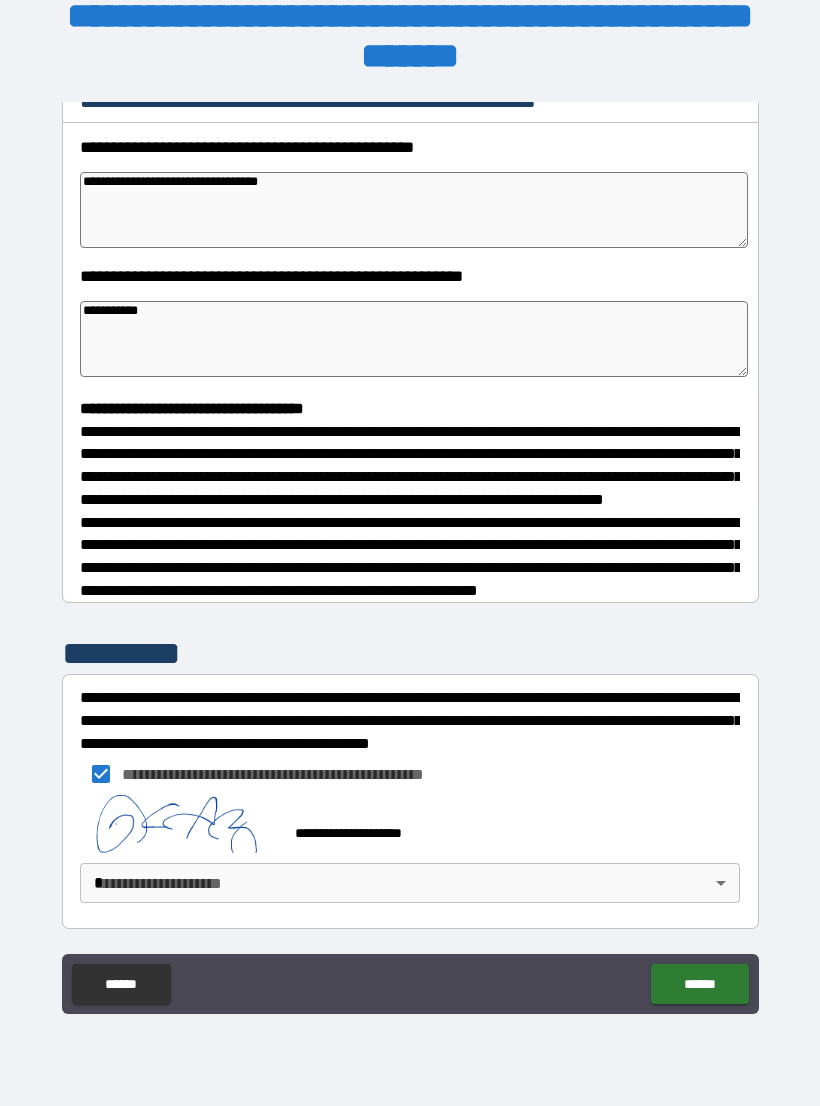 click on "******" at bounding box center [699, 984] 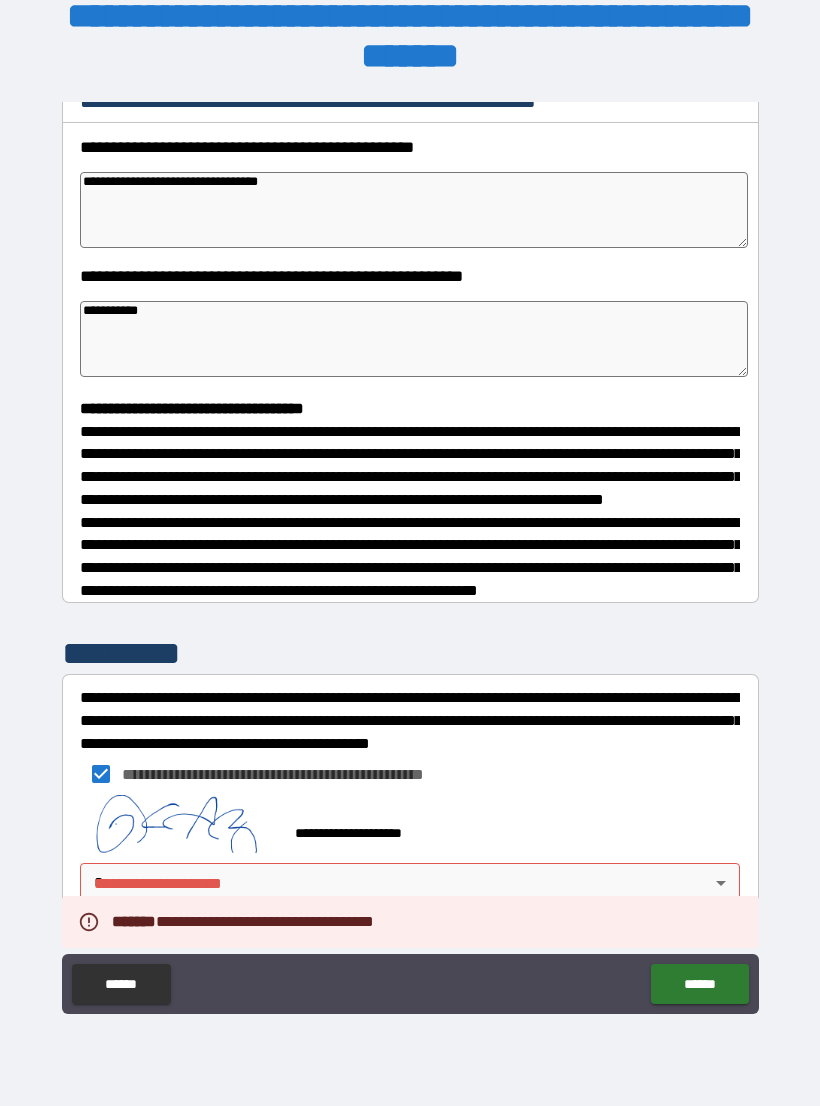 scroll, scrollTop: 319, scrollLeft: 0, axis: vertical 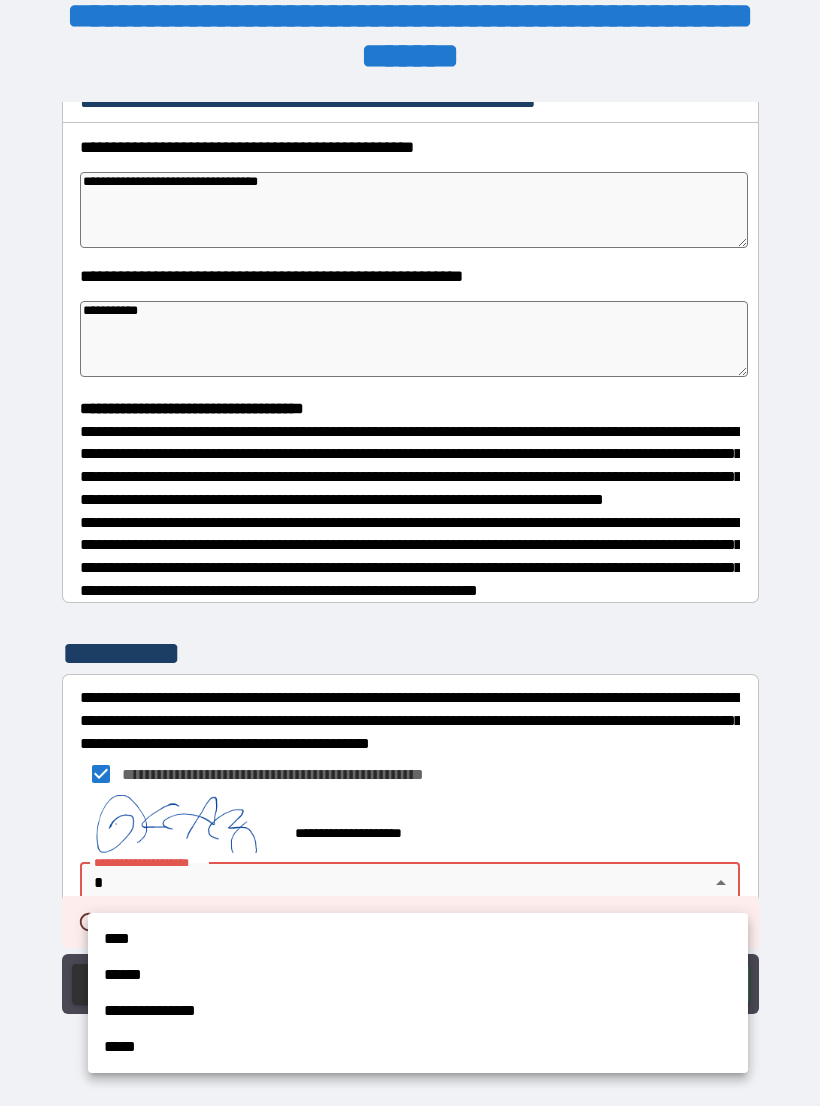 click on "****" at bounding box center (418, 939) 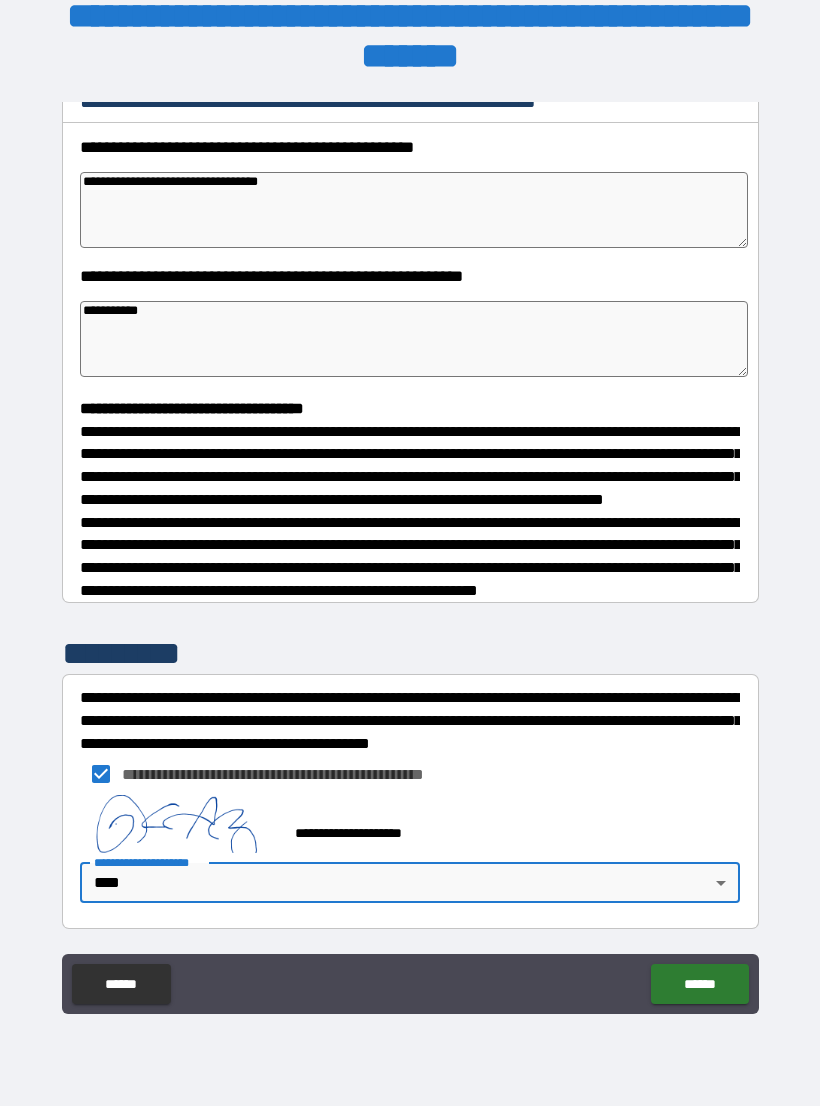 click on "******" at bounding box center (699, 984) 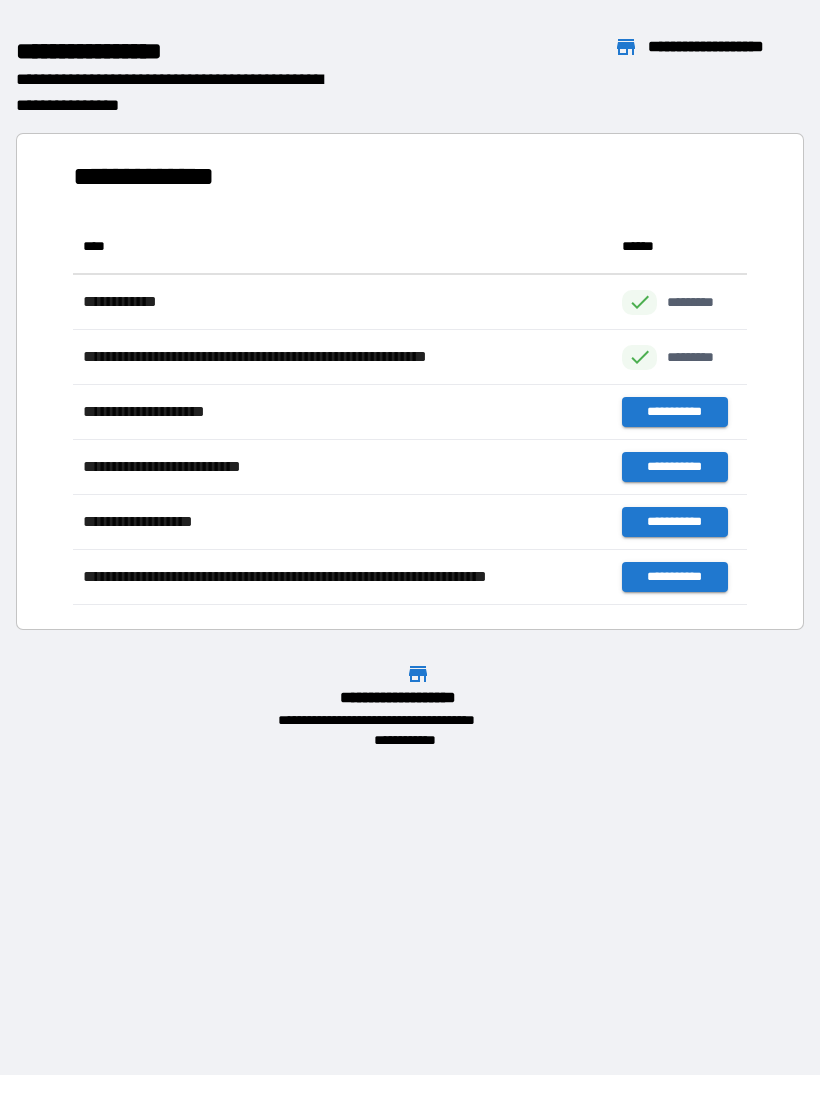 scroll, scrollTop: 1, scrollLeft: 1, axis: both 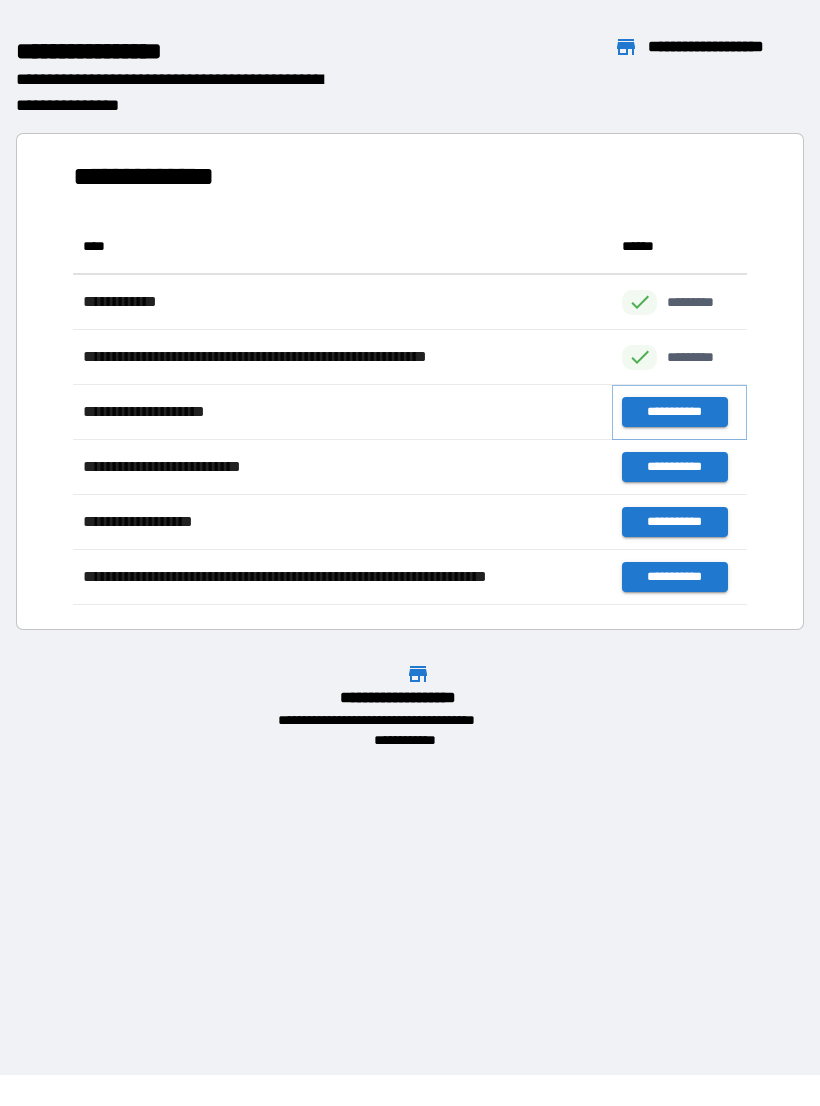 click on "**********" at bounding box center (674, 412) 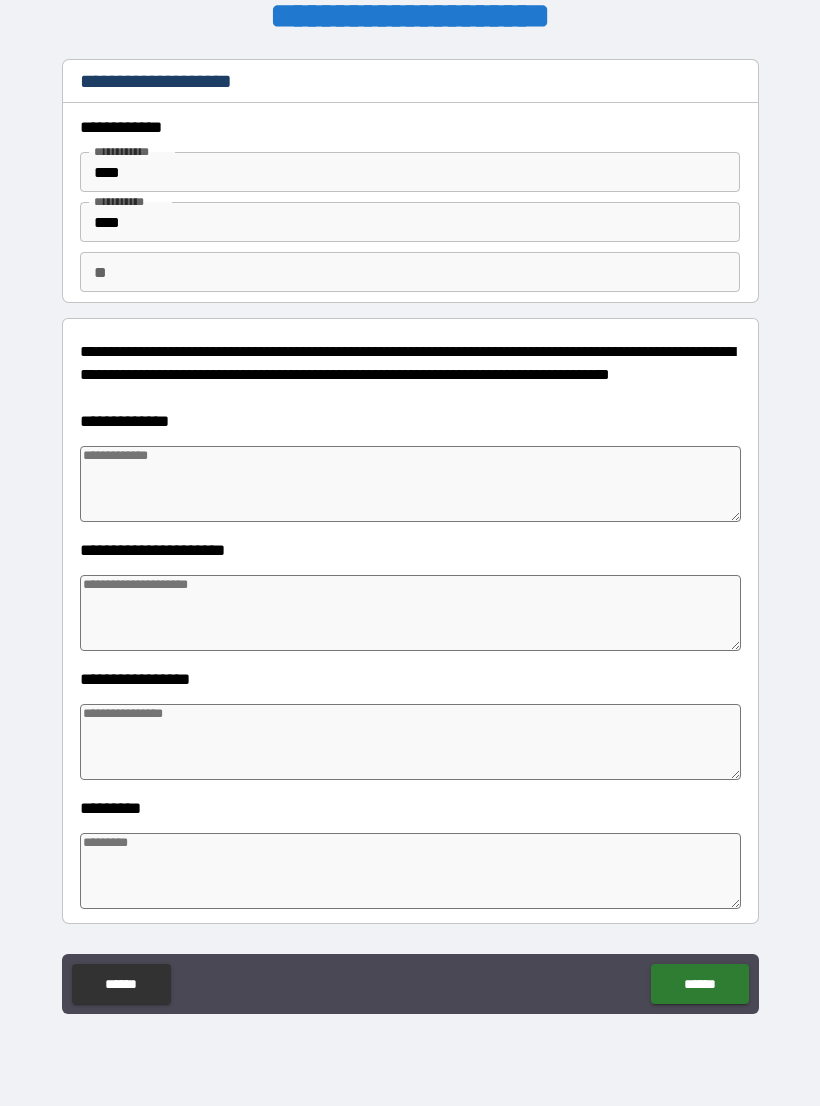 click on "****" at bounding box center (410, 172) 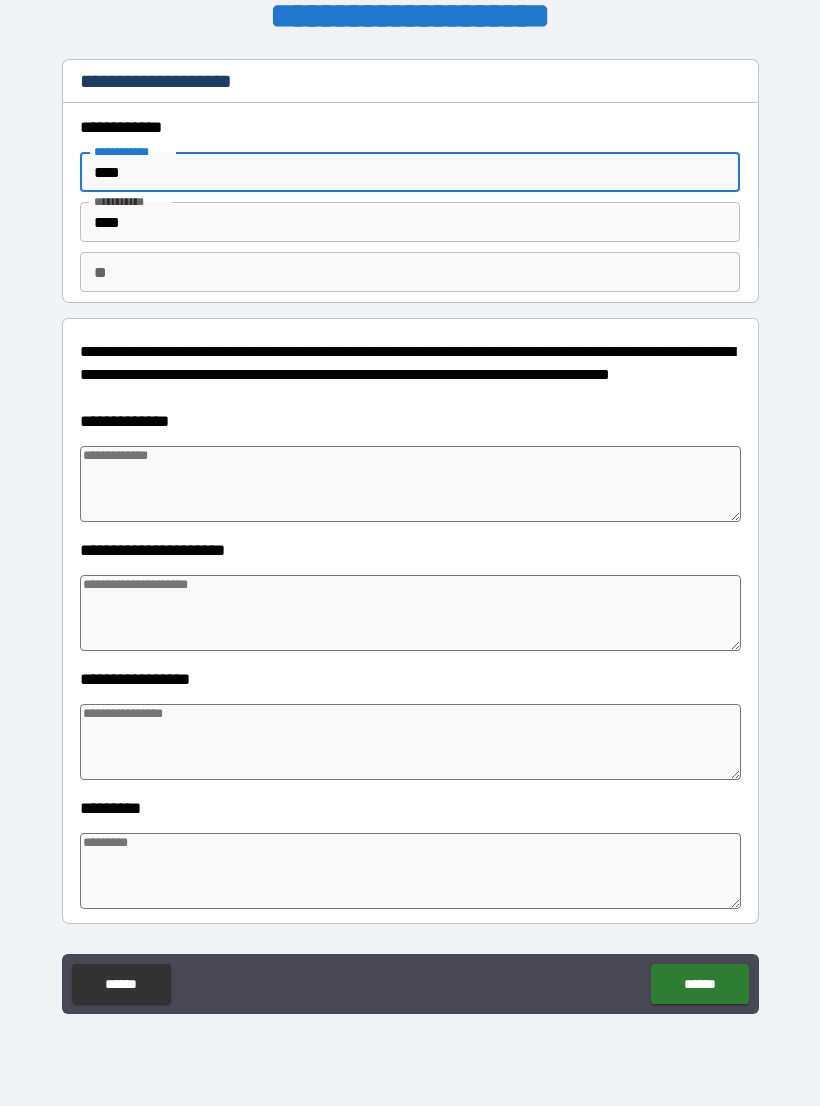 click on "****" at bounding box center [410, 222] 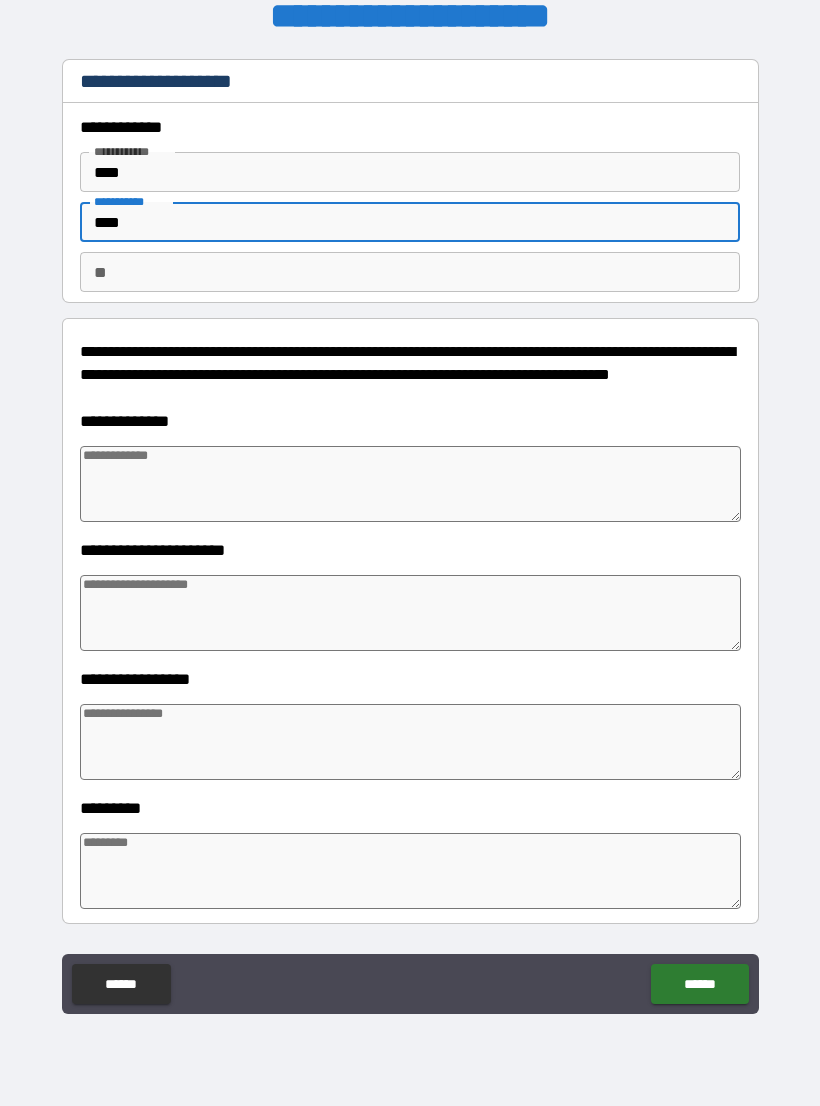 click on "**" at bounding box center (410, 272) 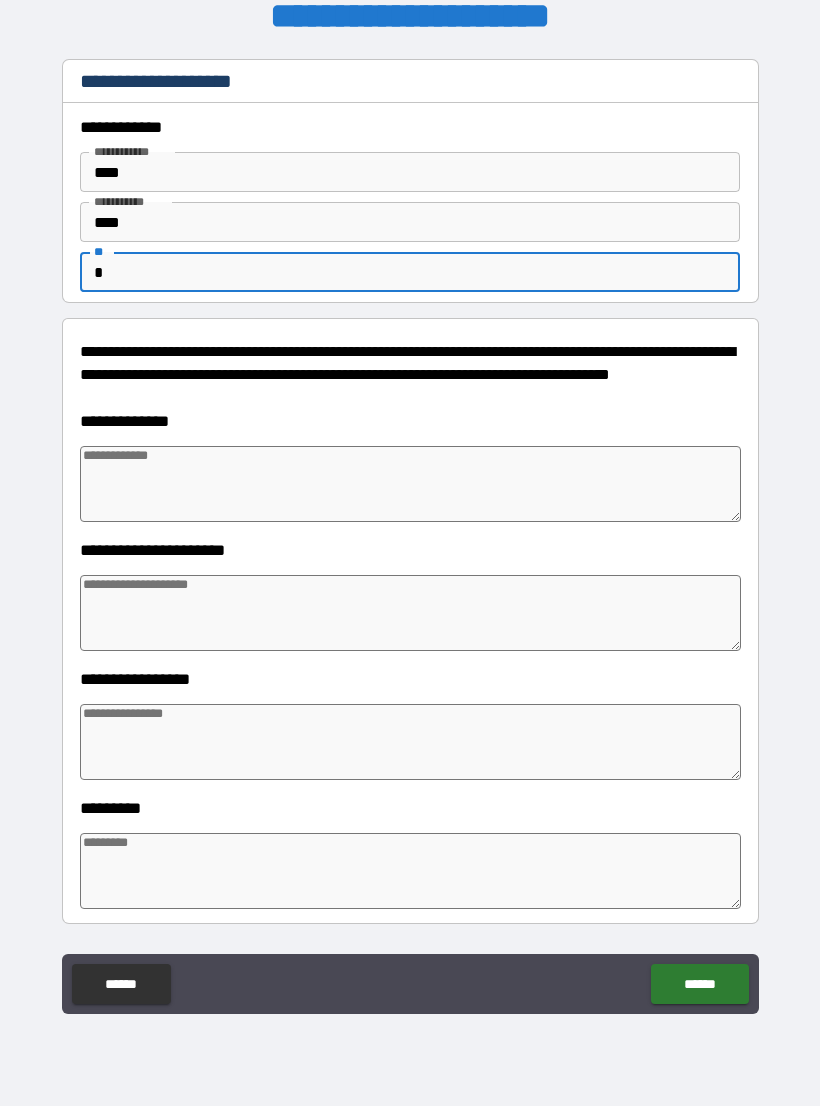 click at bounding box center (410, 484) 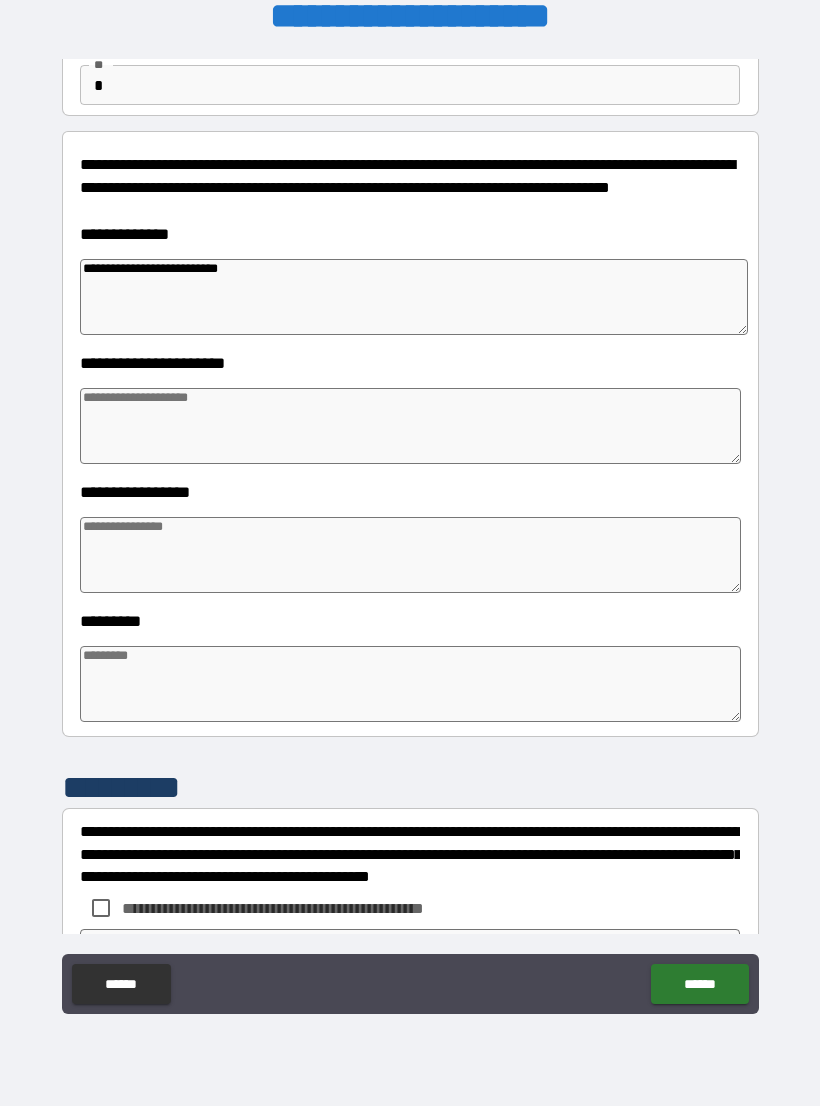 scroll, scrollTop: 230, scrollLeft: 0, axis: vertical 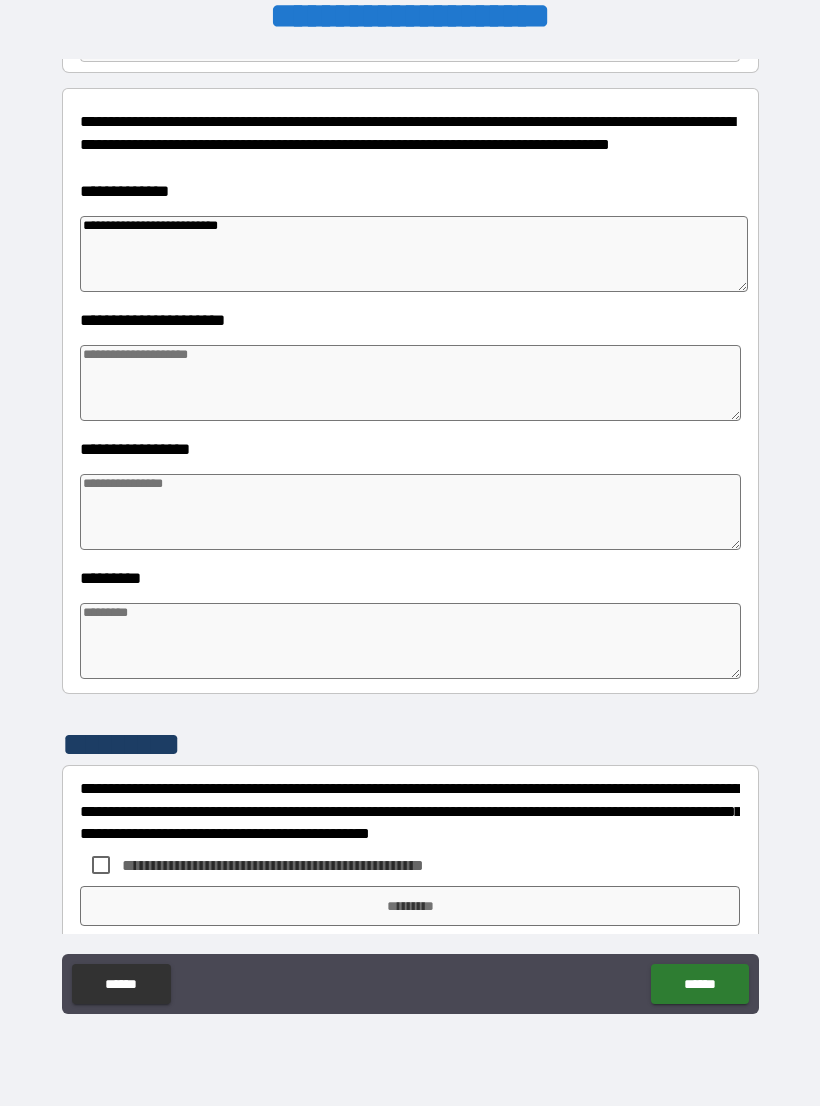 click at bounding box center [410, 641] 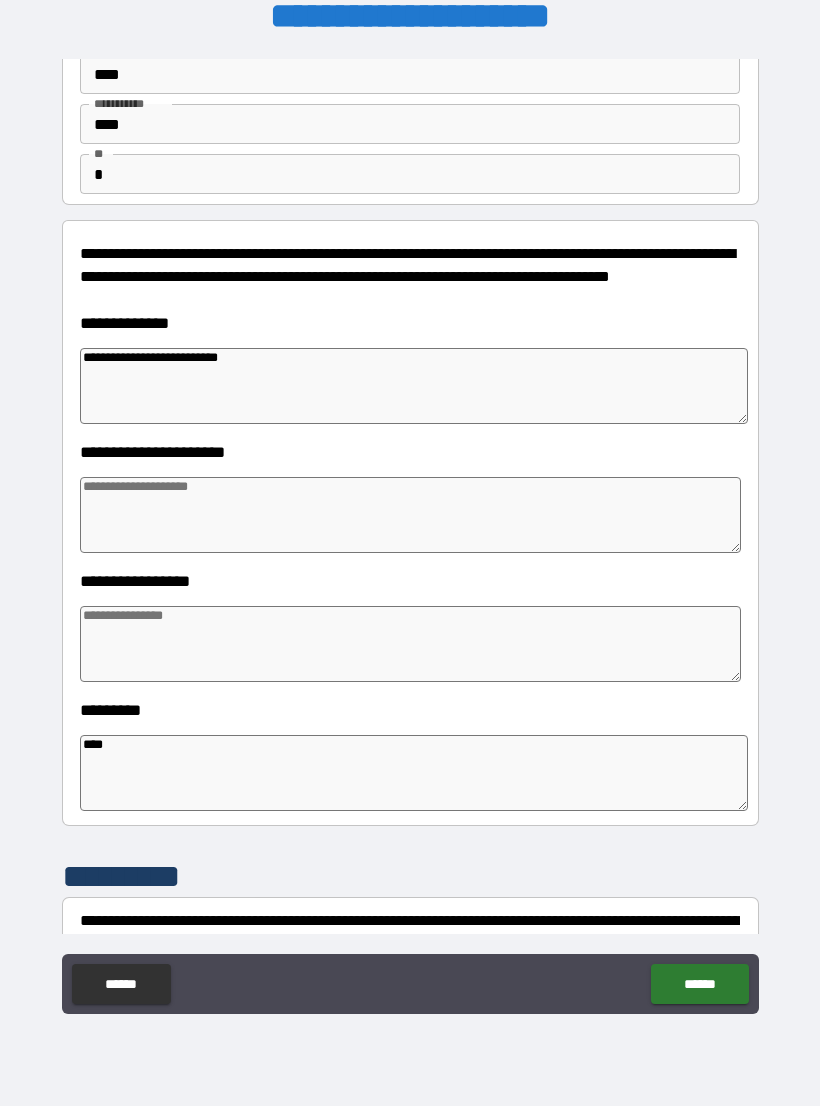 scroll, scrollTop: 97, scrollLeft: 0, axis: vertical 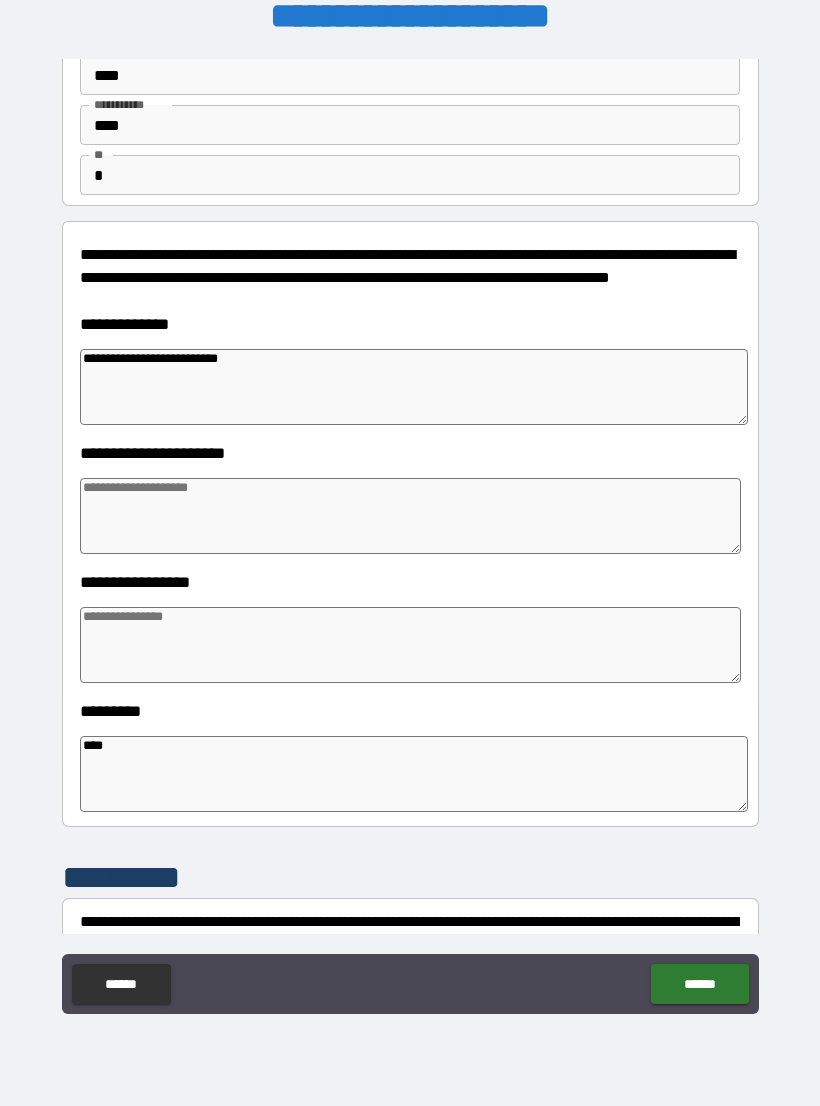 click on "**********" at bounding box center (414, 387) 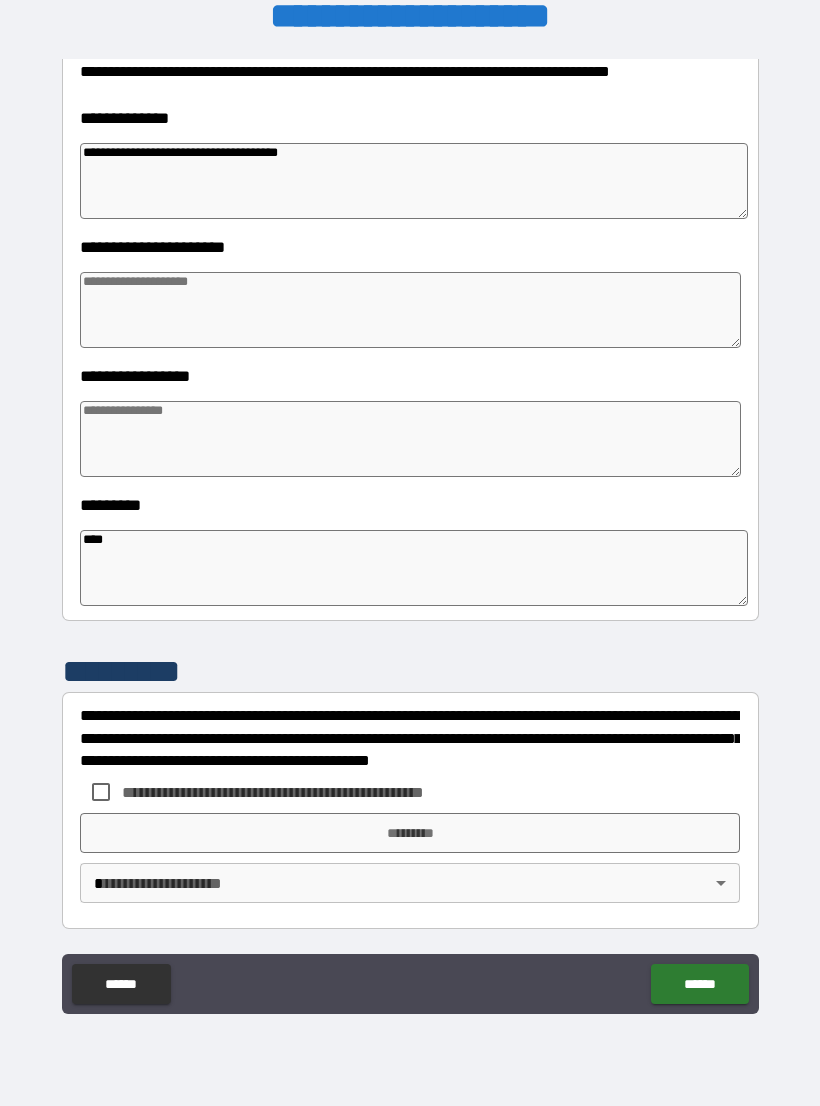scroll, scrollTop: 303, scrollLeft: 0, axis: vertical 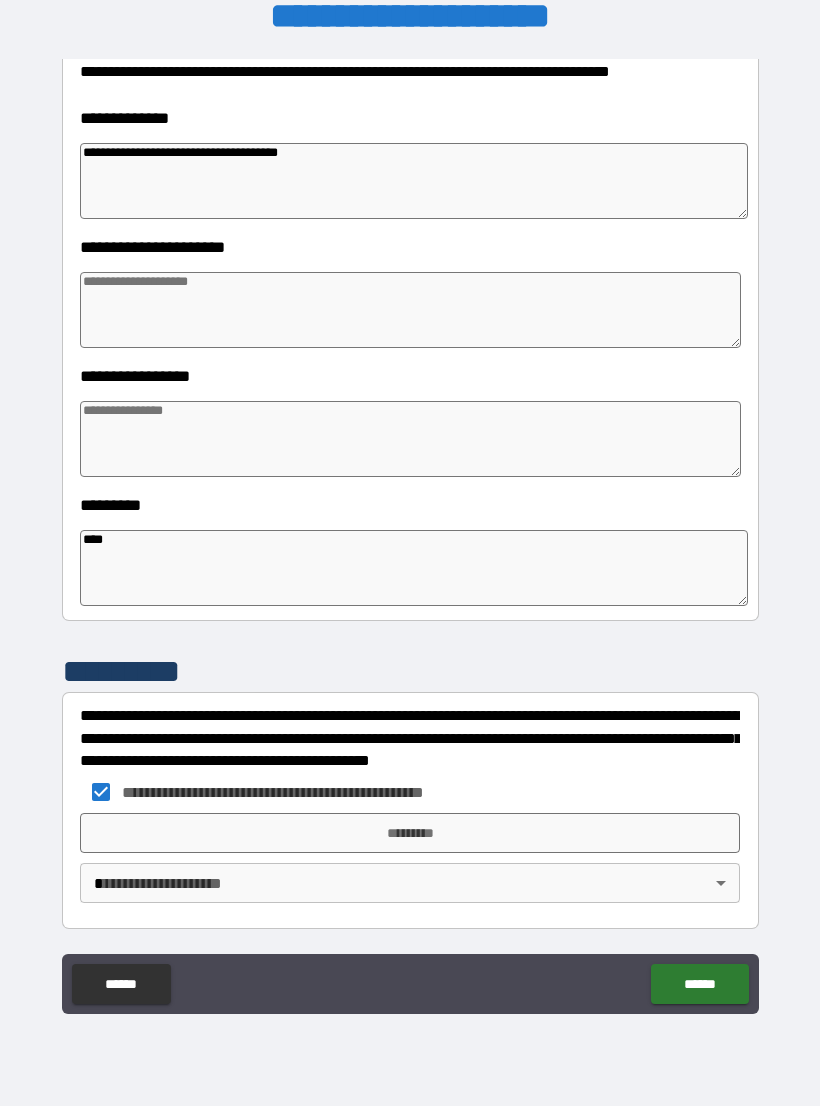 click on "*********" at bounding box center [410, 833] 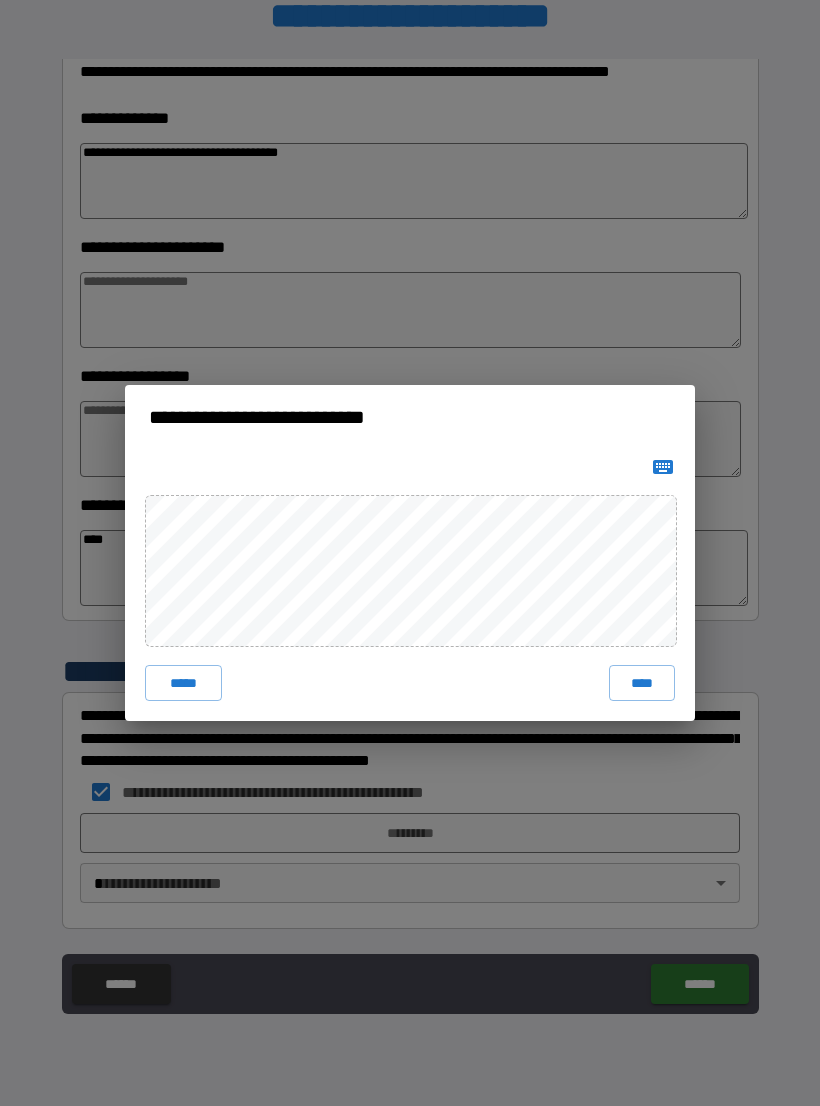 click on "****" at bounding box center [642, 683] 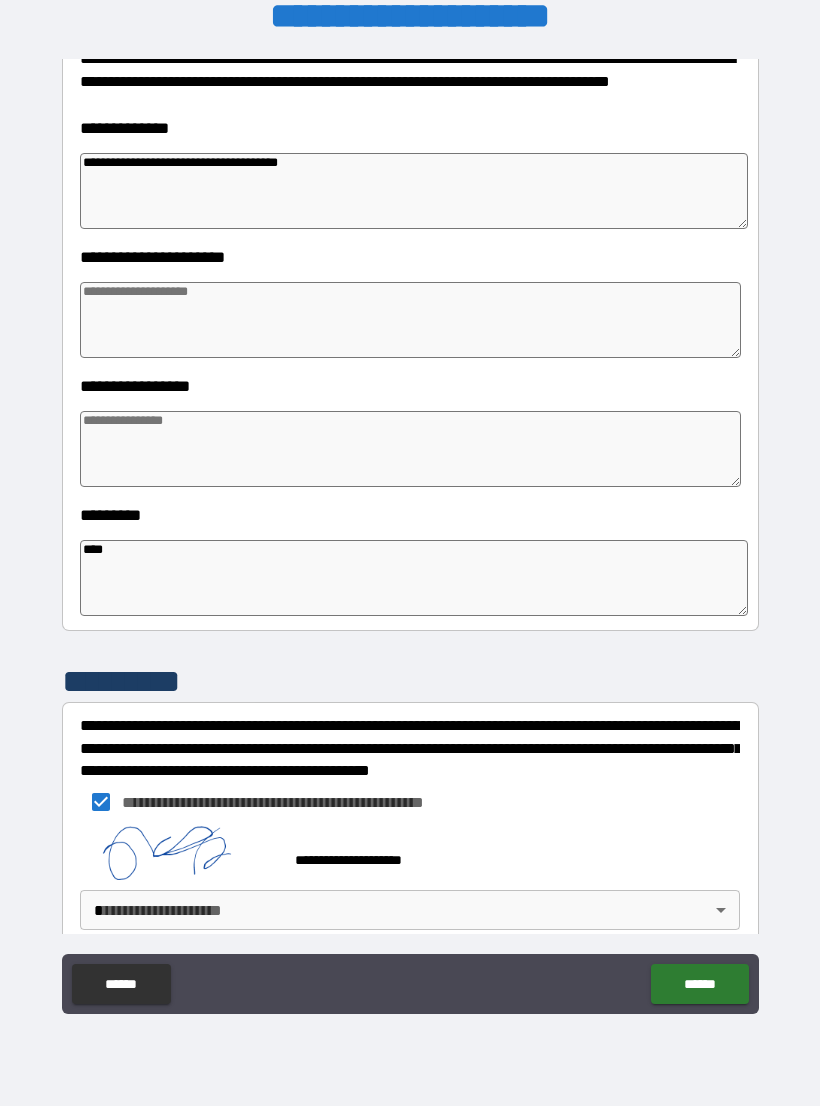 click on "**********" at bounding box center [410, 537] 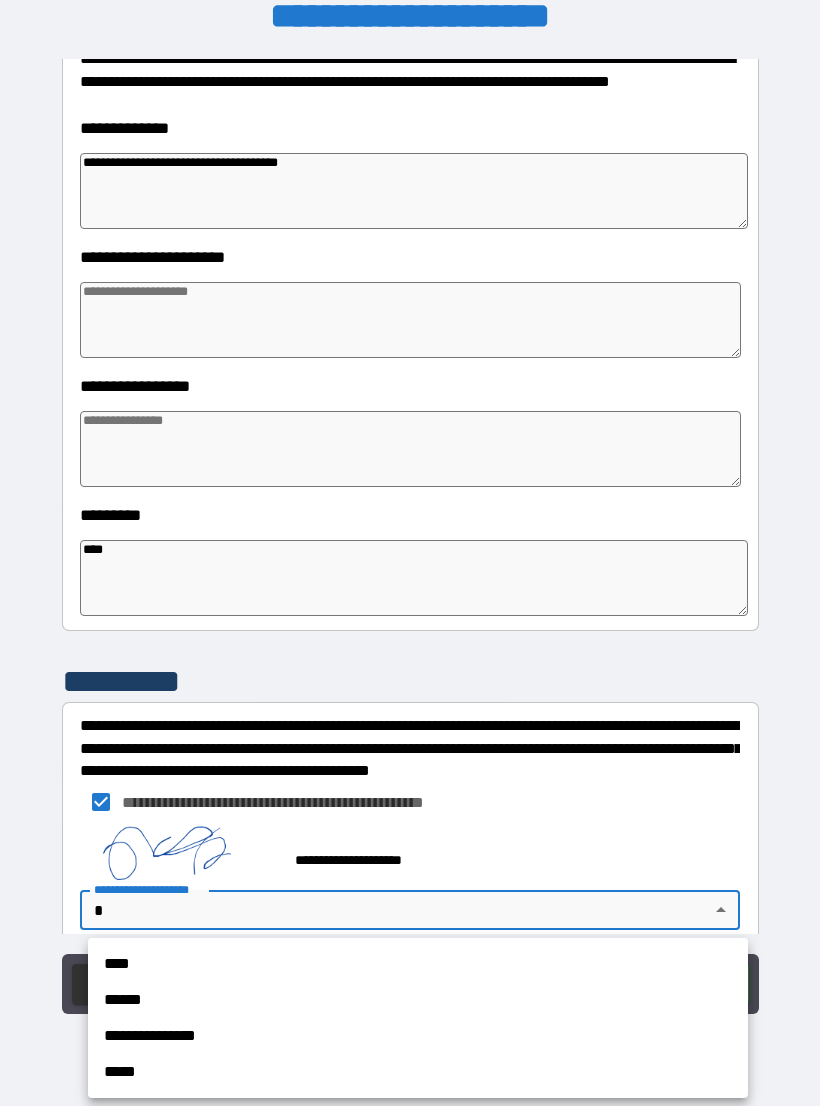 click on "****" at bounding box center (418, 964) 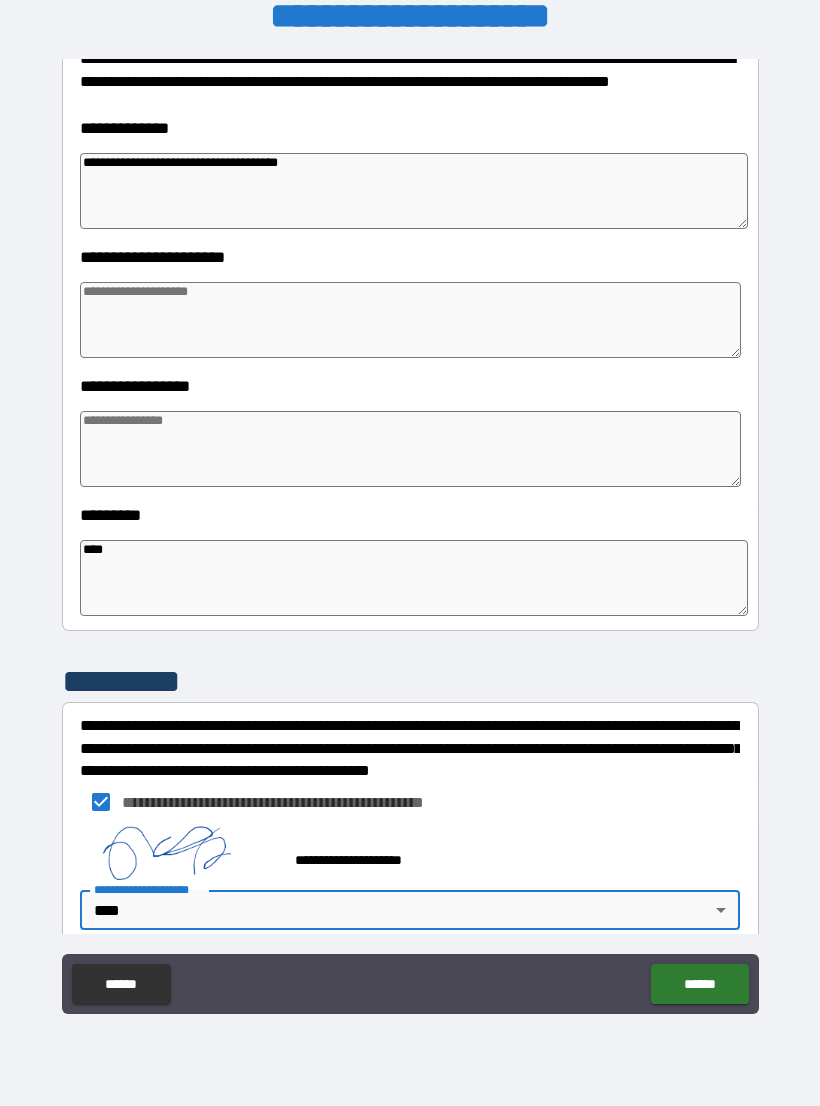 click on "******" at bounding box center (699, 984) 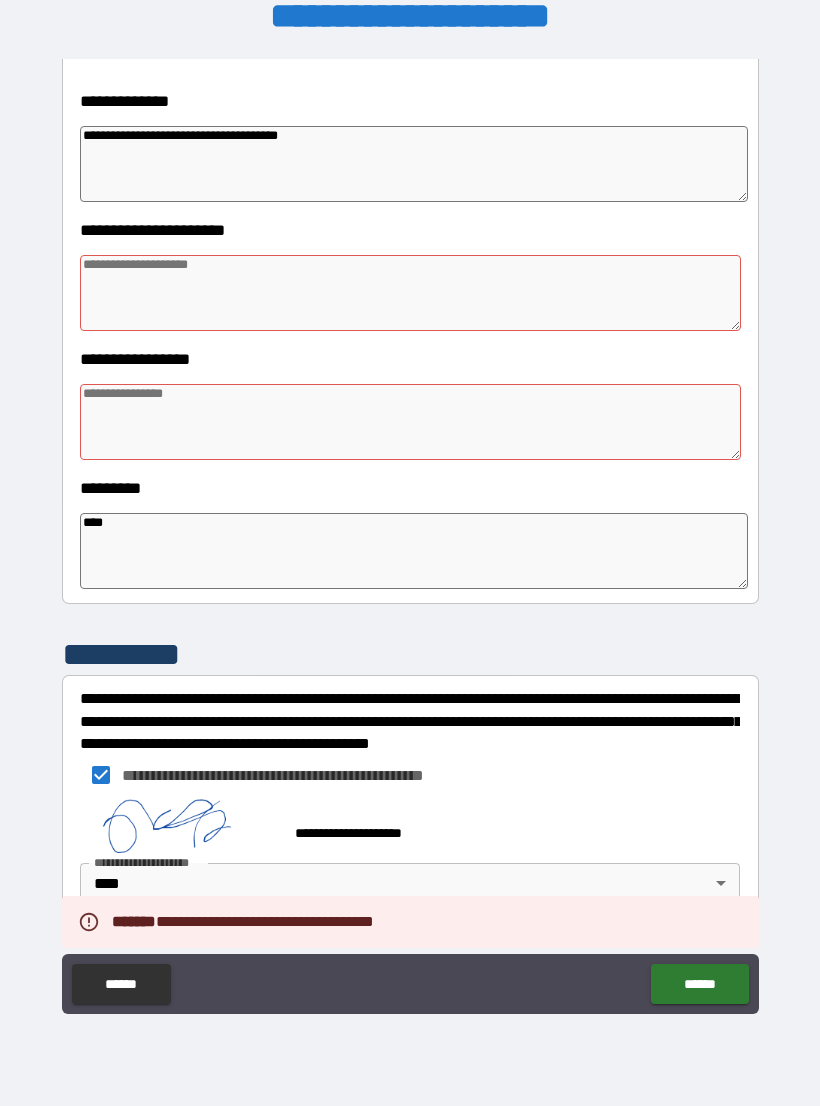 scroll, scrollTop: 320, scrollLeft: 0, axis: vertical 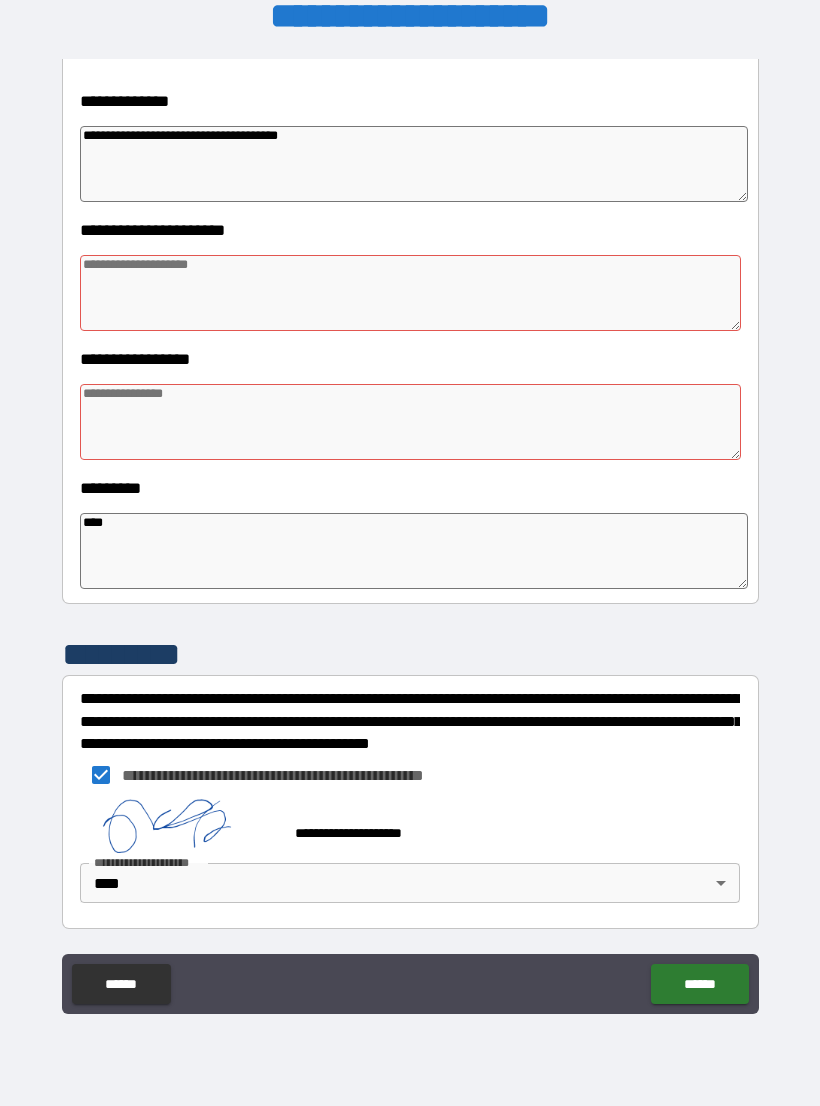 click at bounding box center [410, 293] 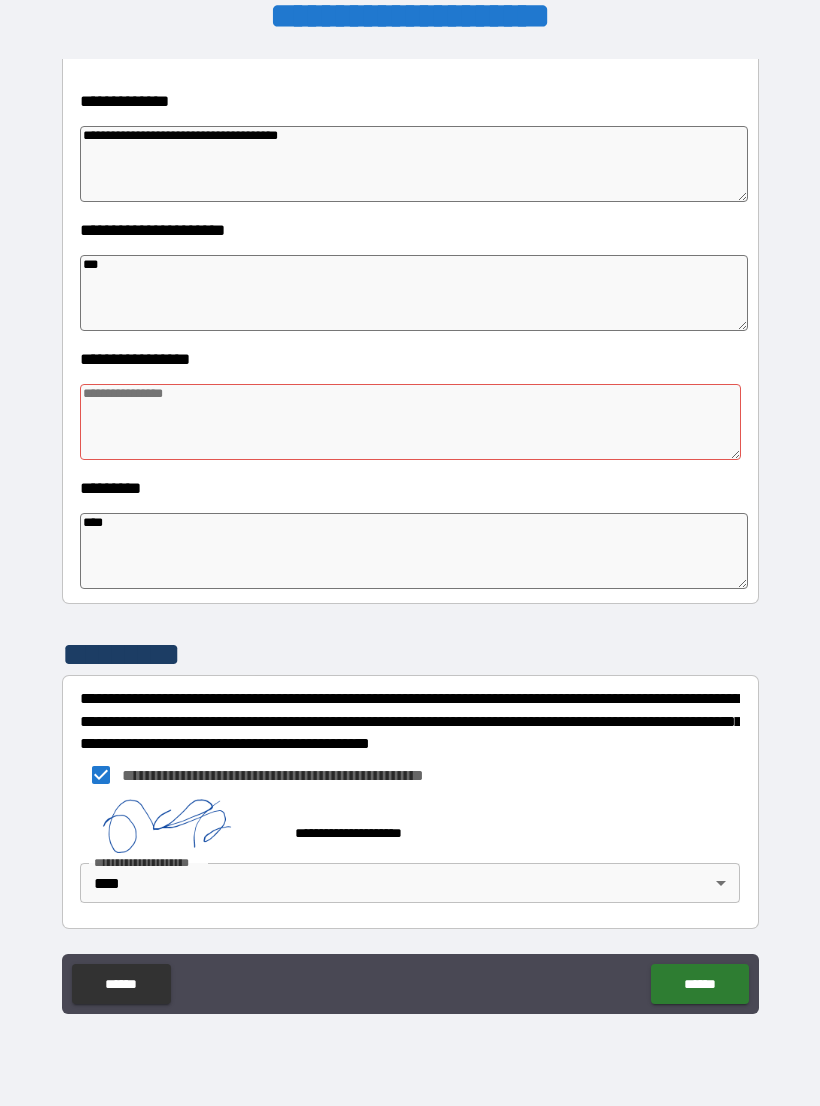 click at bounding box center (410, 422) 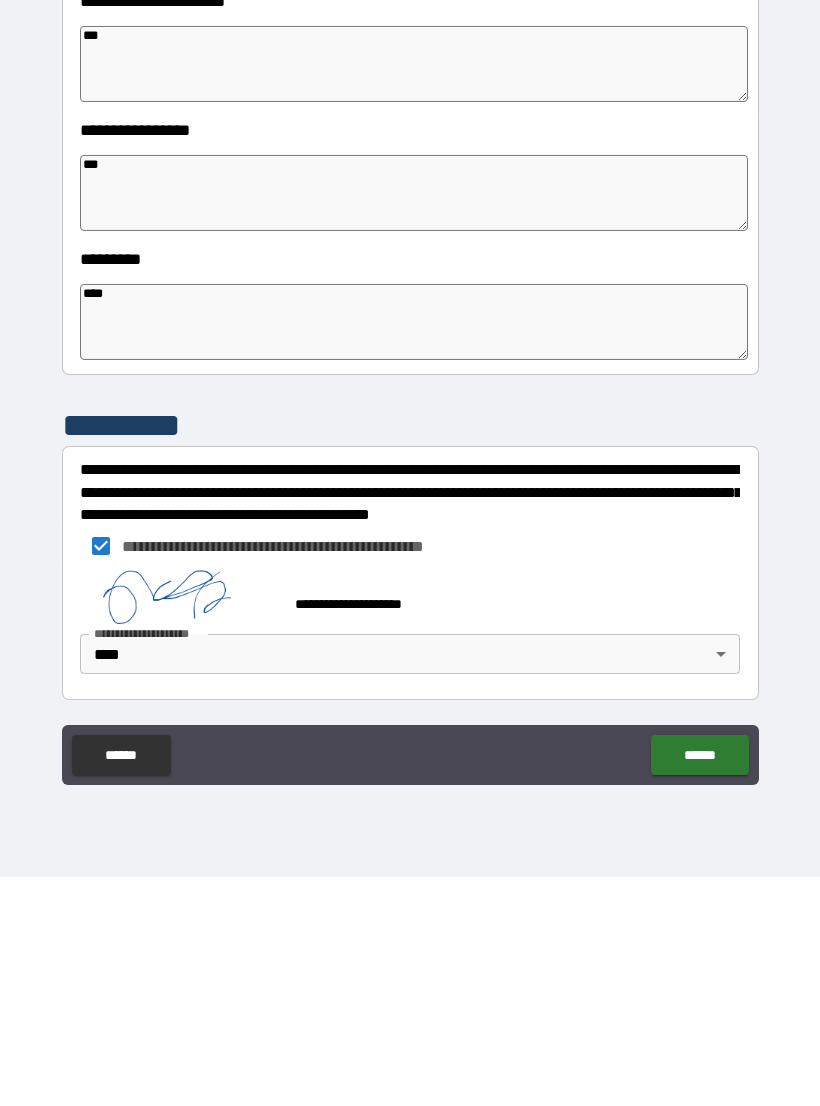click on "******" at bounding box center [699, 984] 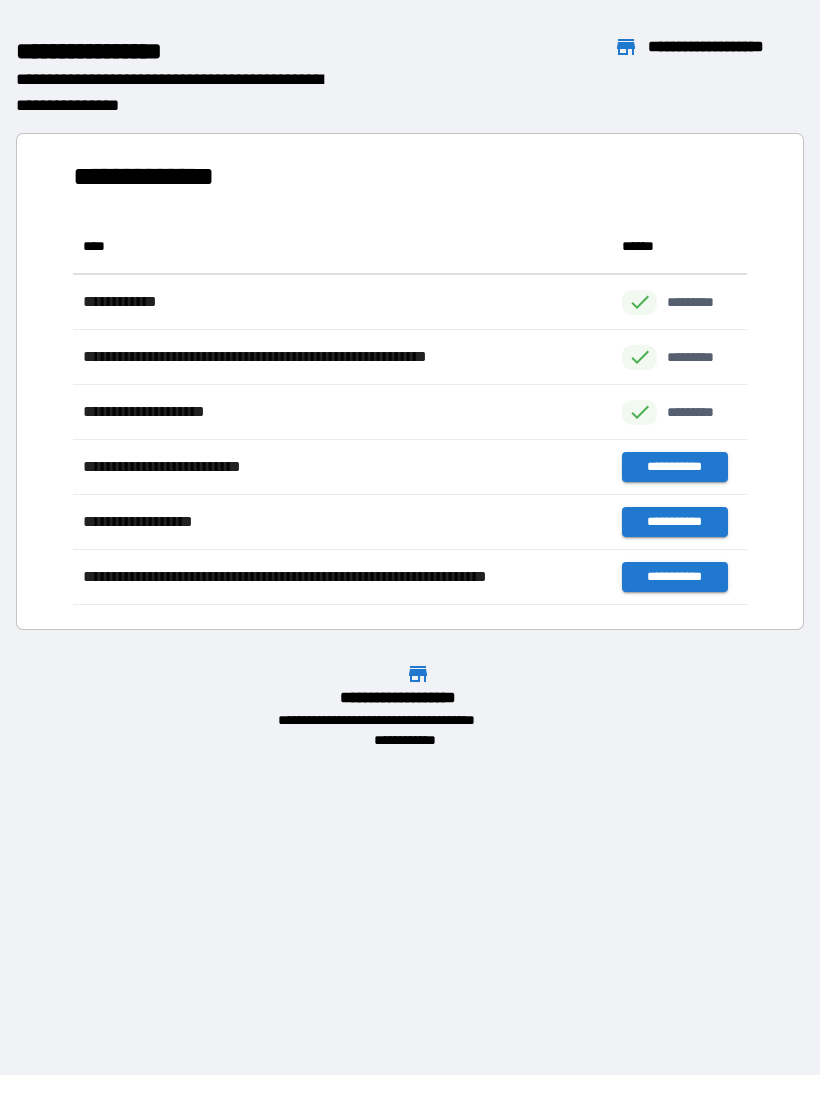 scroll, scrollTop: 1, scrollLeft: 1, axis: both 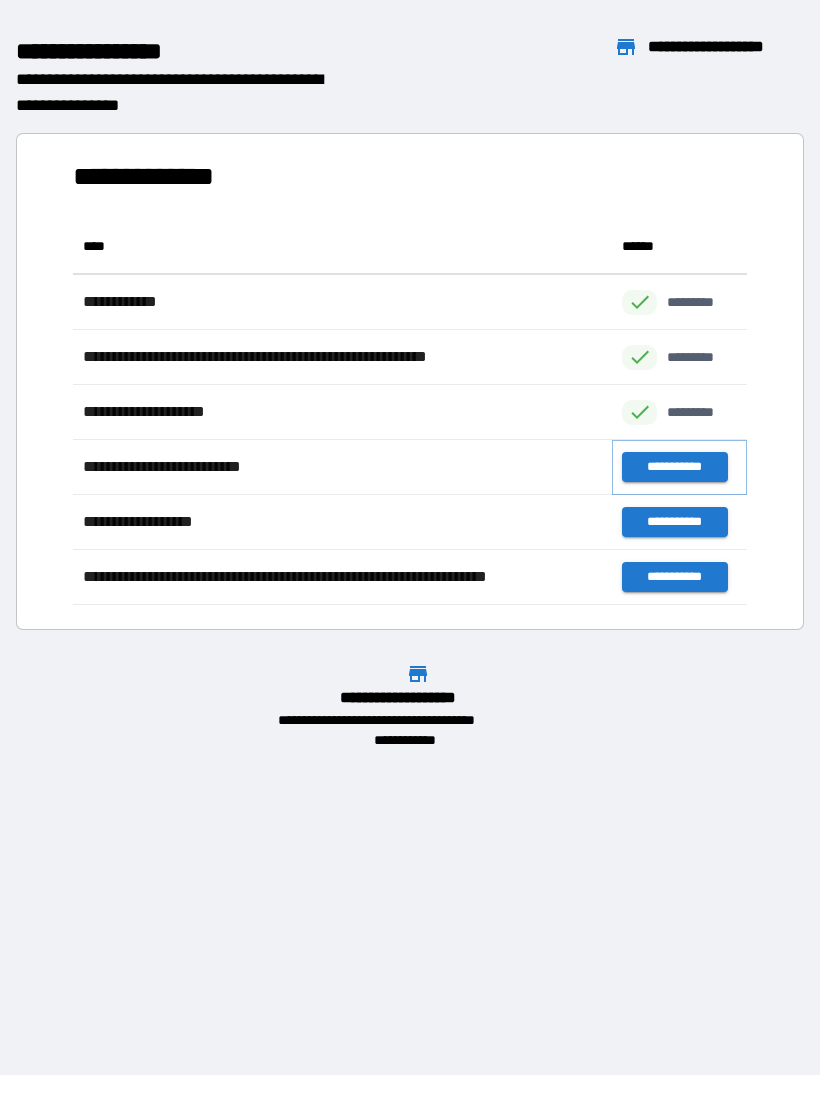click on "**********" at bounding box center (674, 467) 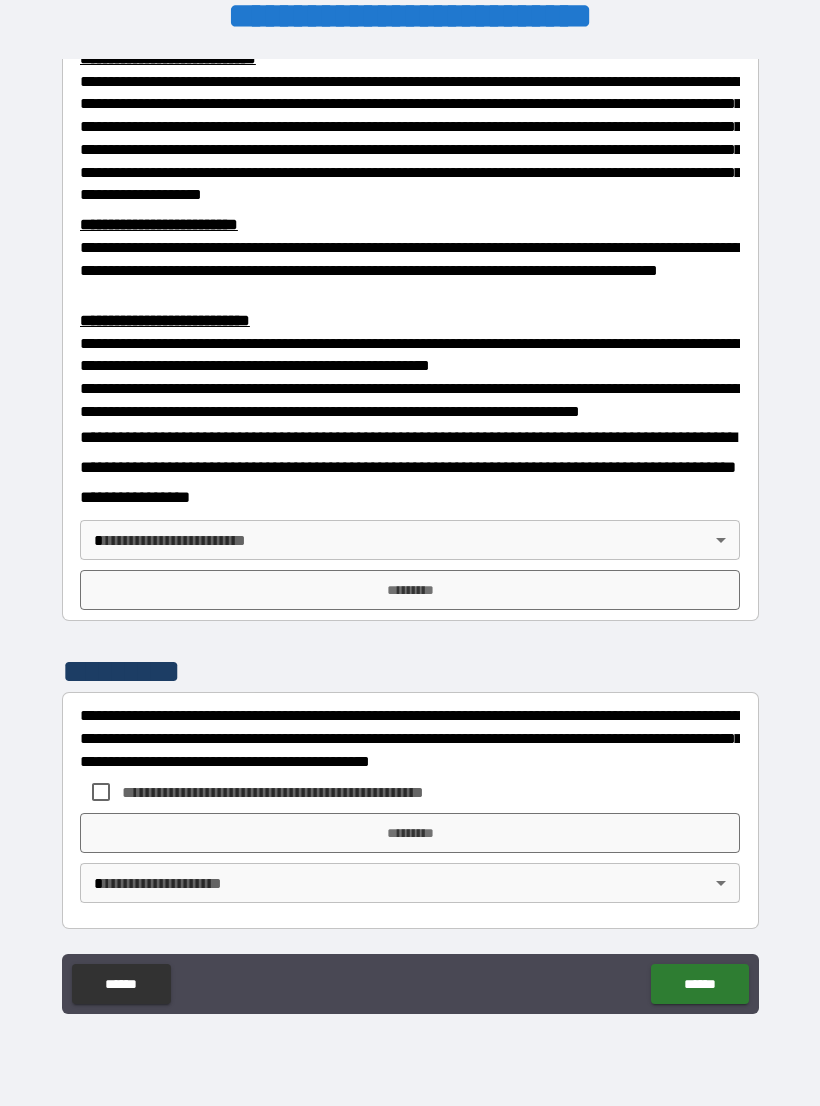 scroll, scrollTop: 549, scrollLeft: 0, axis: vertical 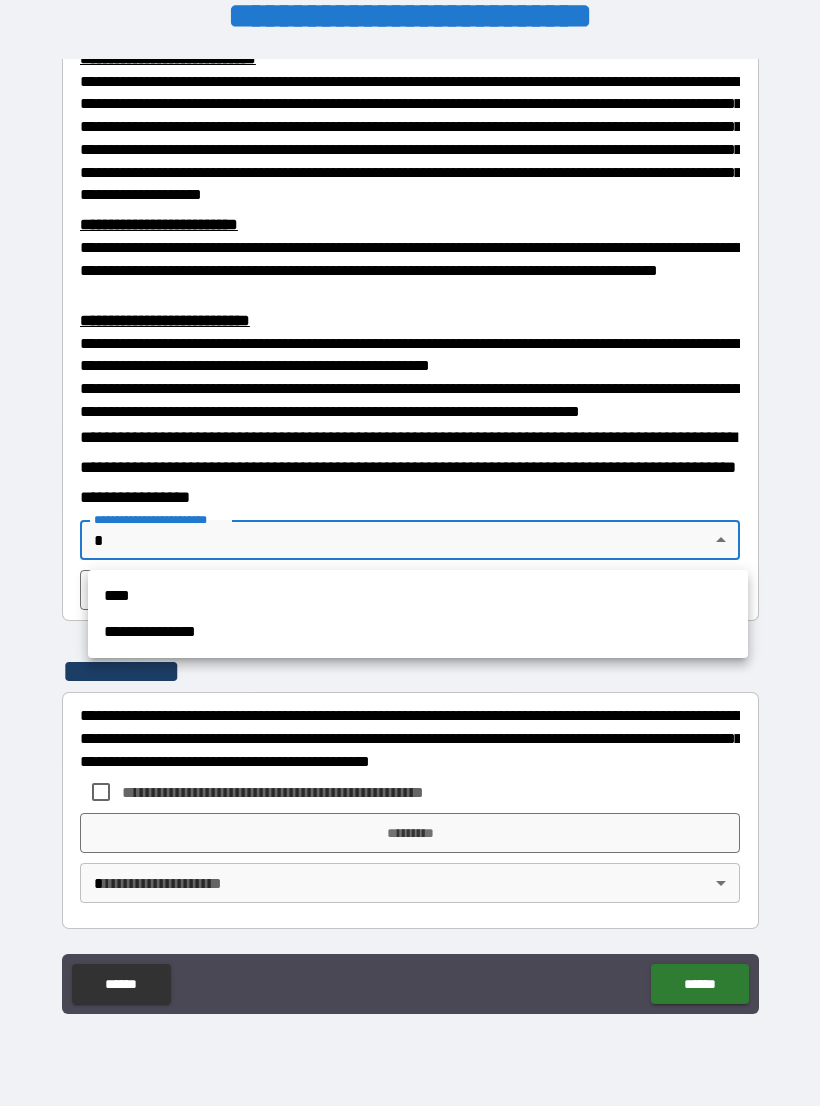 click on "****" at bounding box center [418, 596] 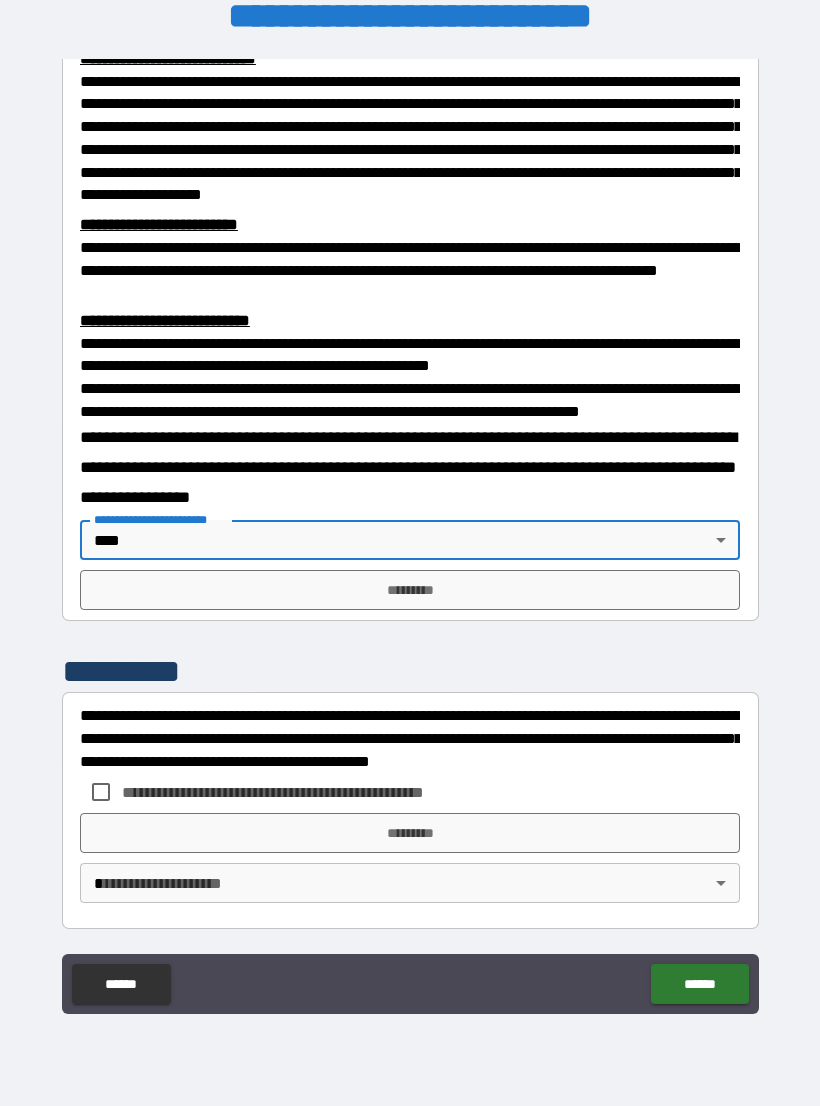 click on "*********" at bounding box center (410, 590) 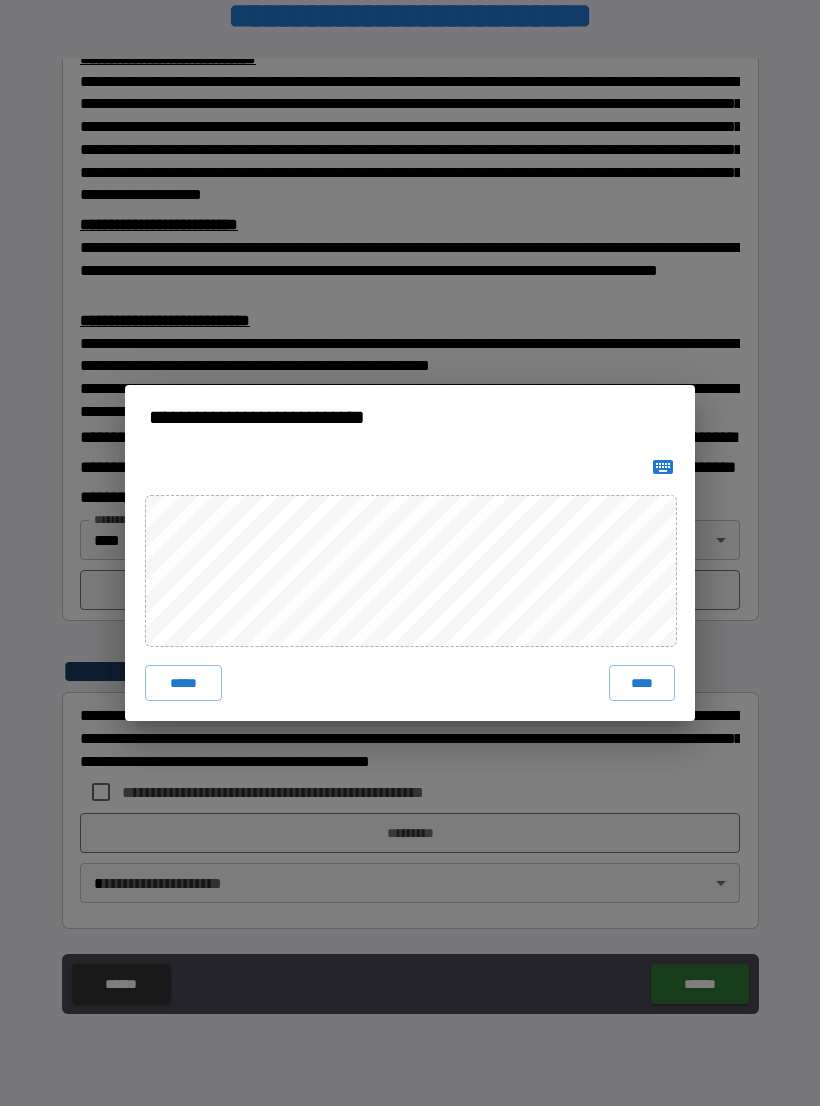click on "****" at bounding box center [642, 683] 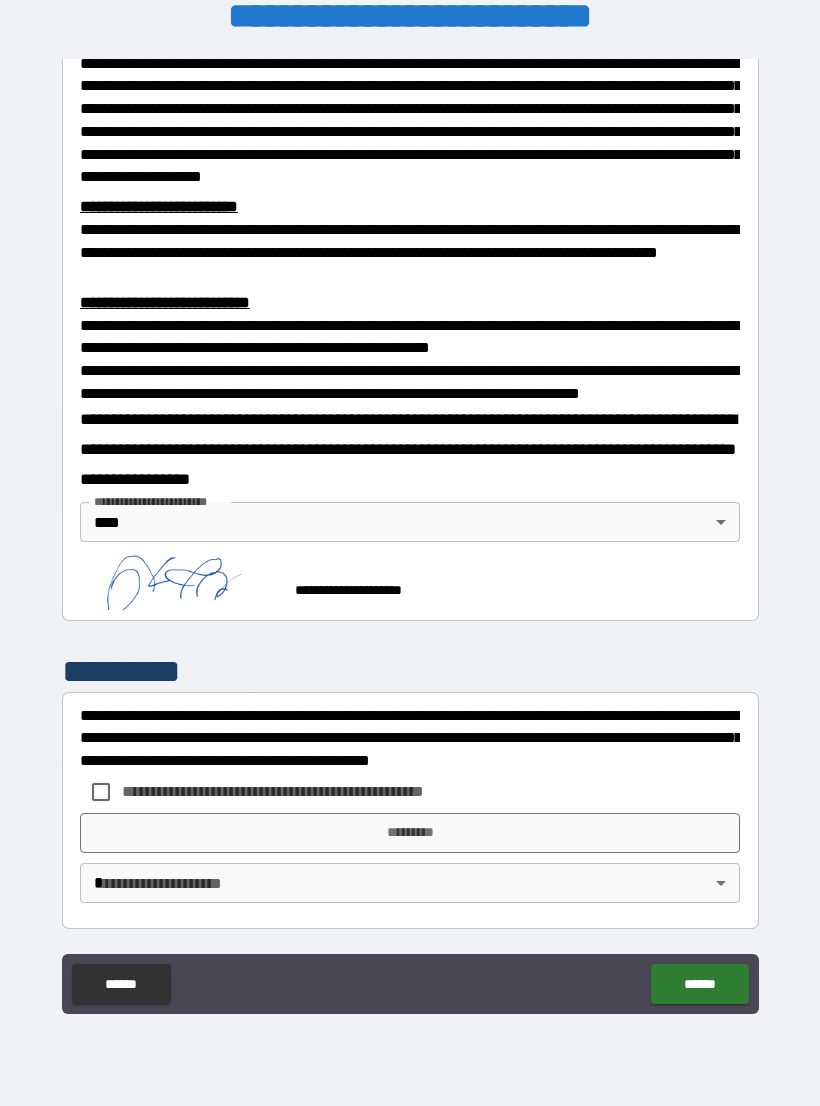 scroll, scrollTop: 539, scrollLeft: 0, axis: vertical 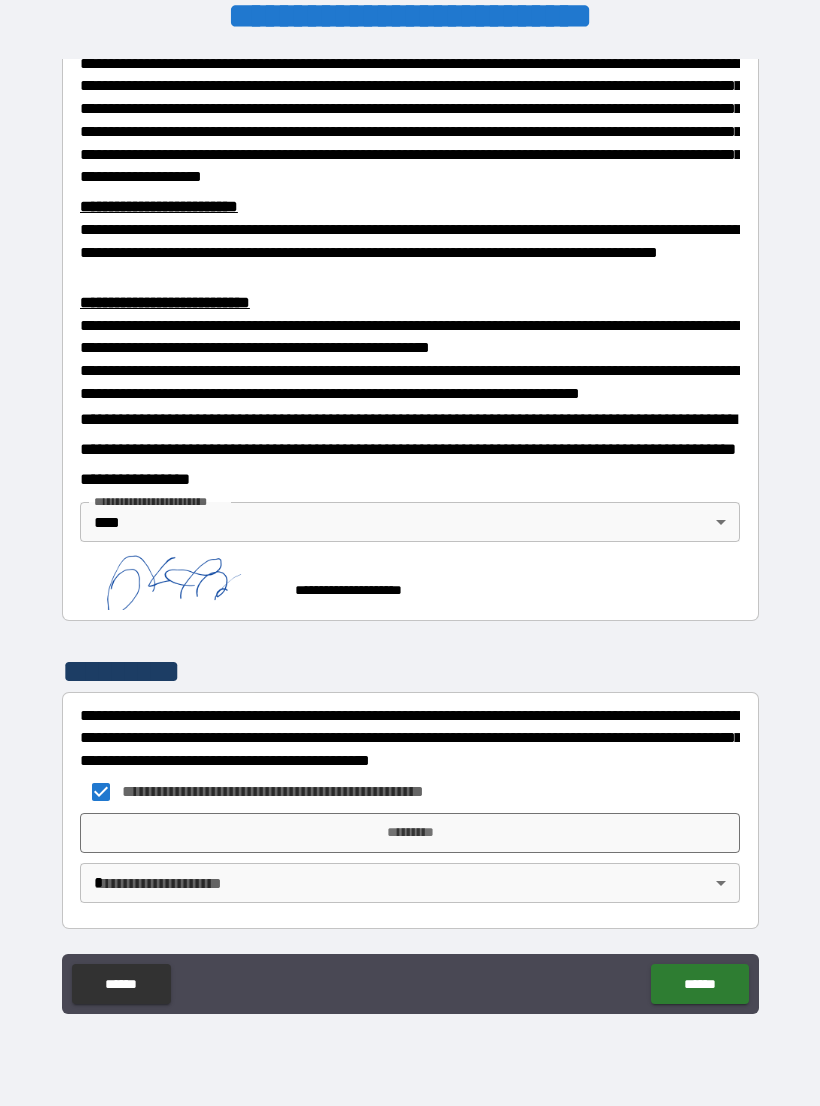 click on "*********" at bounding box center [410, 833] 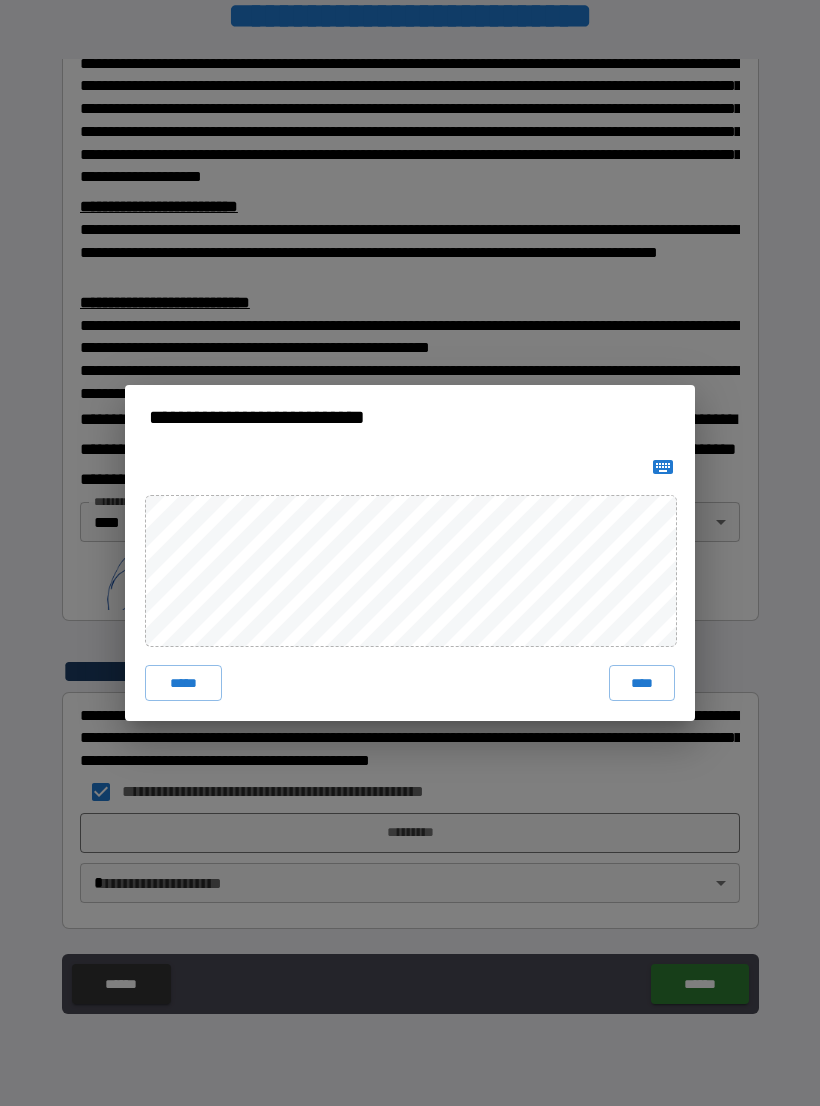 click on "****" at bounding box center [642, 683] 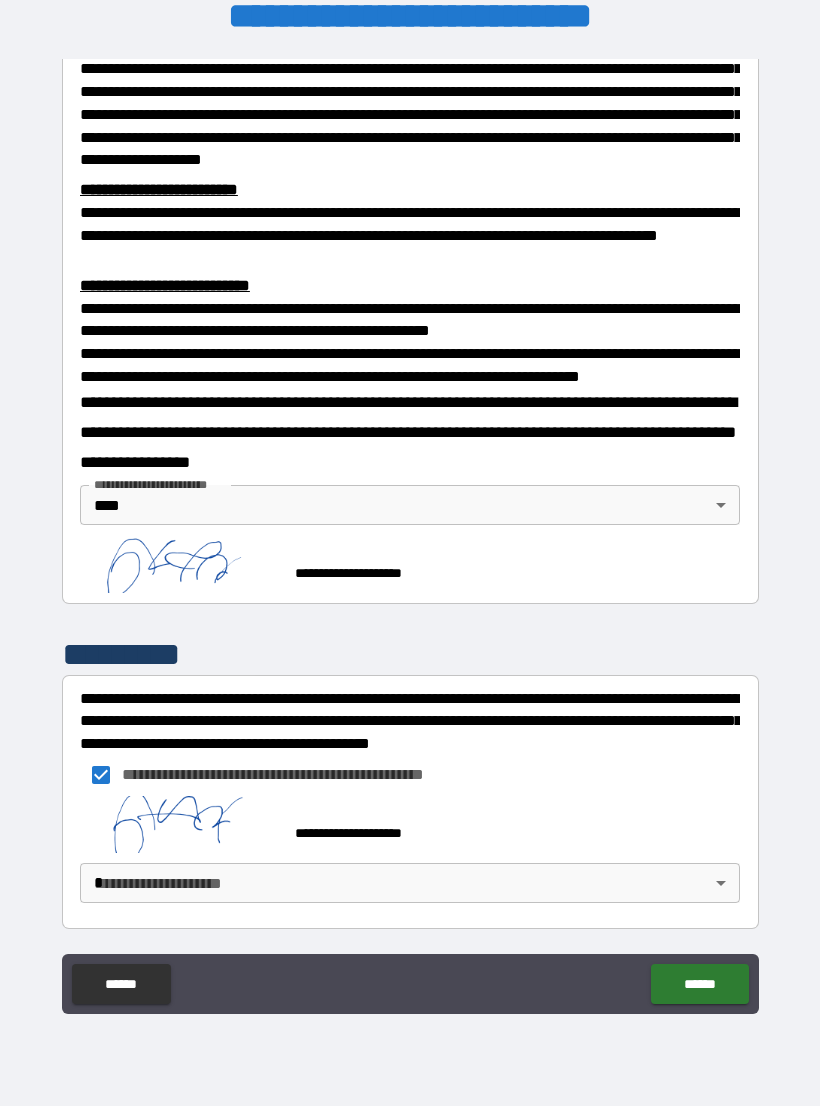 scroll, scrollTop: 583, scrollLeft: 0, axis: vertical 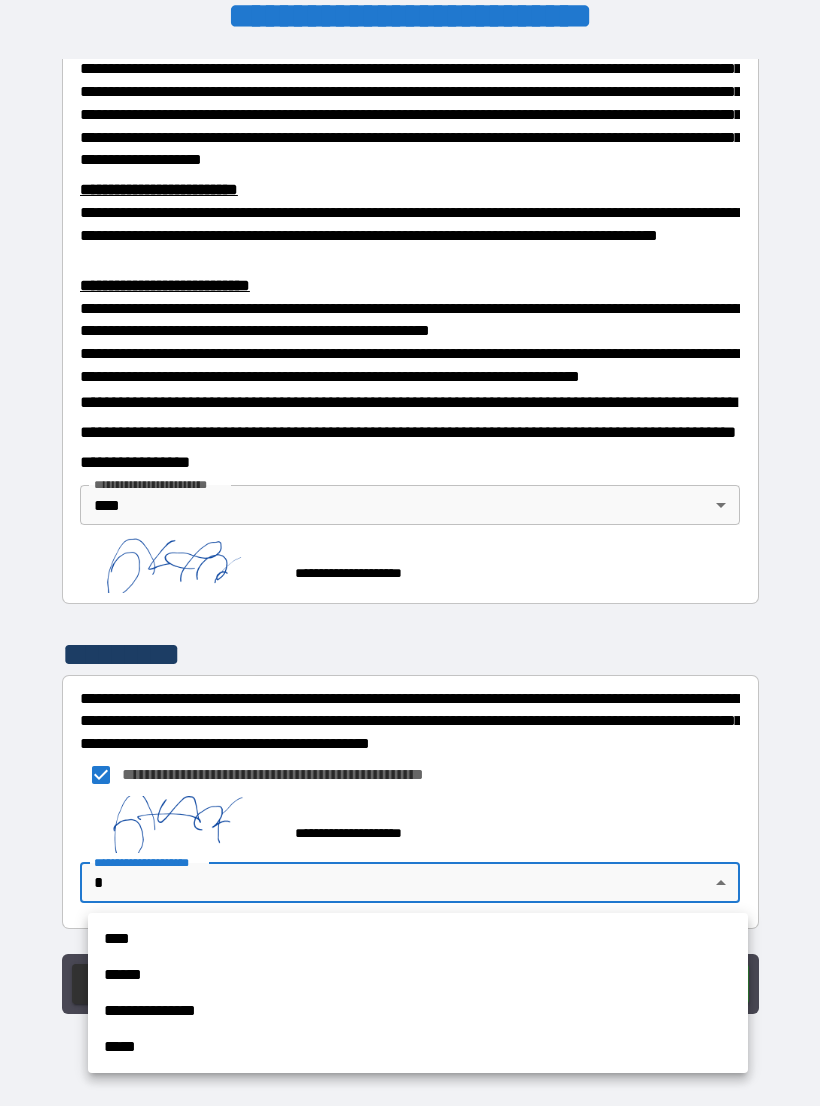 click on "****" at bounding box center [418, 939] 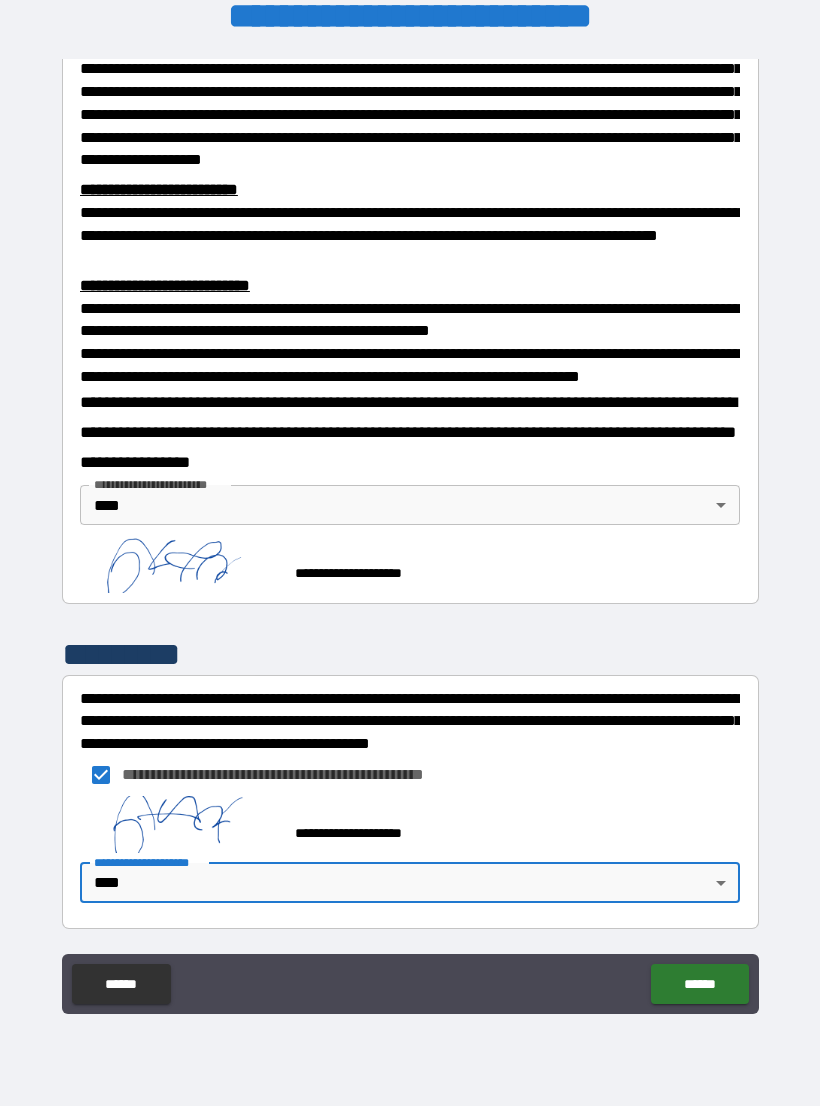click on "******" at bounding box center [699, 984] 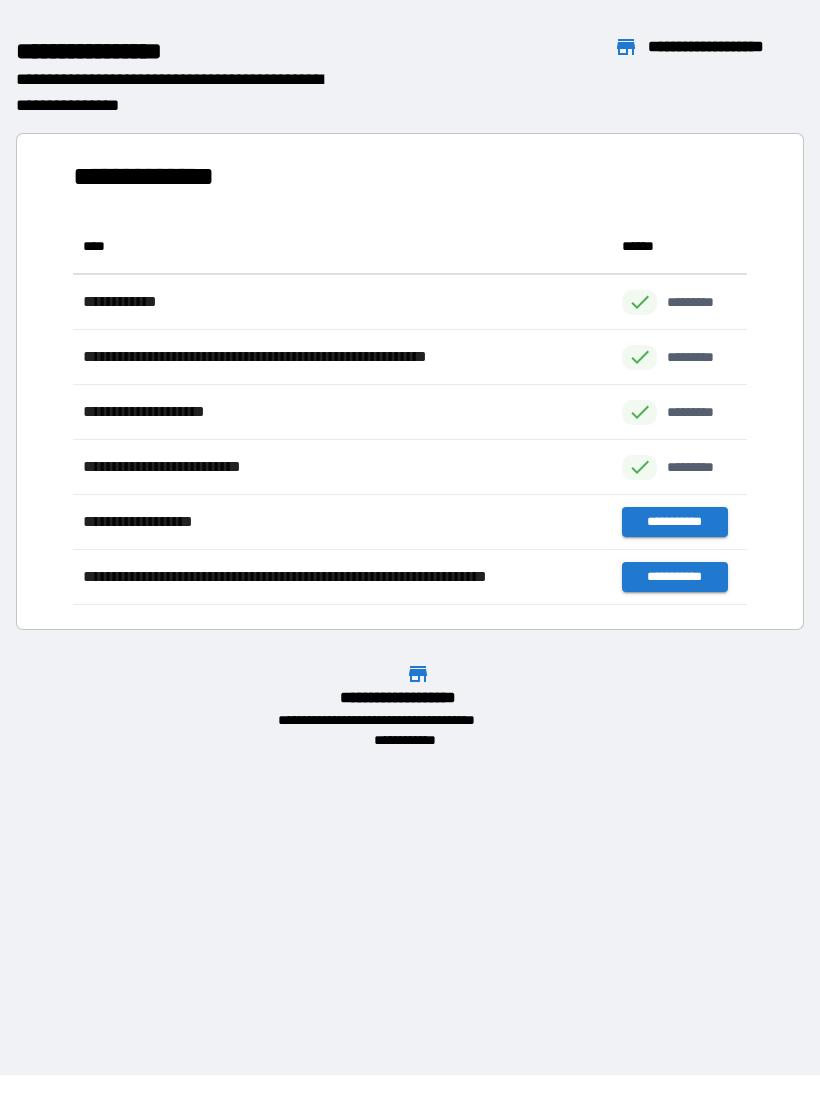 scroll, scrollTop: 1, scrollLeft: 1, axis: both 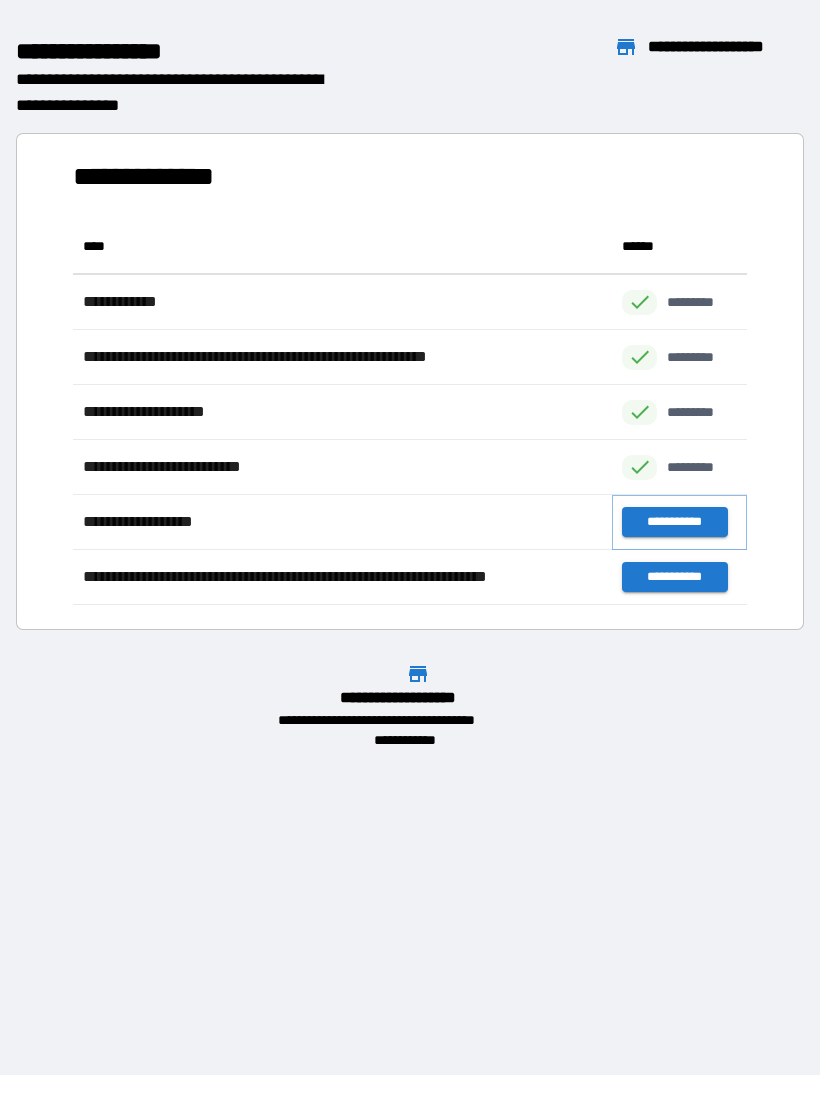 click on "**********" at bounding box center [674, 522] 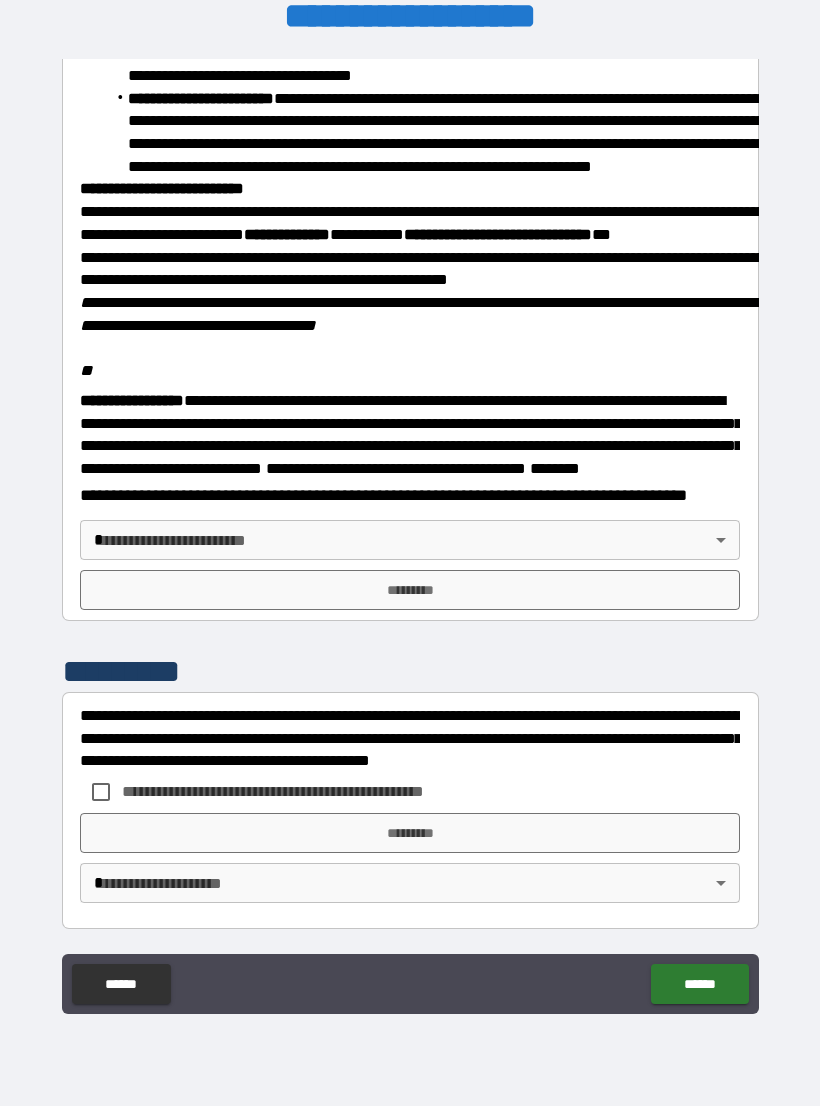 scroll, scrollTop: 2234, scrollLeft: 0, axis: vertical 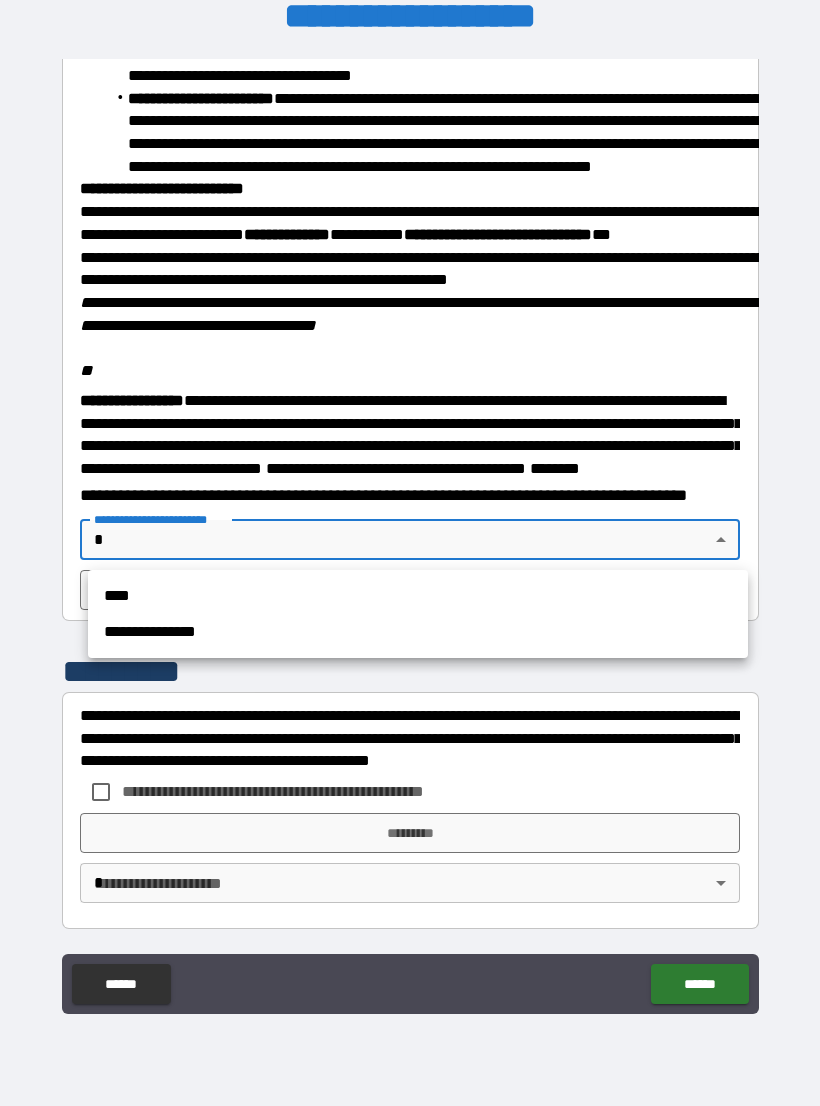 click on "****" at bounding box center [418, 596] 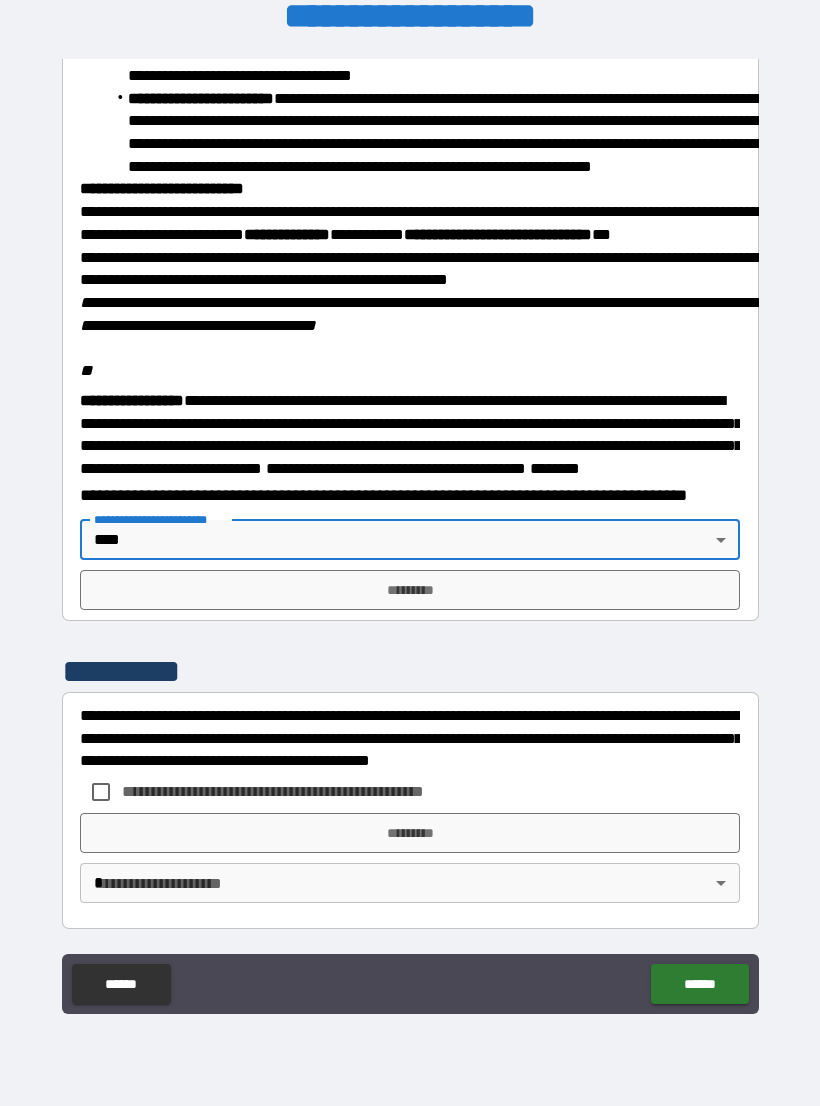 click on "*********" at bounding box center (410, 590) 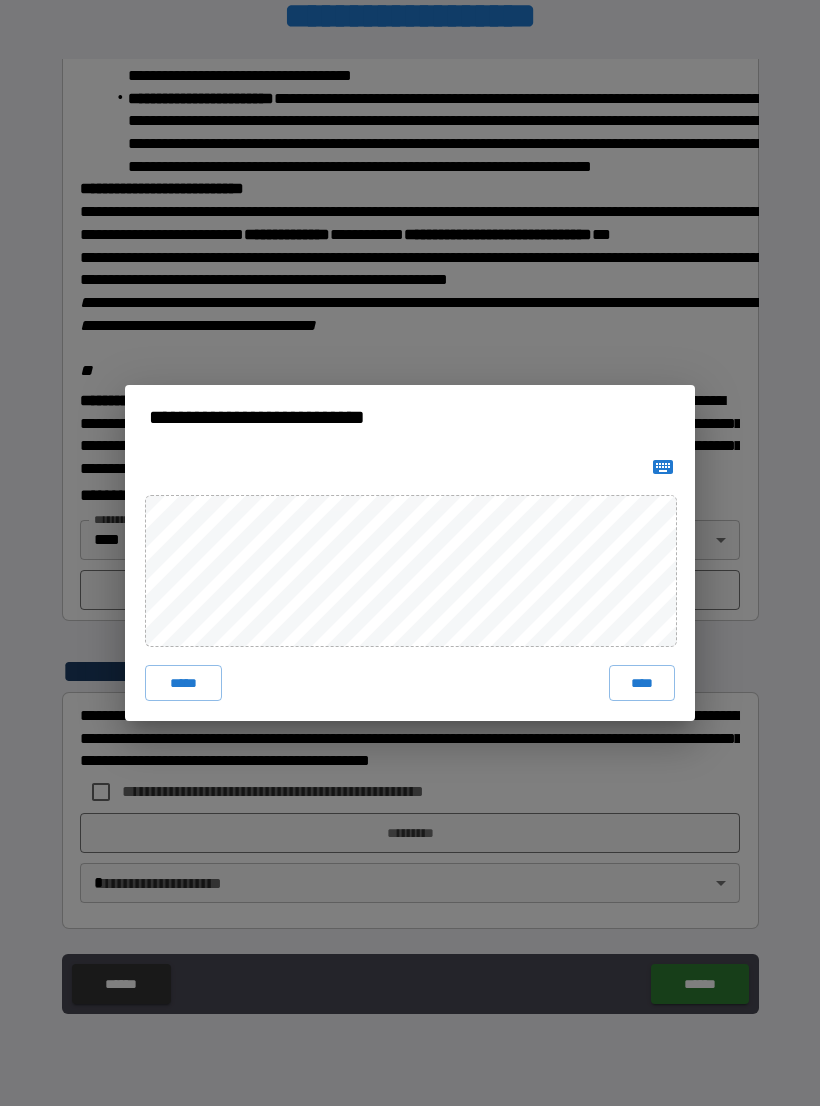click on "****" at bounding box center (642, 683) 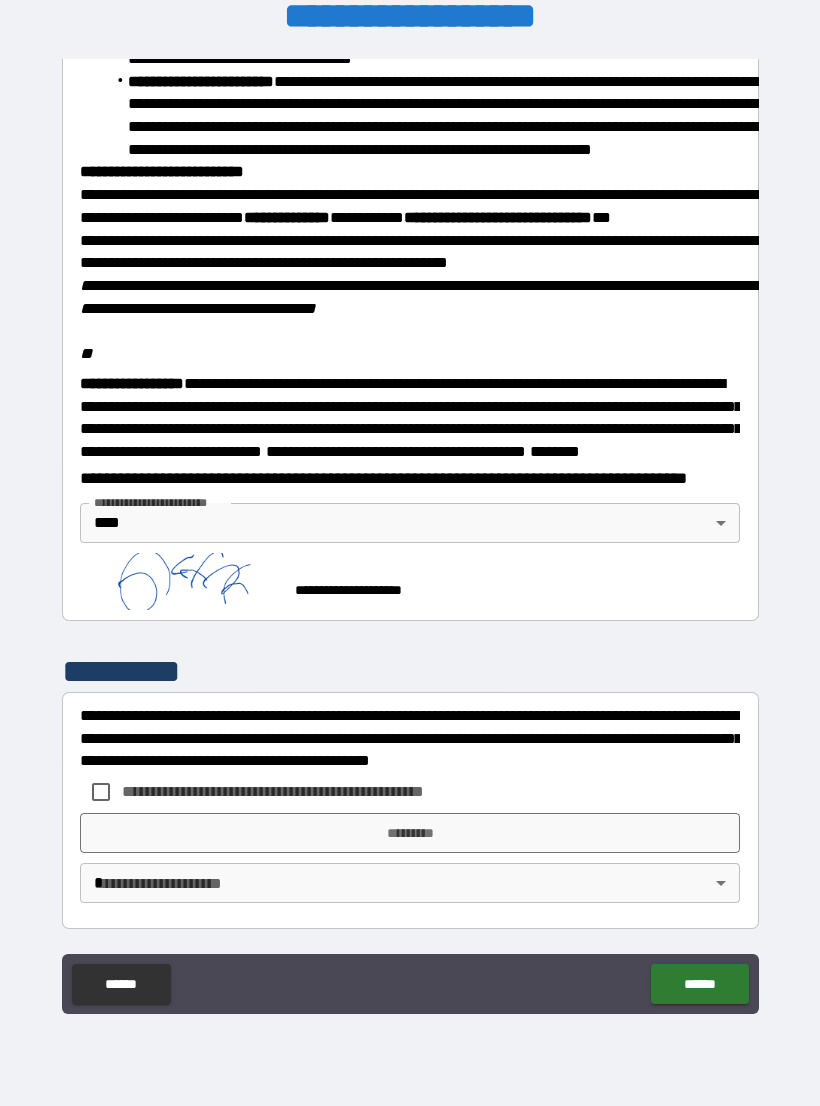 scroll, scrollTop: 2224, scrollLeft: 0, axis: vertical 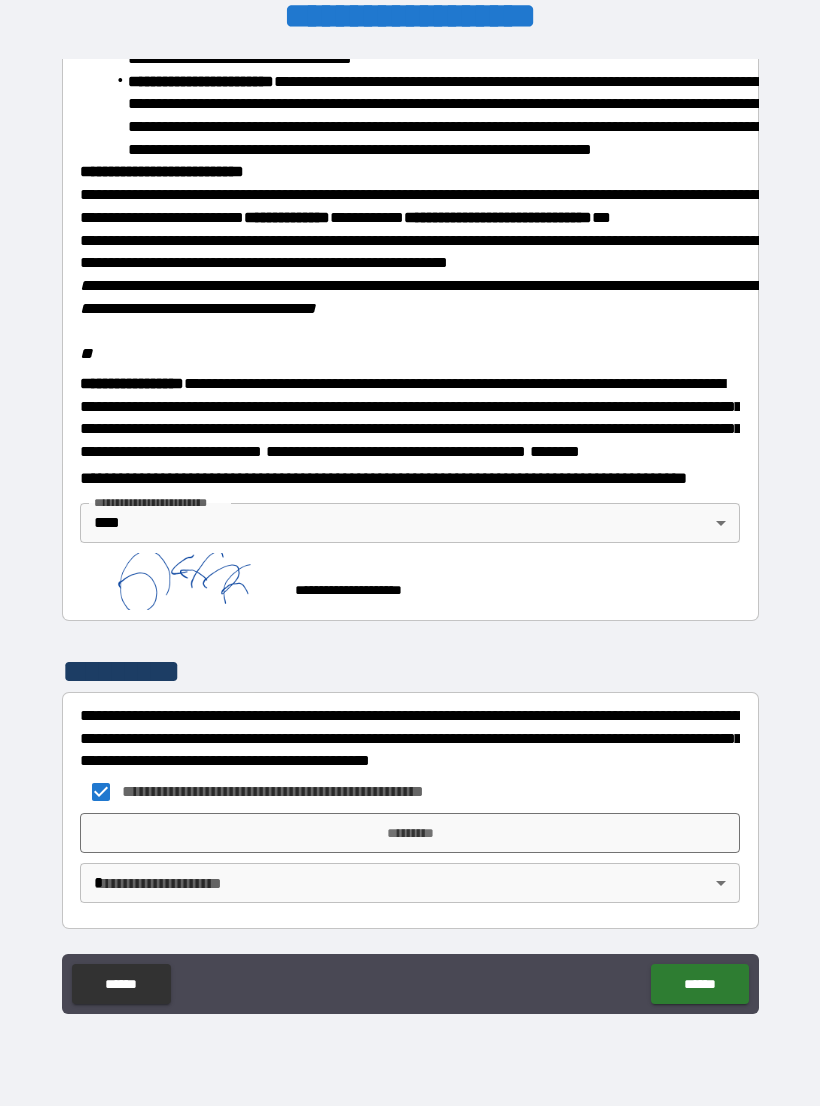 click on "*********" at bounding box center (410, 833) 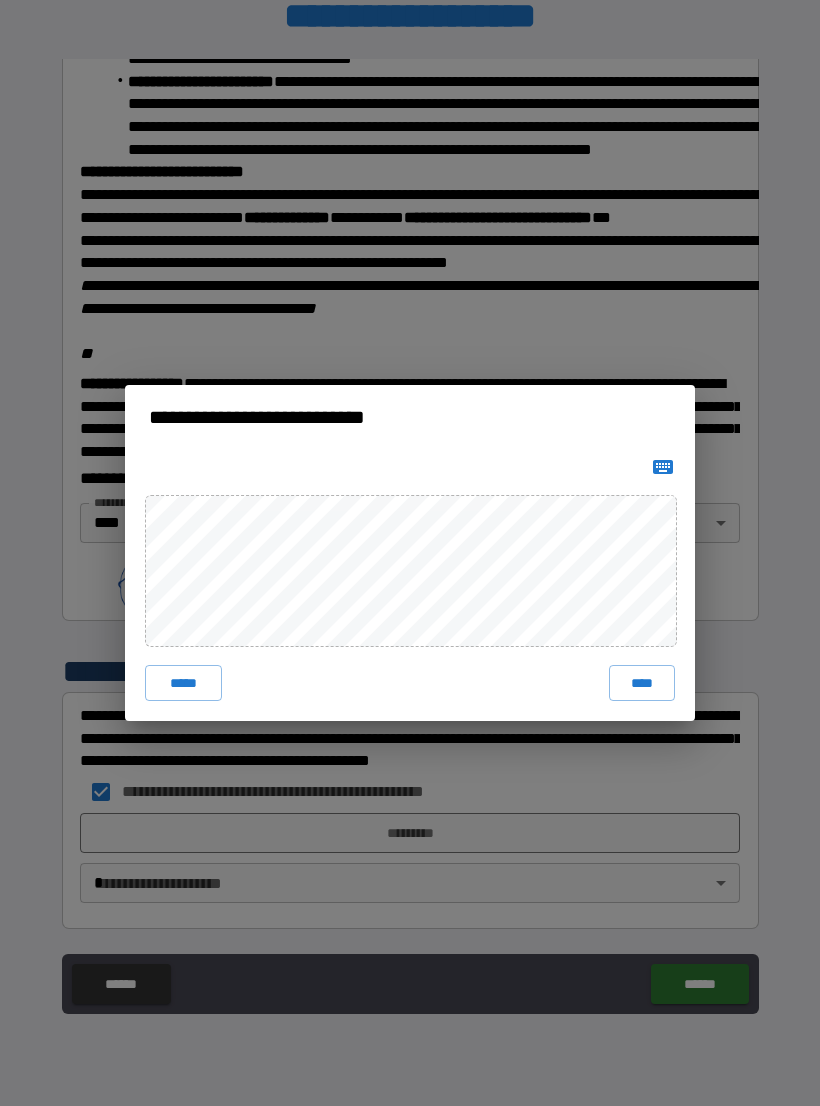 click on "****" at bounding box center (642, 683) 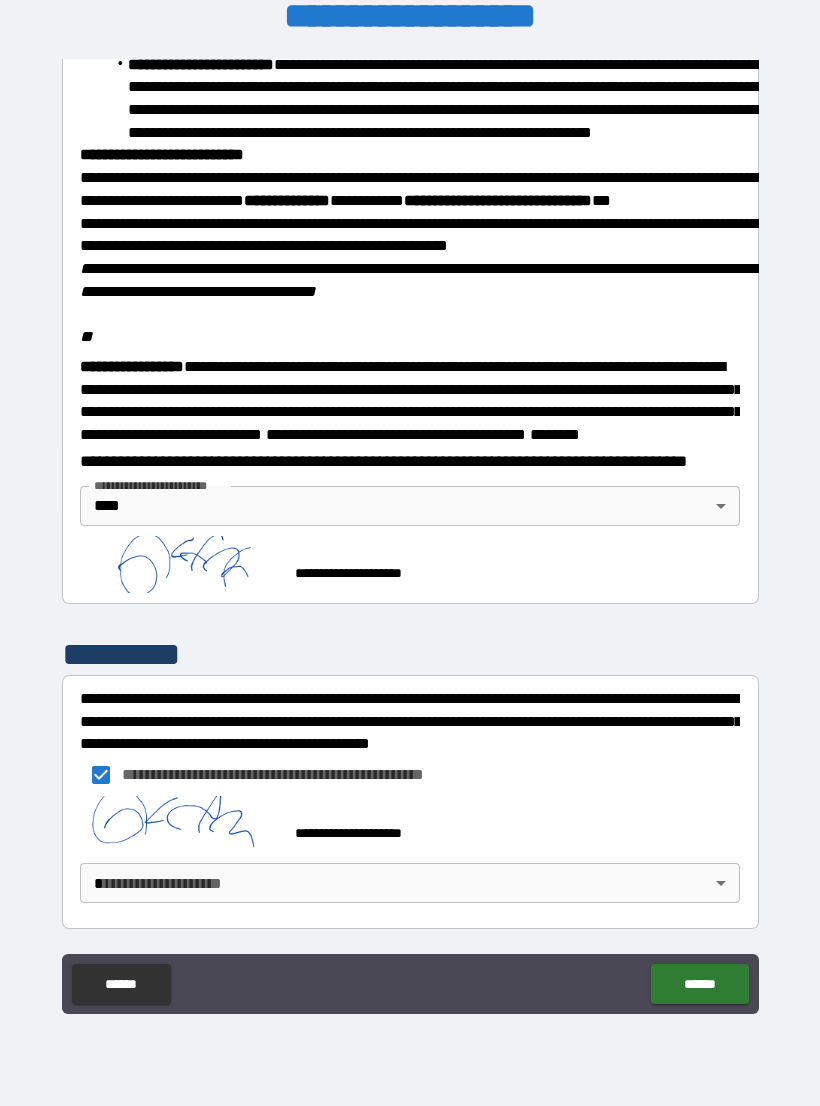 scroll, scrollTop: 2268, scrollLeft: 0, axis: vertical 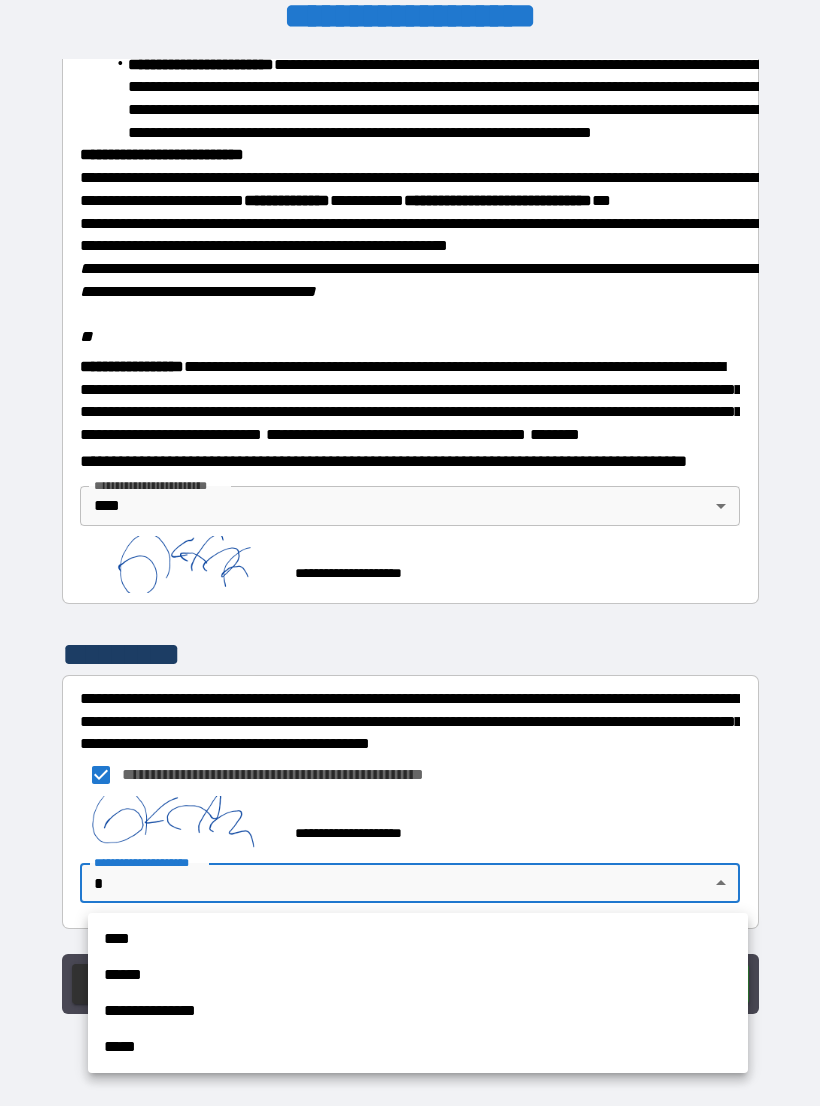 click on "****" at bounding box center [418, 939] 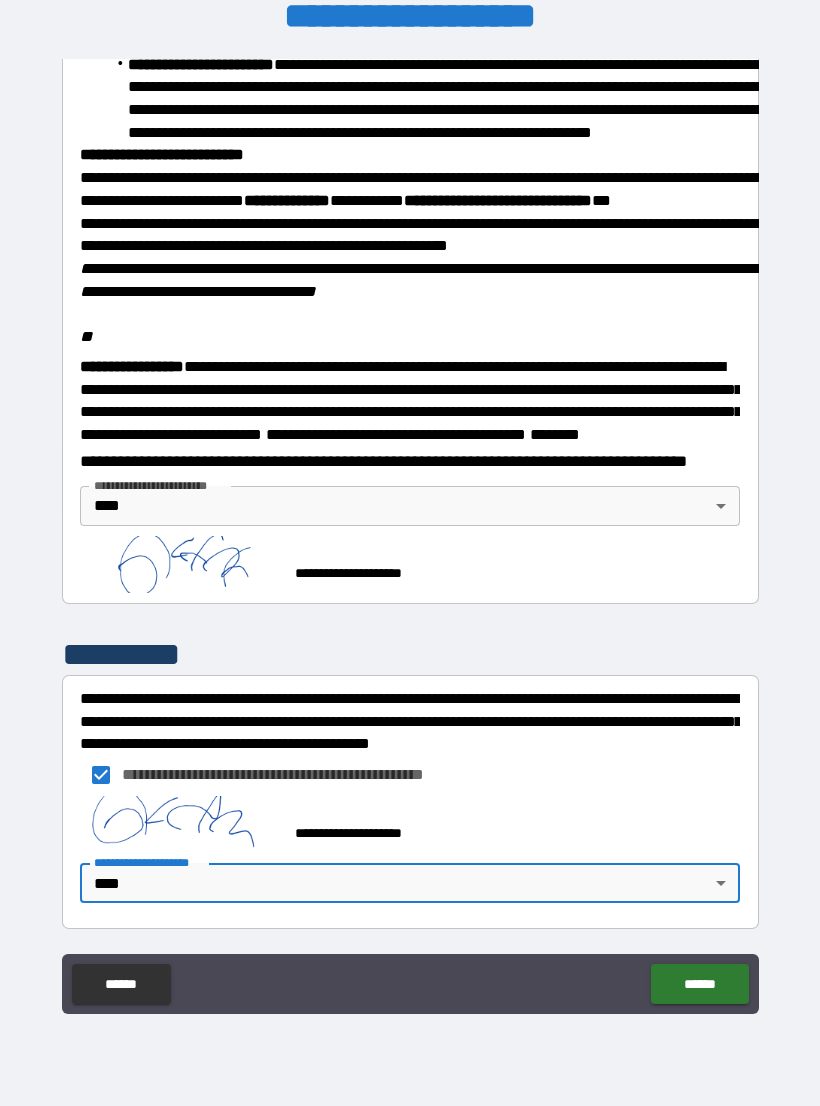 click on "******" at bounding box center [699, 984] 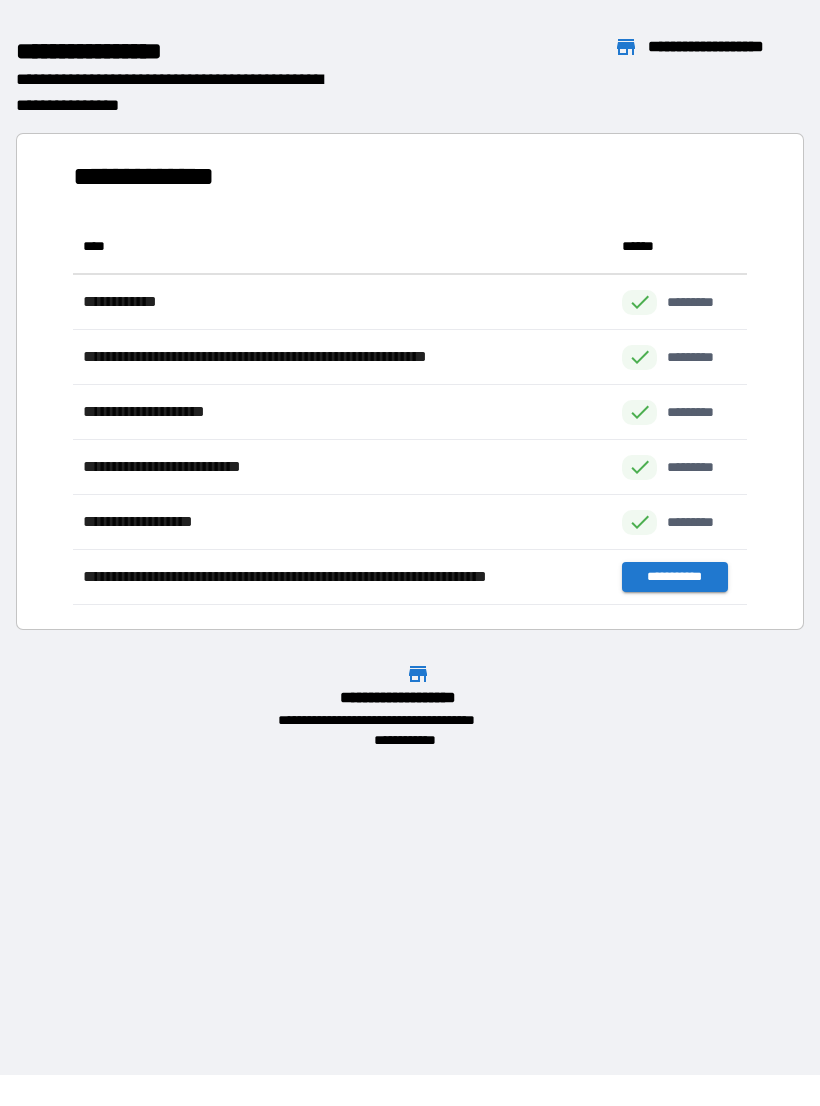 scroll, scrollTop: 1, scrollLeft: 1, axis: both 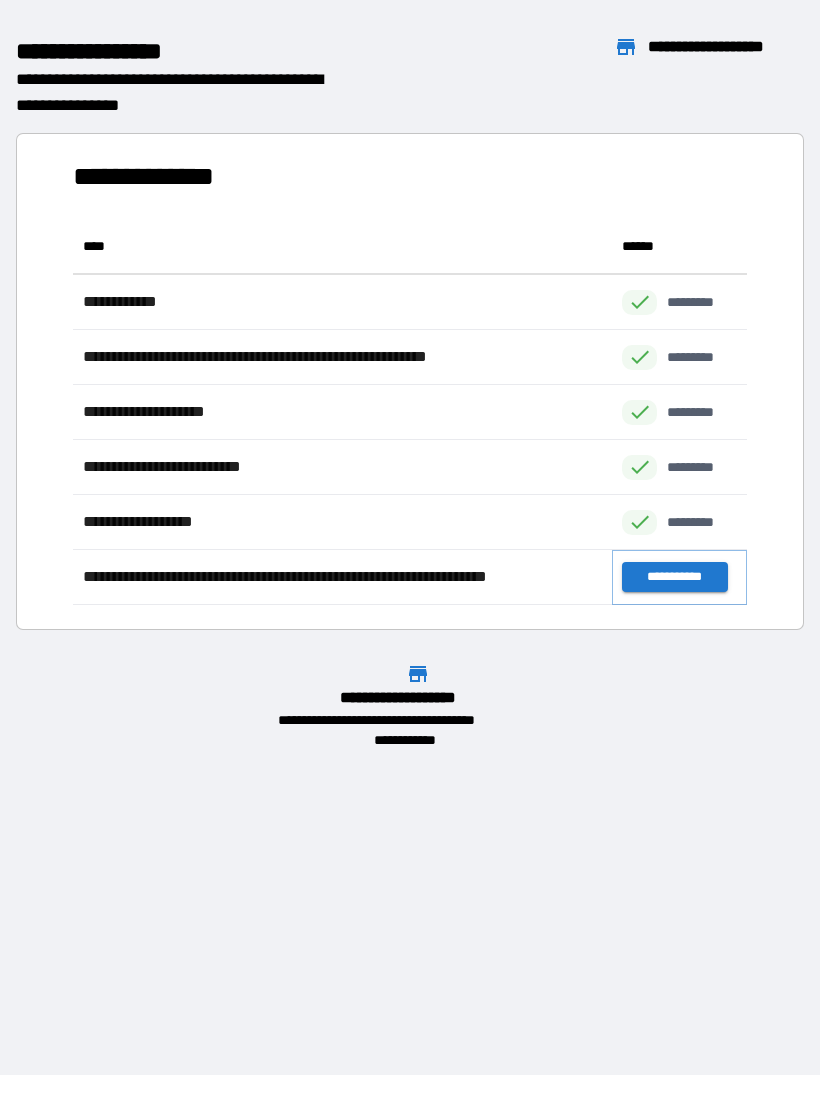 click on "**********" at bounding box center (674, 577) 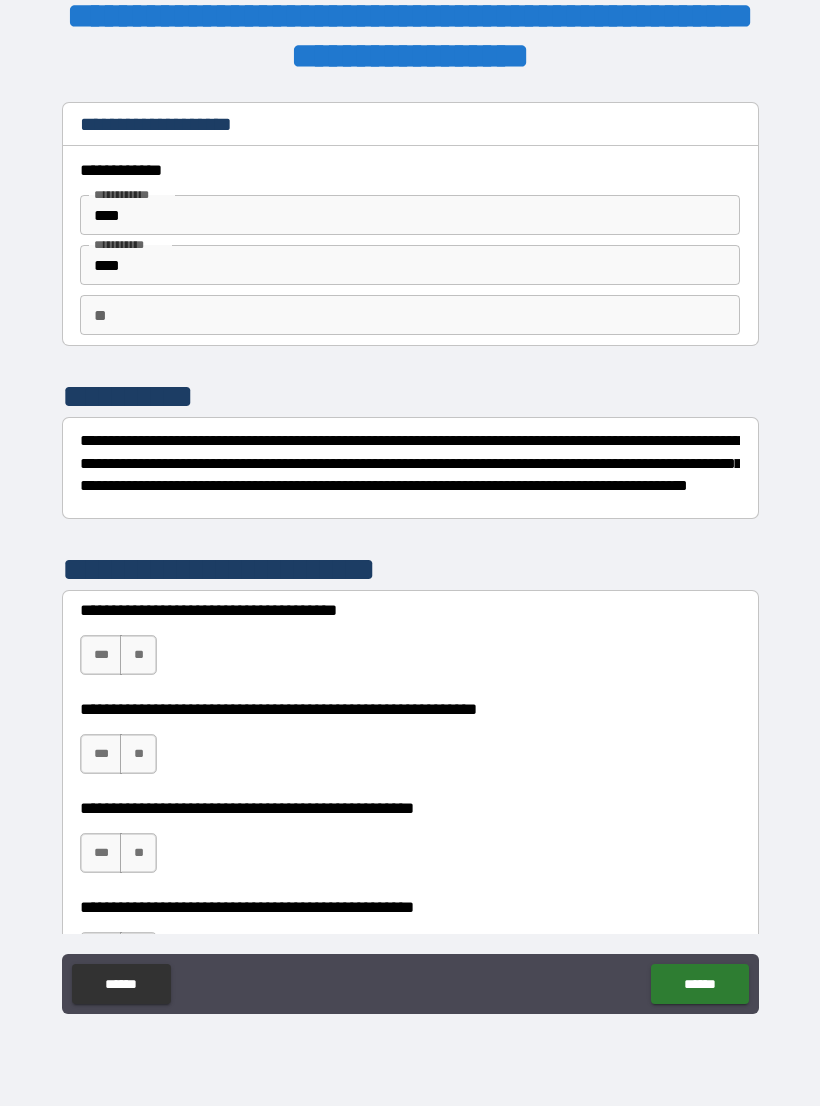 click on "****" at bounding box center [410, 215] 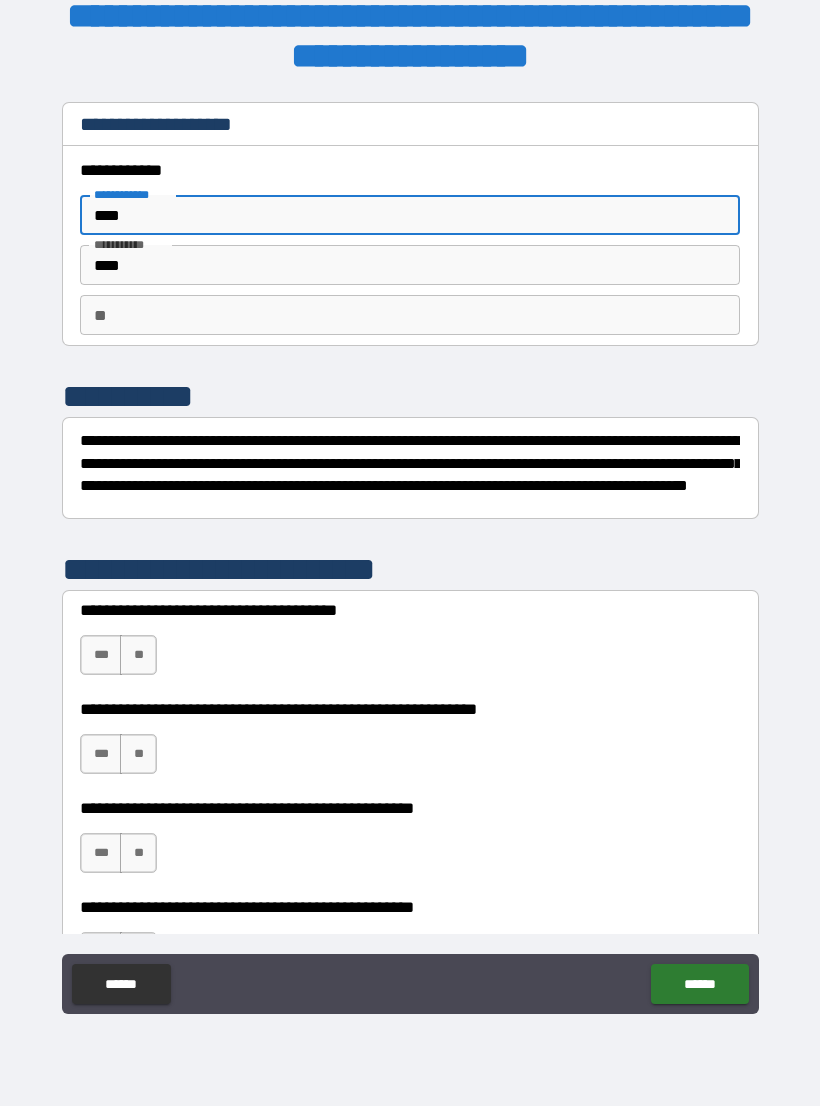 click on "****" at bounding box center (410, 265) 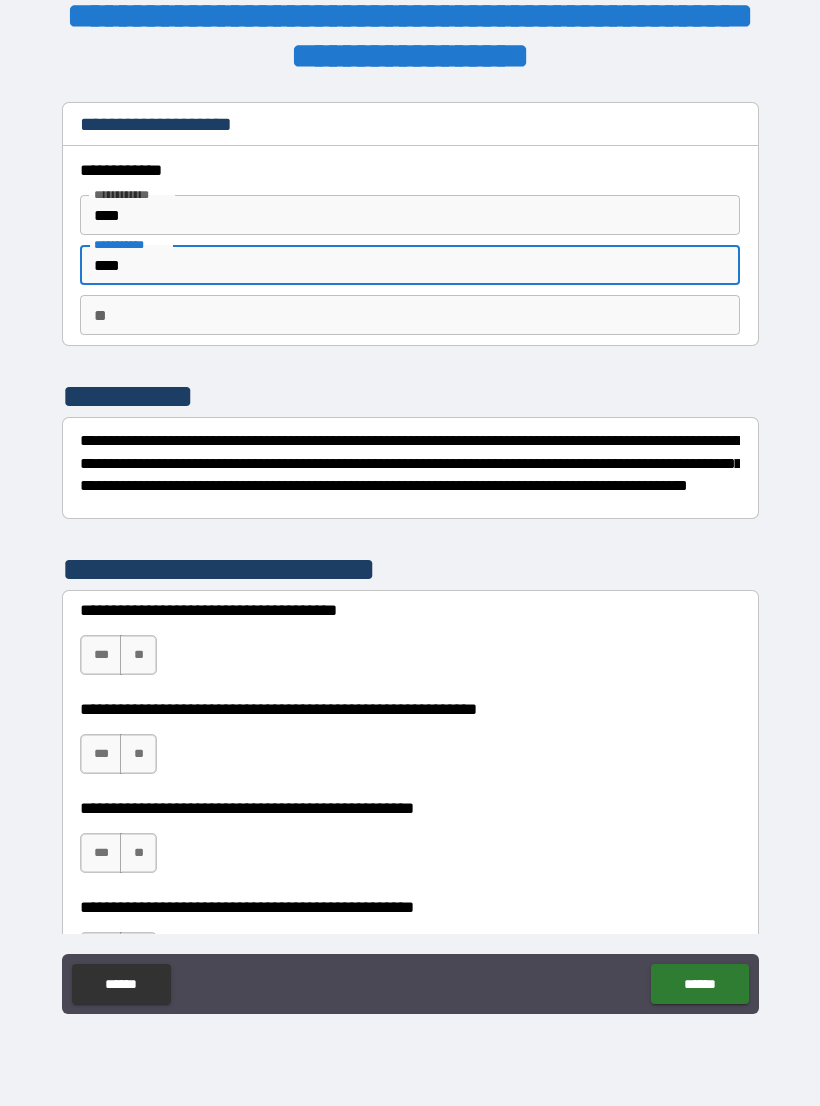 click on "** **" at bounding box center (410, 315) 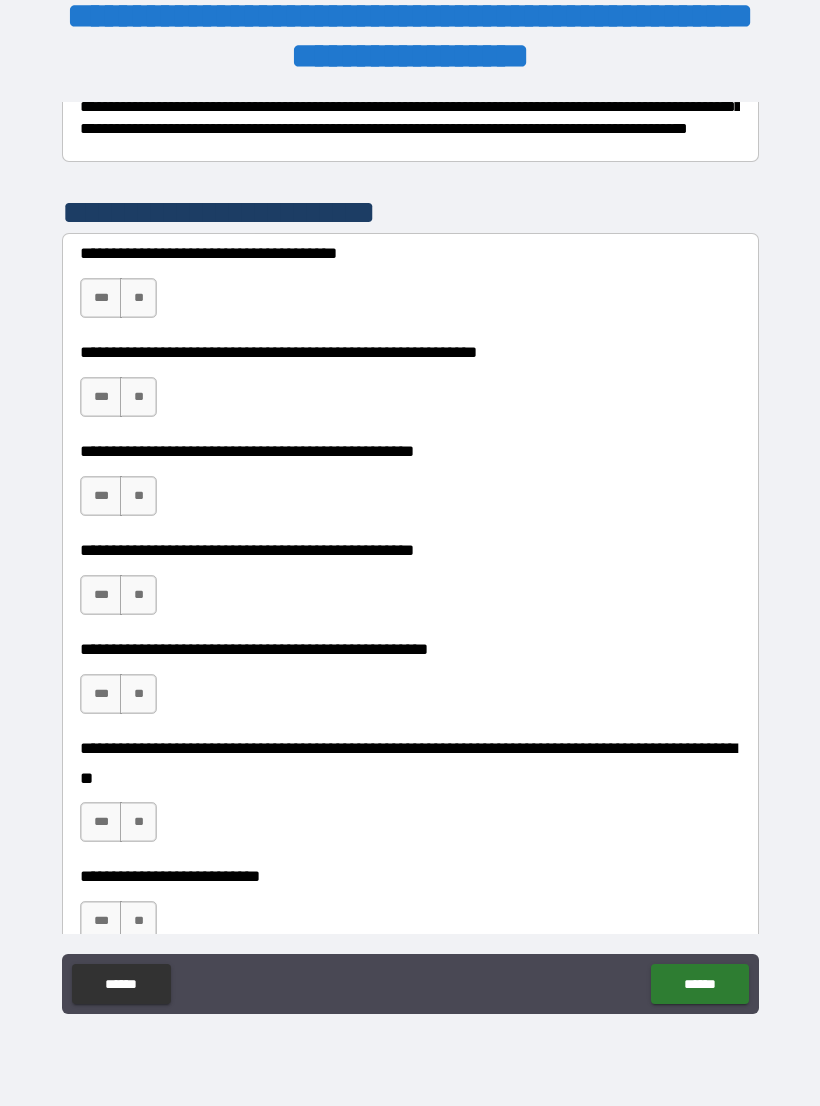 scroll, scrollTop: 356, scrollLeft: 0, axis: vertical 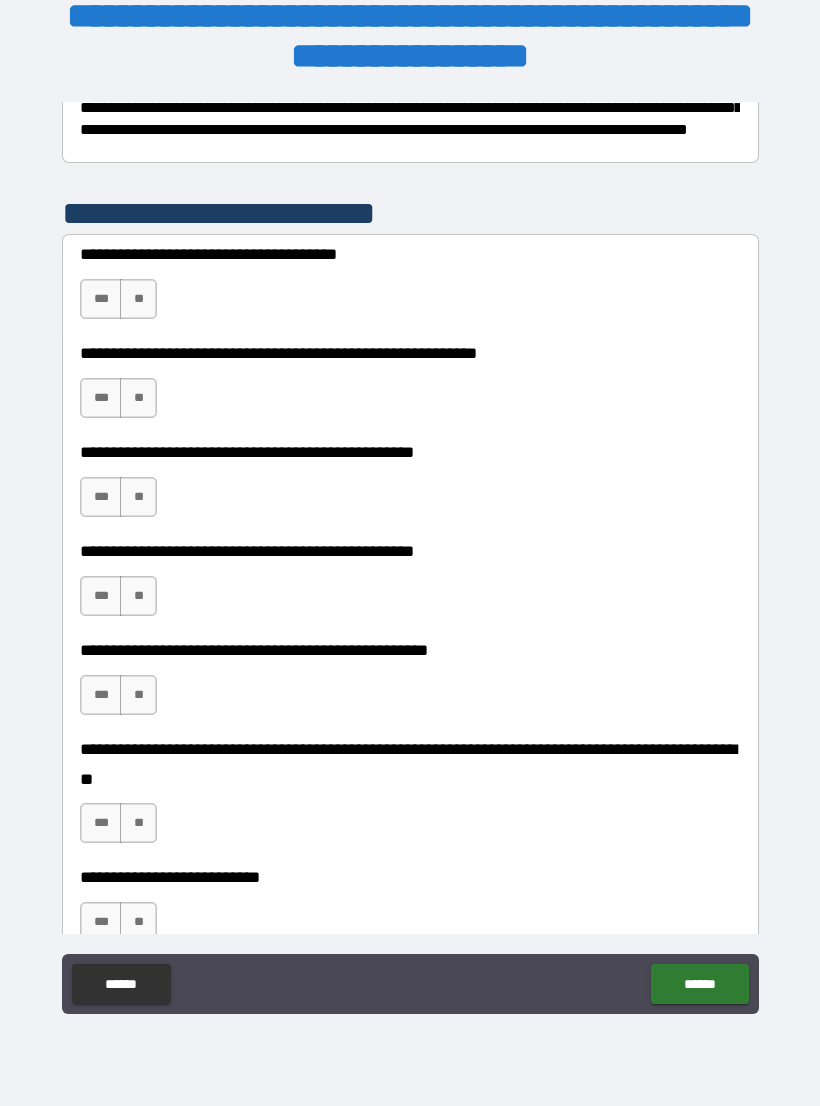 click on "**" at bounding box center (138, 299) 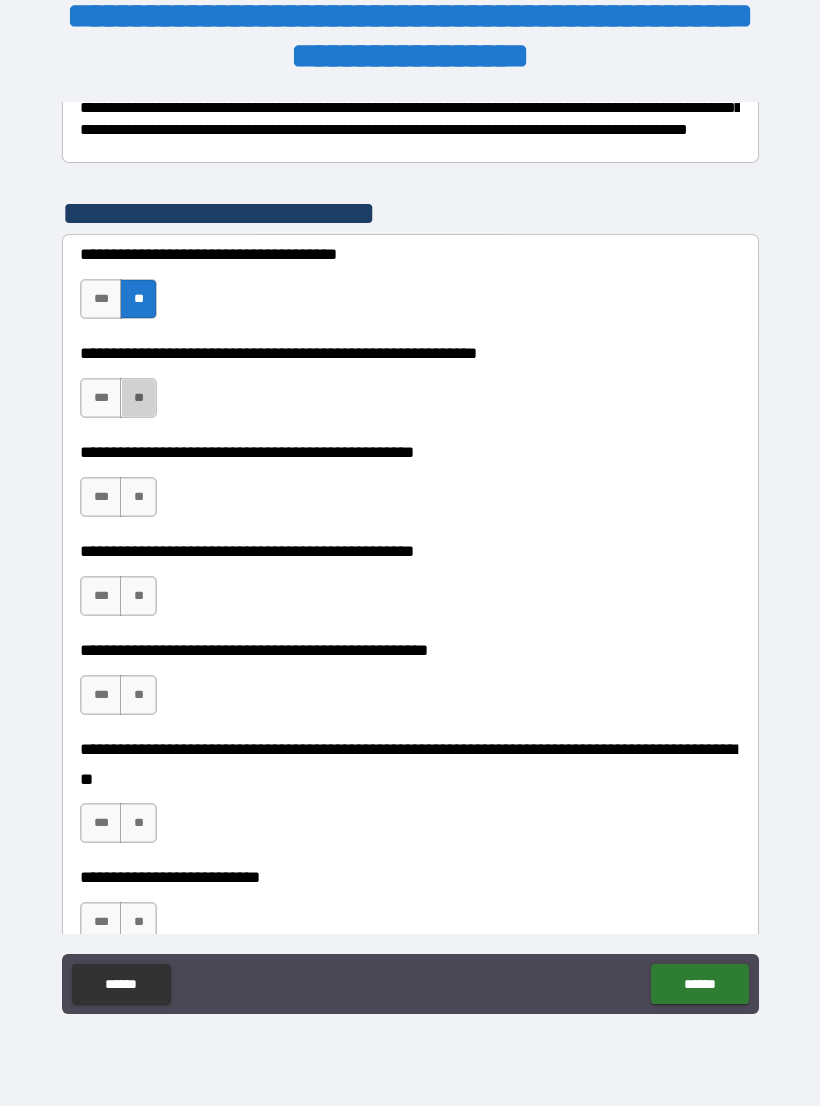 click on "**" at bounding box center (138, 398) 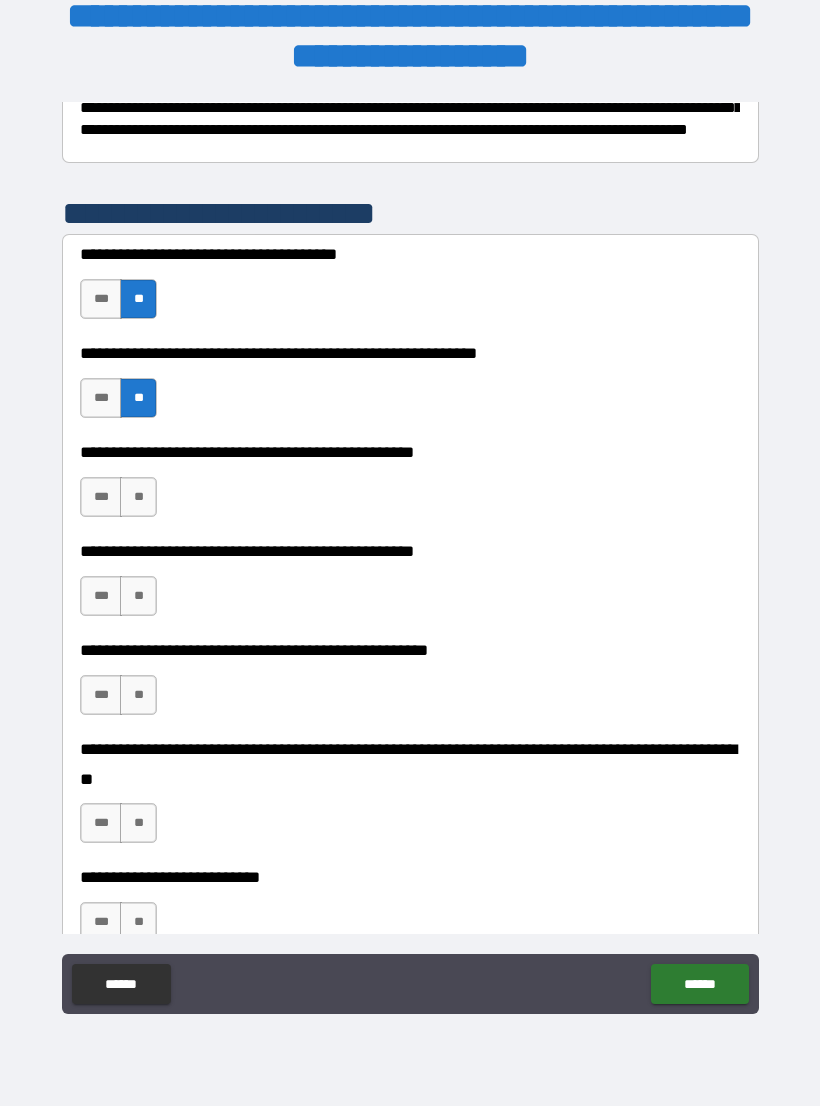 click on "**" at bounding box center (138, 497) 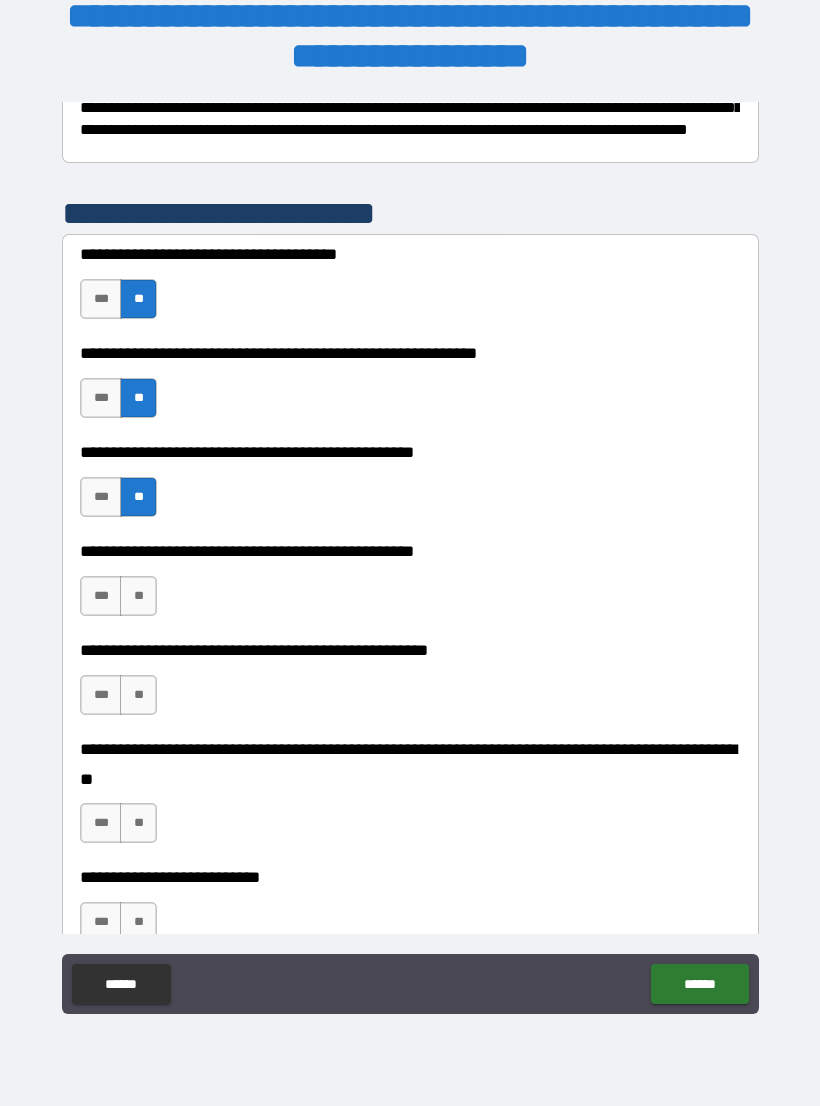 click on "**********" at bounding box center (410, 586) 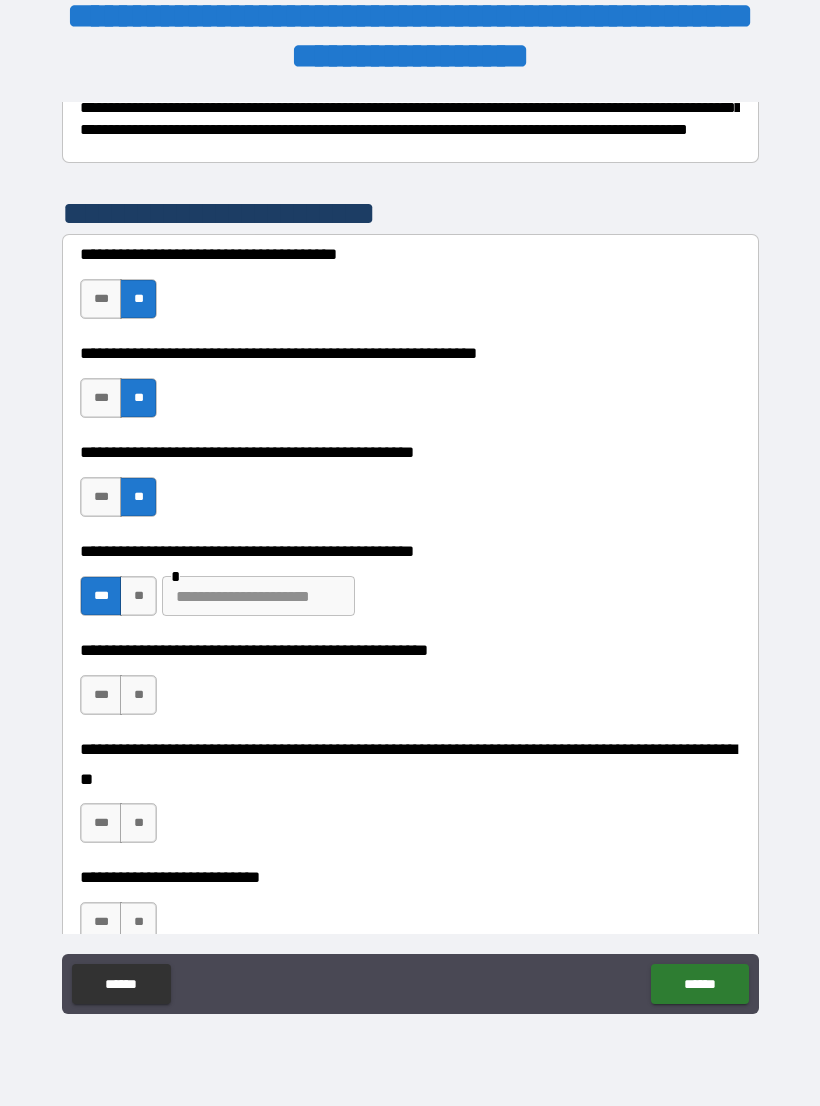 click at bounding box center [258, 596] 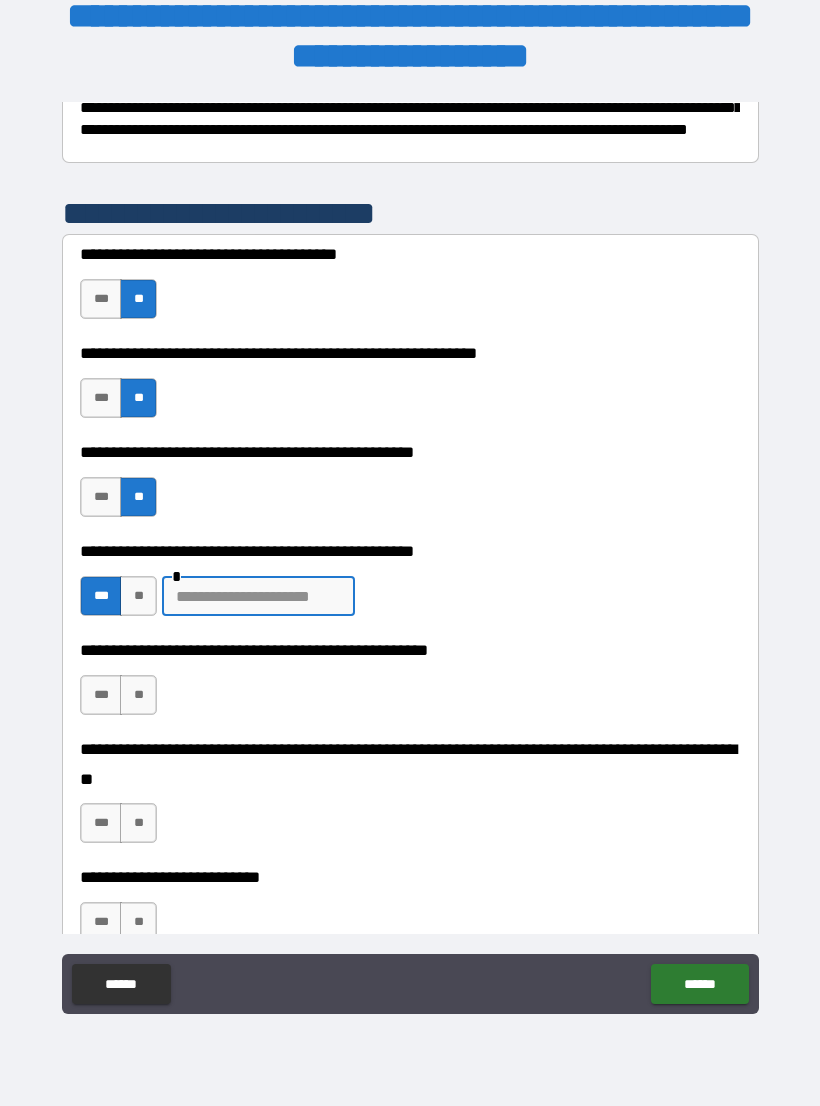 click on "**" at bounding box center (138, 695) 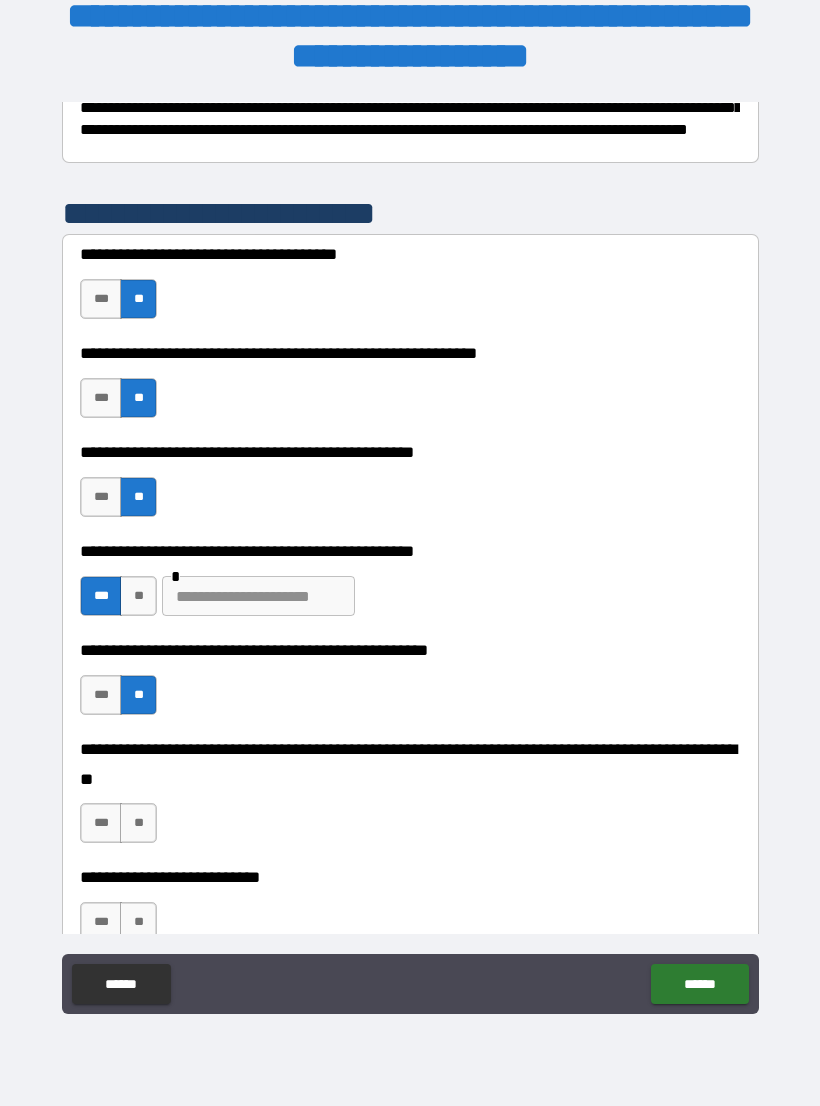 click on "**" at bounding box center (138, 823) 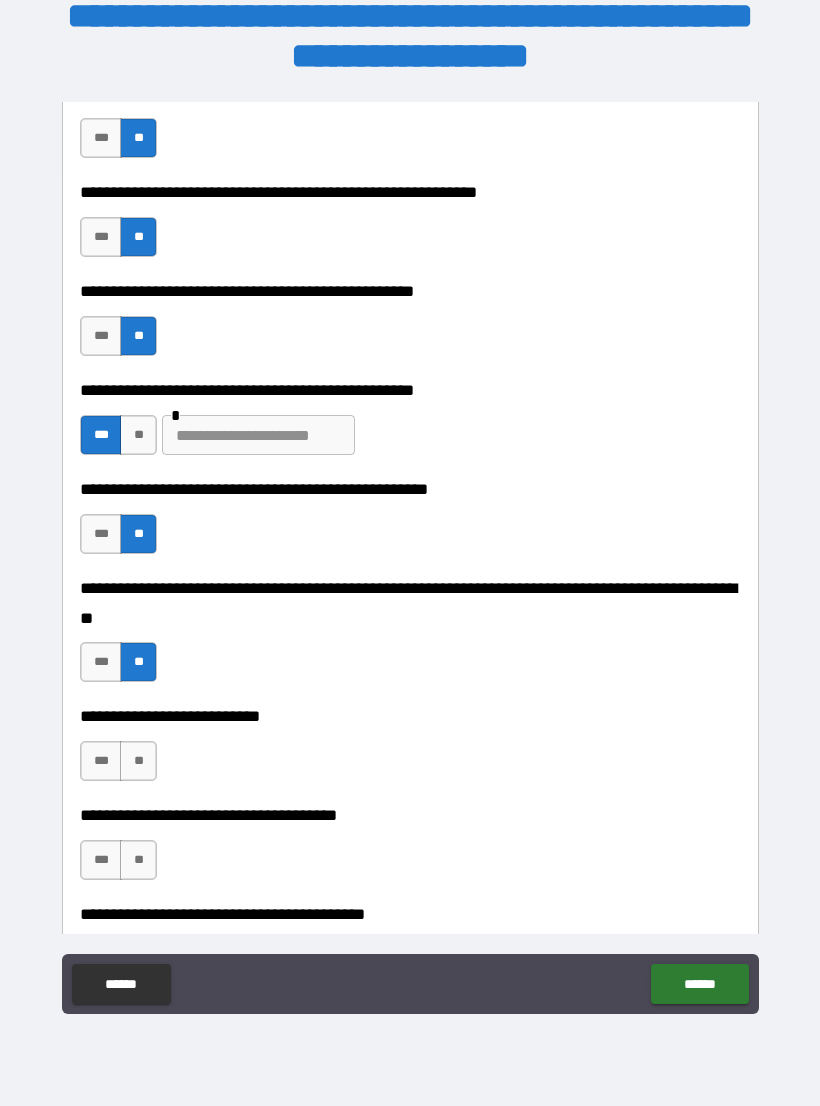 scroll, scrollTop: 520, scrollLeft: 0, axis: vertical 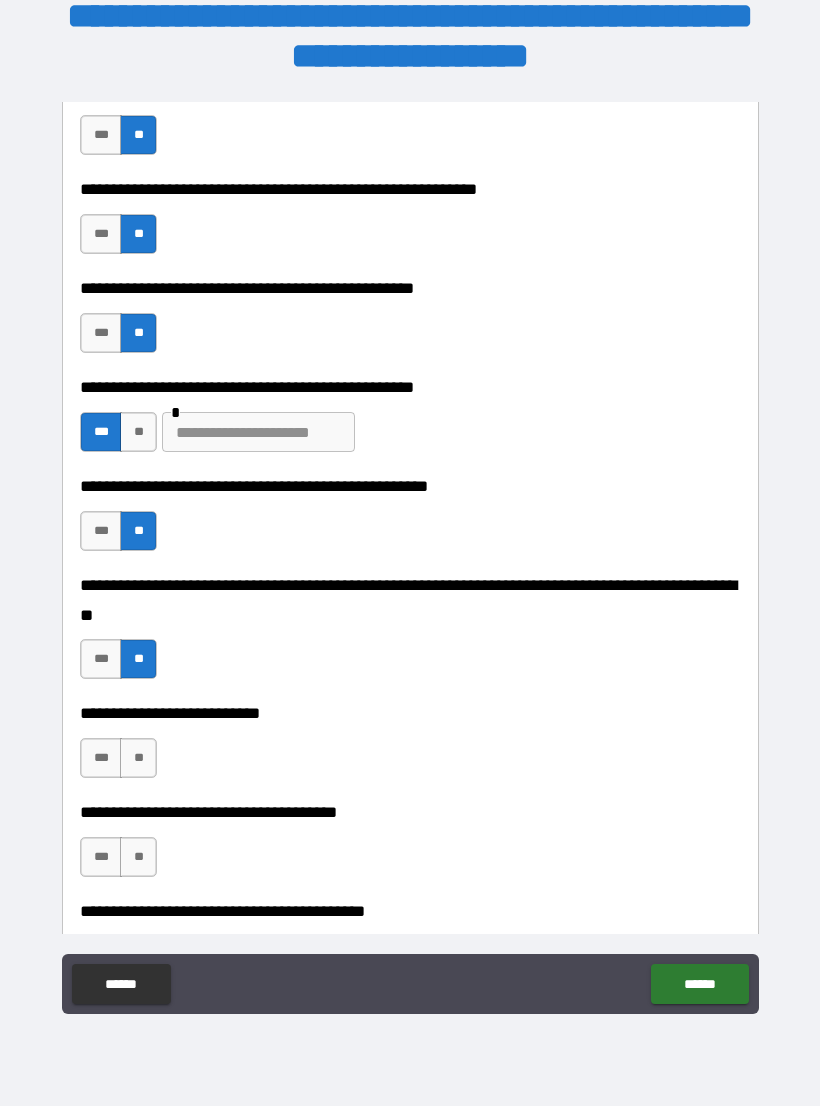 click on "**" at bounding box center (138, 758) 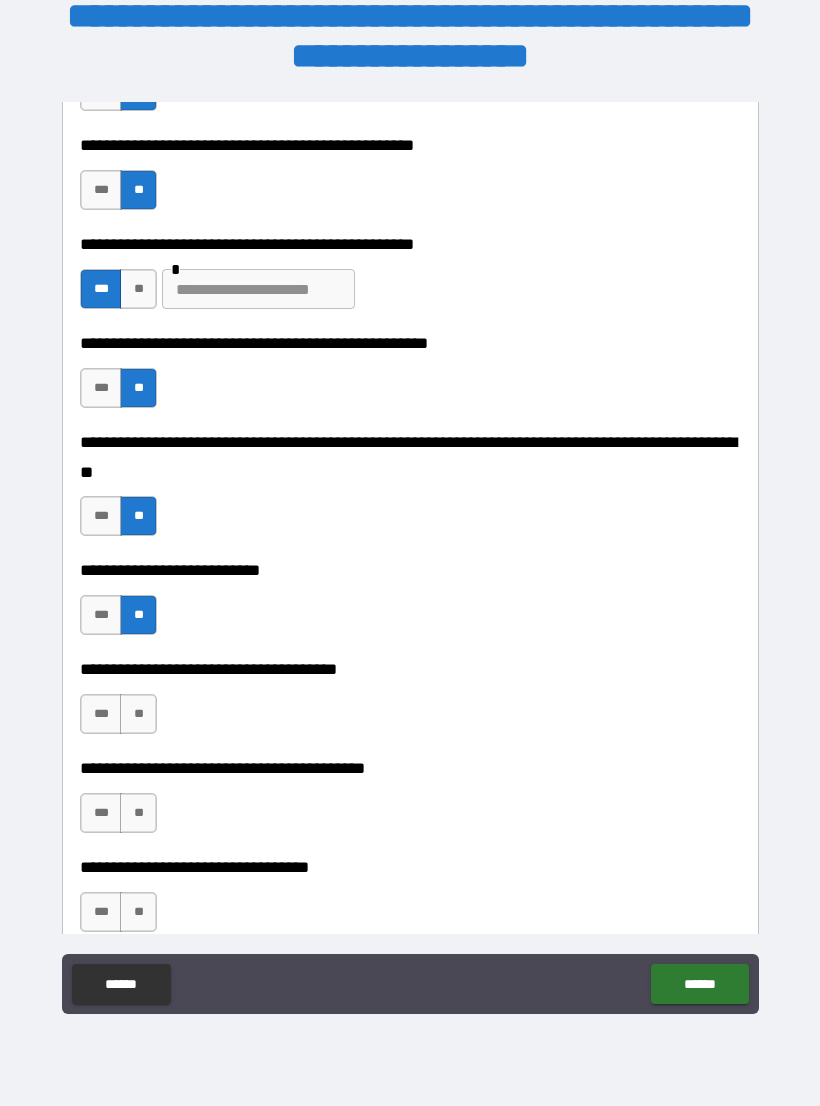 scroll, scrollTop: 665, scrollLeft: 0, axis: vertical 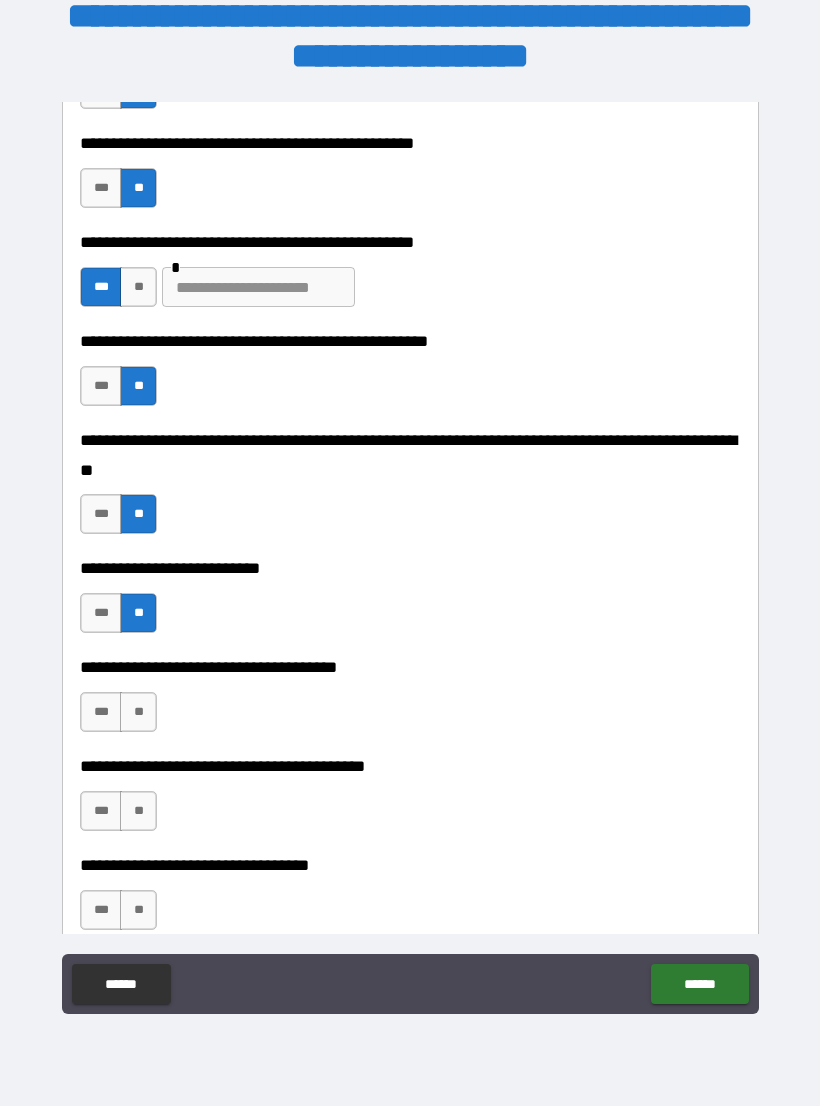 click on "**" at bounding box center [138, 712] 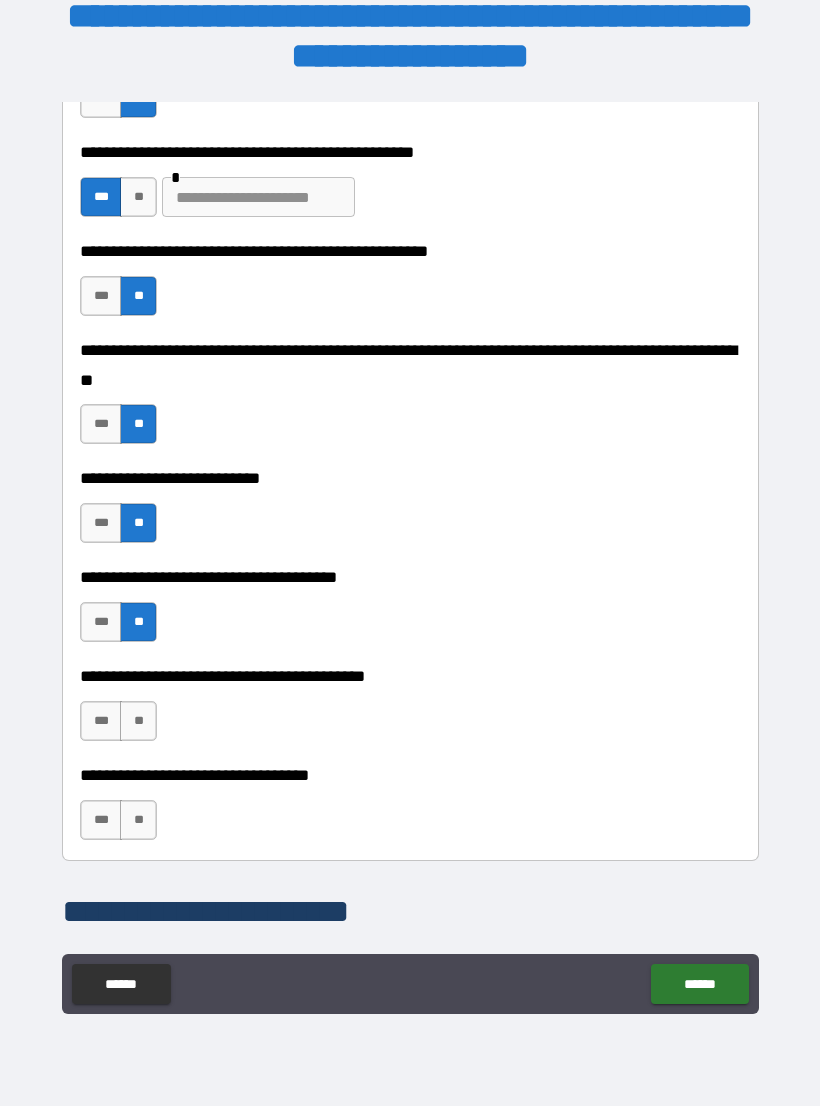 scroll, scrollTop: 791, scrollLeft: 0, axis: vertical 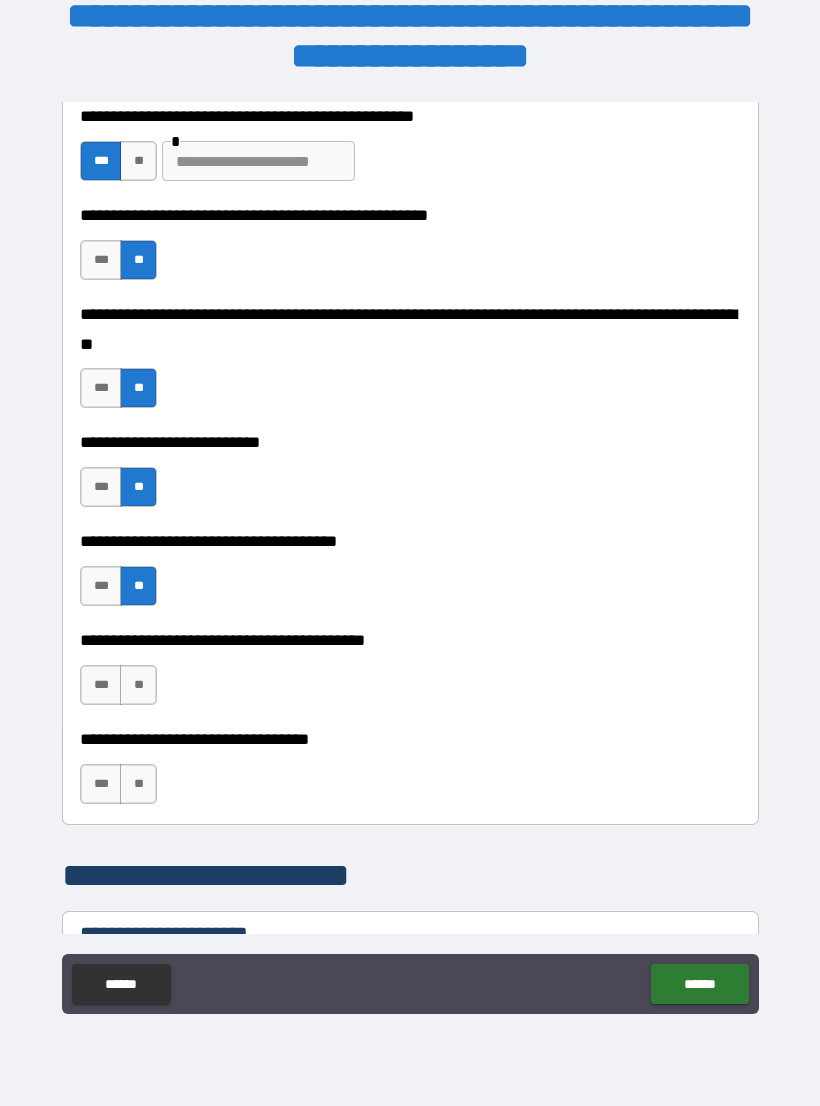 click on "***" at bounding box center [101, 685] 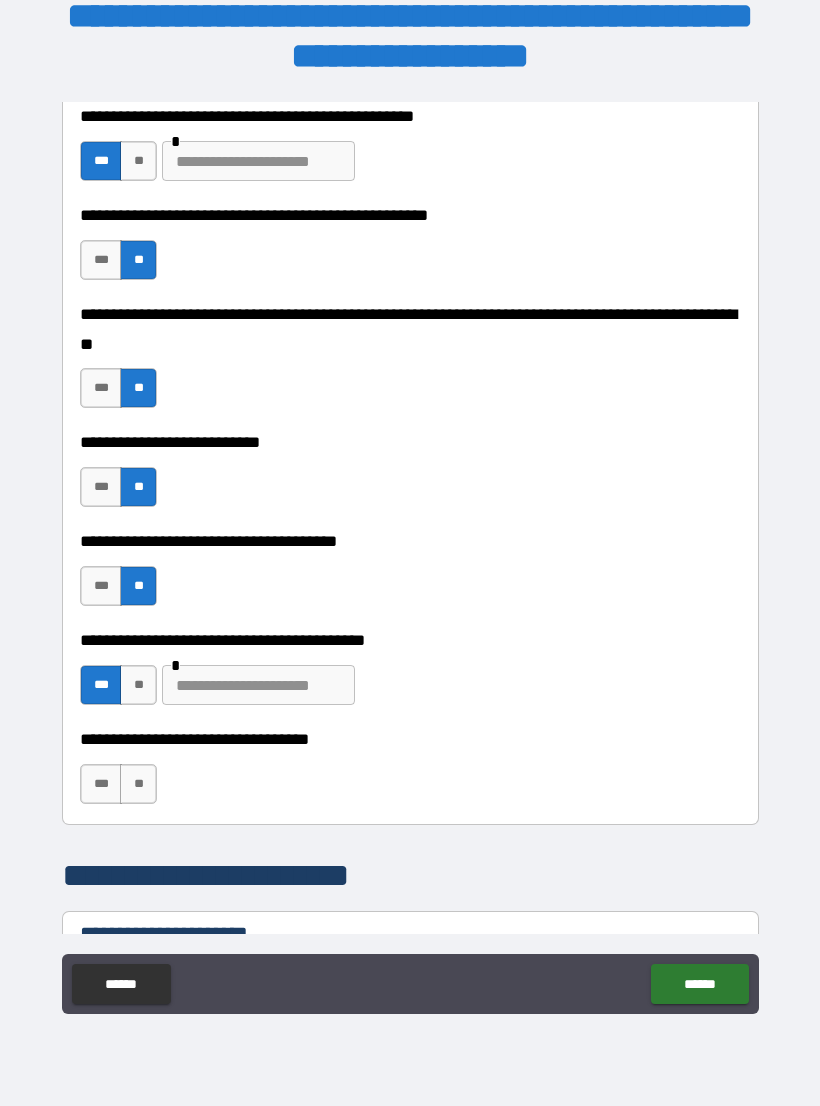 click at bounding box center (258, 685) 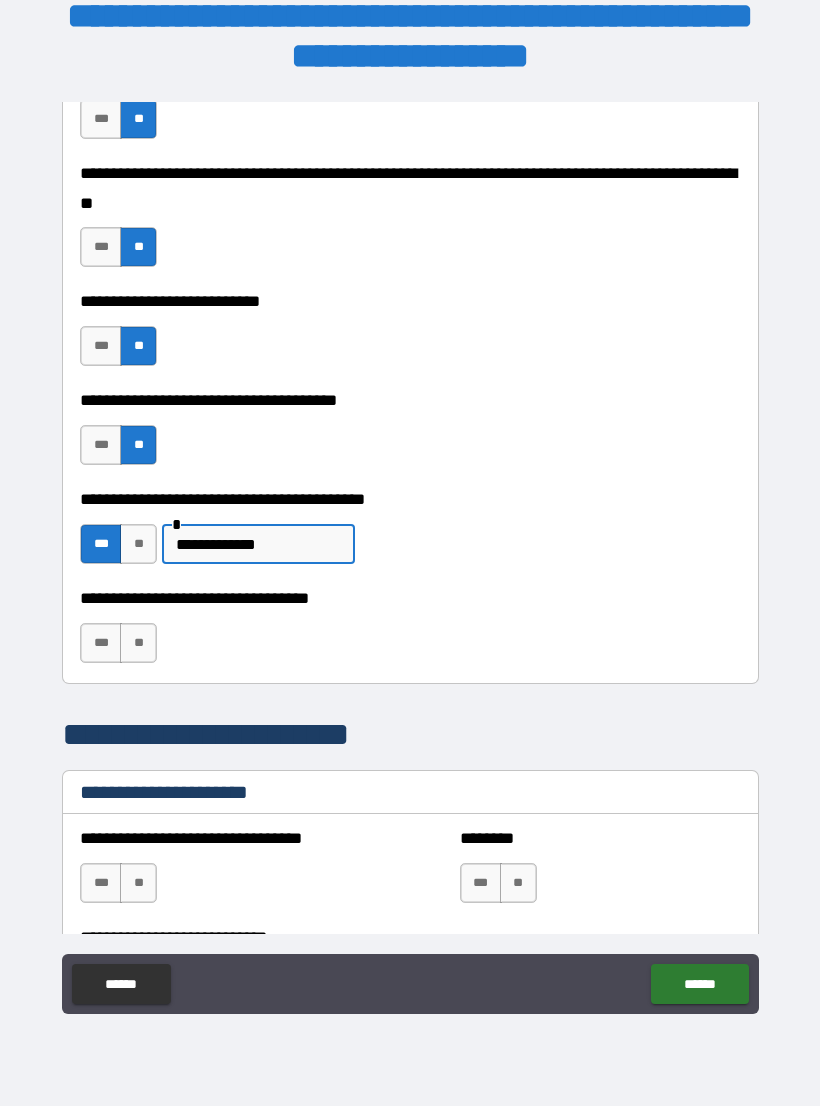 scroll, scrollTop: 935, scrollLeft: 0, axis: vertical 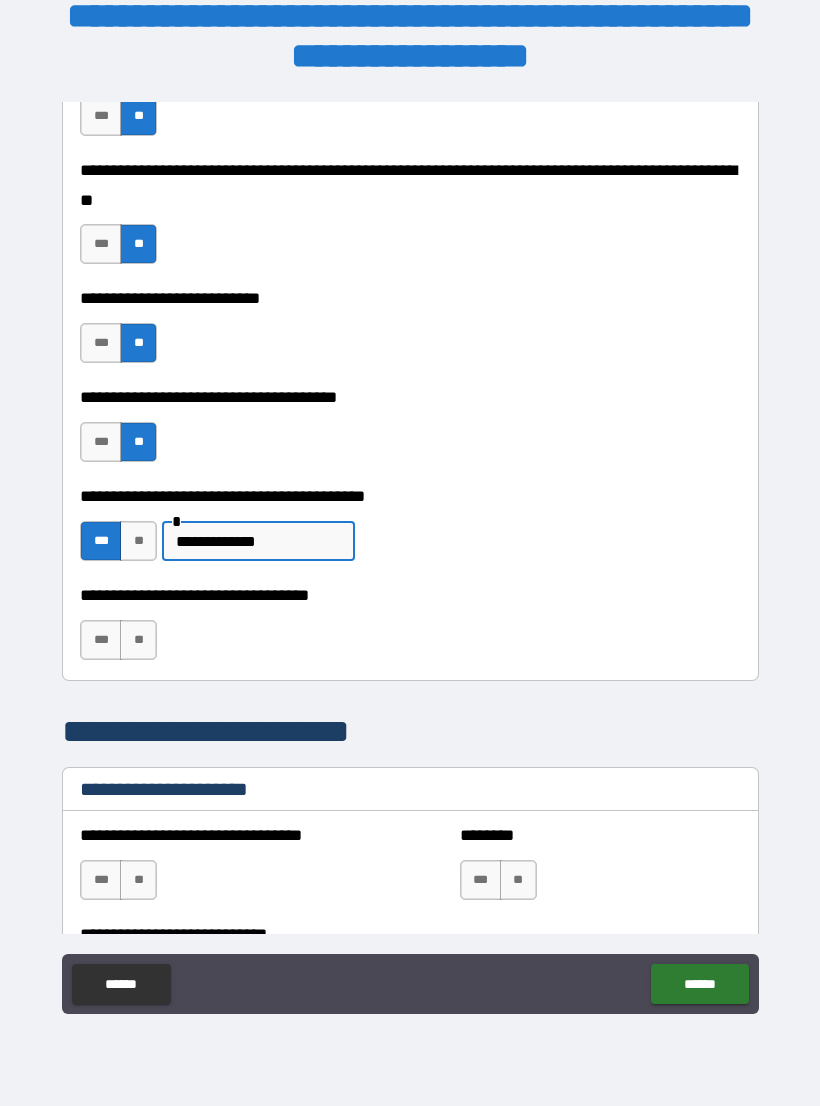 click on "**" at bounding box center [138, 640] 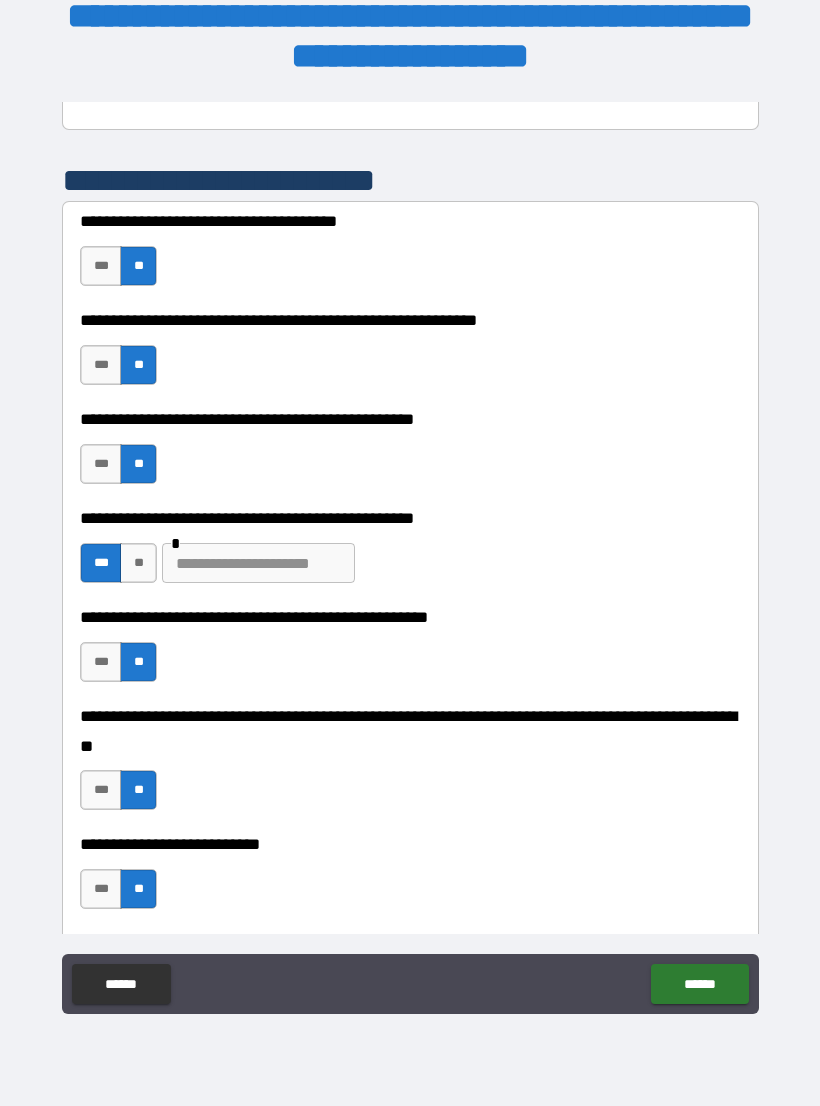 scroll, scrollTop: 393, scrollLeft: 0, axis: vertical 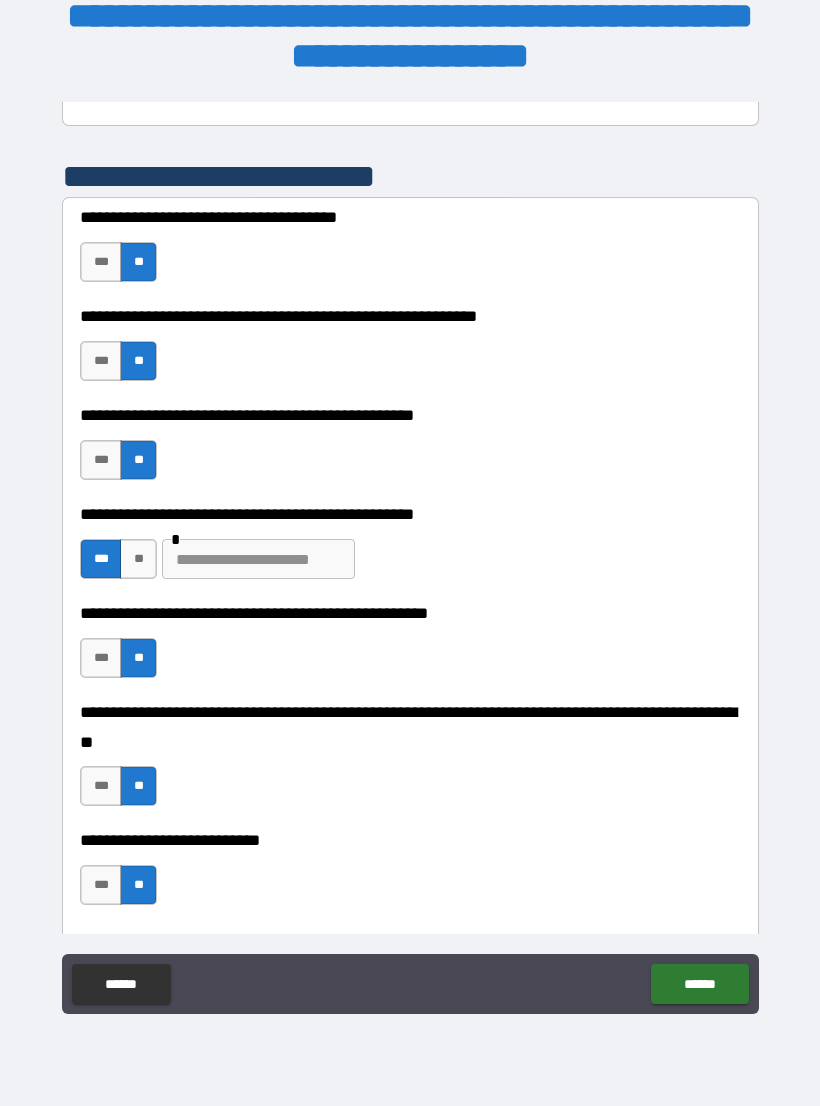 click at bounding box center (258, 559) 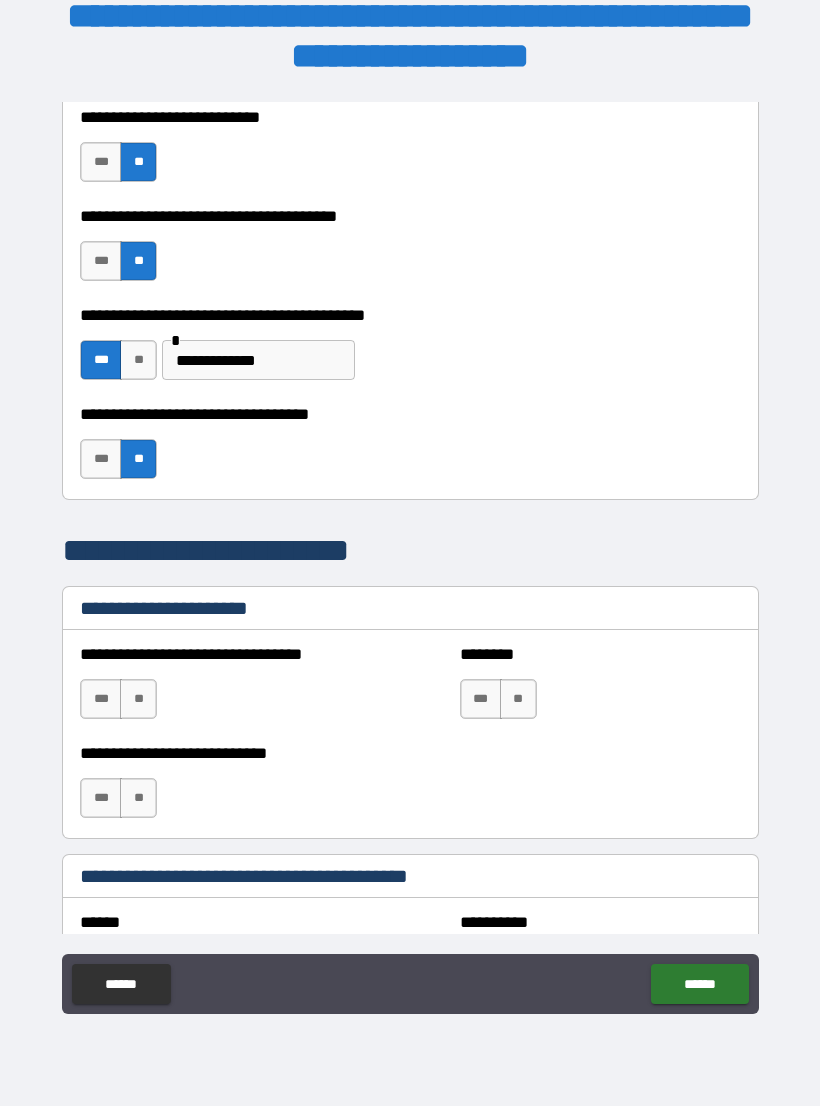 scroll, scrollTop: 1176, scrollLeft: 0, axis: vertical 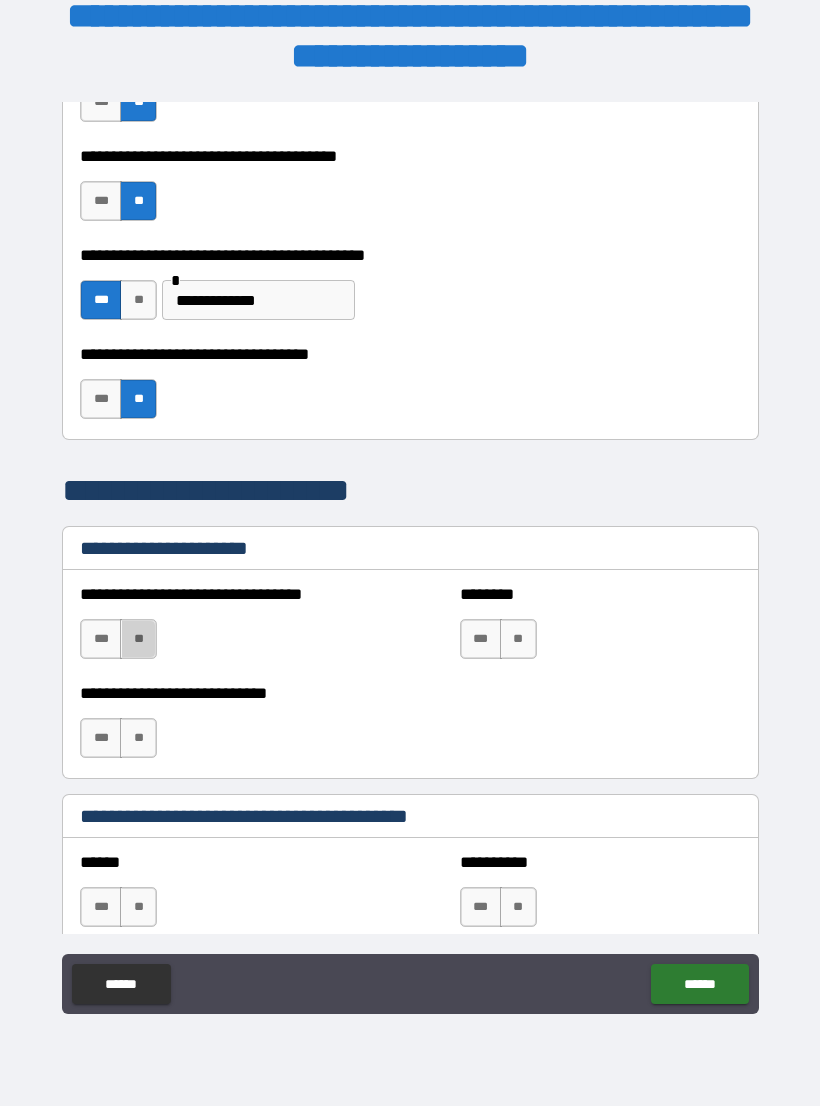 click on "**" at bounding box center [138, 639] 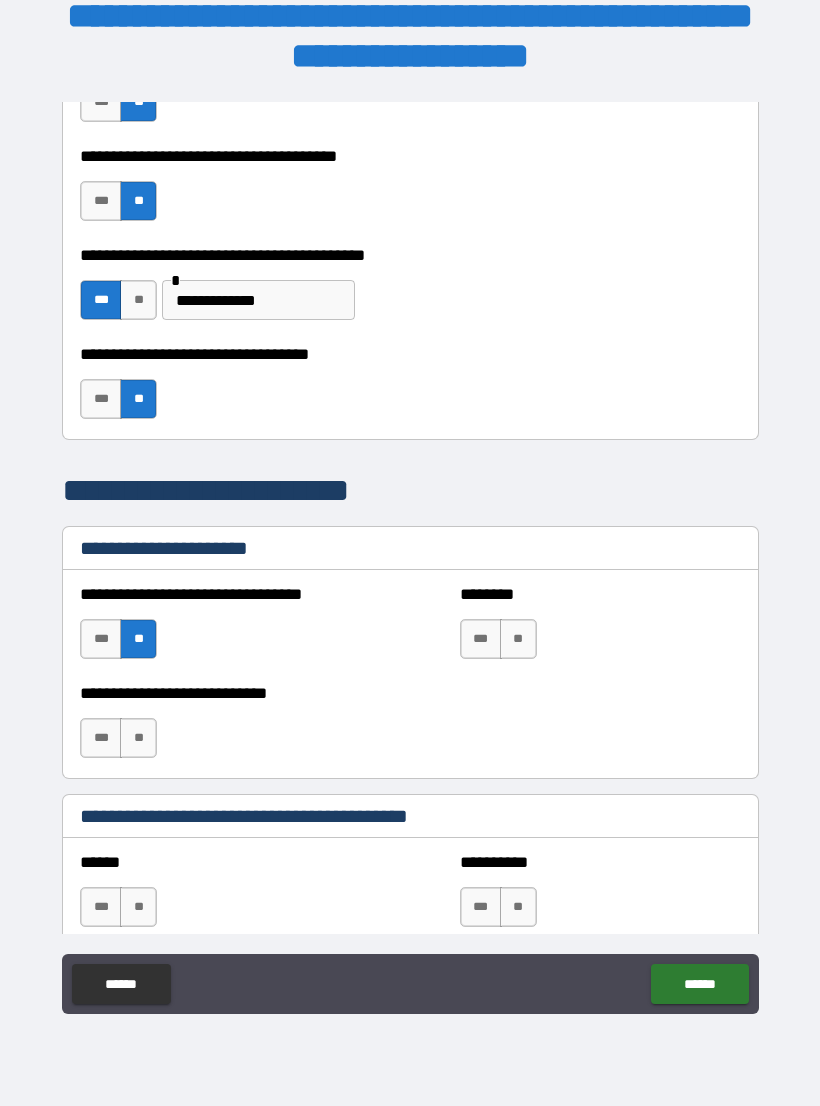 click on "**" at bounding box center [138, 738] 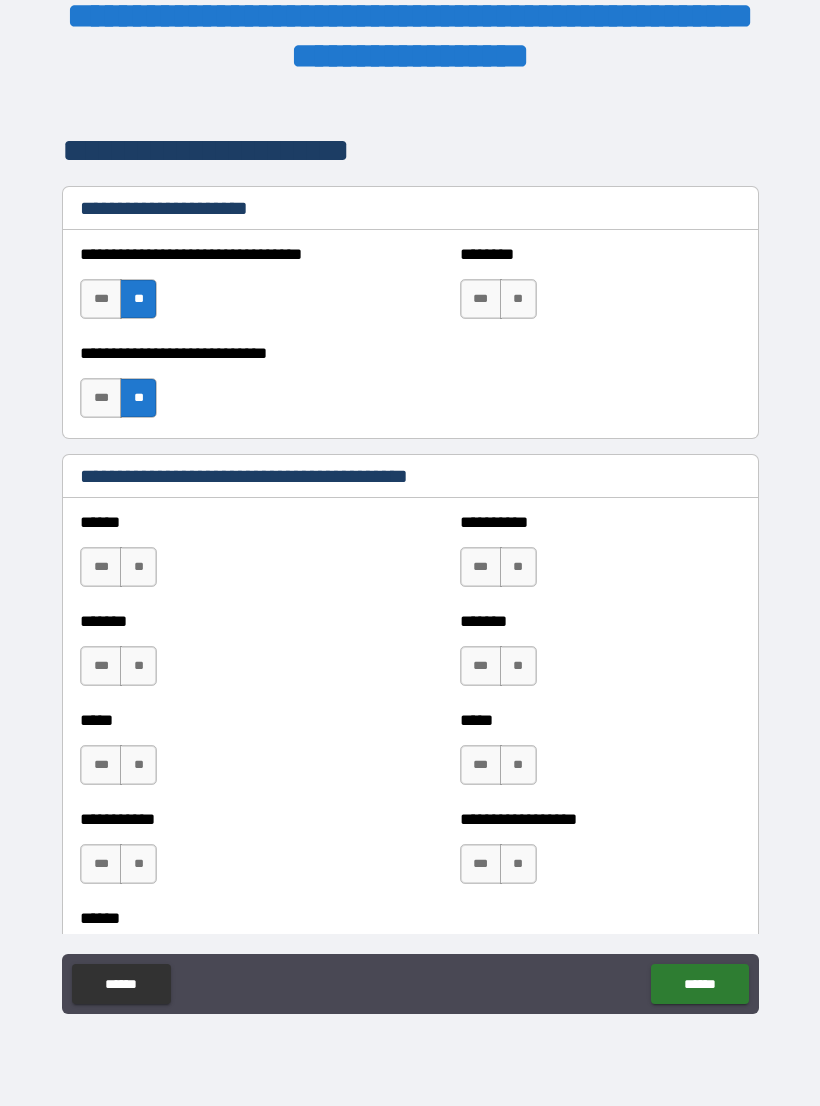 scroll, scrollTop: 1517, scrollLeft: 0, axis: vertical 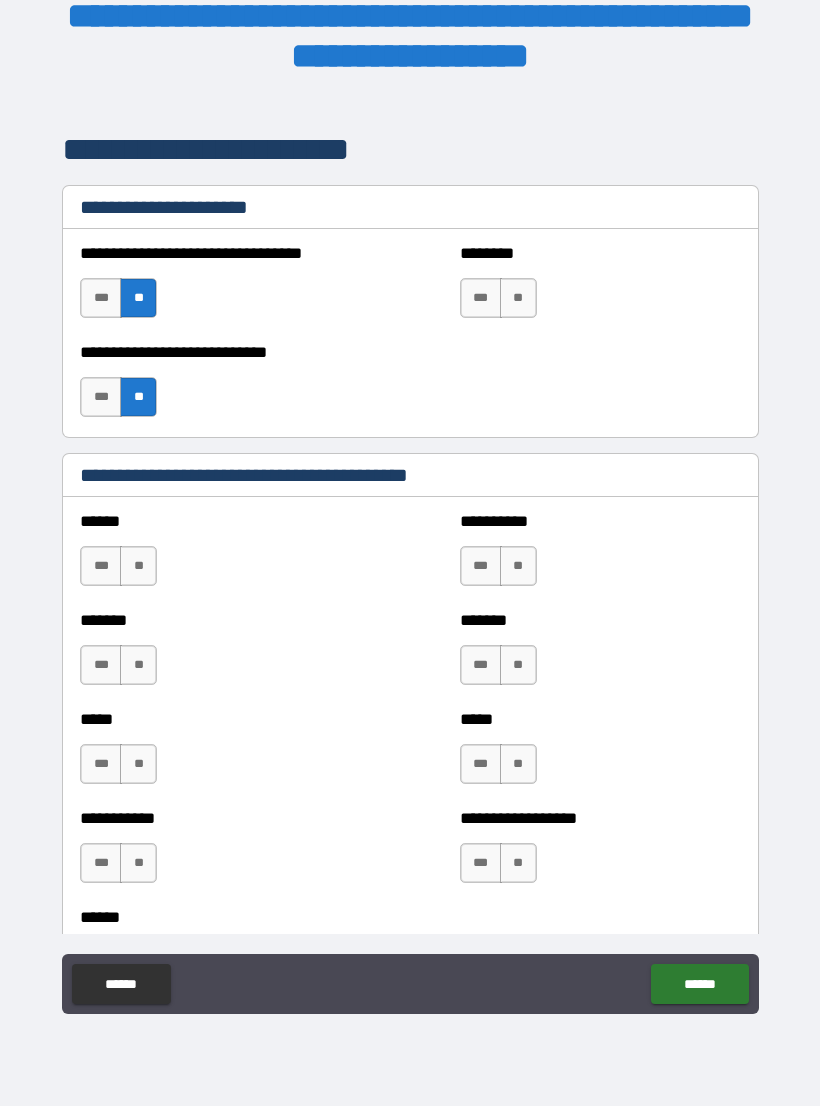 click on "**" at bounding box center (138, 566) 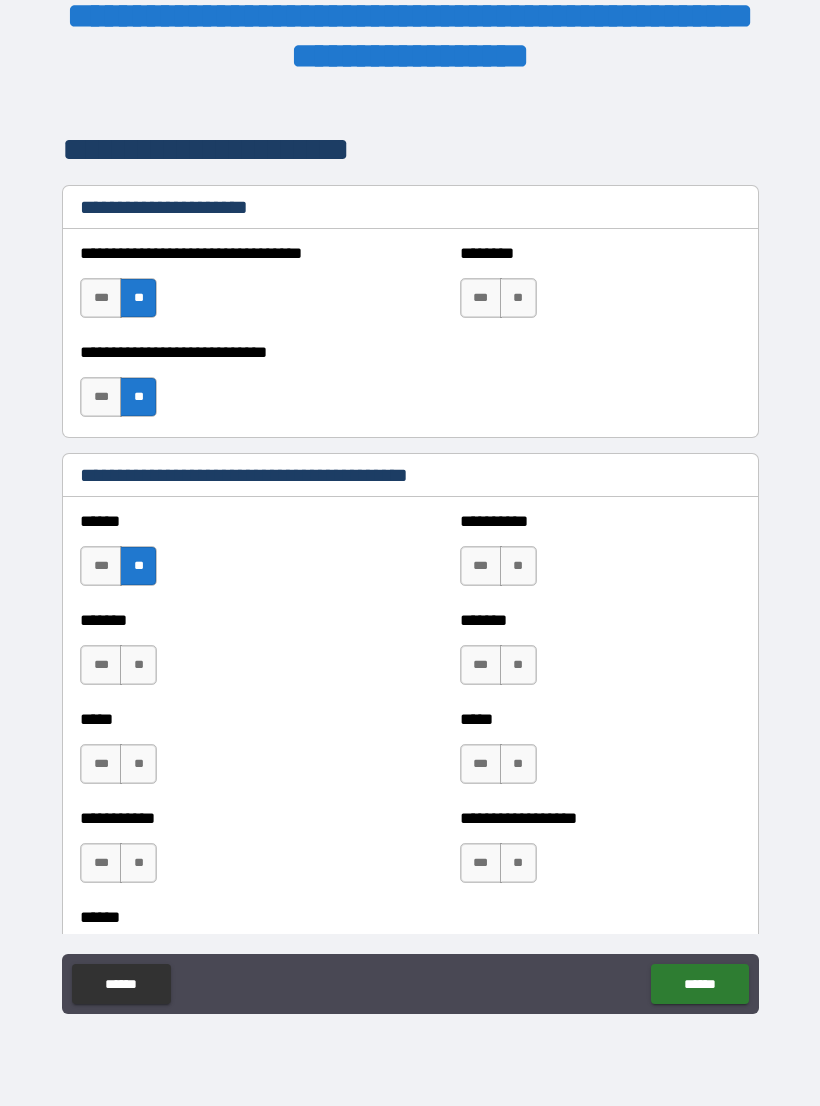 click on "**" at bounding box center [138, 665] 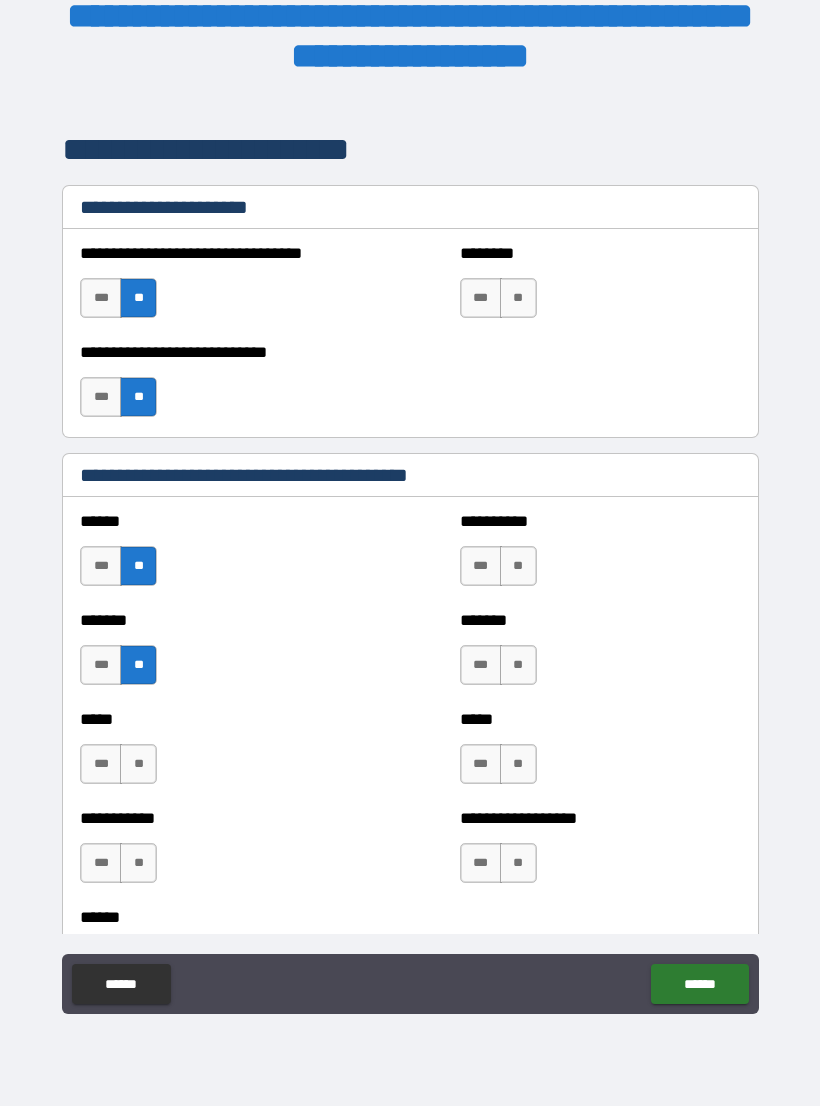 click on "**" at bounding box center (138, 764) 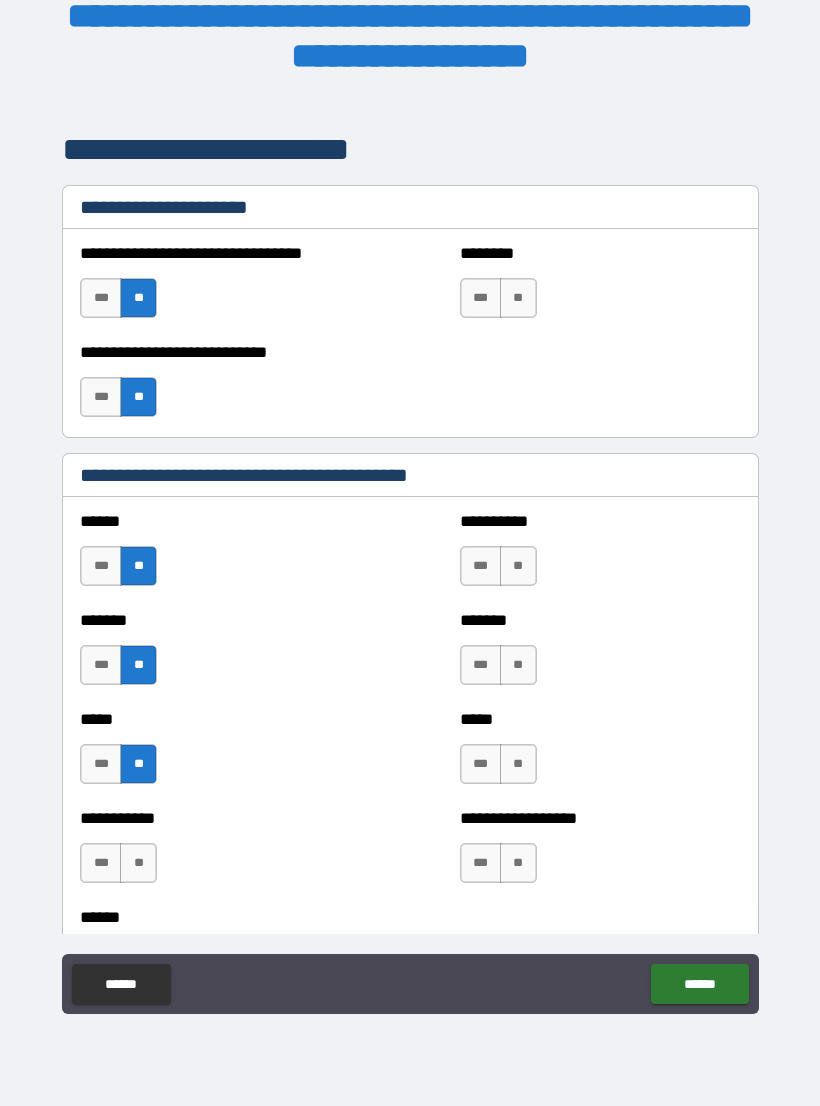 click on "**" at bounding box center [138, 863] 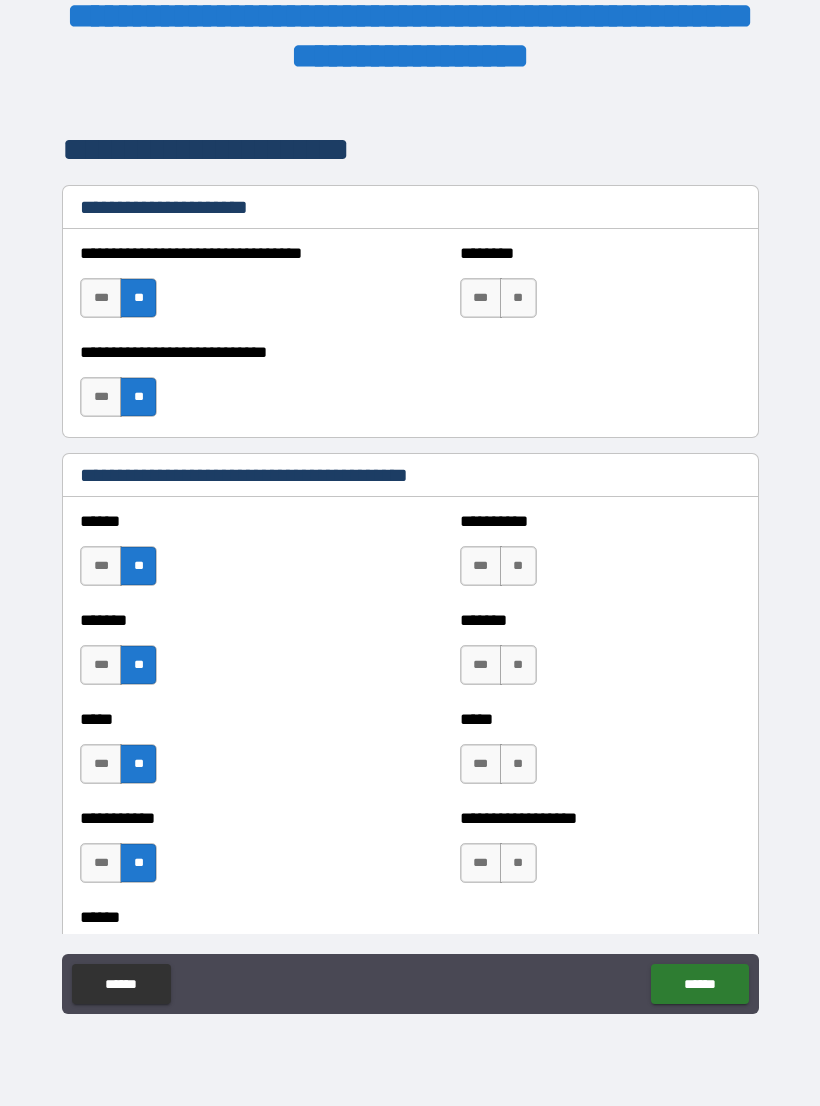 click on "**" at bounding box center (518, 863) 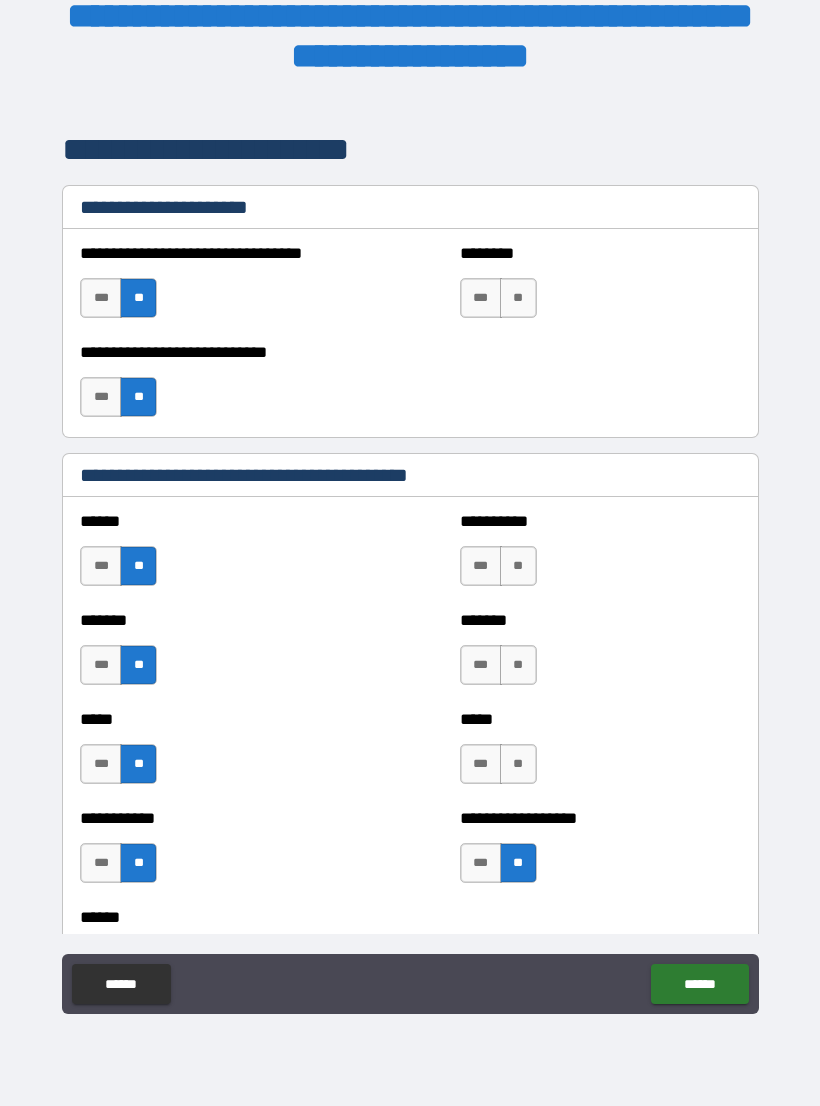 click on "**" at bounding box center (518, 764) 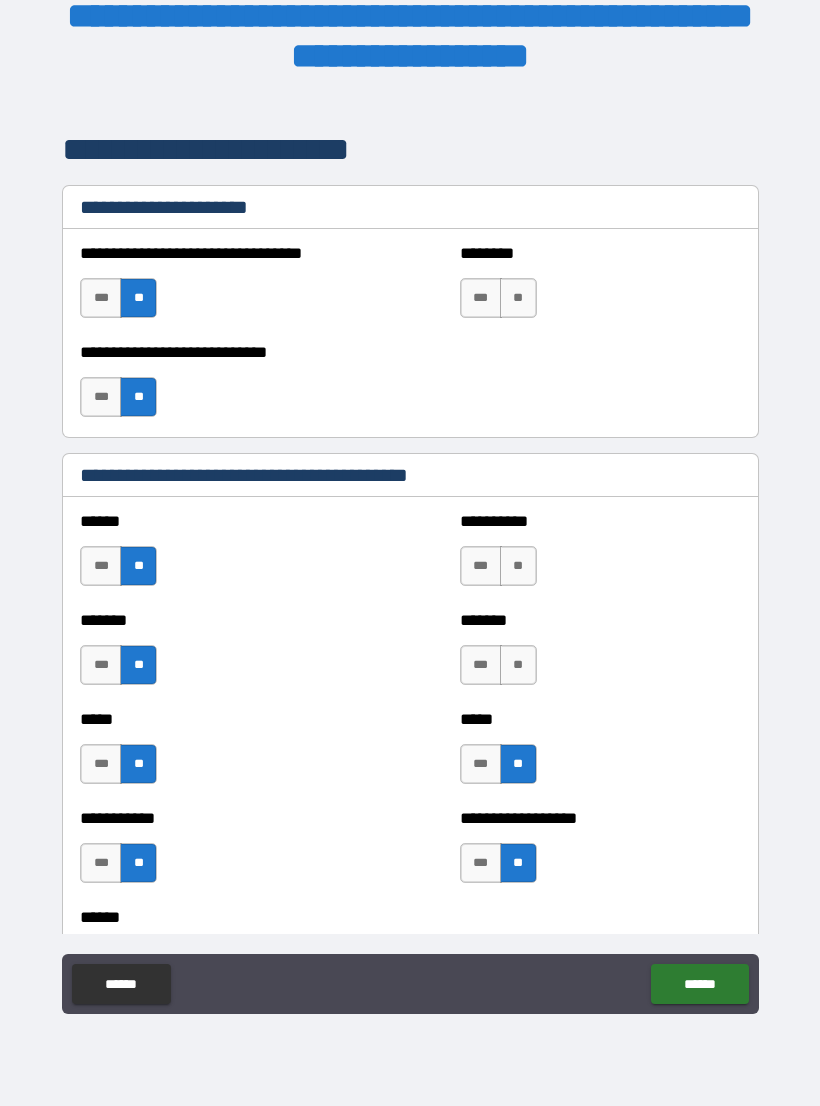 click on "**" at bounding box center (518, 665) 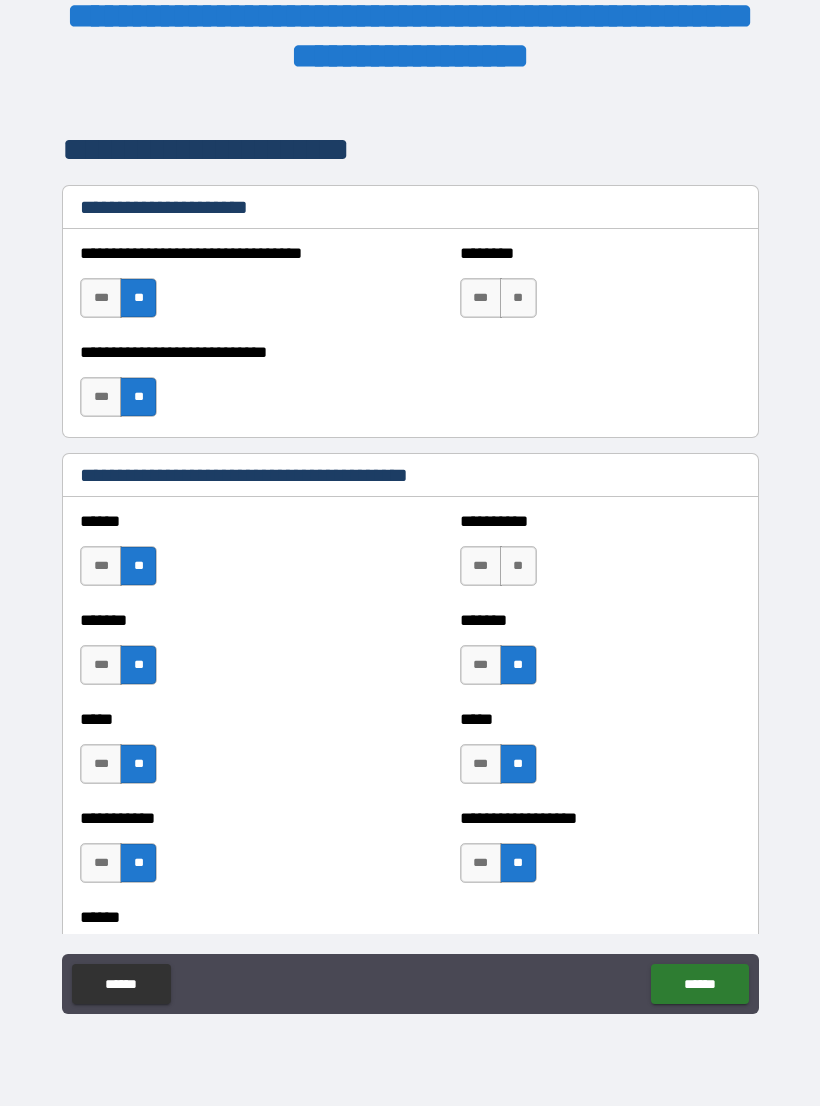 click on "**" at bounding box center (518, 566) 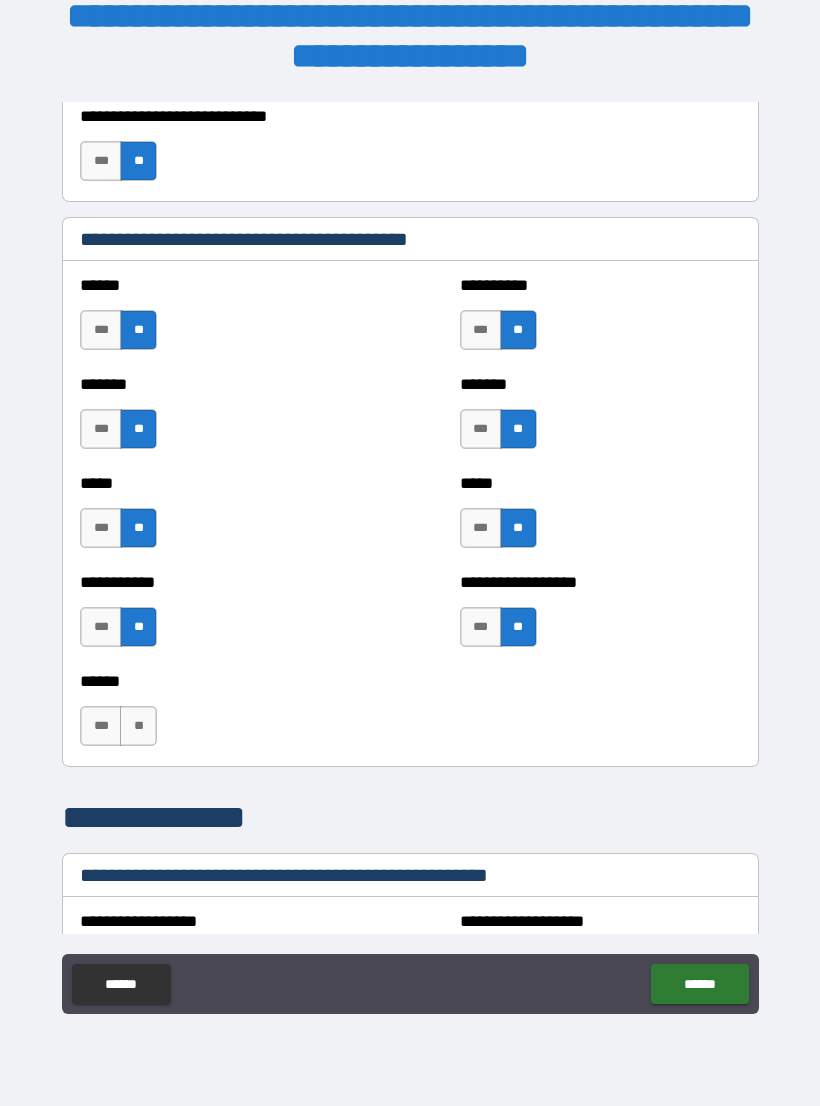 scroll, scrollTop: 1774, scrollLeft: 0, axis: vertical 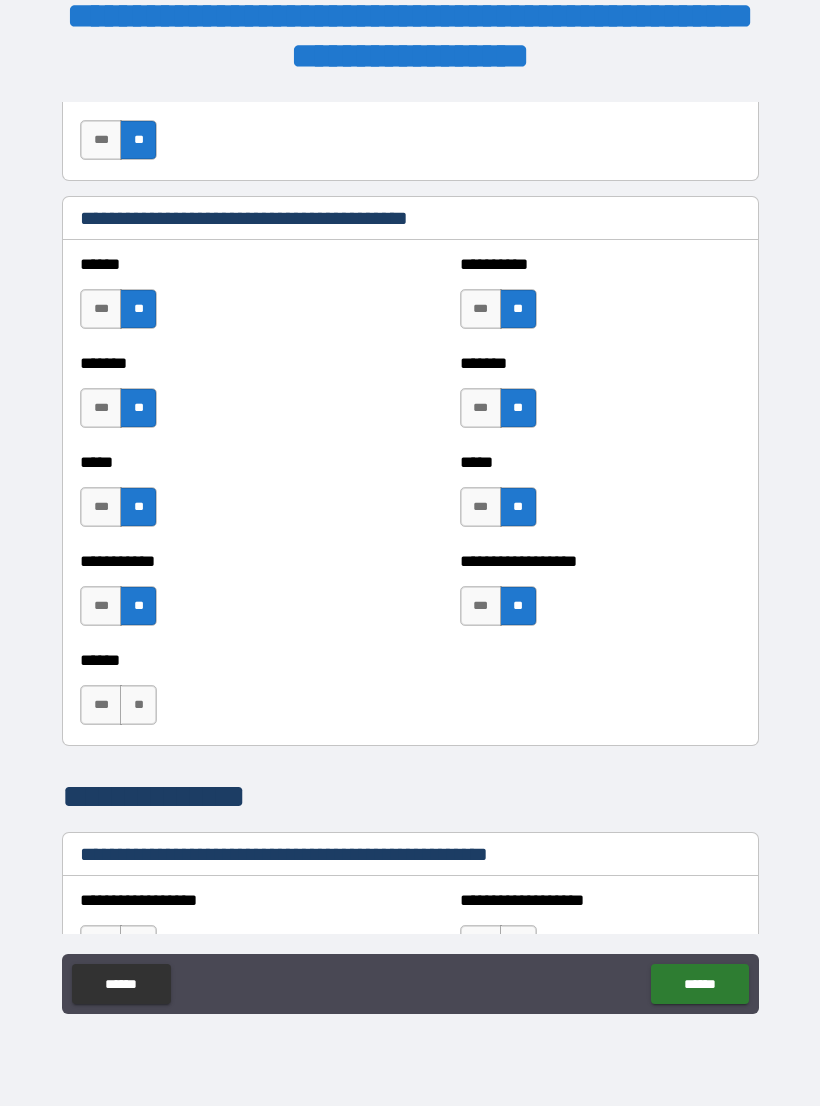click on "**" at bounding box center (138, 705) 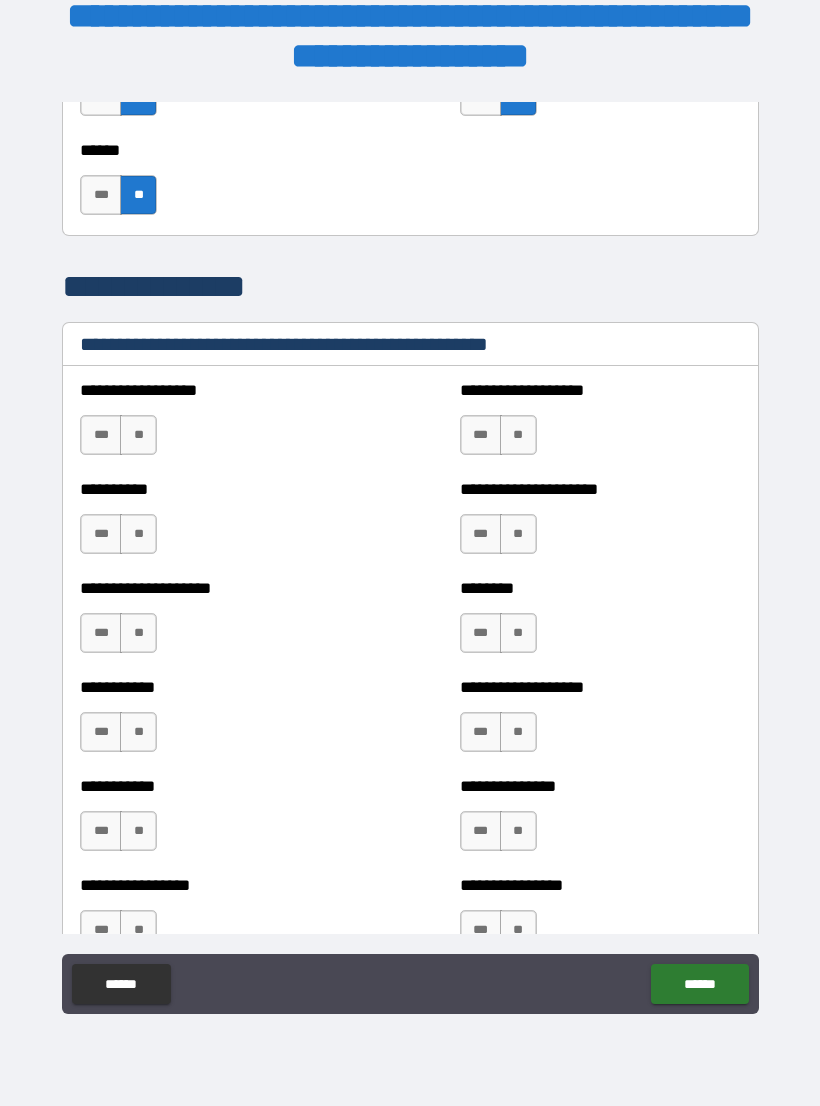 scroll, scrollTop: 2303, scrollLeft: 0, axis: vertical 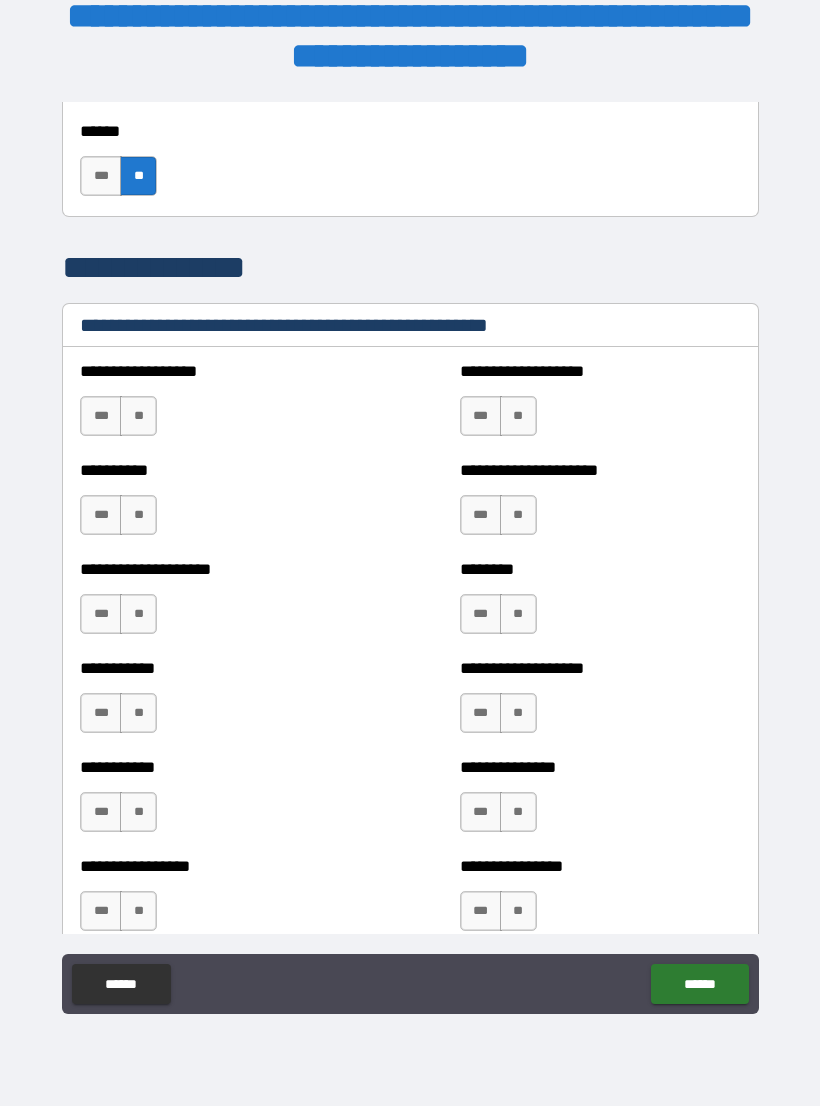 click on "**" at bounding box center [138, 416] 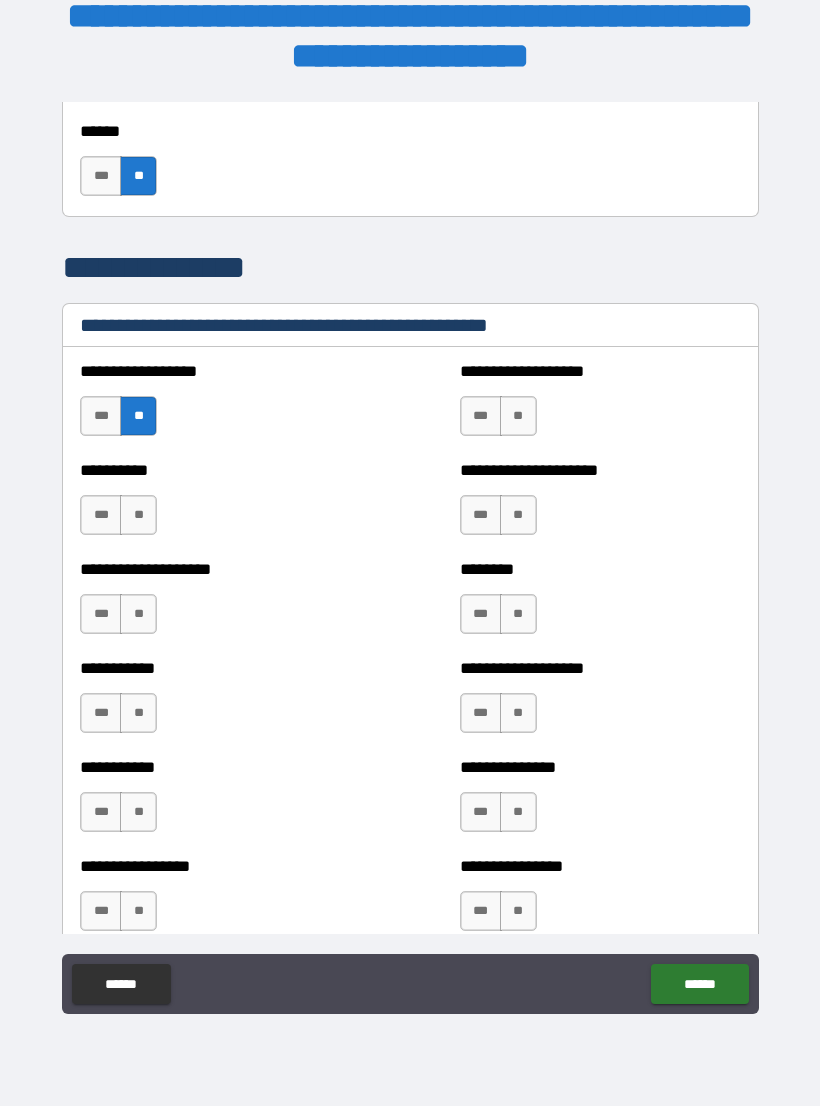 click on "**" at bounding box center [138, 515] 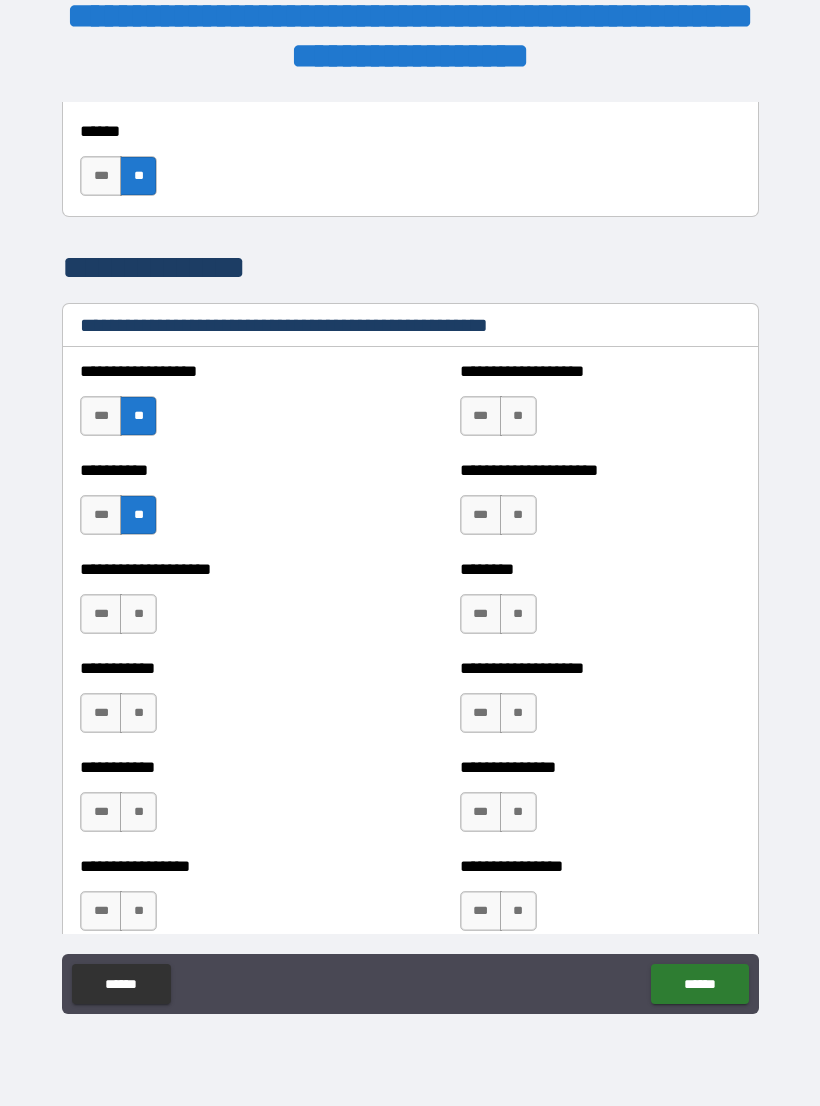 click on "**" at bounding box center (138, 614) 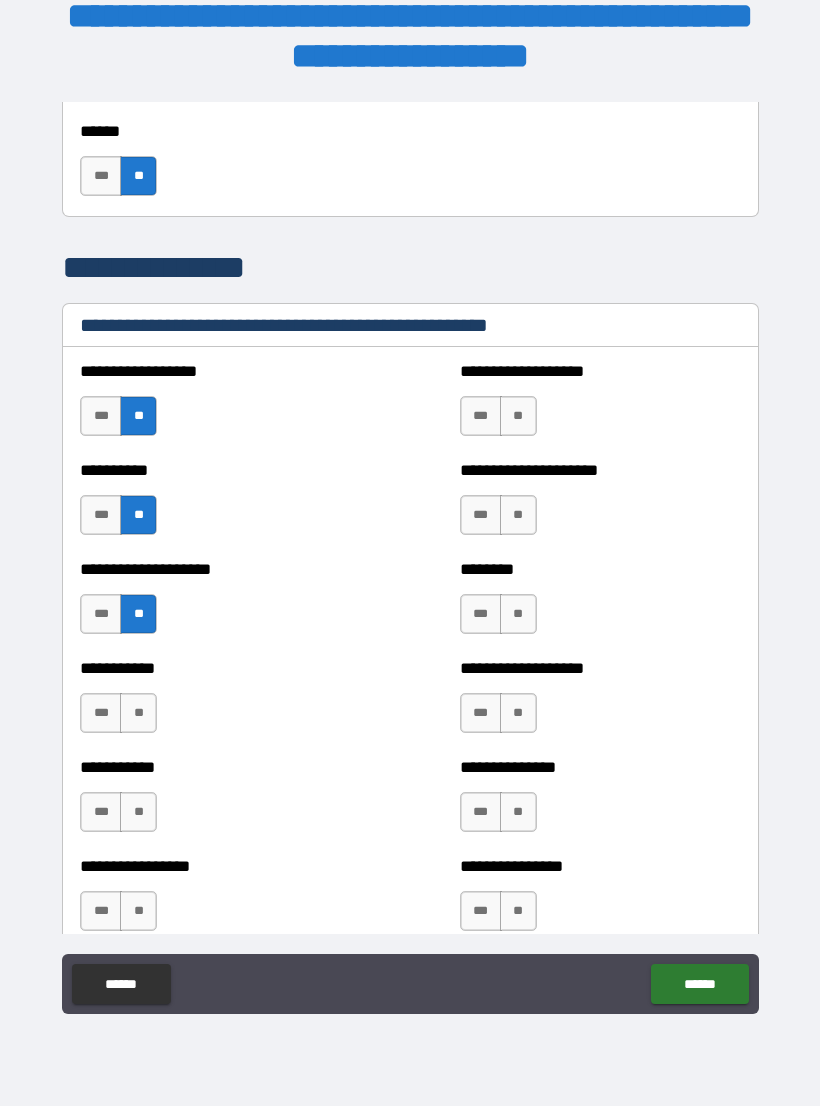 click on "**" at bounding box center (138, 713) 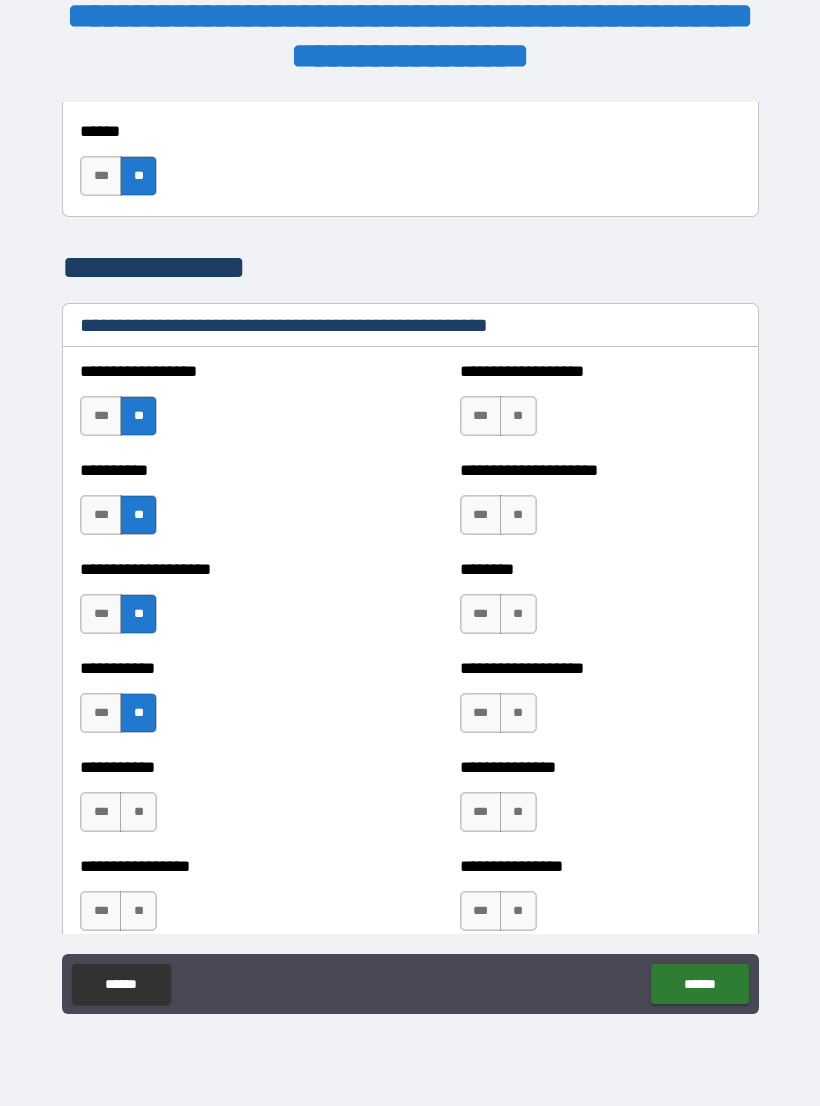 click on "**" at bounding box center (138, 812) 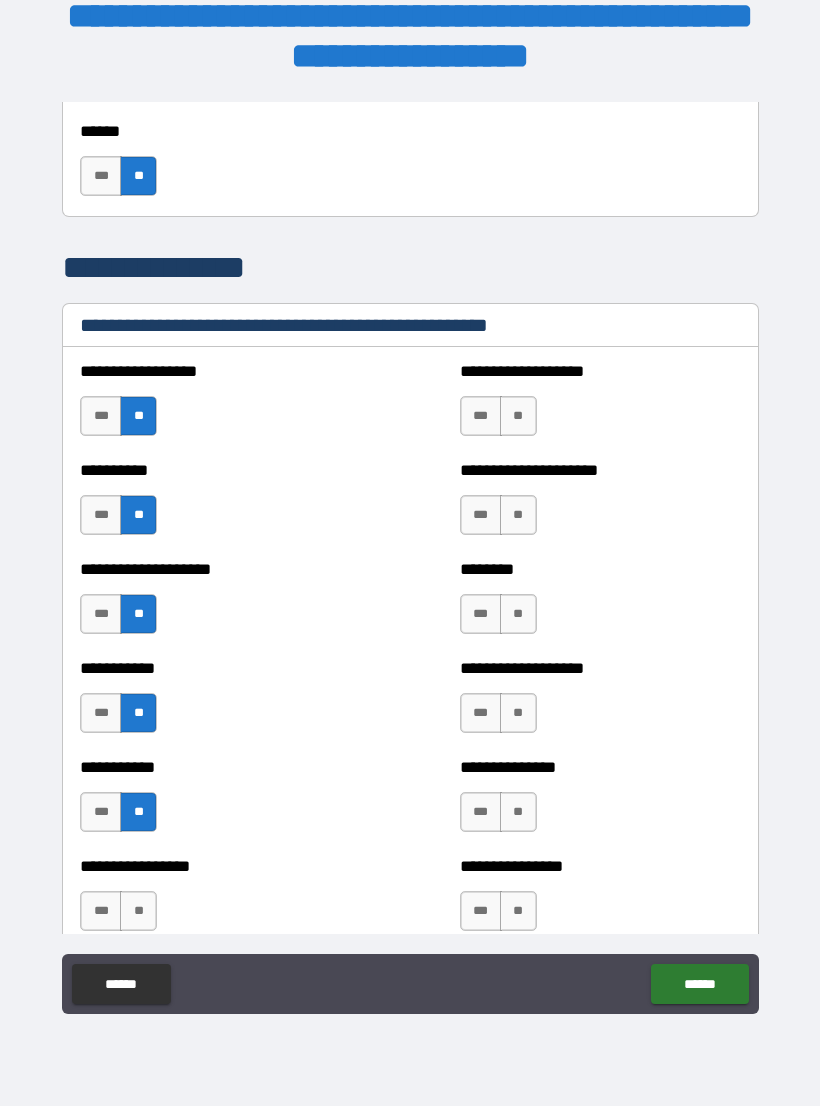 click on "**" at bounding box center [138, 911] 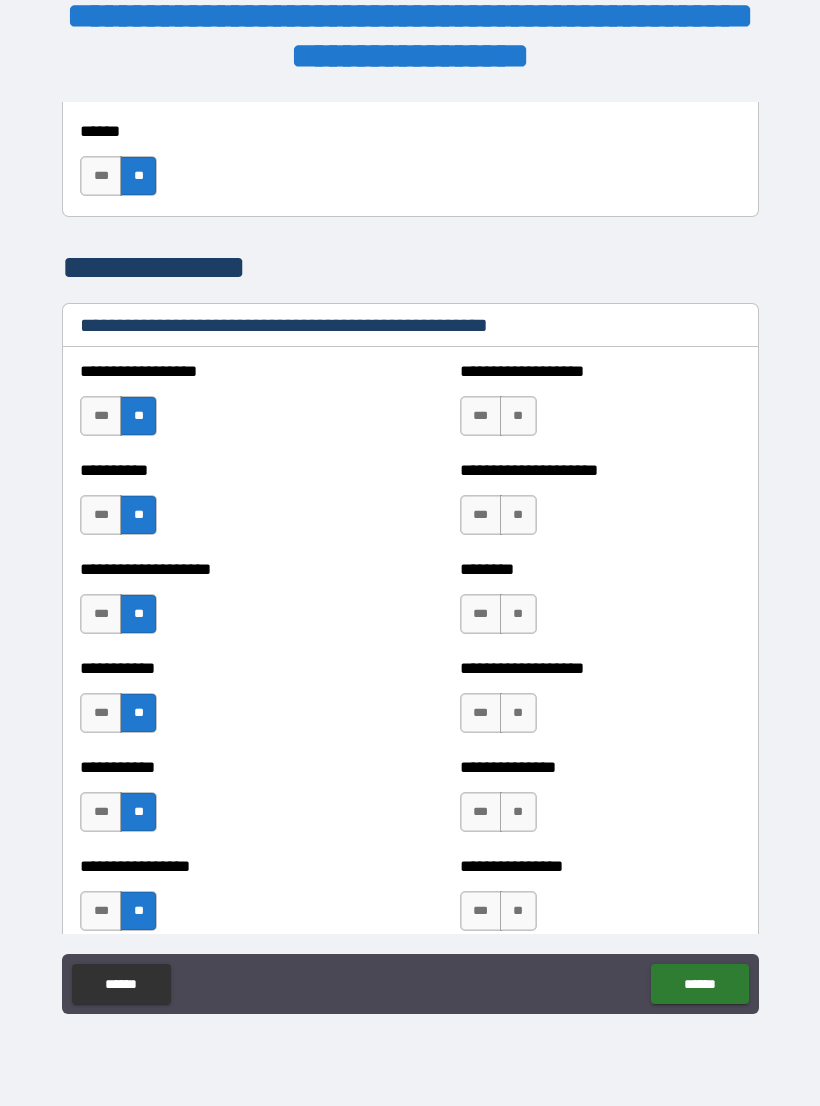 click on "**" at bounding box center [518, 911] 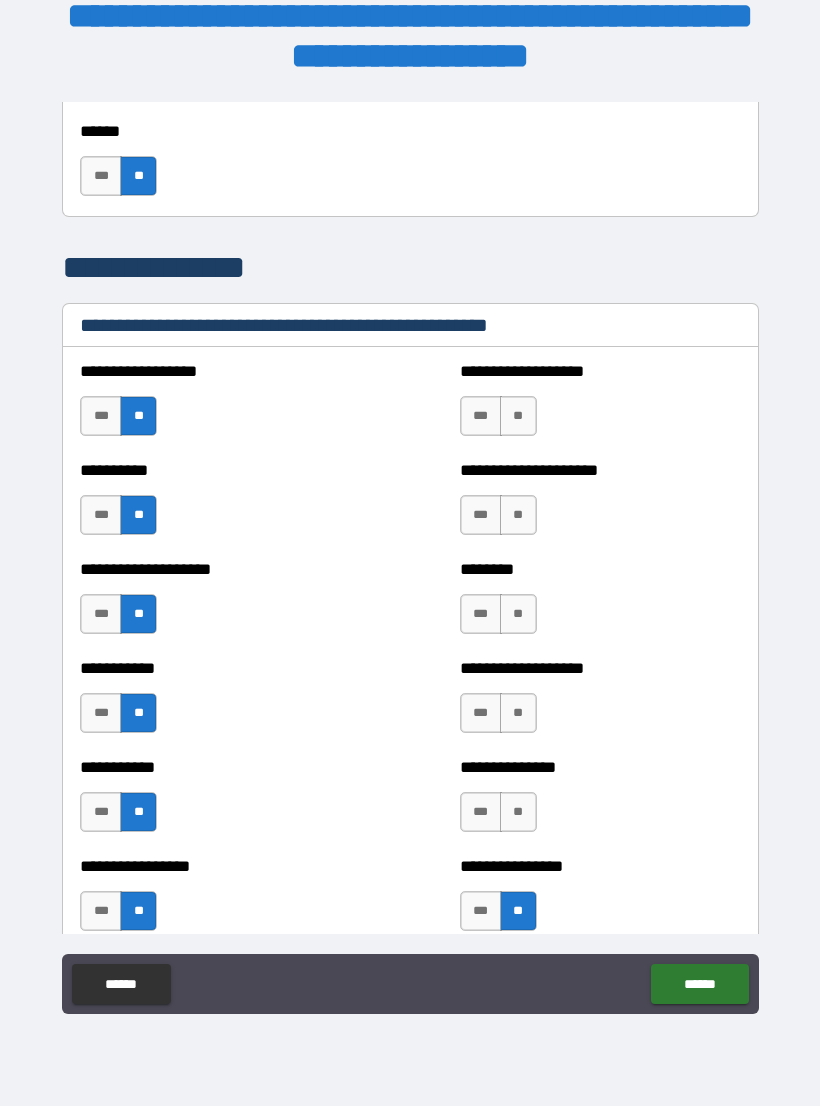 click on "**" at bounding box center (518, 812) 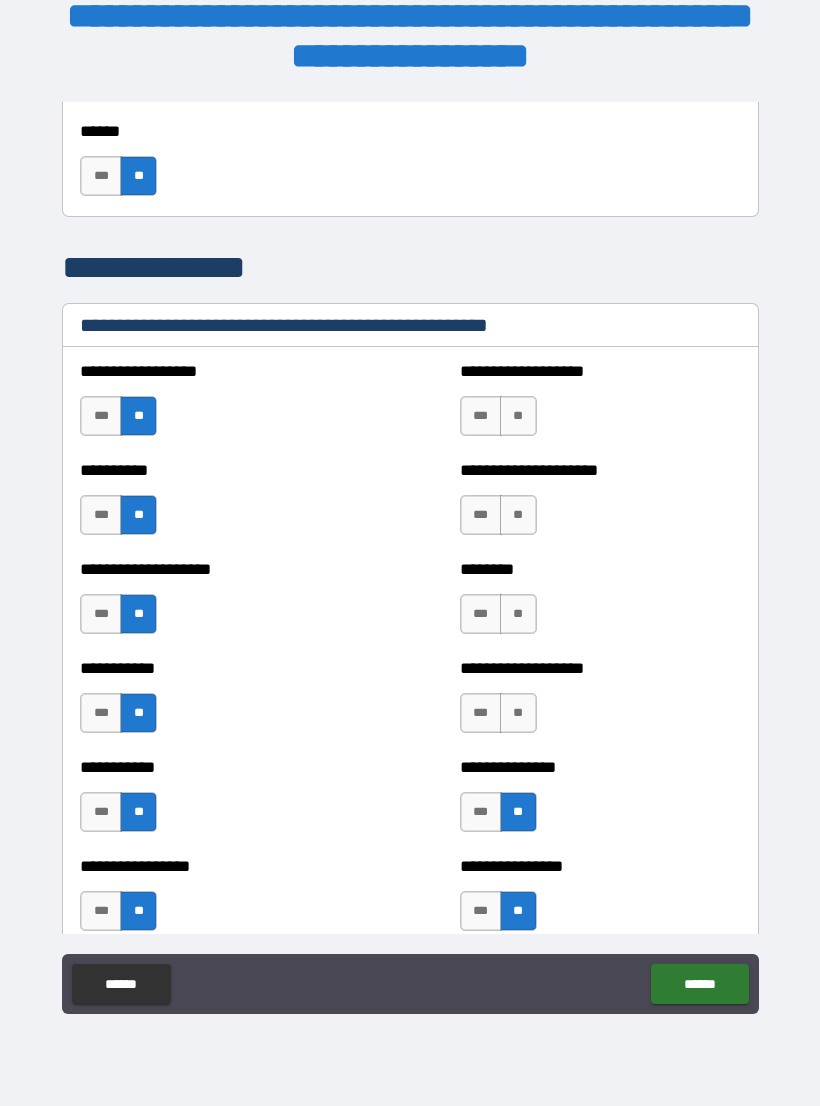 click on "**" at bounding box center (518, 713) 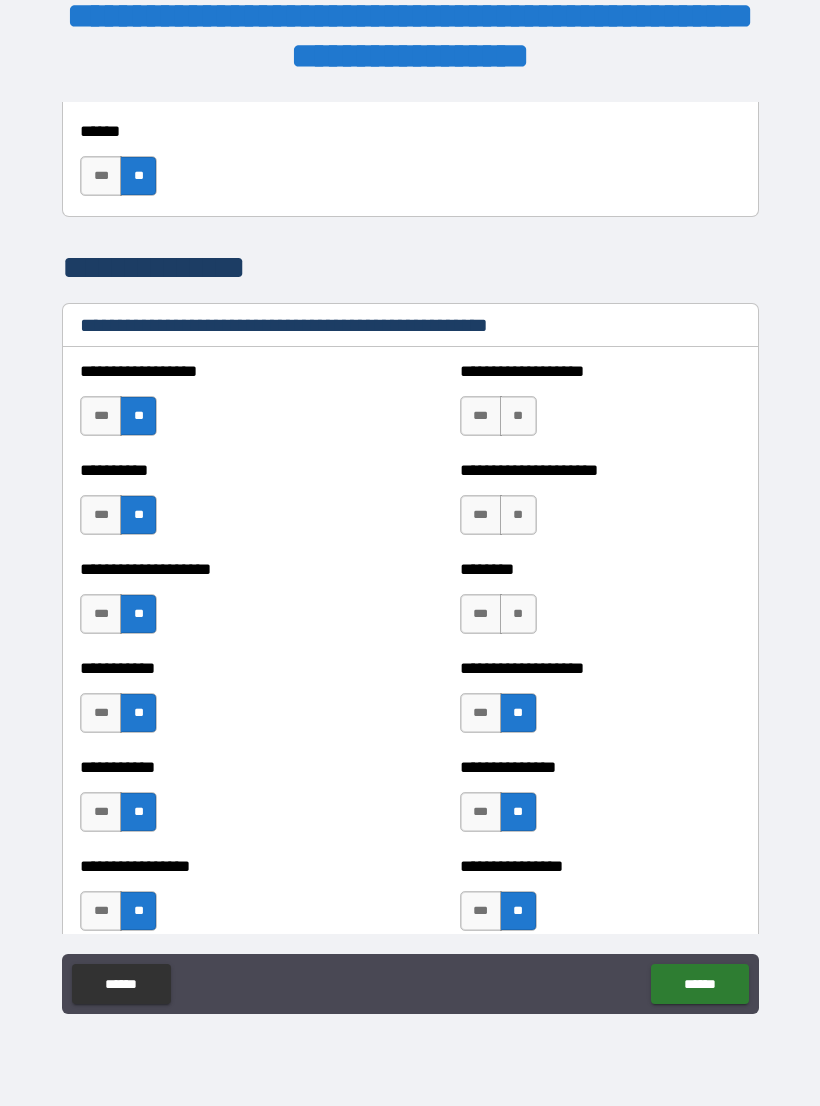 click on "**" at bounding box center [518, 614] 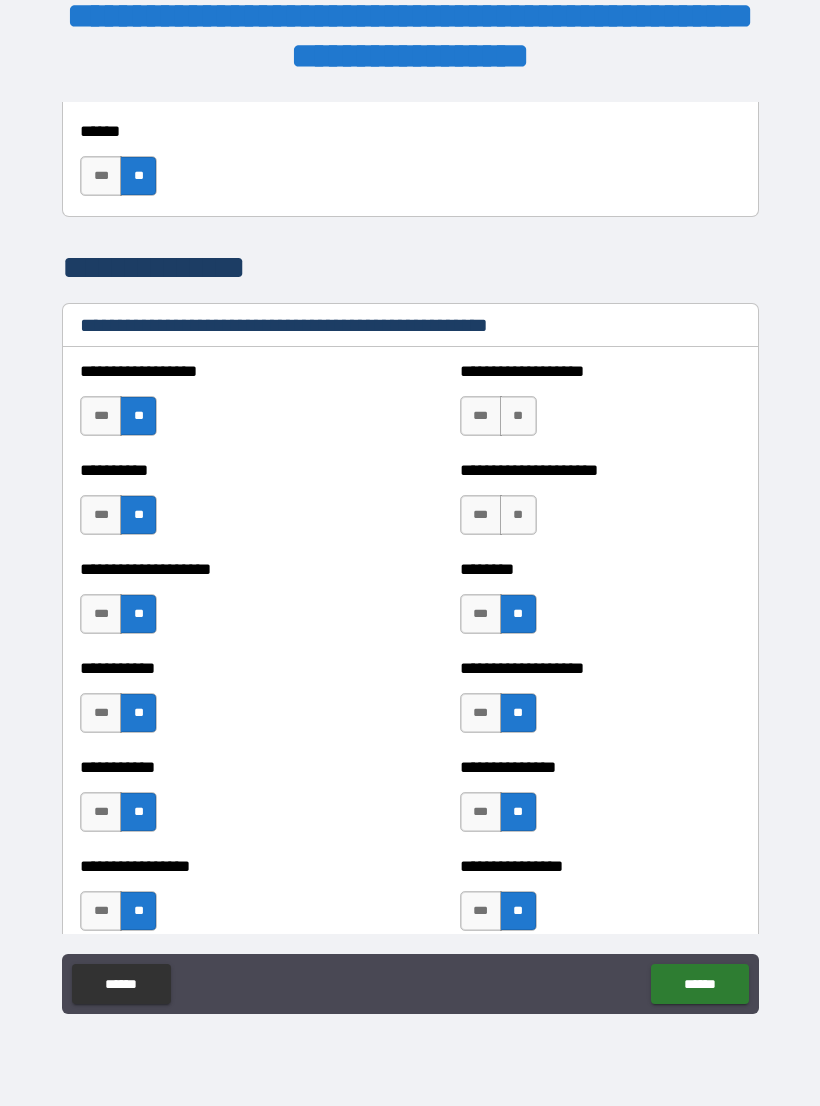 click on "**" at bounding box center [518, 515] 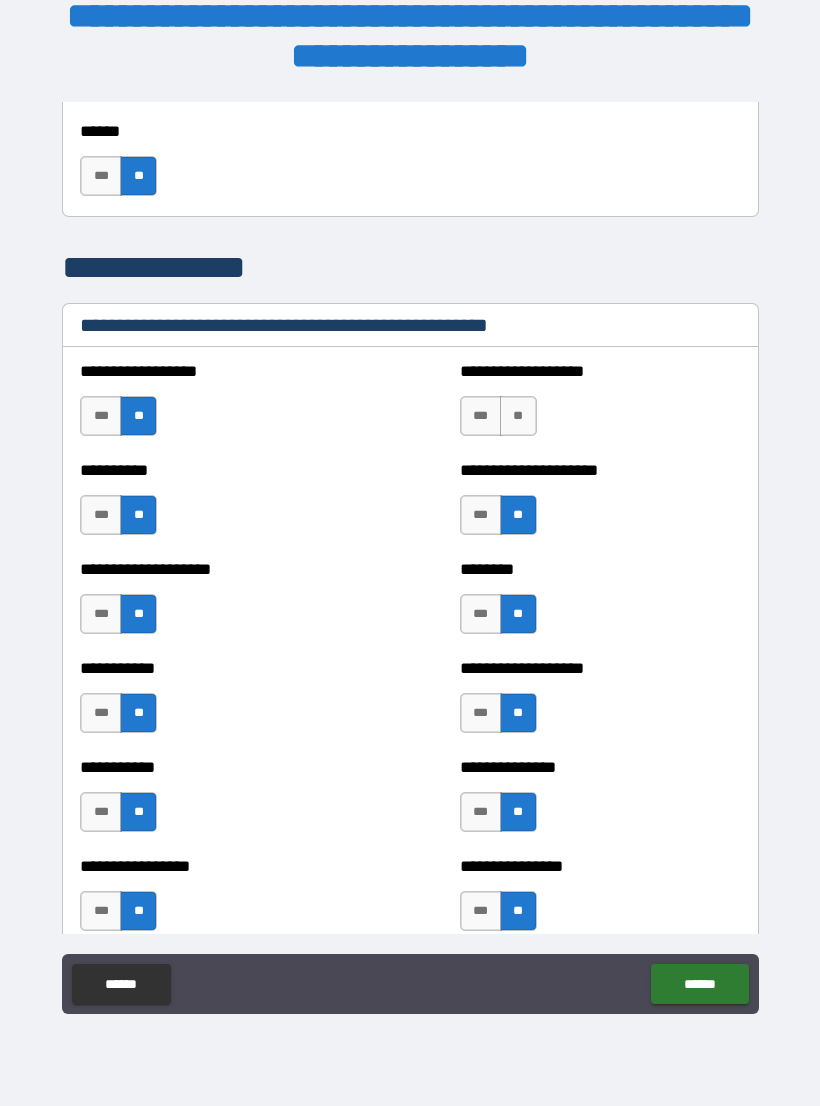 click on "**" at bounding box center [518, 416] 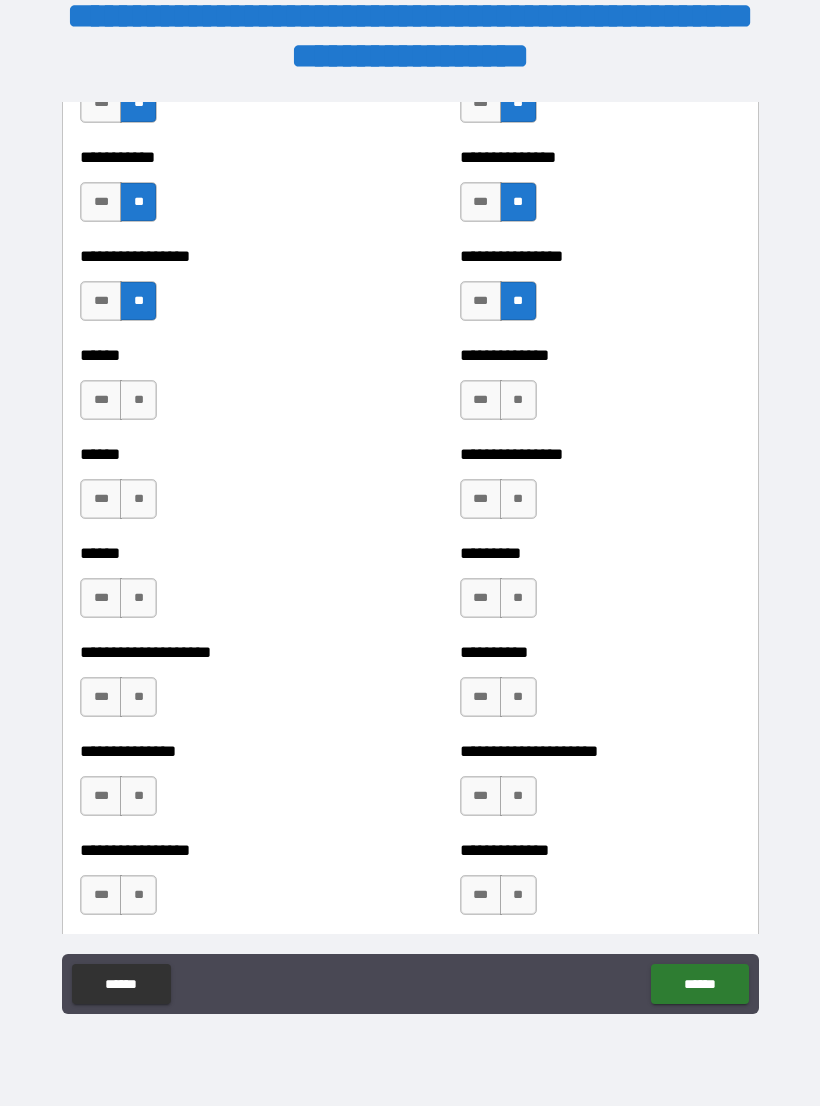 scroll, scrollTop: 2918, scrollLeft: 0, axis: vertical 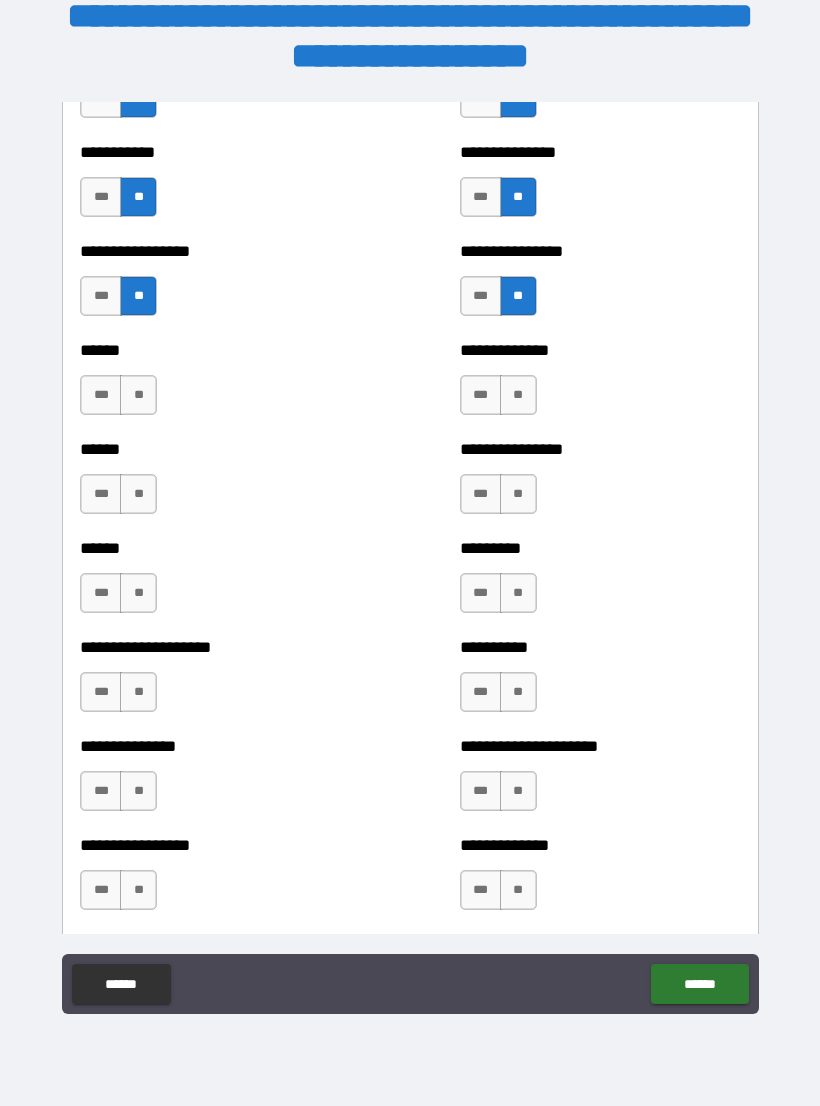 click on "**" at bounding box center (138, 395) 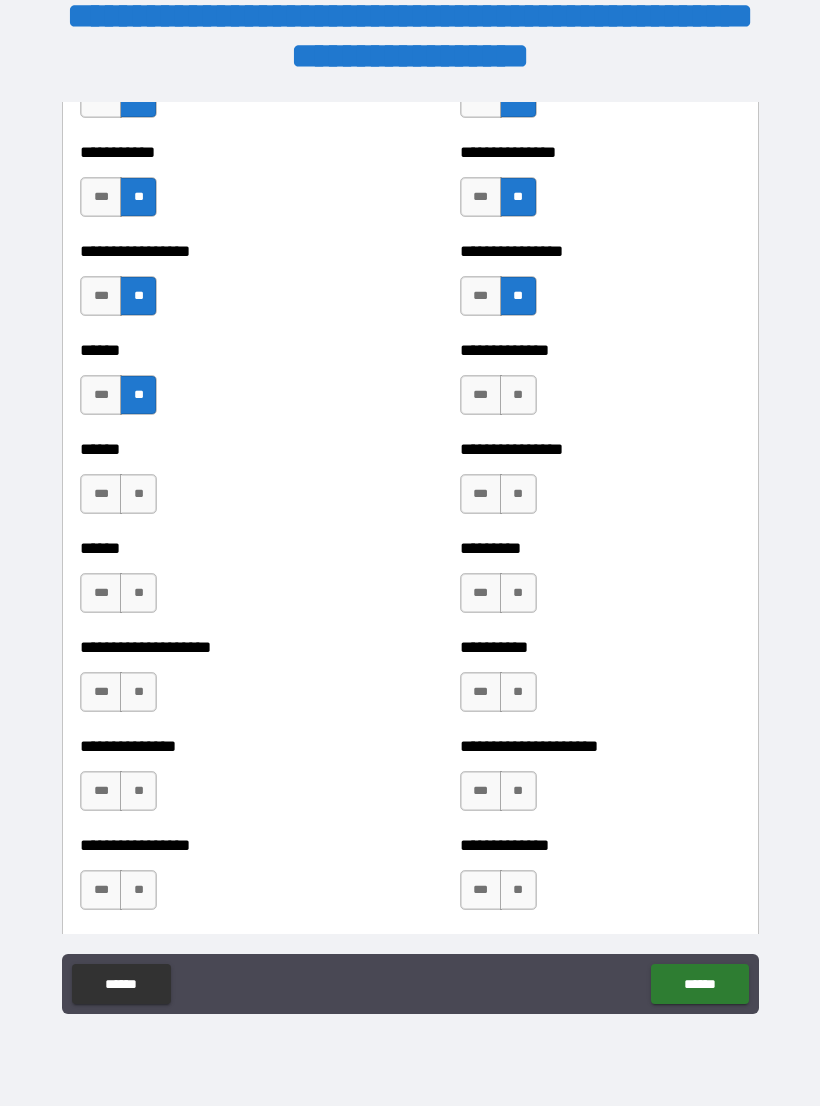 click on "**" at bounding box center (138, 494) 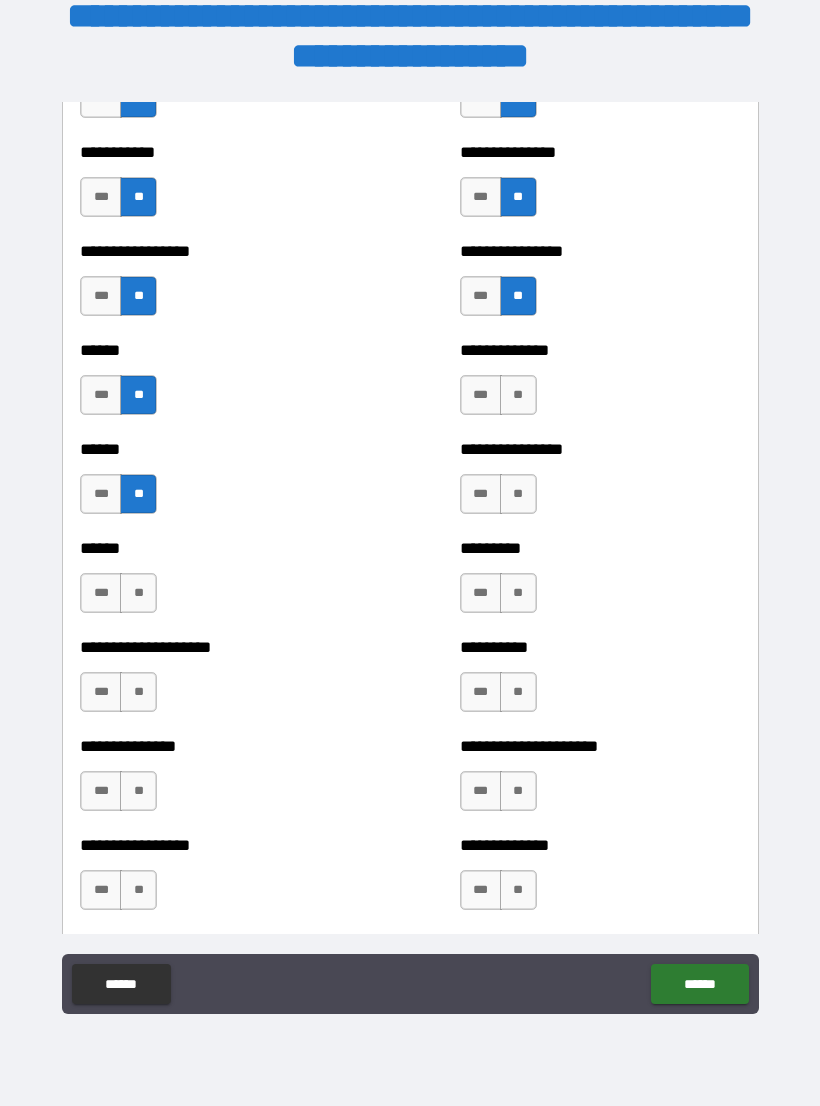 click on "**" at bounding box center [138, 593] 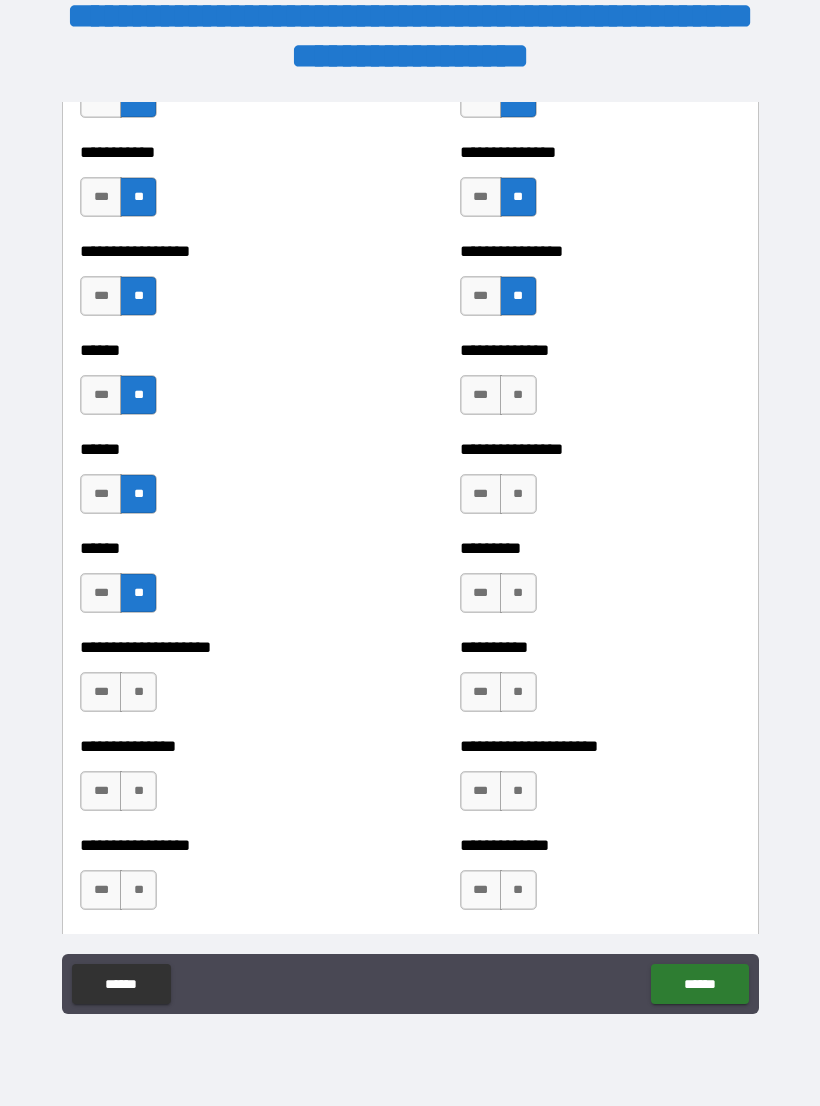 click on "***" at bounding box center (101, 692) 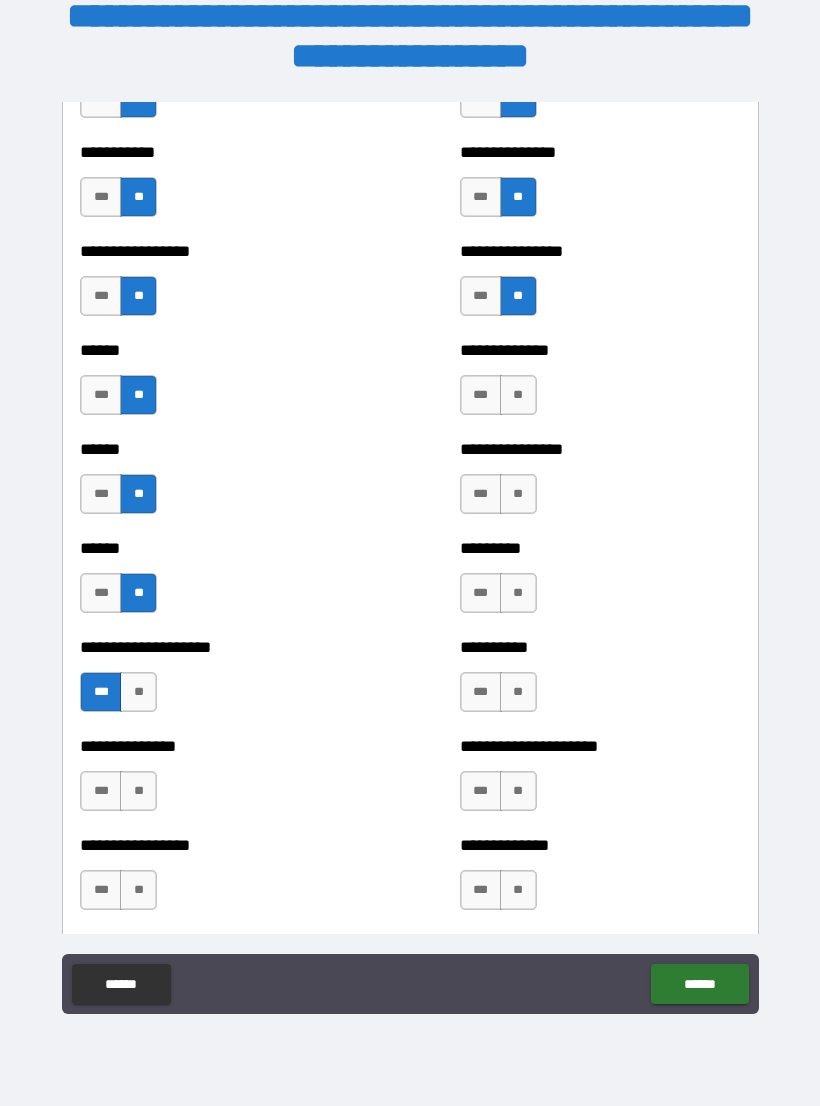 click on "**" at bounding box center (138, 791) 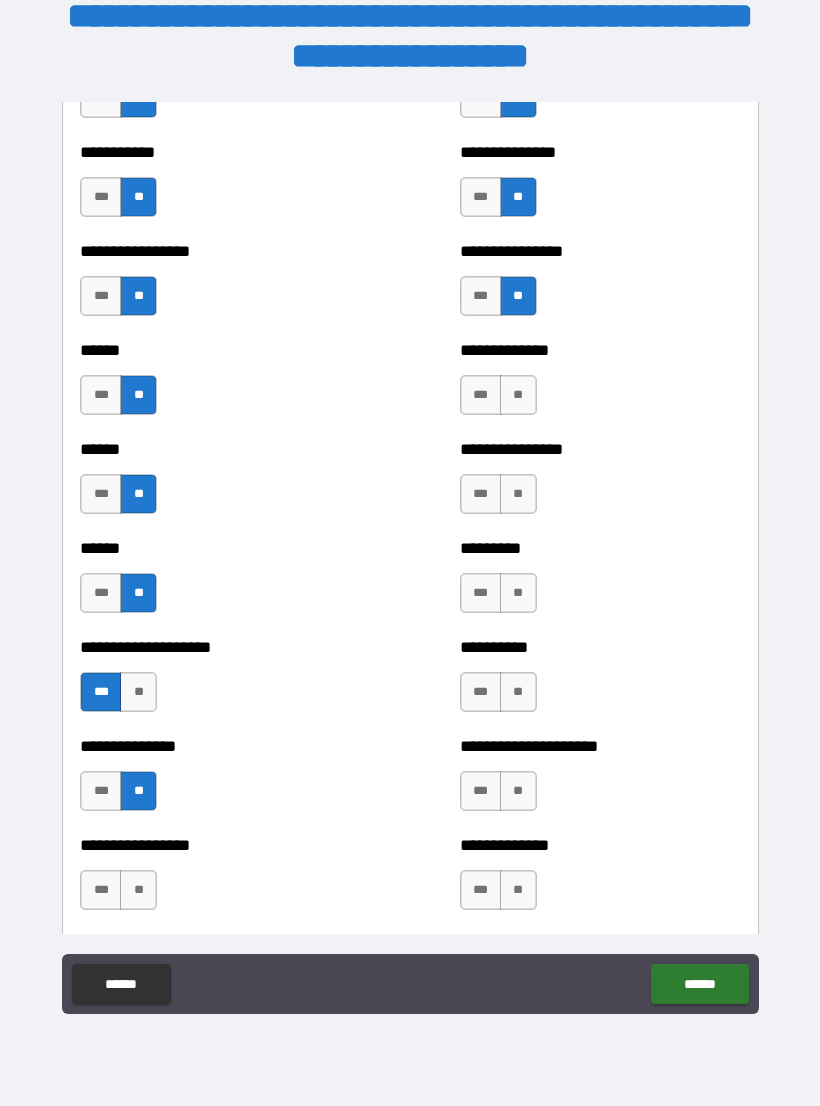 click on "**" at bounding box center (138, 890) 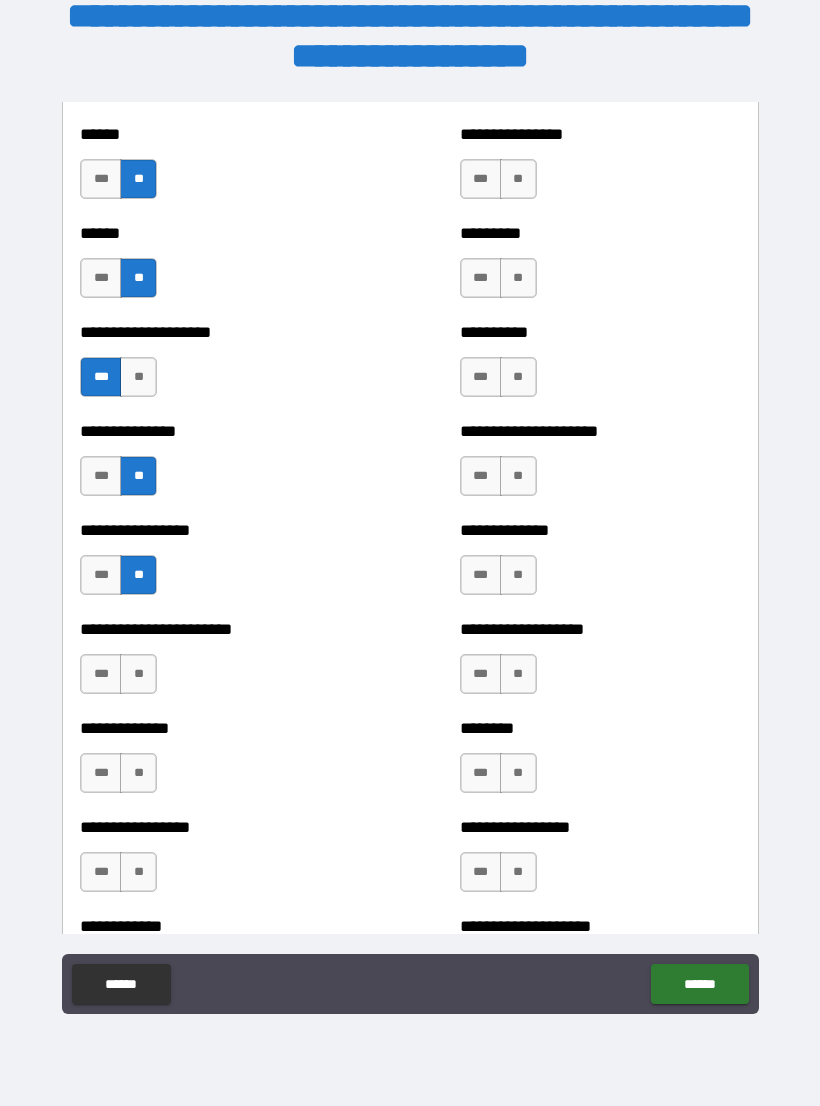 scroll, scrollTop: 3234, scrollLeft: 0, axis: vertical 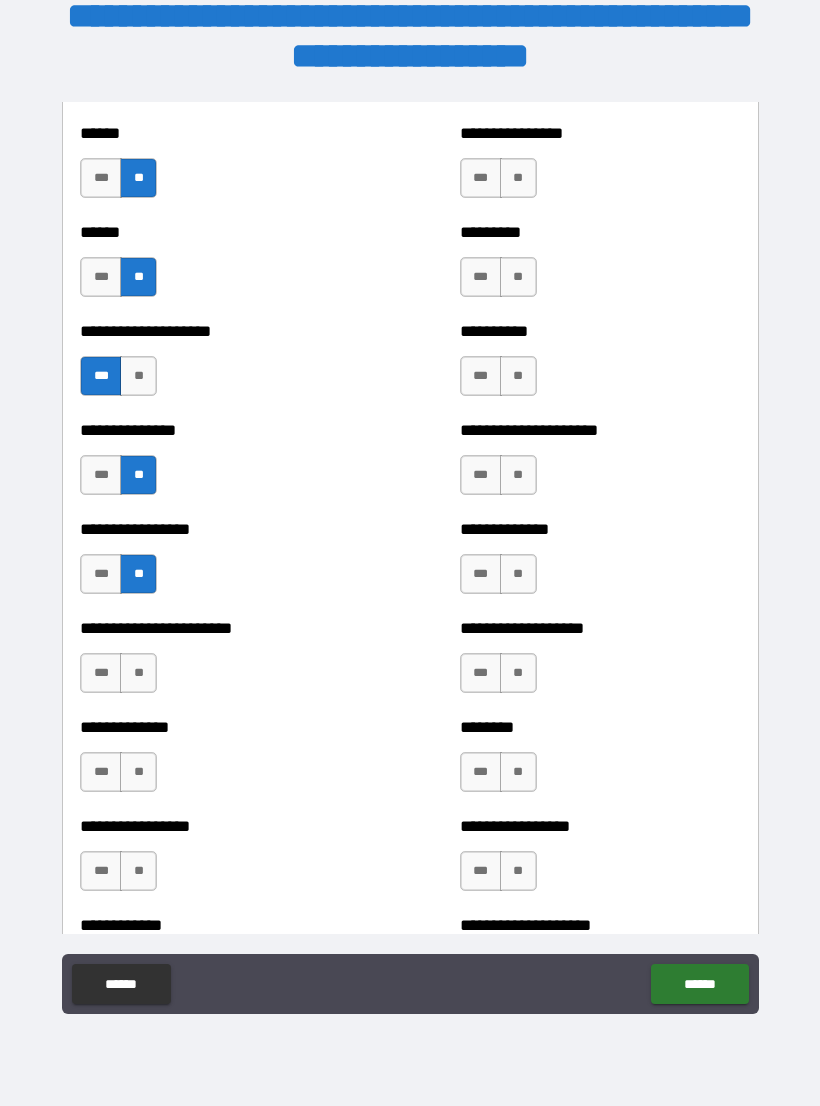 click on "**" at bounding box center [138, 673] 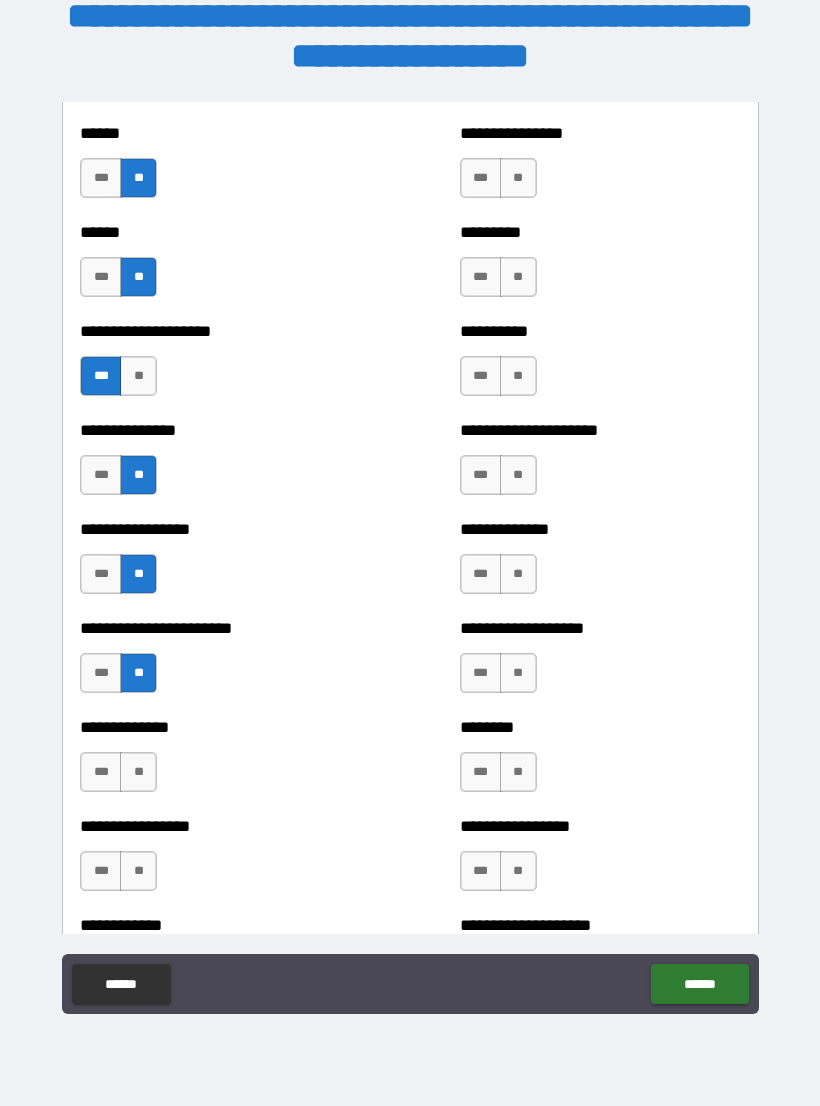 click on "**" at bounding box center (138, 772) 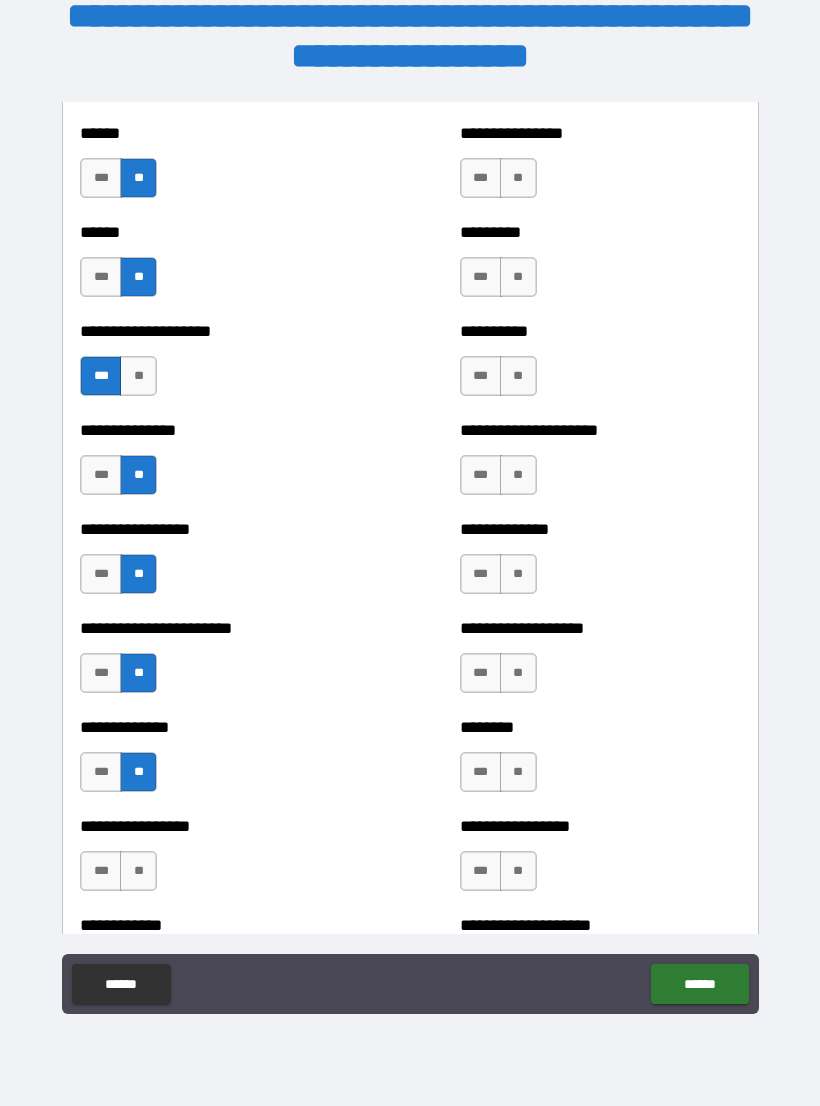 click on "**" at bounding box center (138, 871) 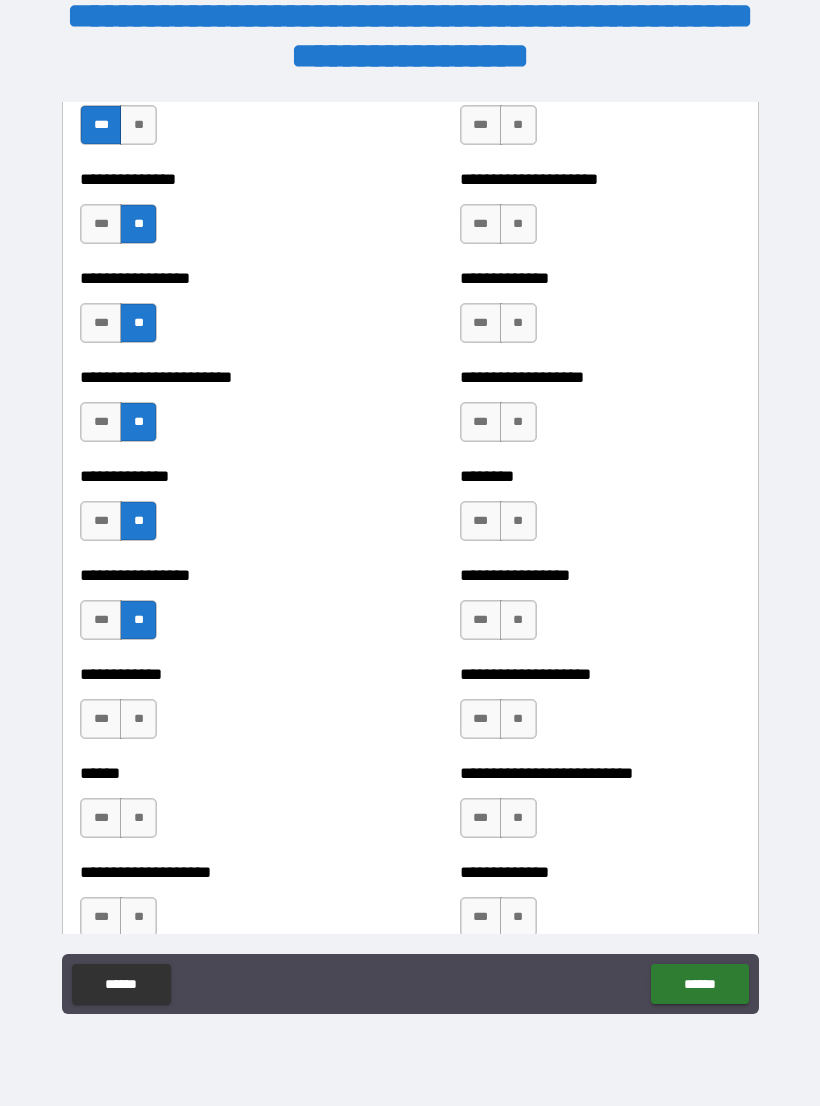 scroll, scrollTop: 3488, scrollLeft: 0, axis: vertical 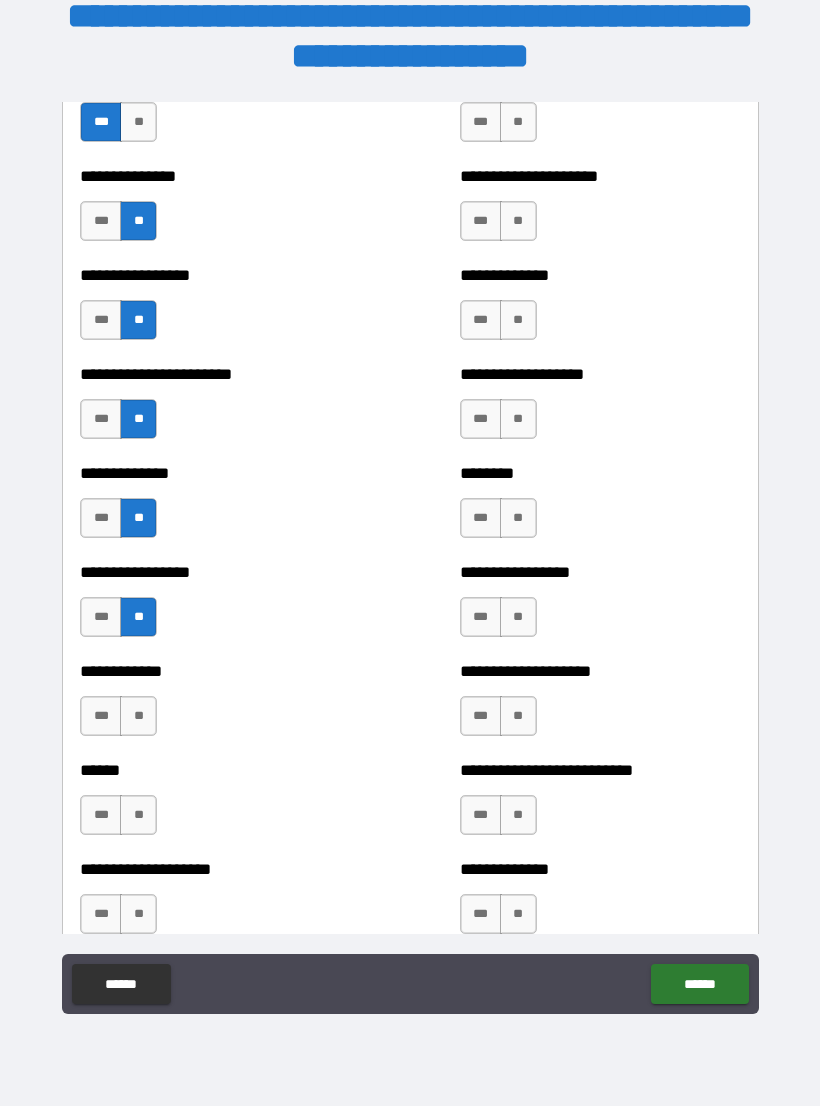 click on "**" at bounding box center (138, 716) 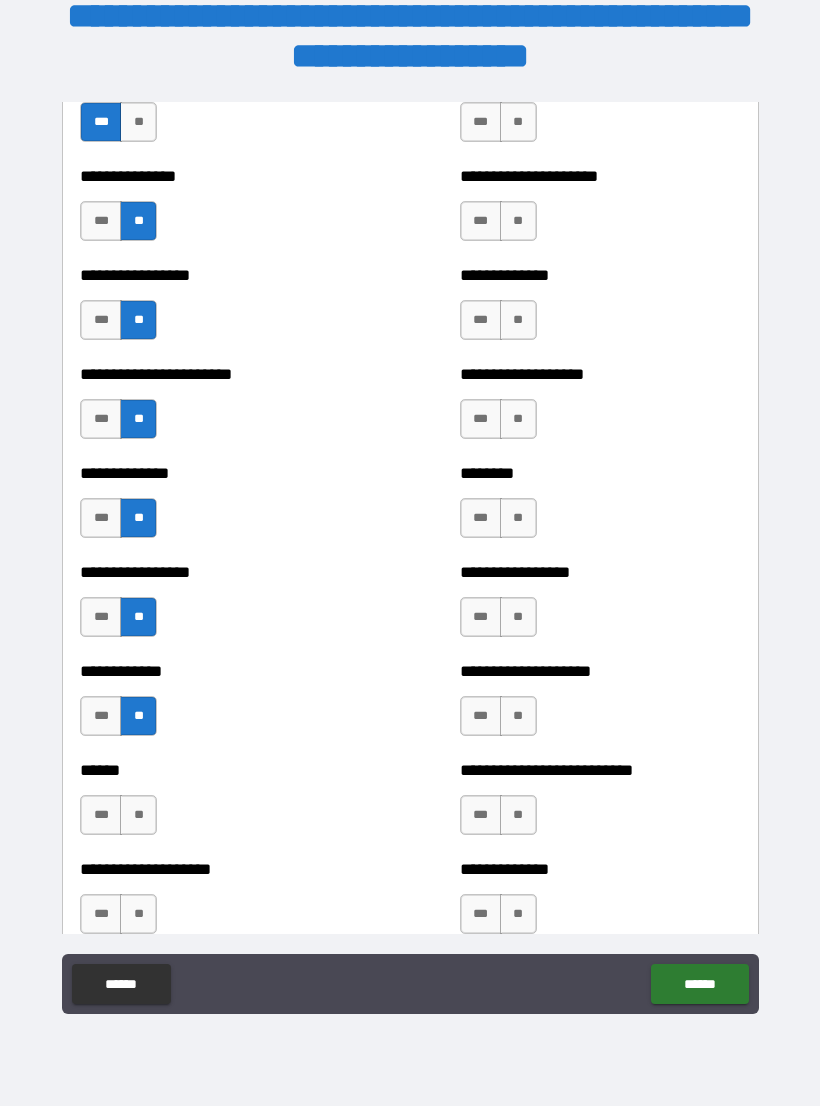 click on "**" at bounding box center (138, 815) 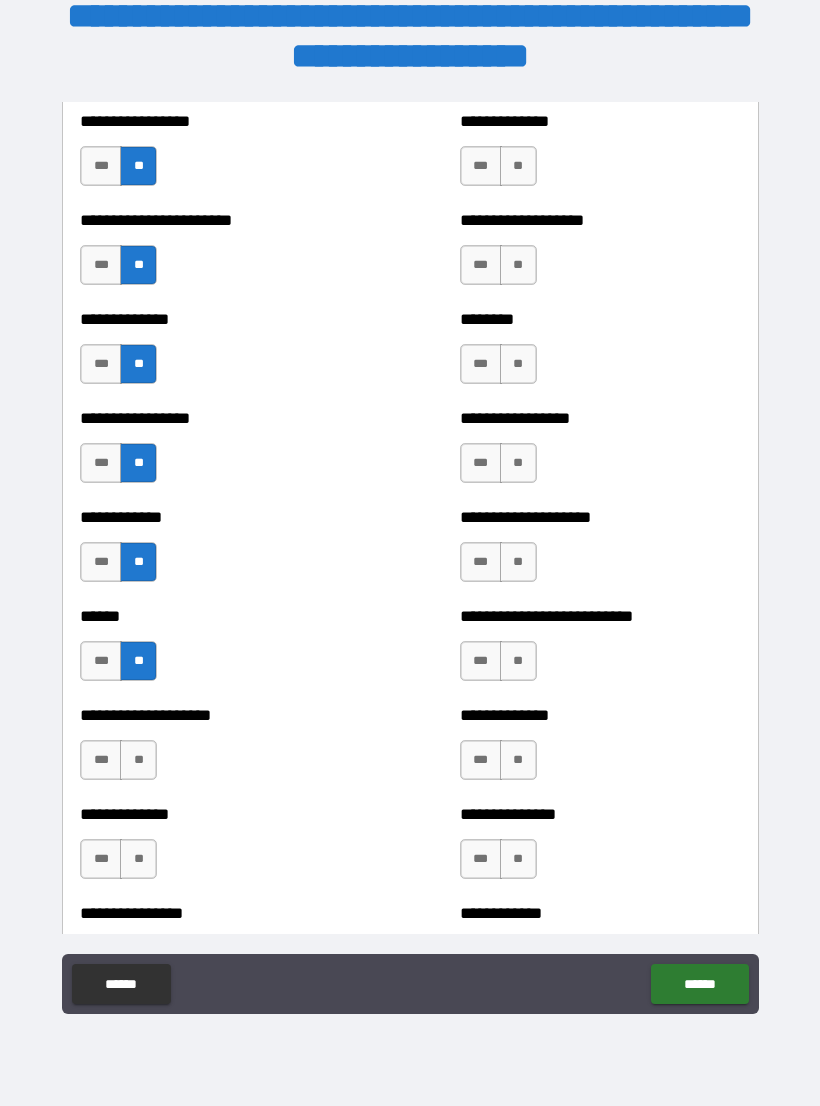 scroll, scrollTop: 3646, scrollLeft: 0, axis: vertical 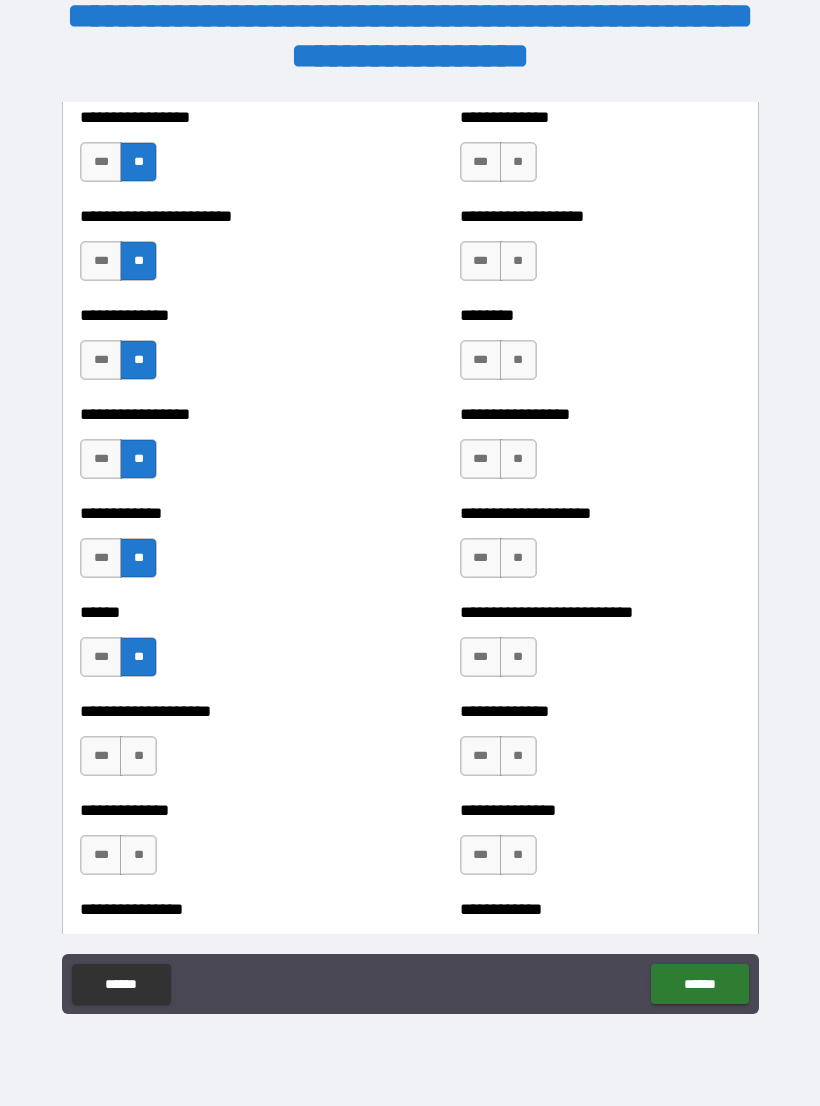 click on "***" at bounding box center [101, 756] 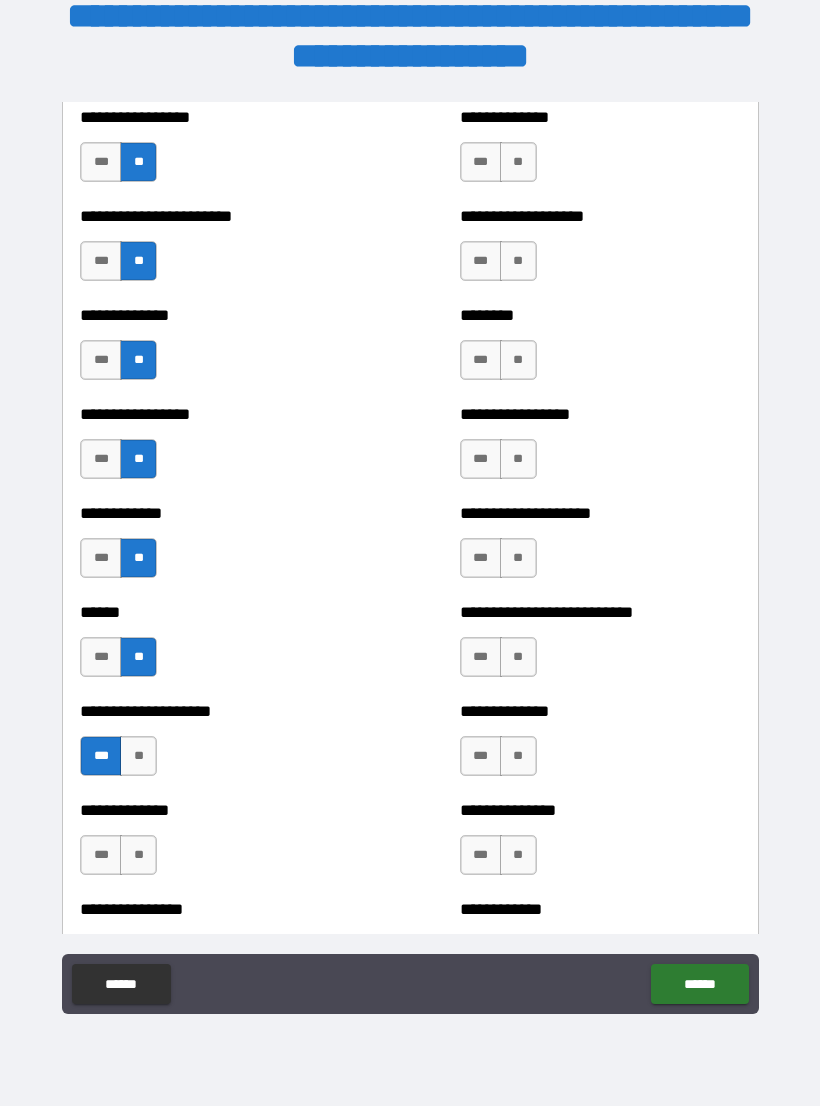 click on "**" at bounding box center [138, 855] 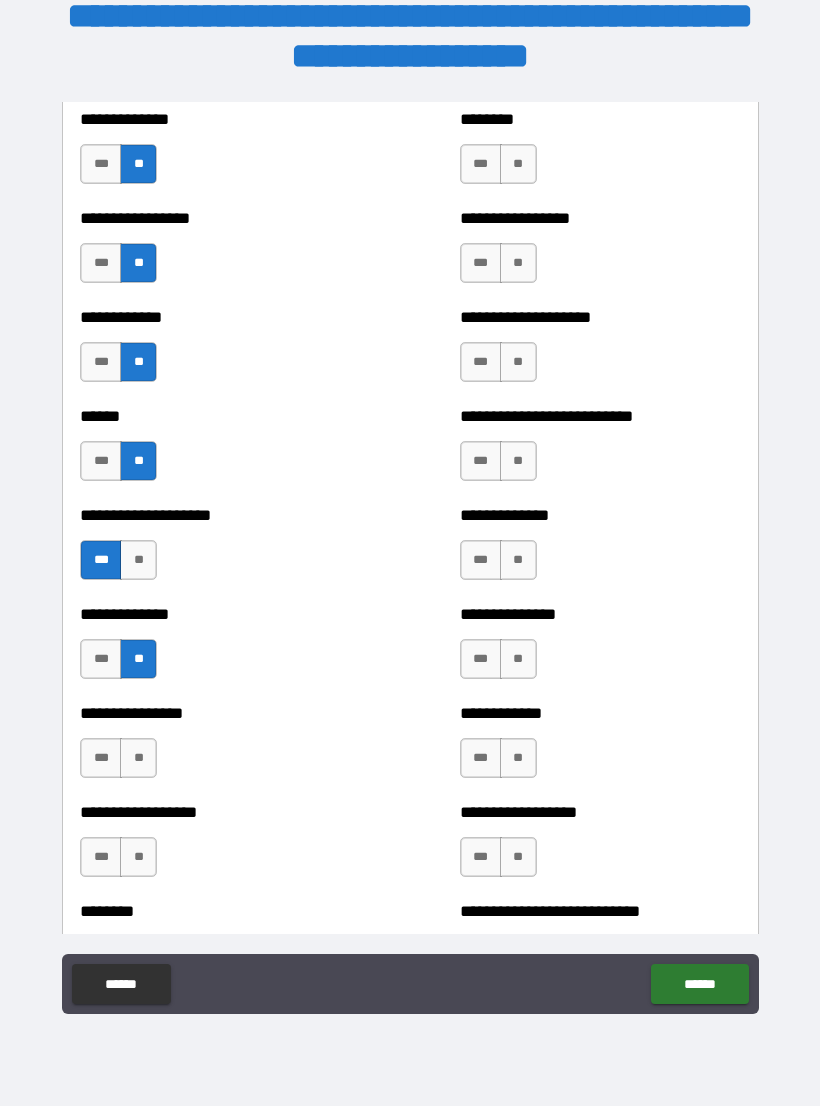 scroll, scrollTop: 3847, scrollLeft: 0, axis: vertical 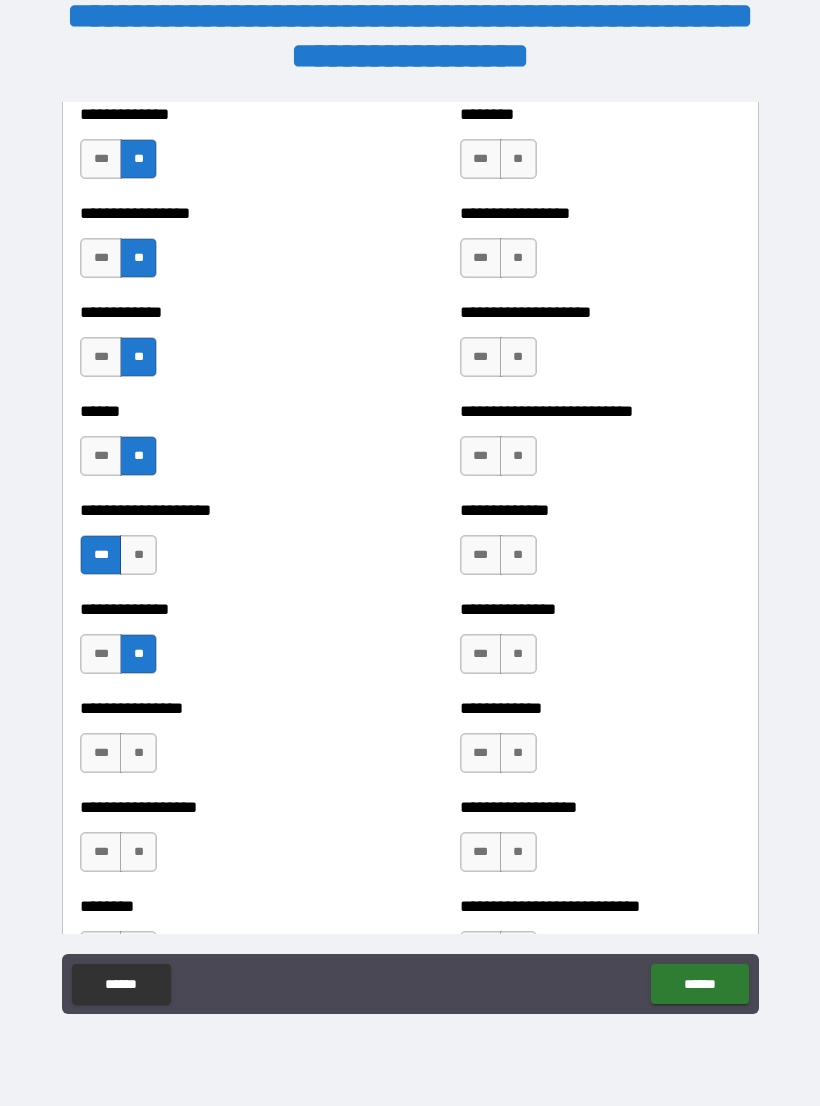 click on "**" at bounding box center [138, 753] 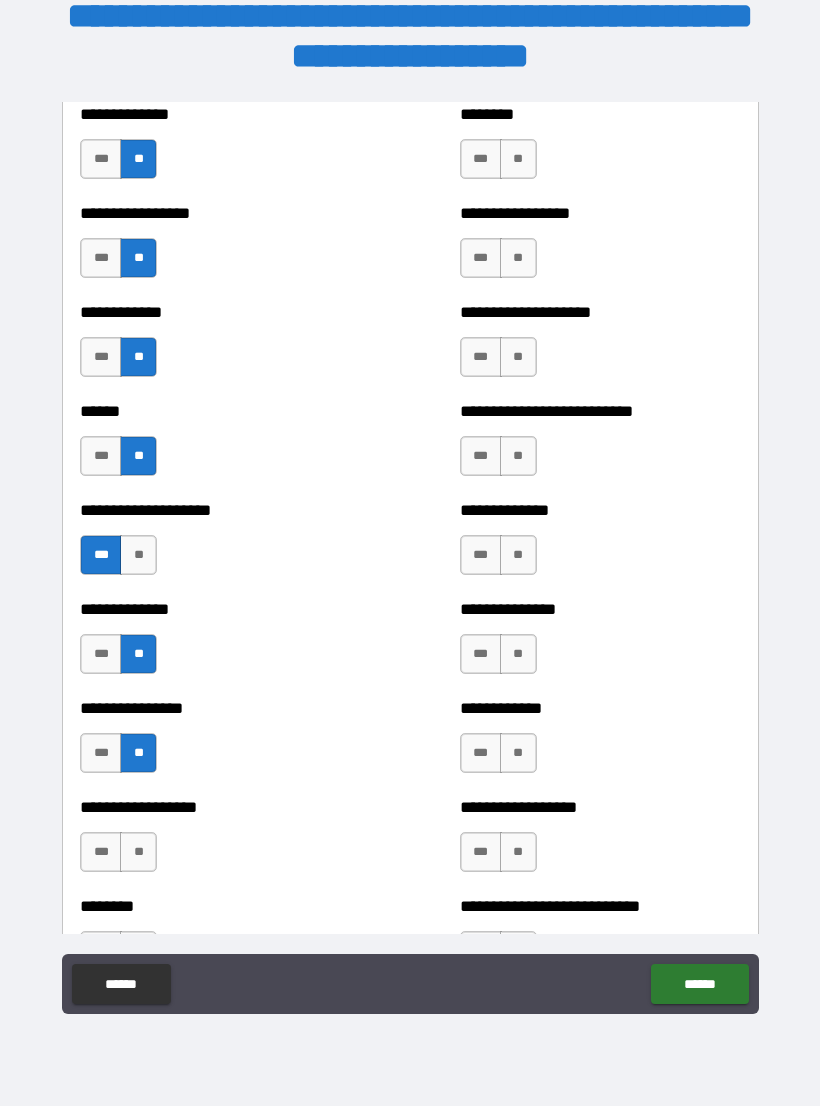 click on "**" at bounding box center [138, 852] 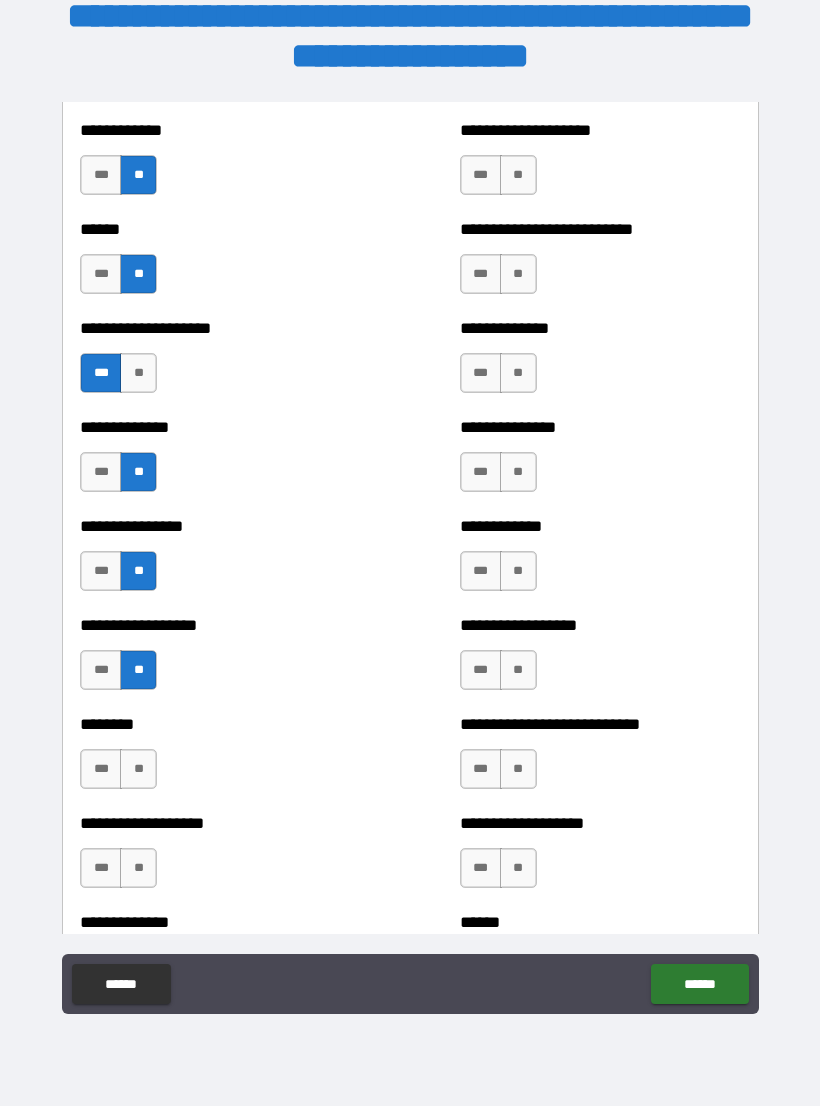 scroll, scrollTop: 4050, scrollLeft: 0, axis: vertical 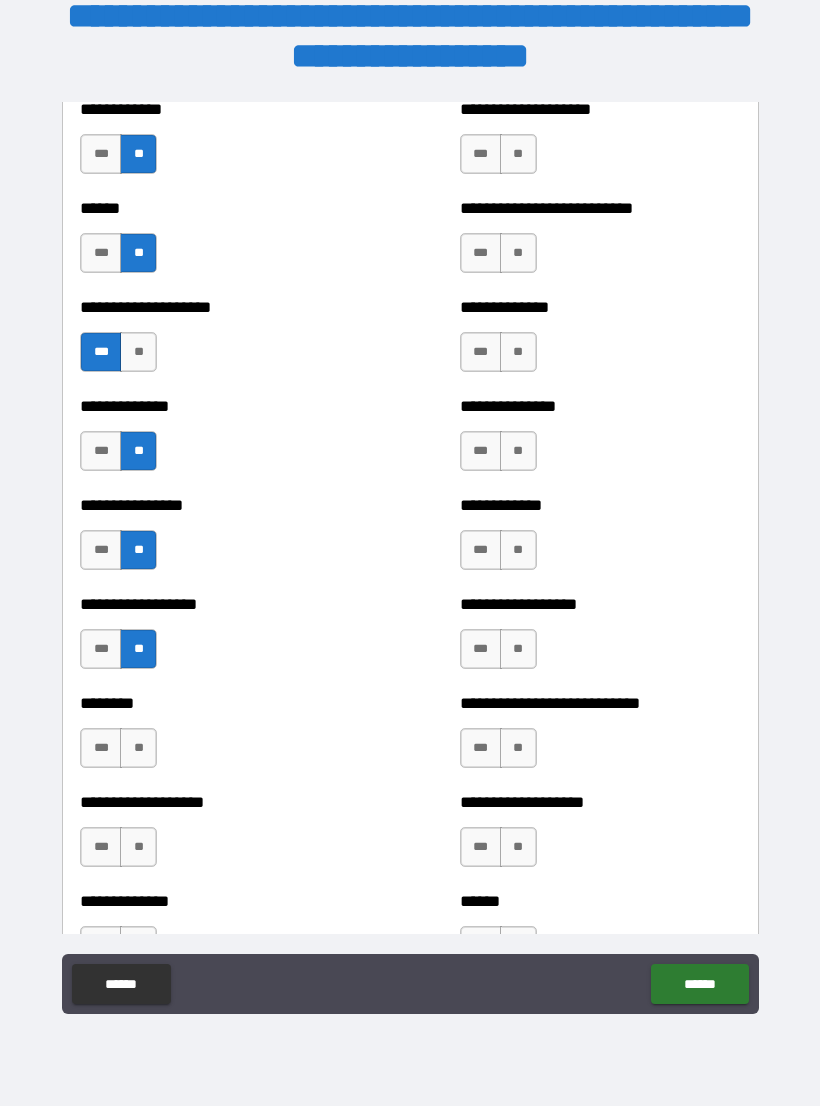 click on "**" at bounding box center (138, 748) 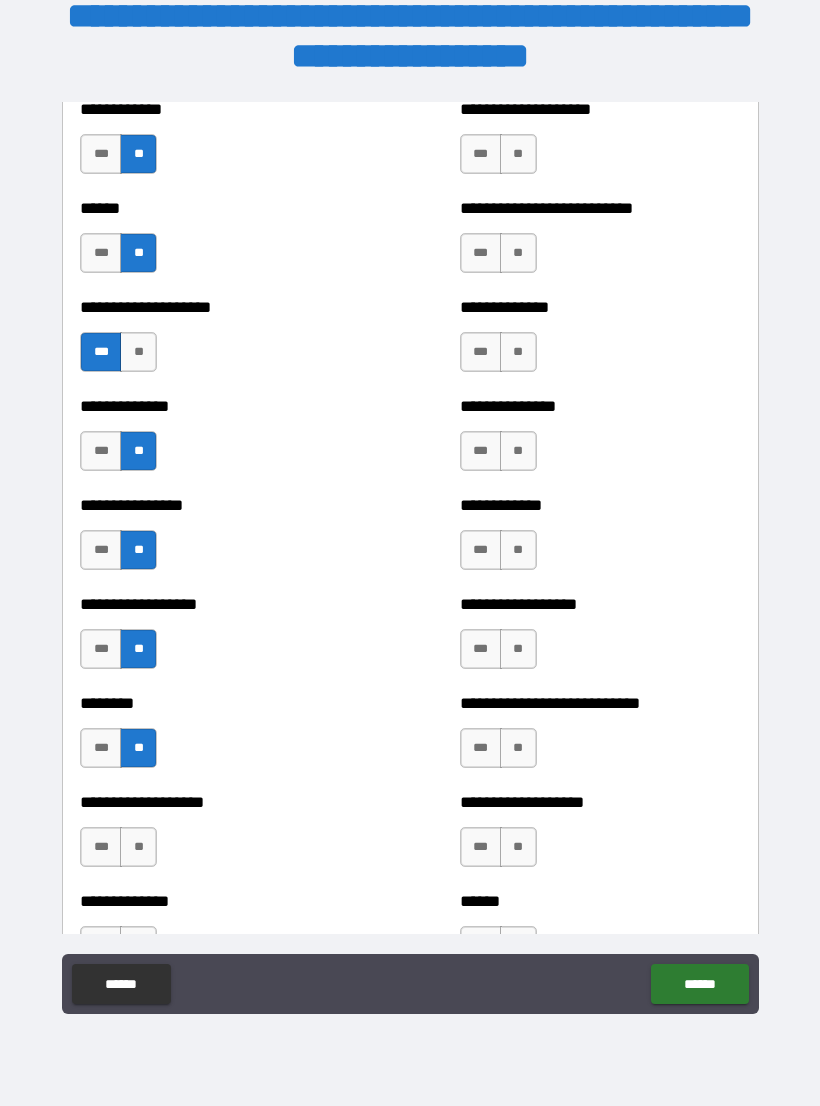 click on "**" at bounding box center (138, 847) 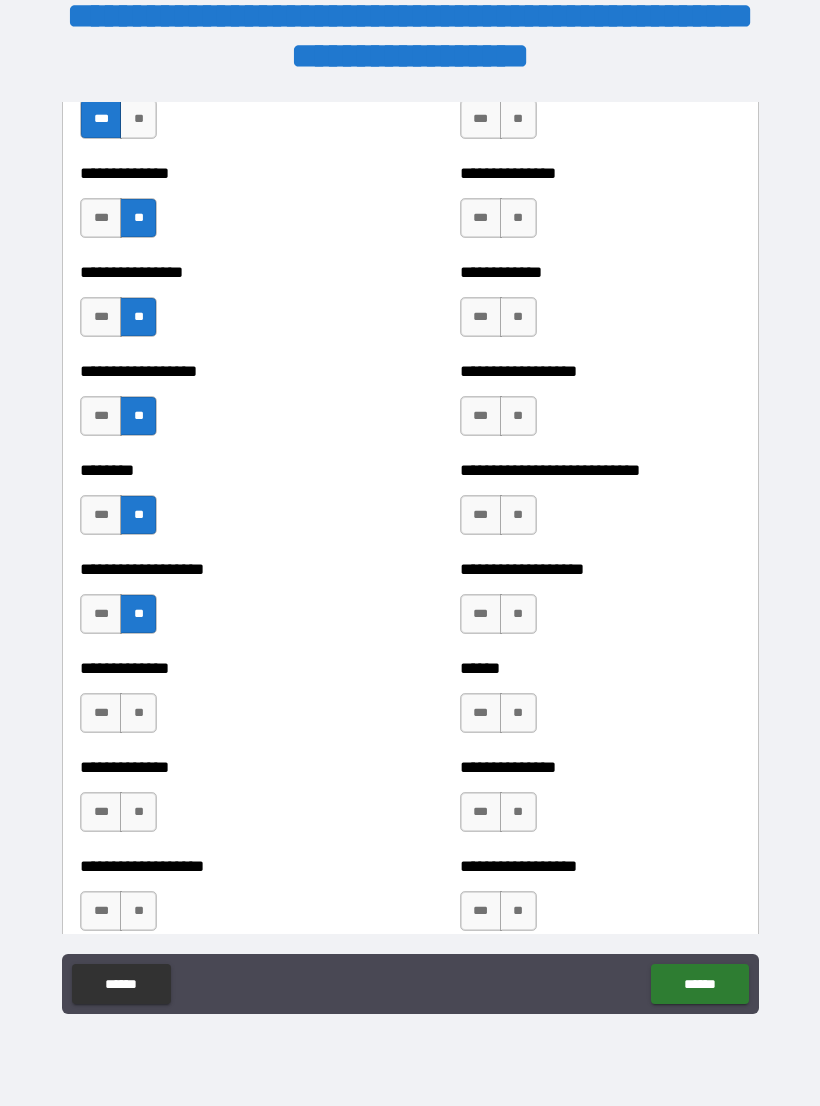 scroll, scrollTop: 4287, scrollLeft: 0, axis: vertical 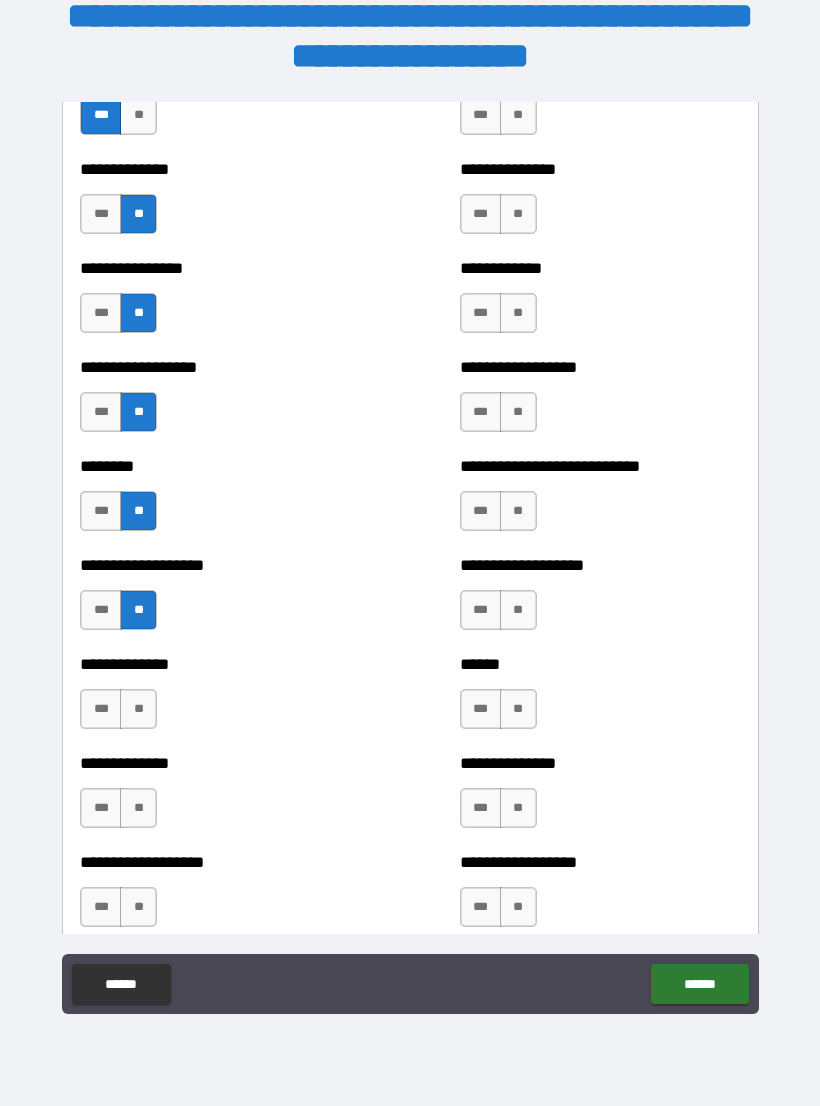 click on "**" at bounding box center [138, 709] 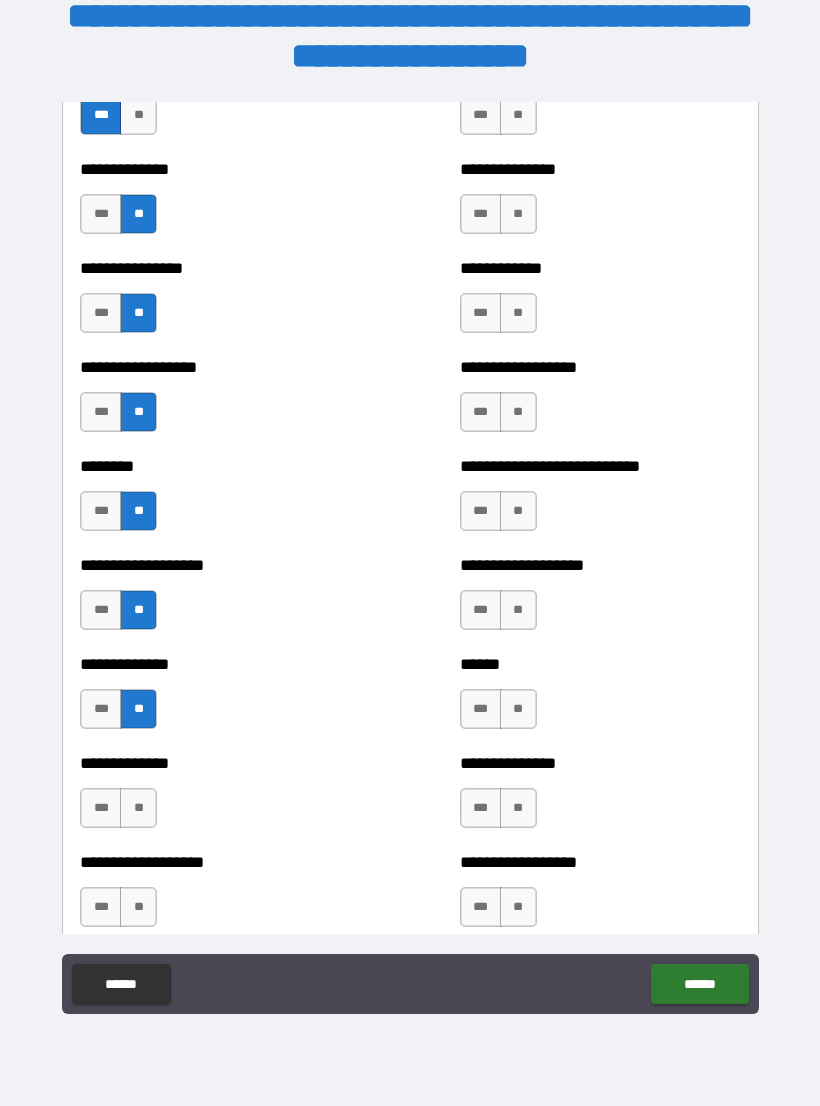 click on "**" at bounding box center (138, 808) 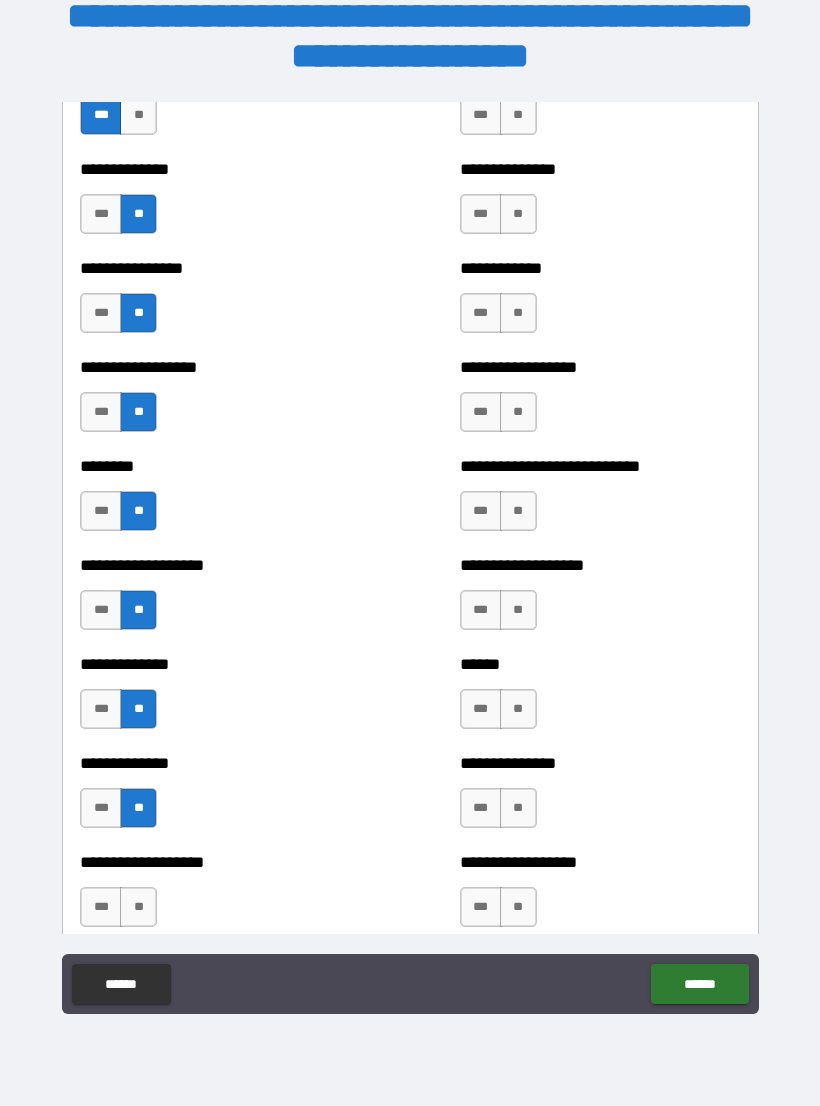 click on "**" at bounding box center (138, 907) 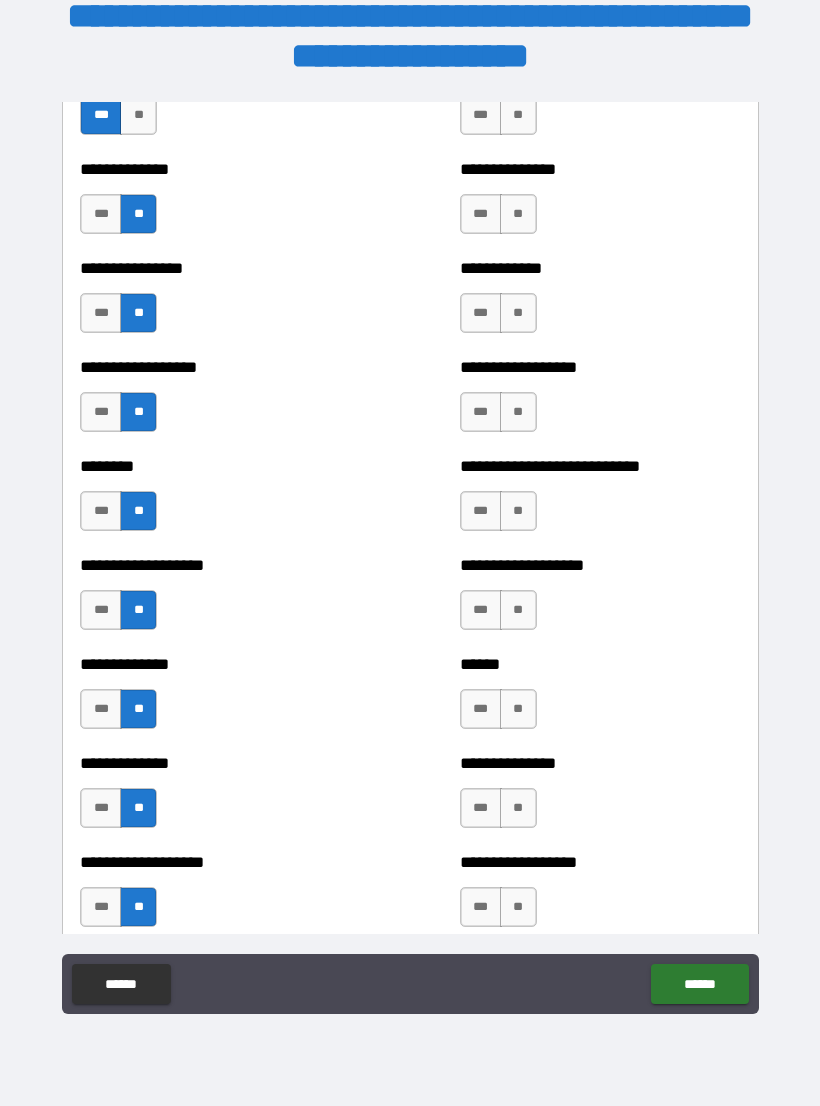 click on "**" at bounding box center [518, 907] 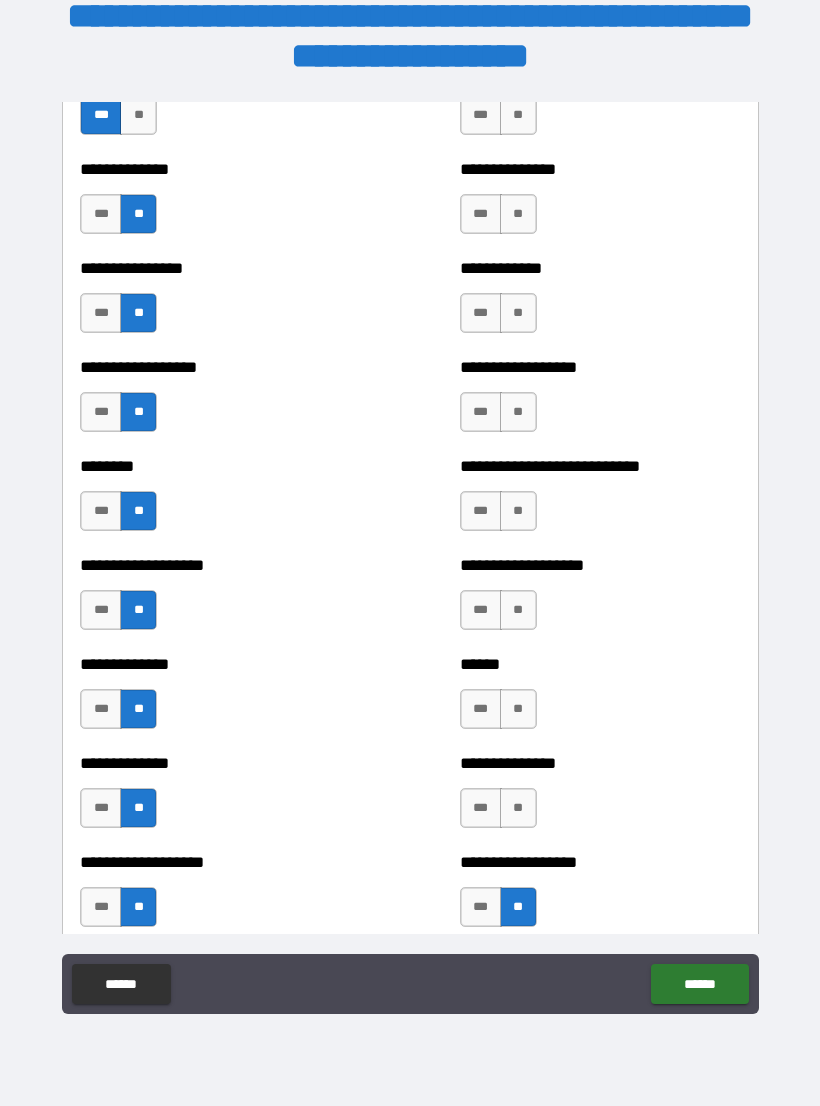 click on "**" at bounding box center (518, 808) 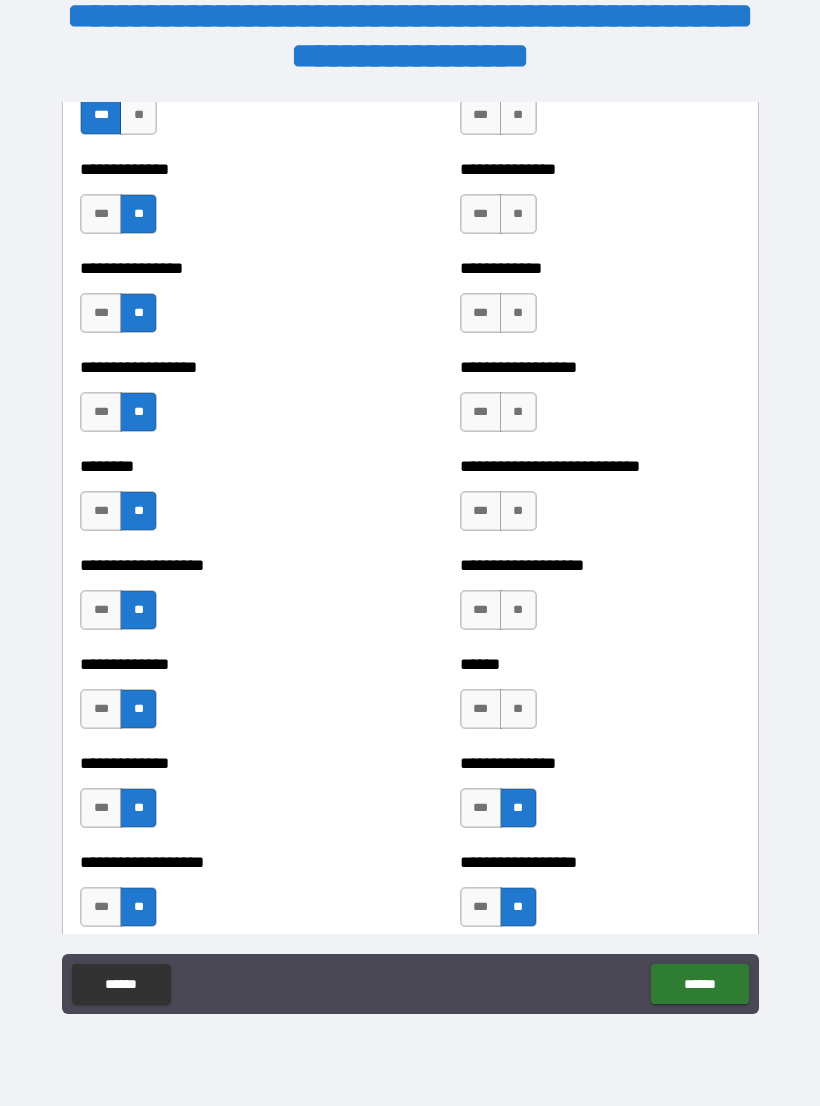 click on "**" at bounding box center (518, 709) 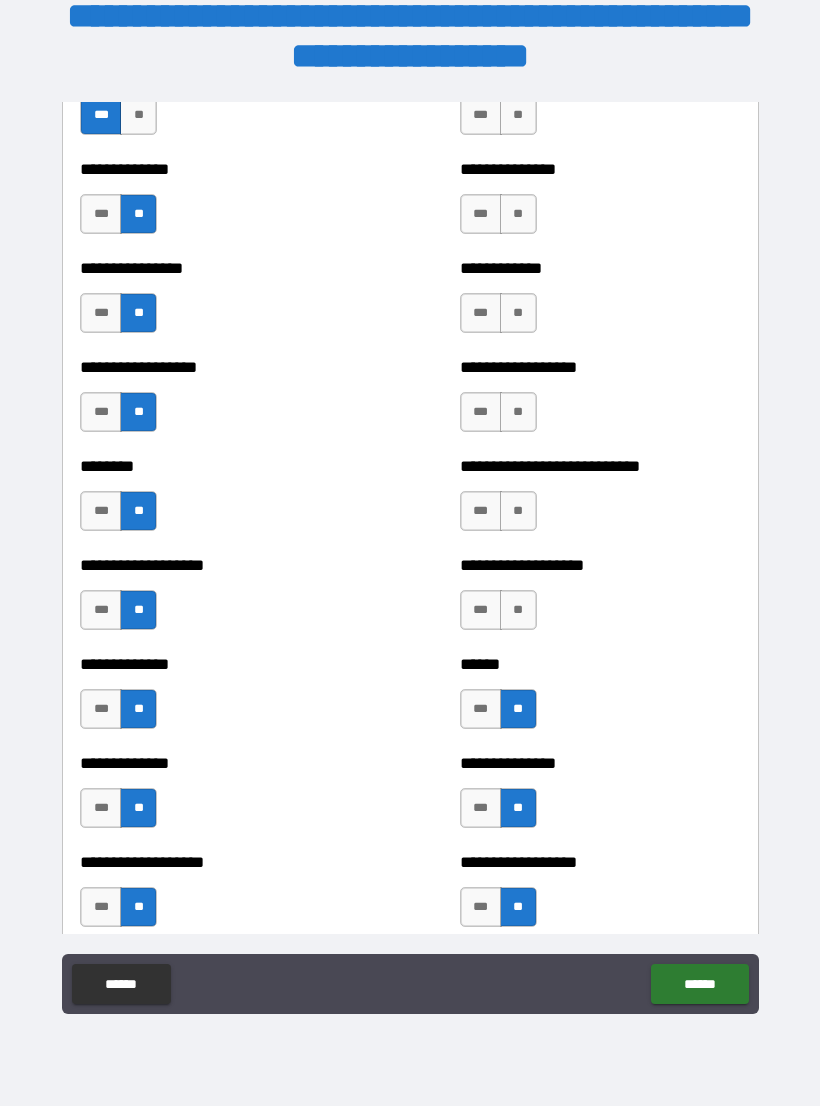 click on "**" at bounding box center (518, 610) 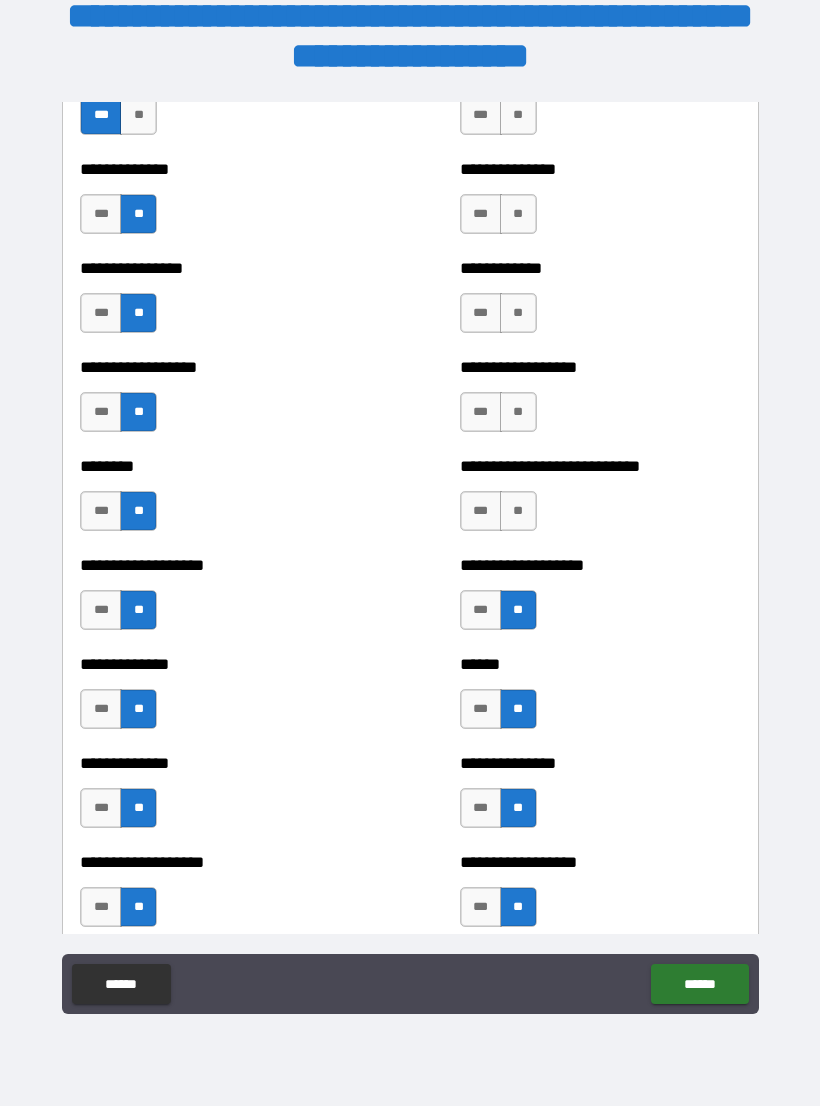 click on "**" at bounding box center (518, 511) 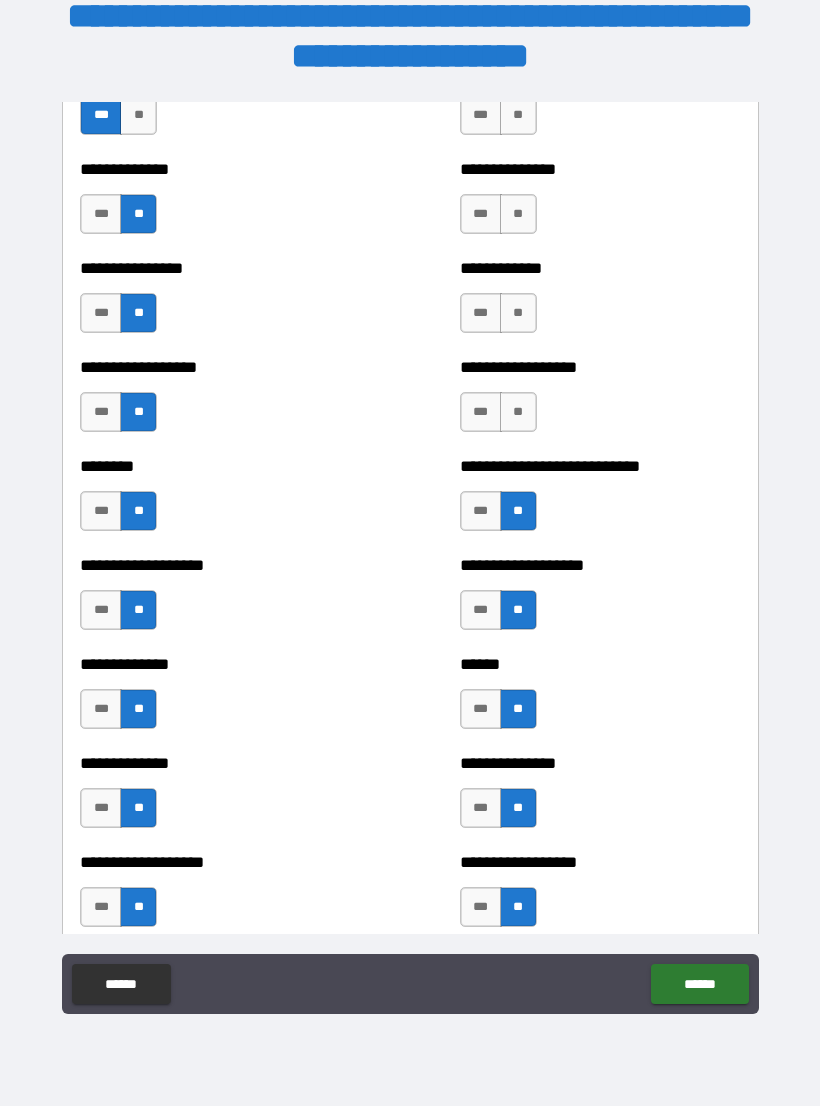 click on "**" at bounding box center (518, 412) 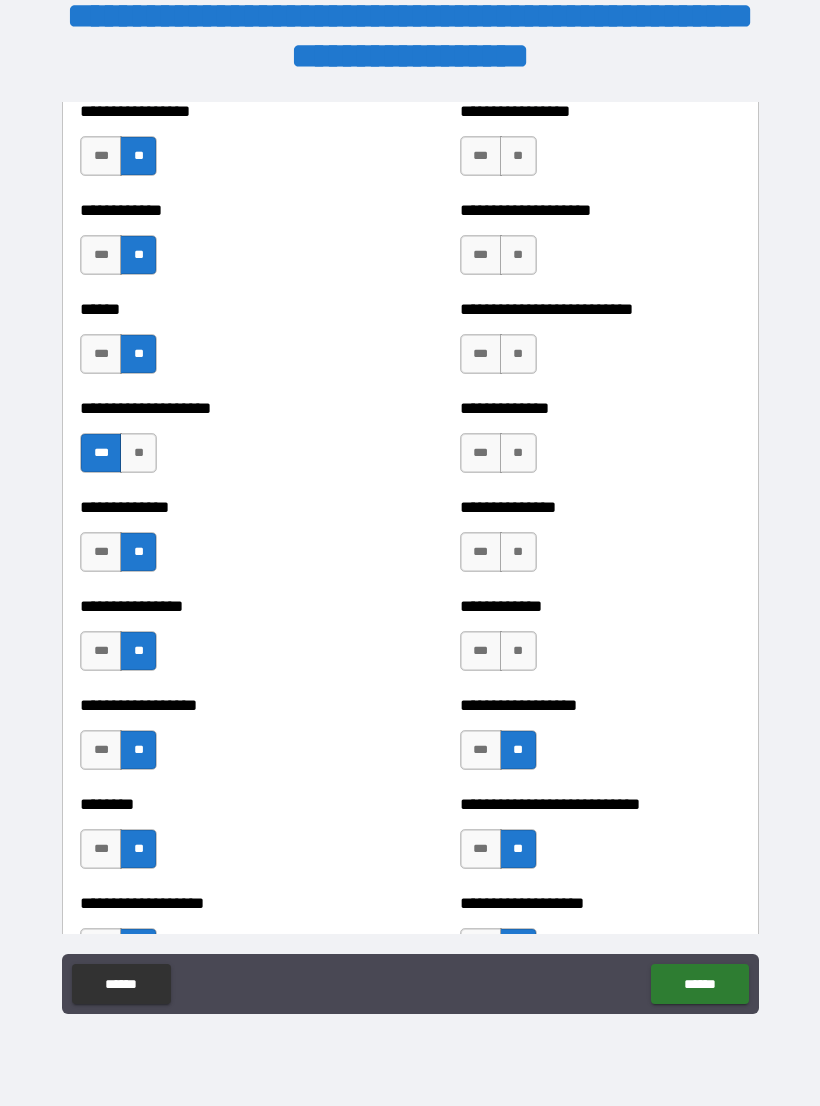 scroll, scrollTop: 3948, scrollLeft: 0, axis: vertical 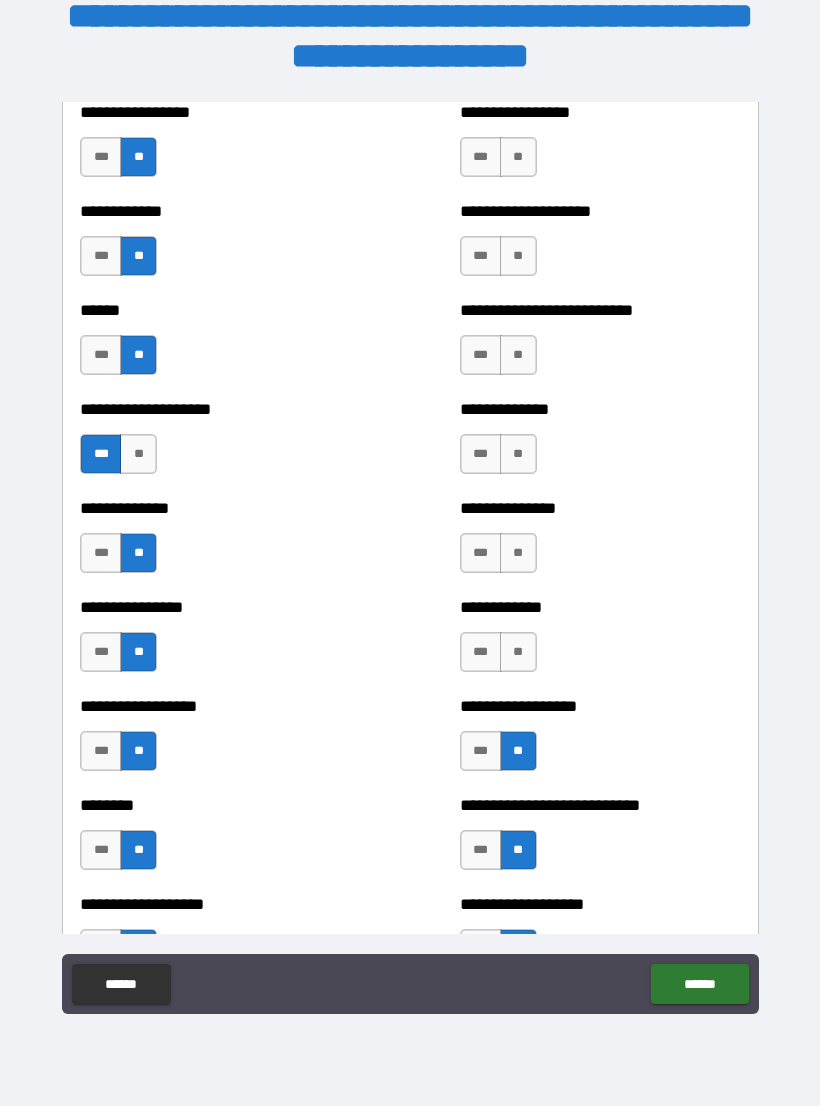 click on "**" at bounding box center [518, 652] 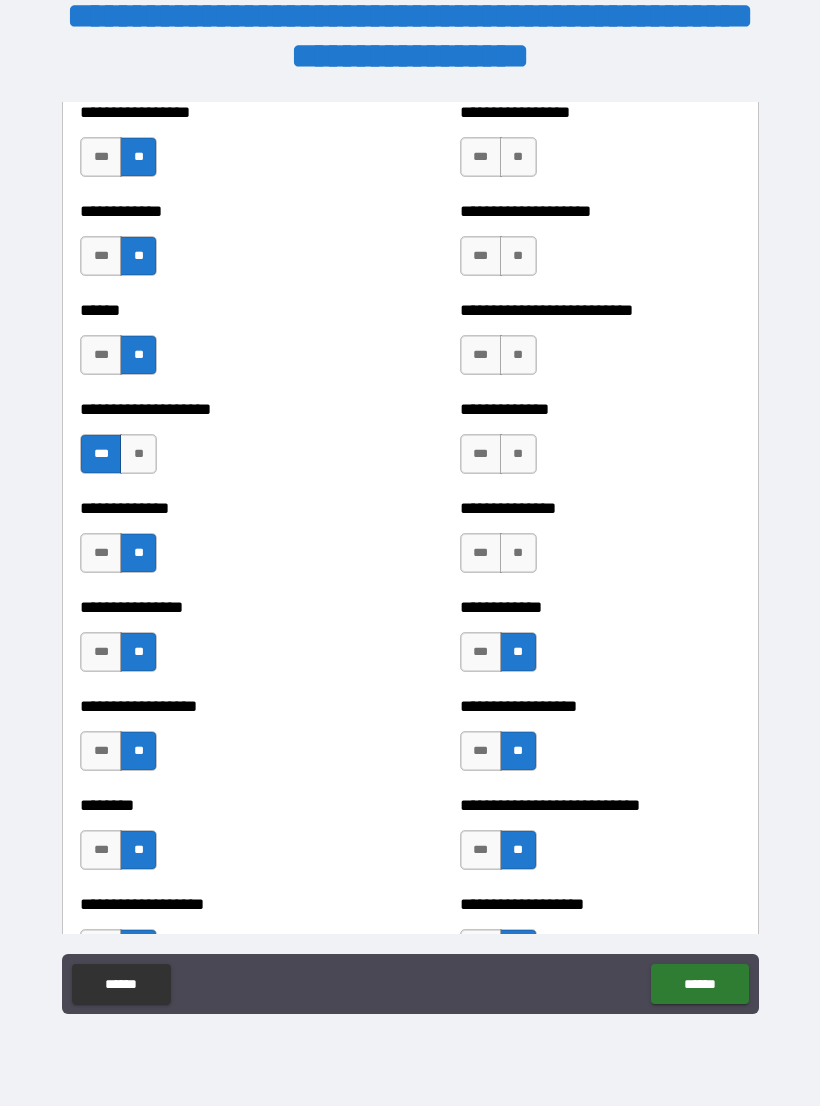 click on "**" at bounding box center (518, 553) 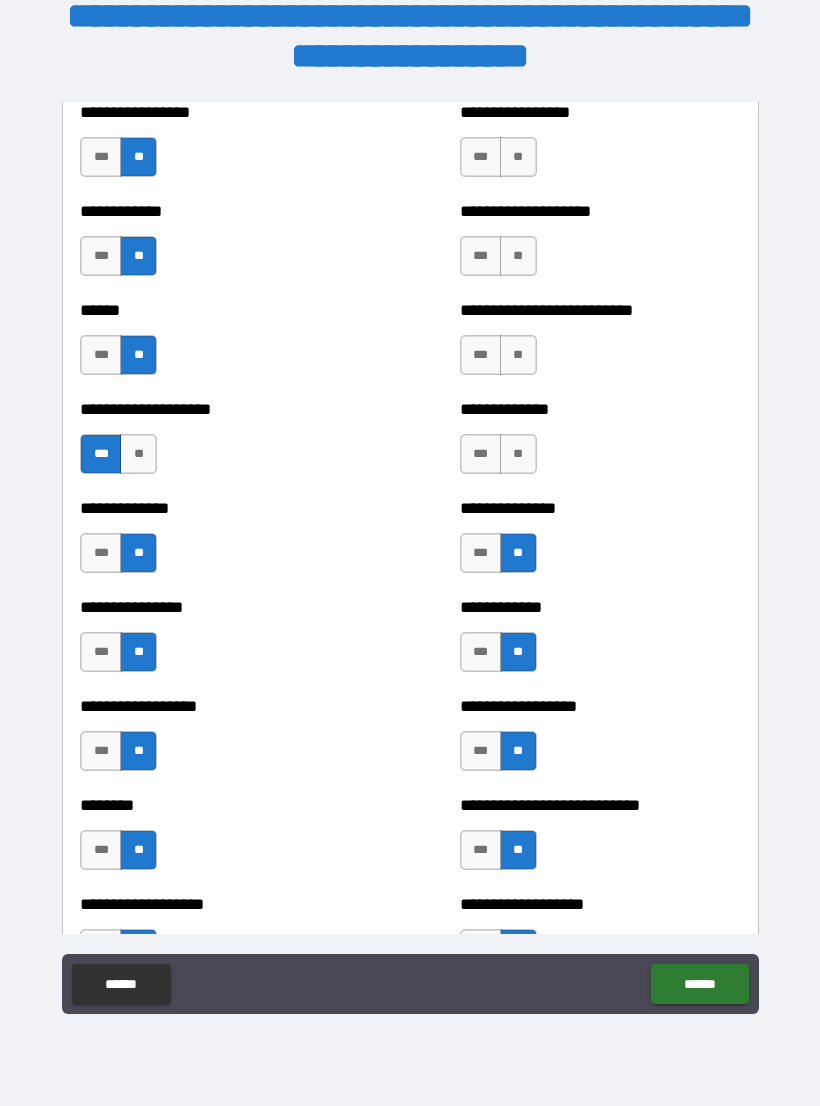 click on "**" at bounding box center (518, 454) 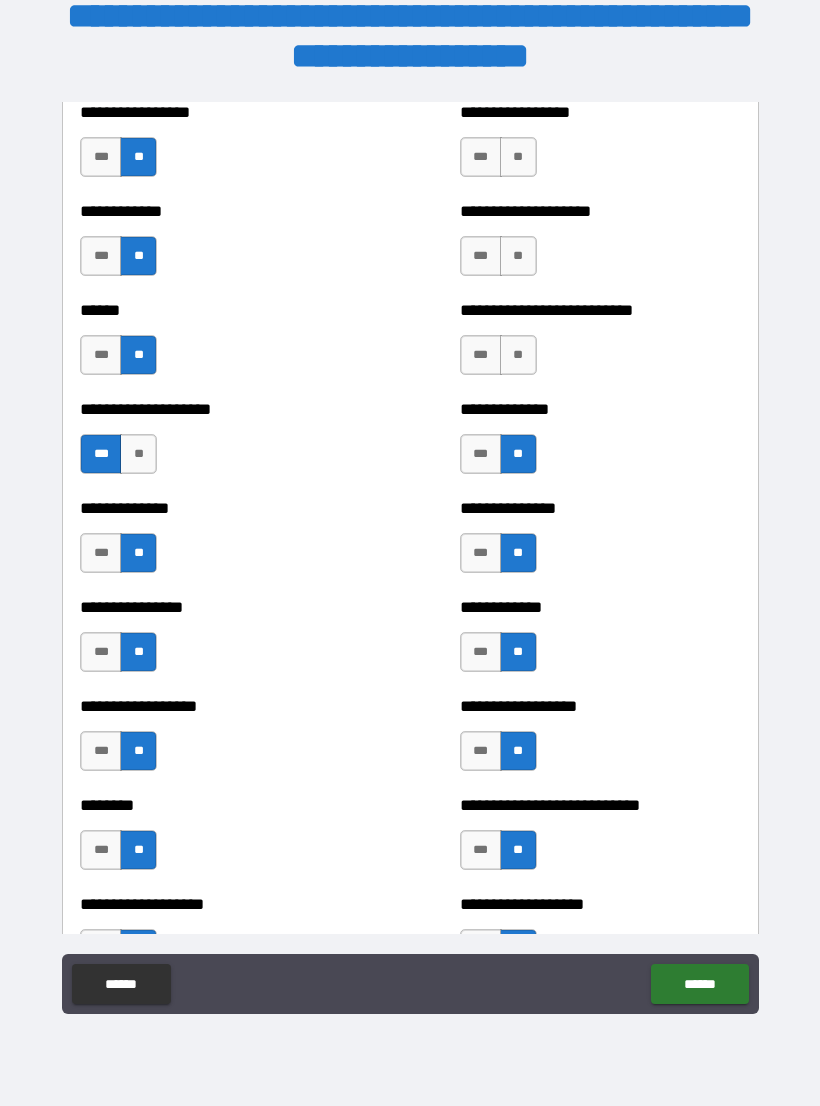 click on "**" at bounding box center (518, 355) 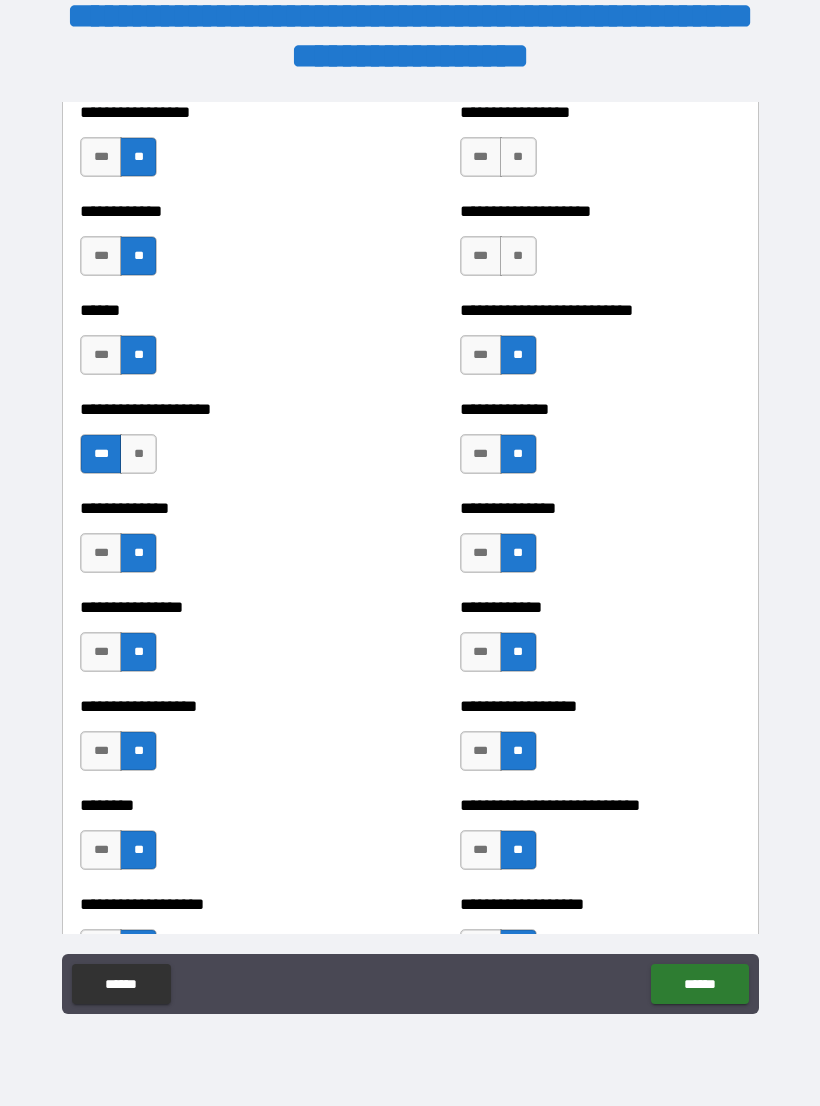 click on "**" at bounding box center (518, 256) 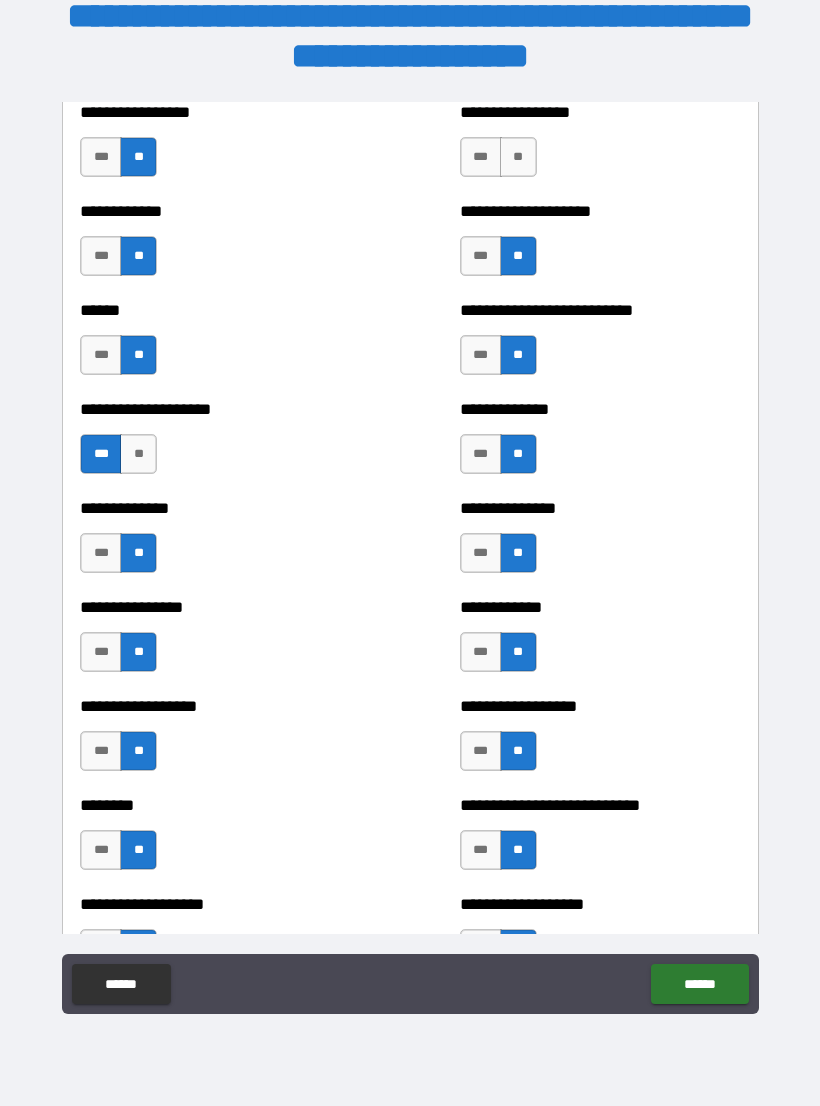 click on "**" at bounding box center [518, 157] 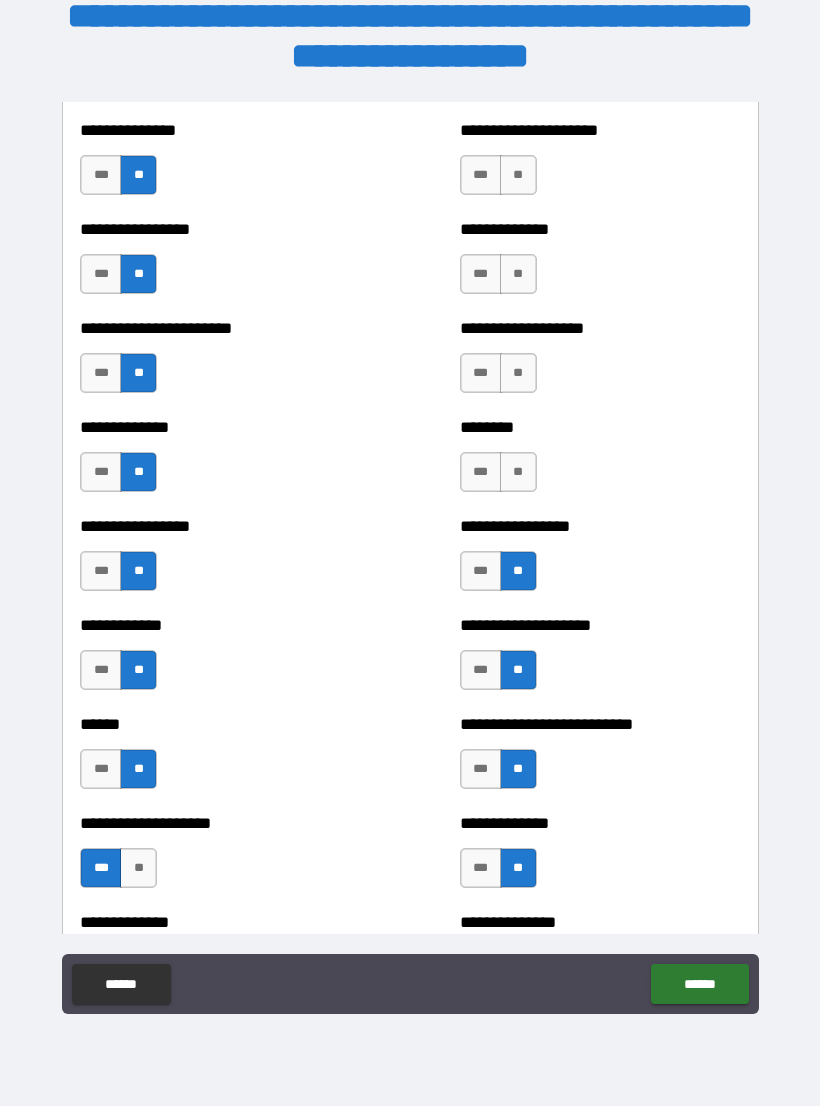 scroll, scrollTop: 3533, scrollLeft: 0, axis: vertical 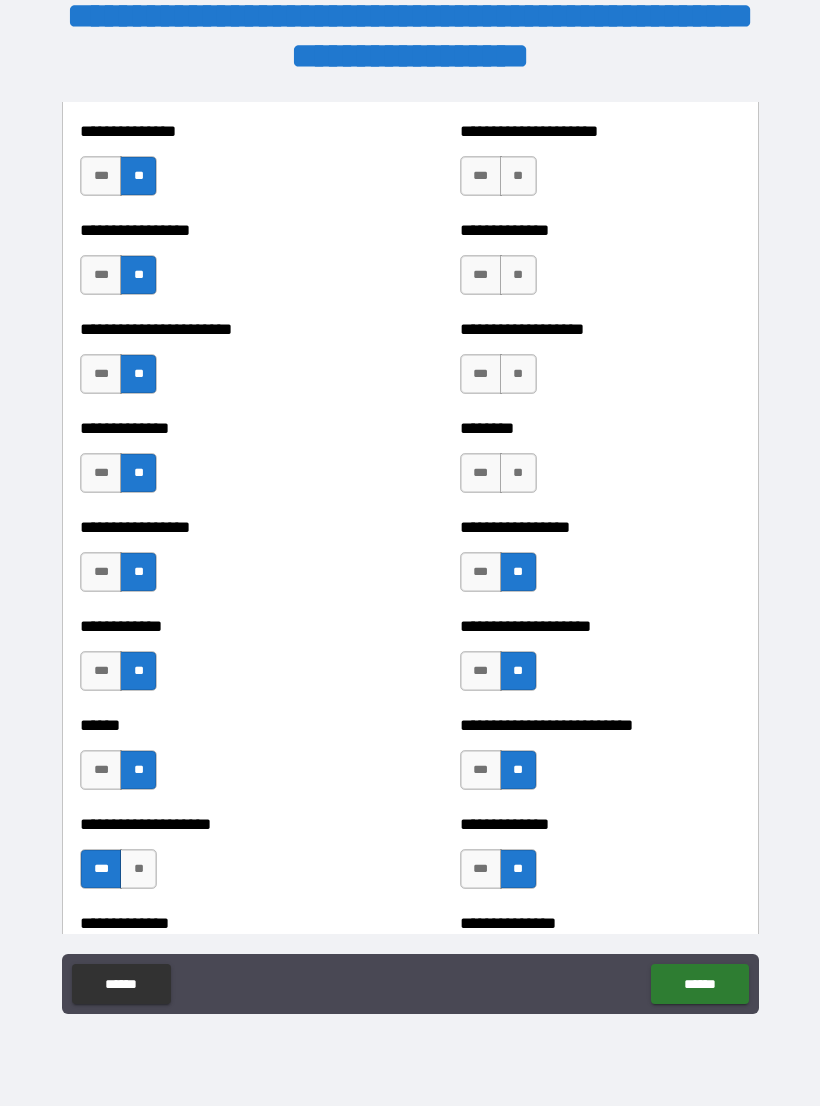 click on "**" at bounding box center (518, 473) 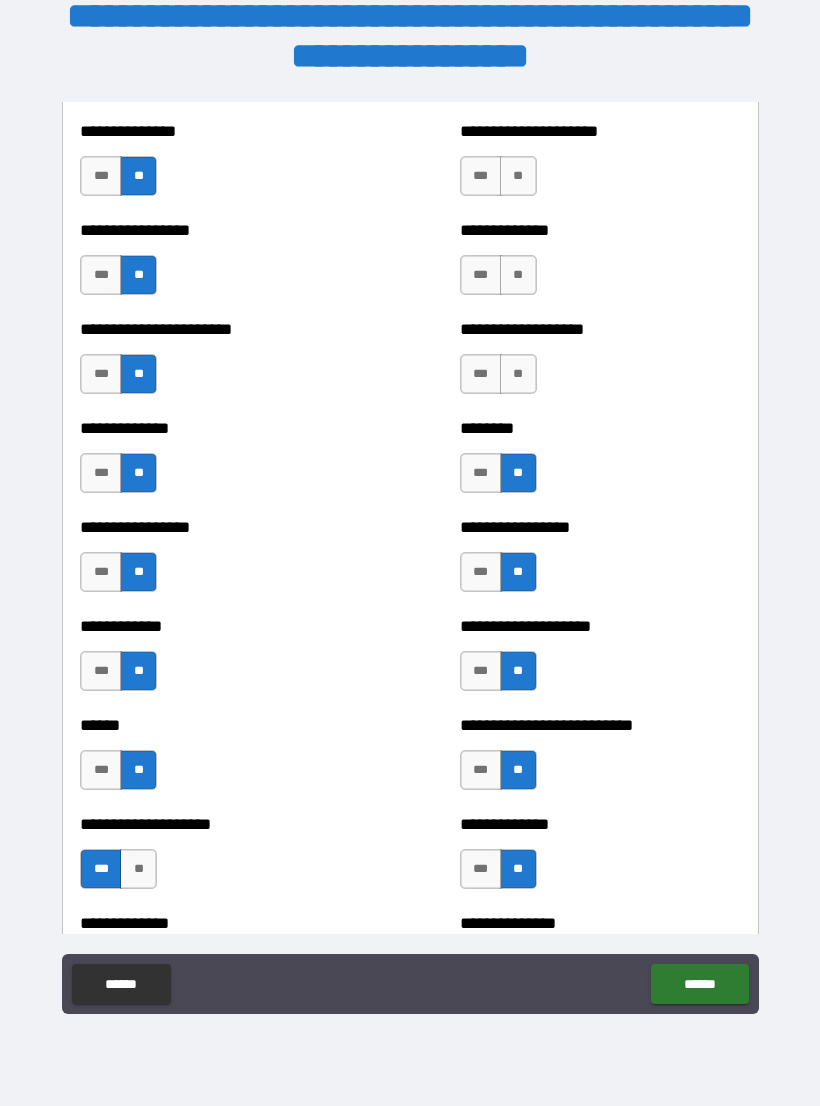 click on "**" at bounding box center (518, 374) 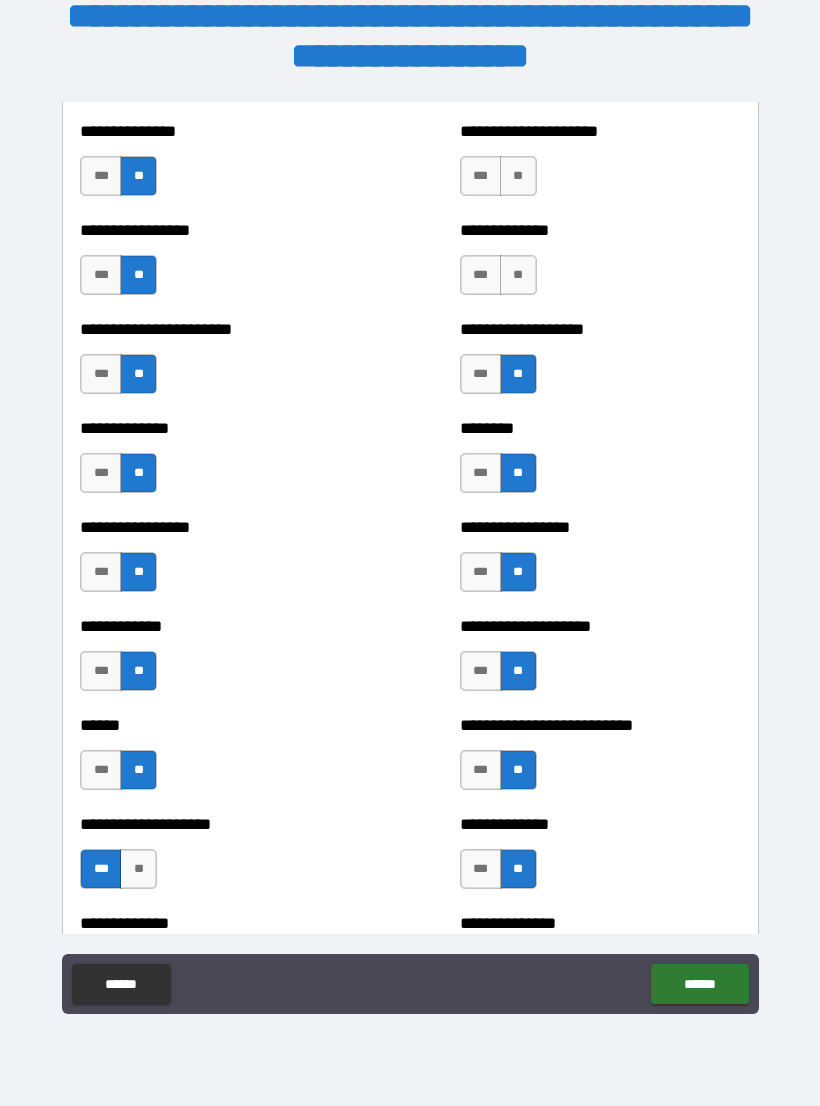 click on "**" at bounding box center [518, 275] 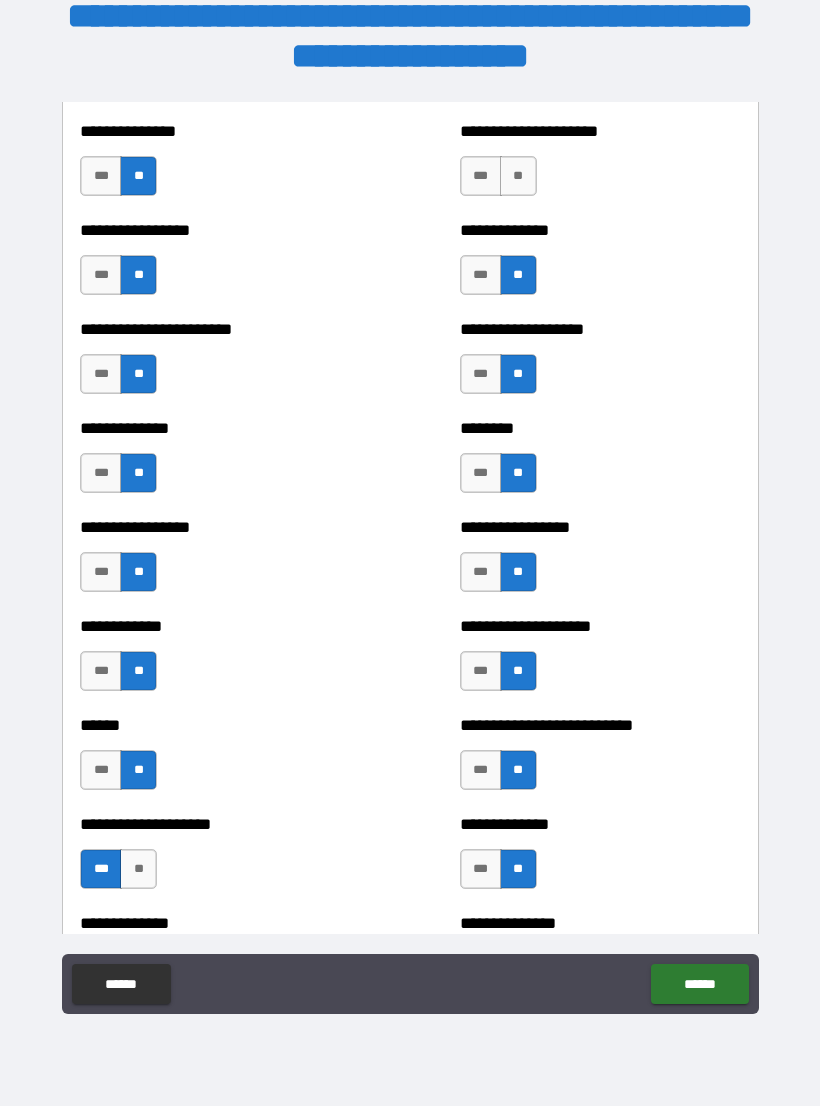 click on "**" at bounding box center (518, 176) 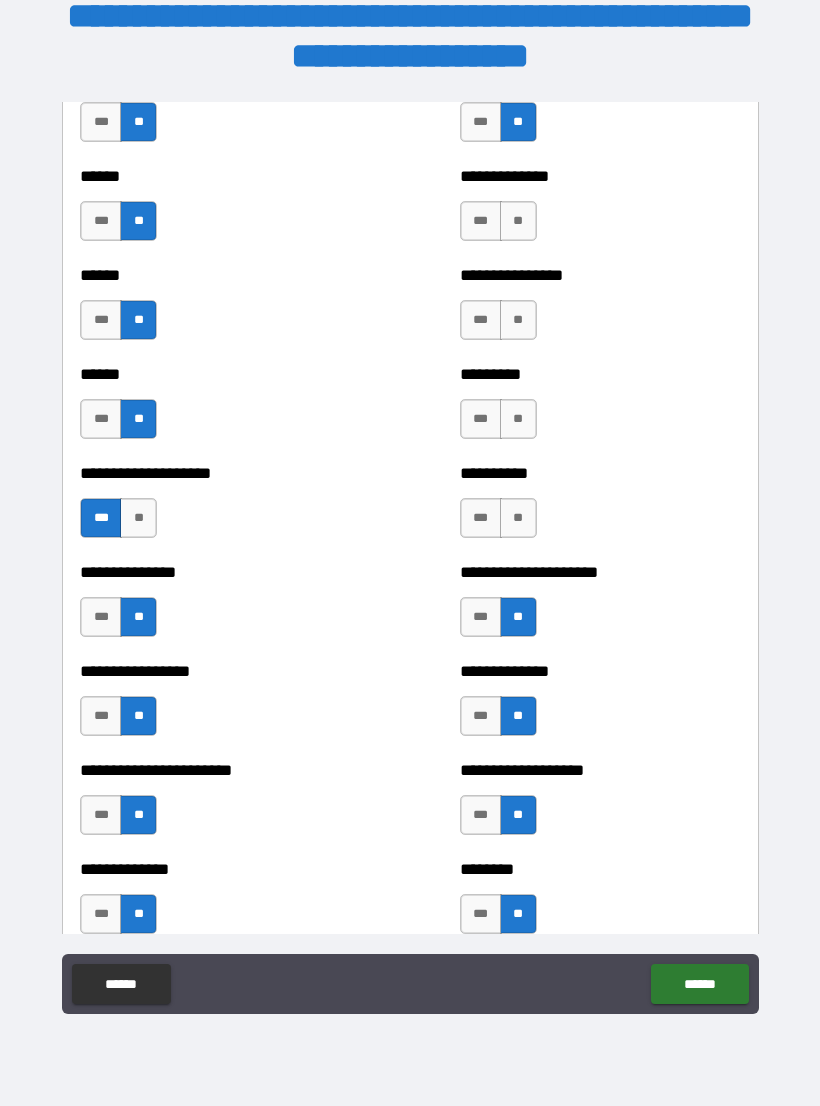 scroll, scrollTop: 3076, scrollLeft: 0, axis: vertical 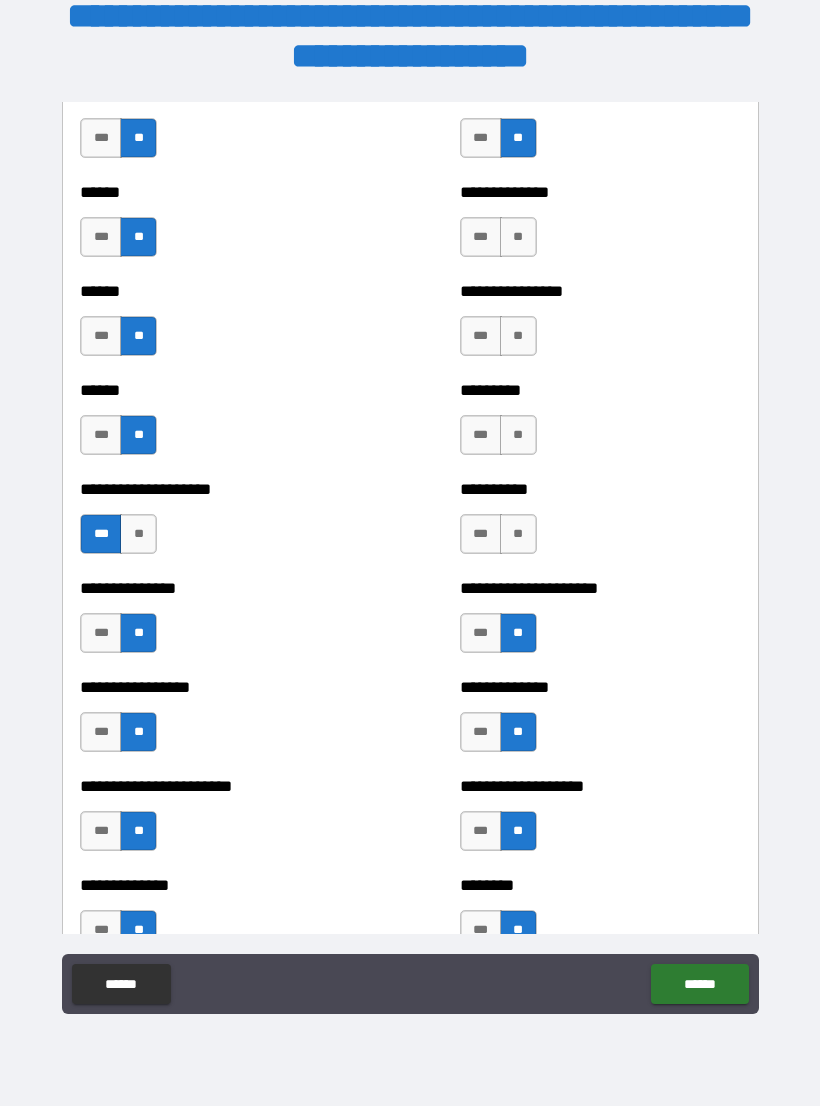 click on "**" at bounding box center (518, 534) 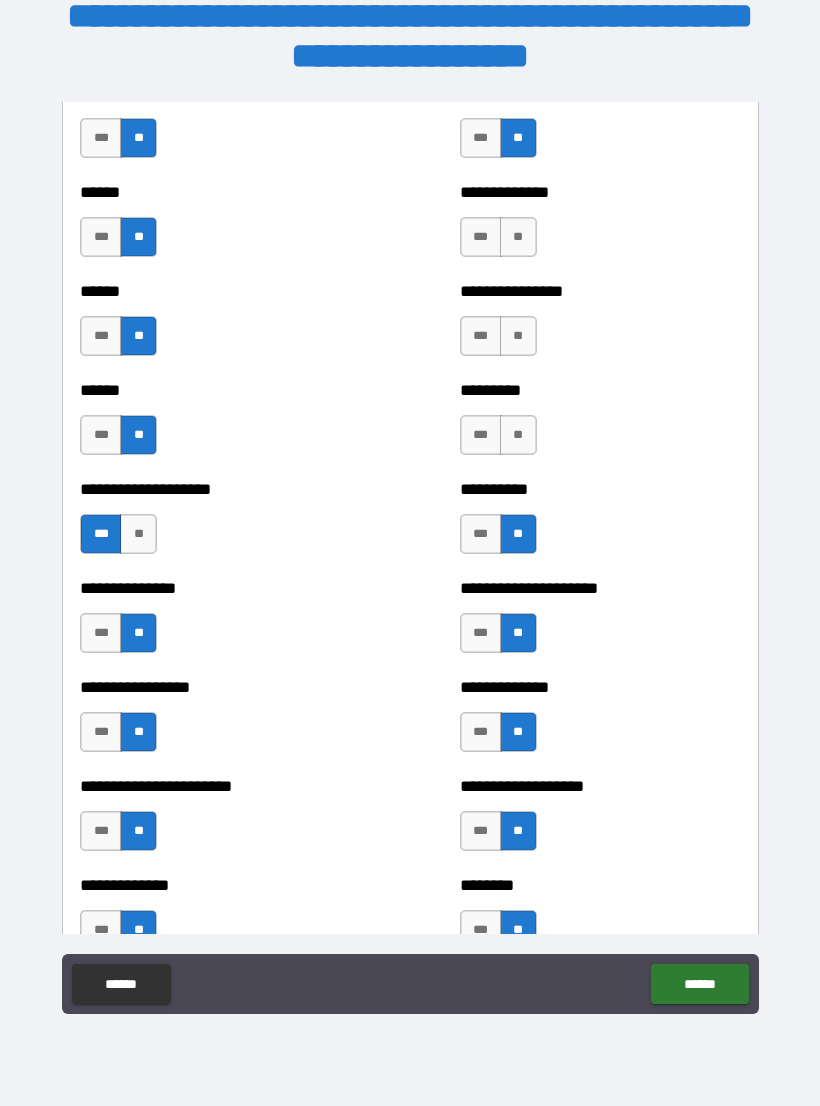 click on "**" at bounding box center (518, 435) 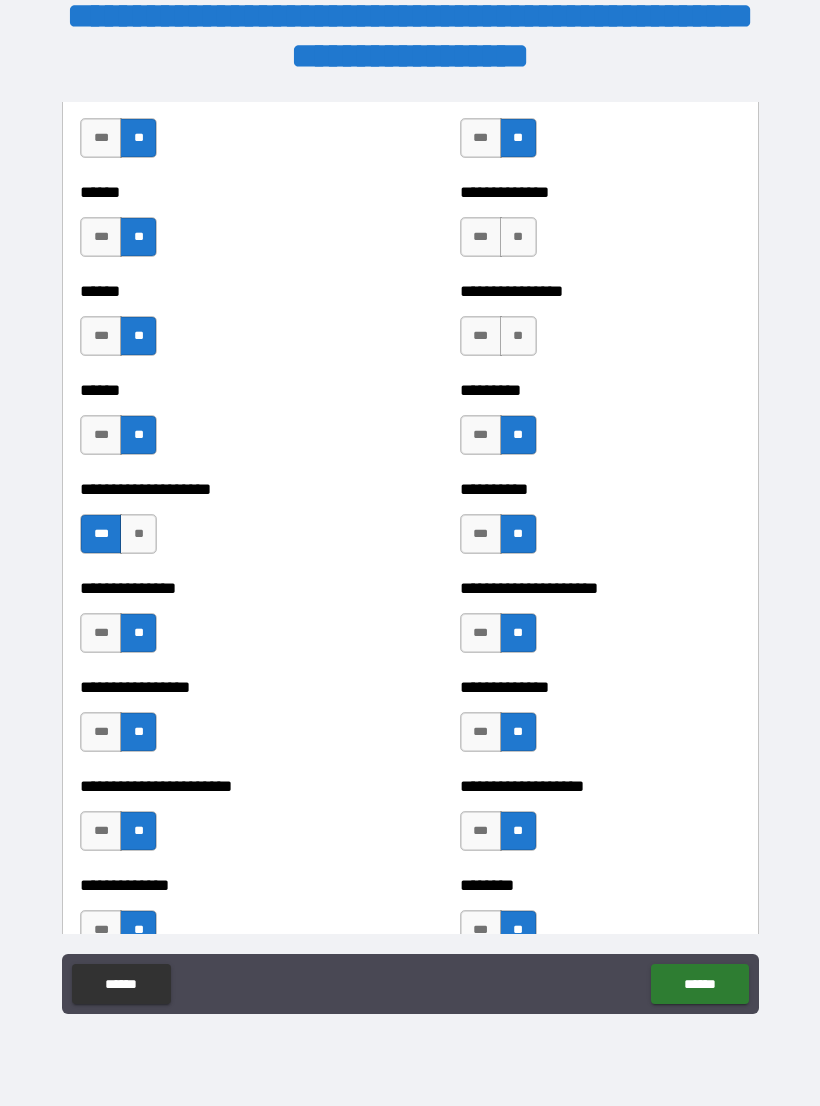 click on "**" at bounding box center (518, 336) 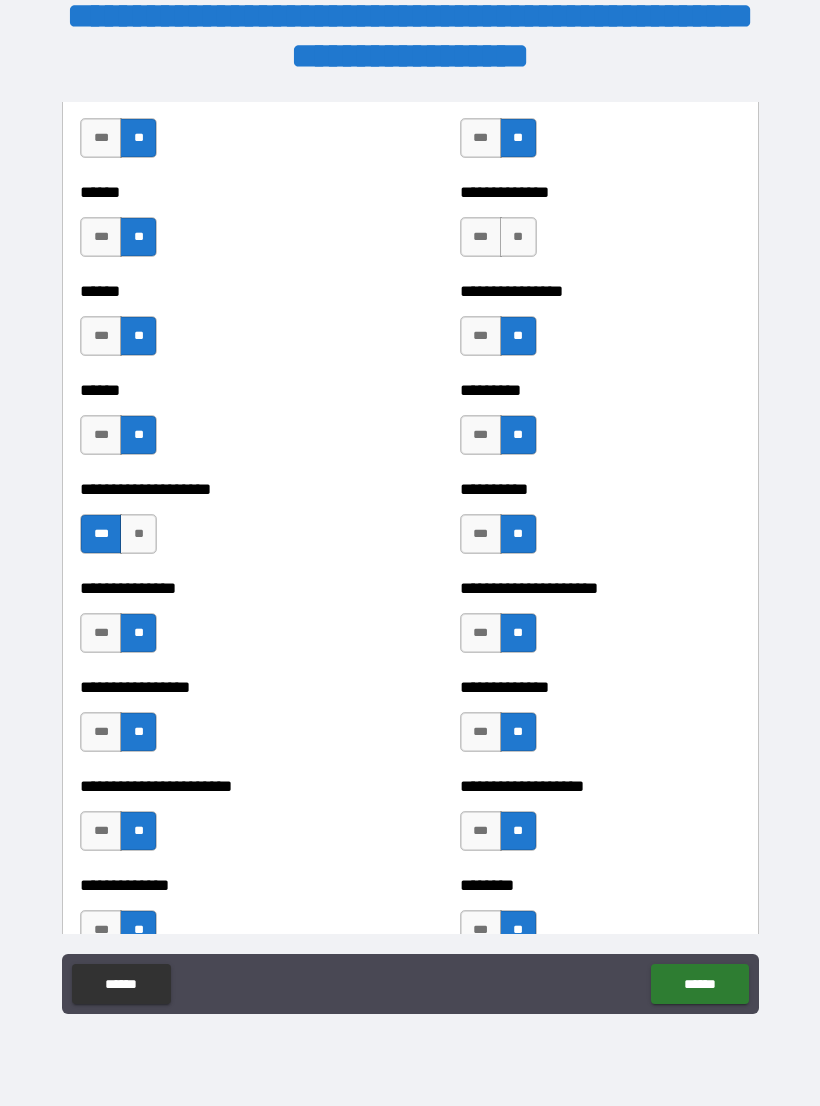 click on "**" at bounding box center [518, 237] 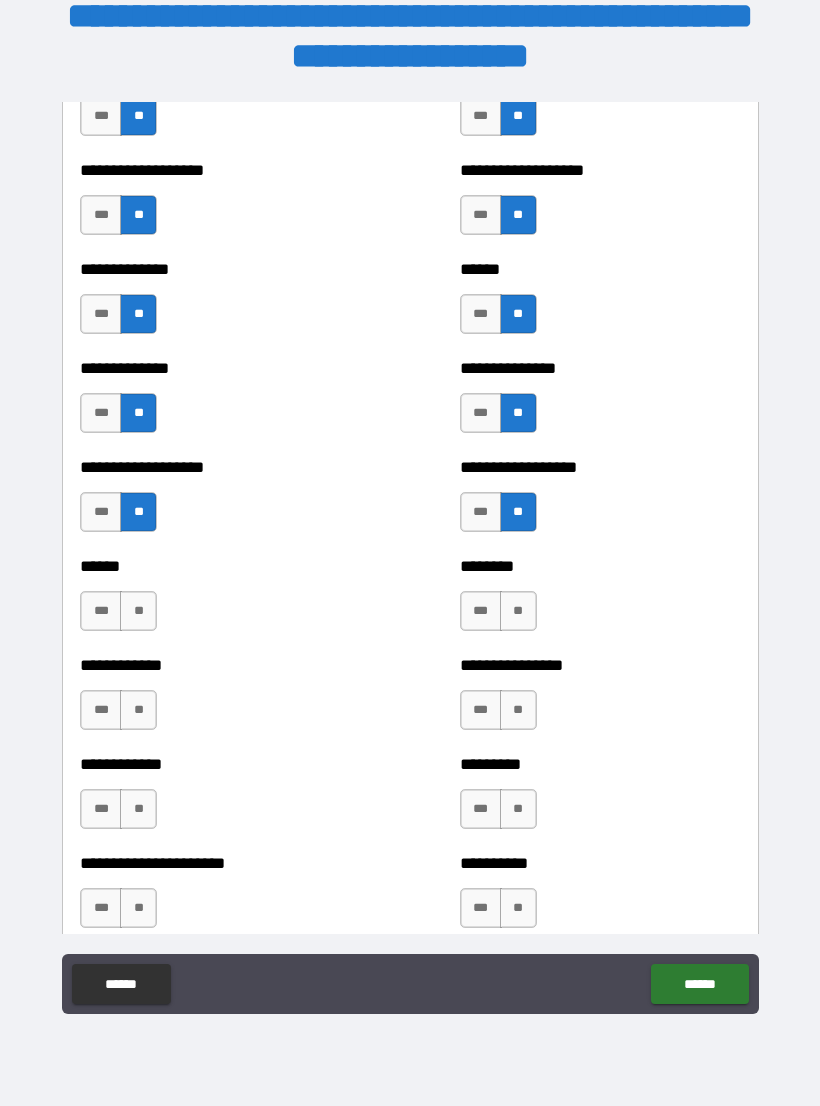 scroll, scrollTop: 4686, scrollLeft: 0, axis: vertical 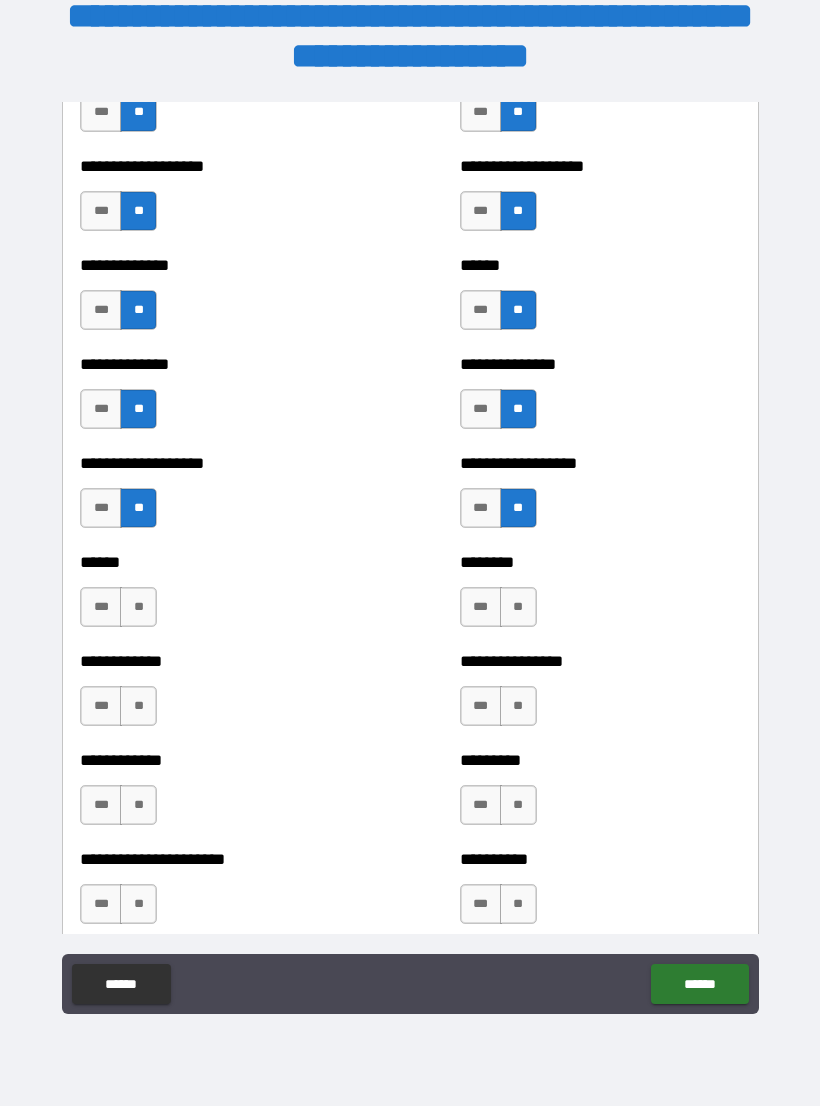 click on "**" at bounding box center [138, 706] 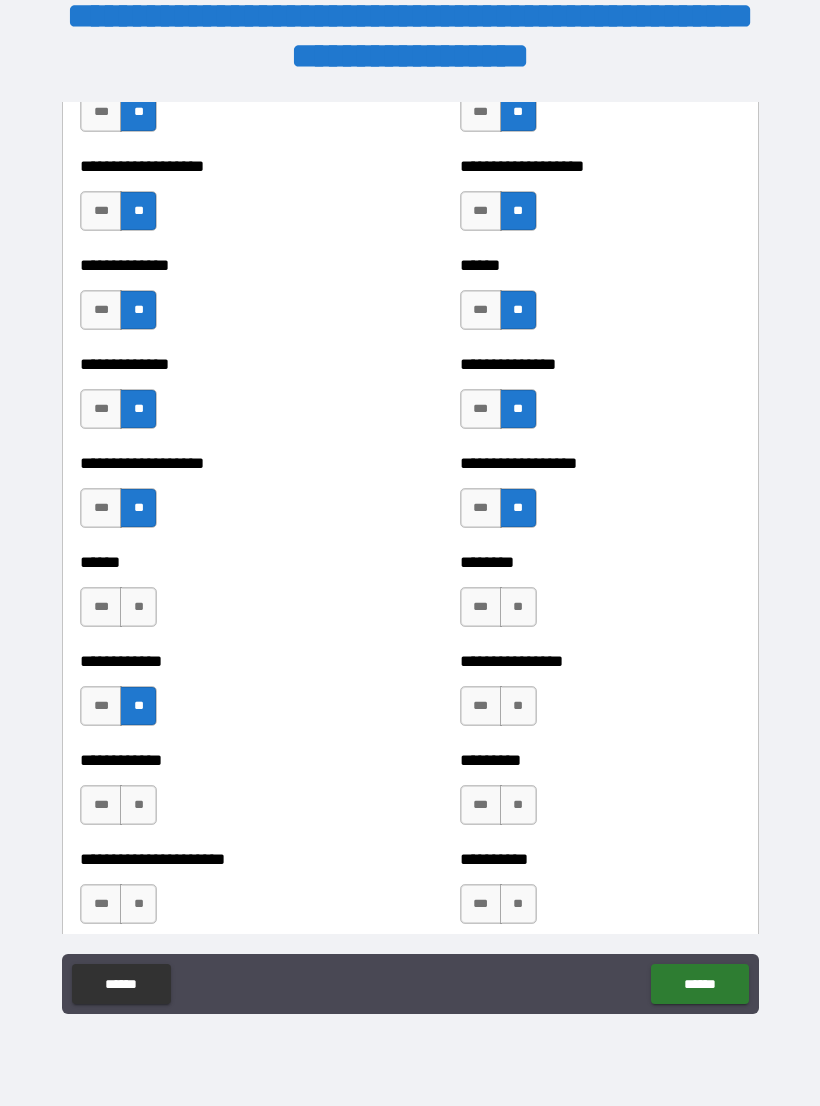 click on "**" at bounding box center [138, 607] 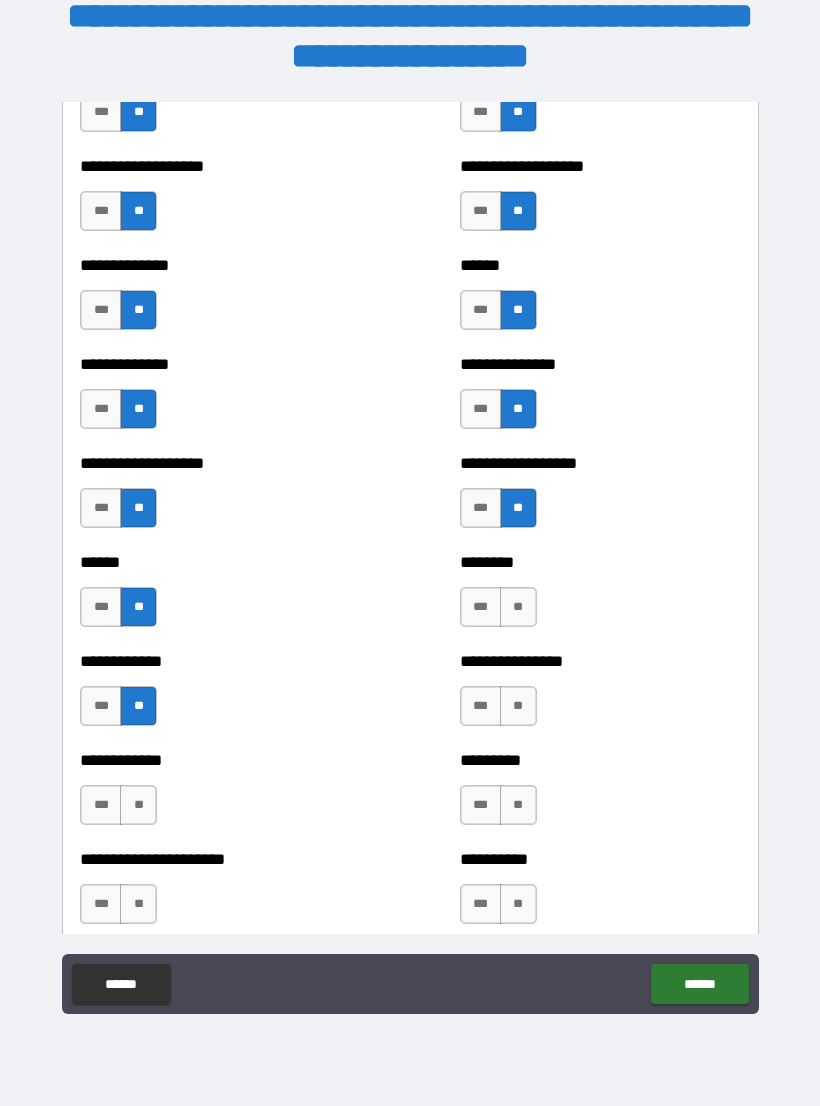 click on "**" at bounding box center (138, 805) 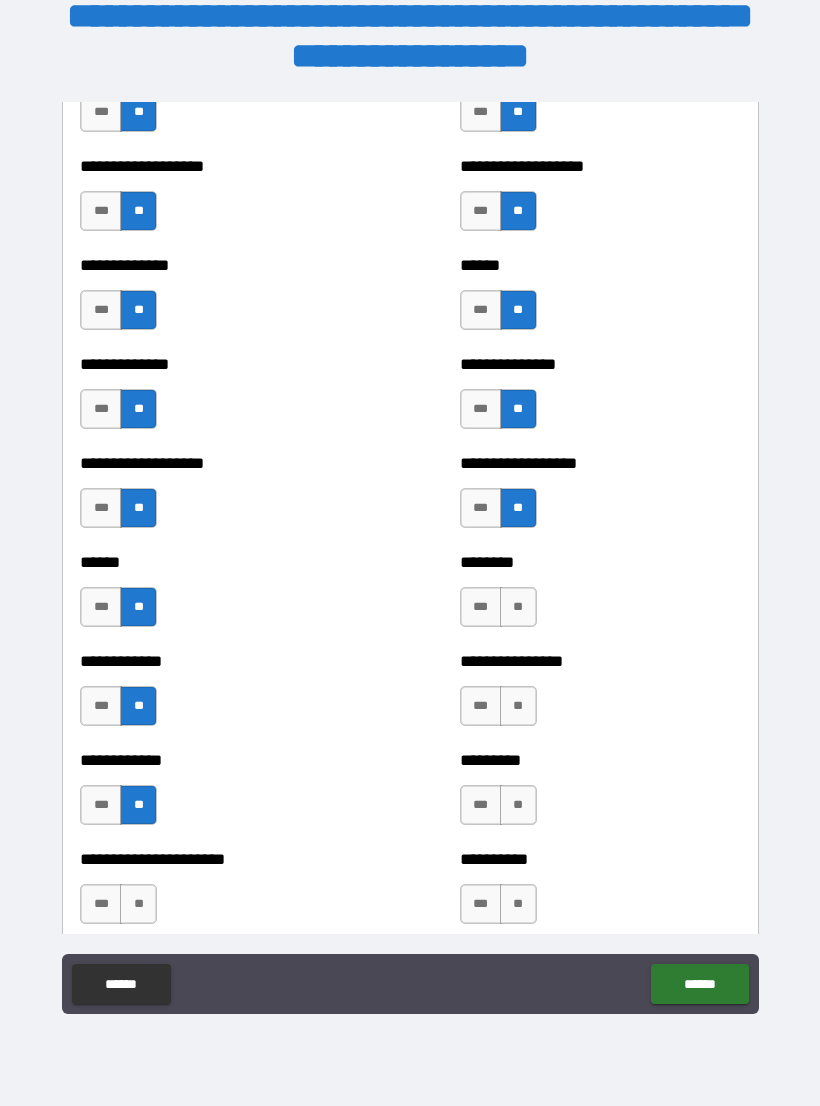 click on "**" at bounding box center (138, 904) 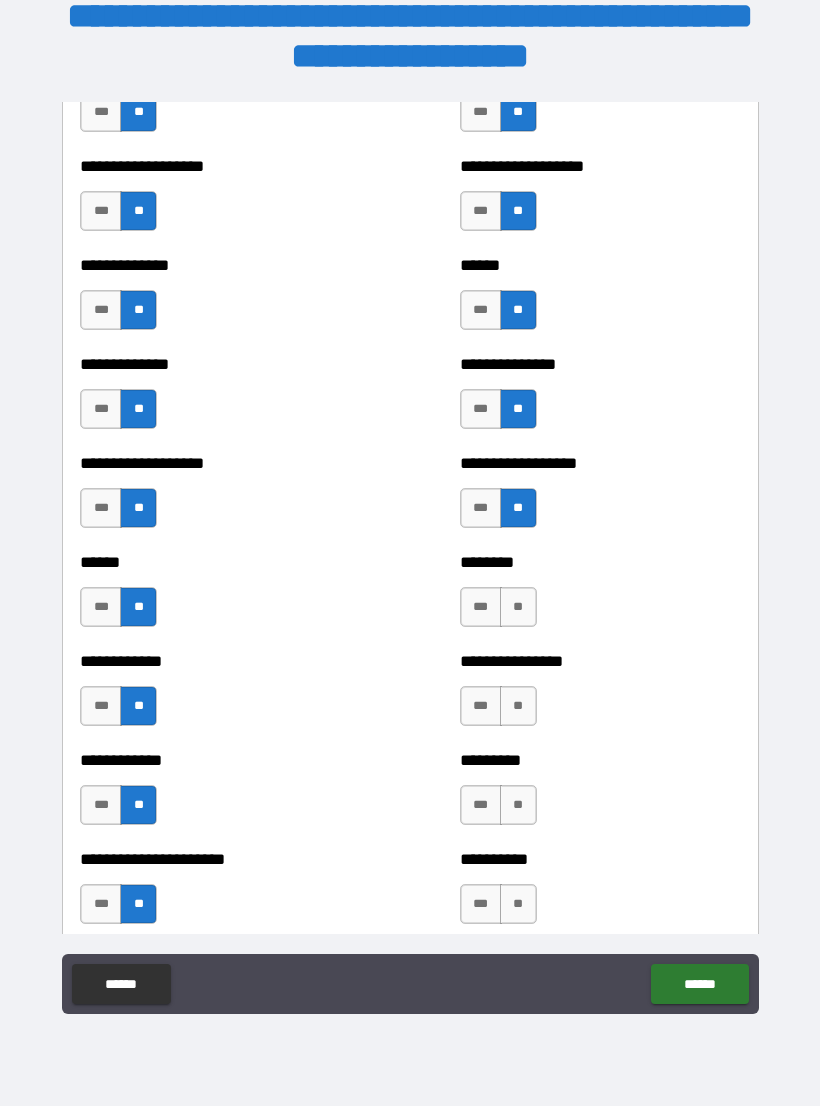 click on "**" at bounding box center (518, 904) 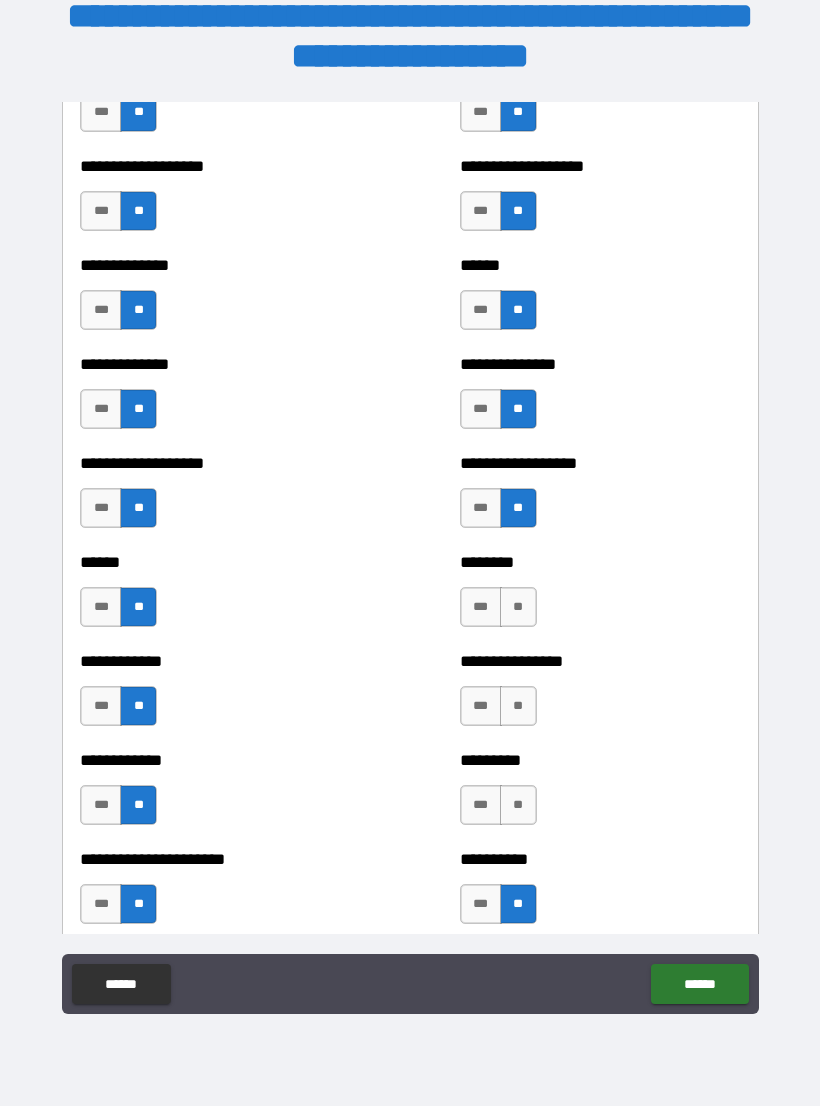 click on "**" at bounding box center [518, 805] 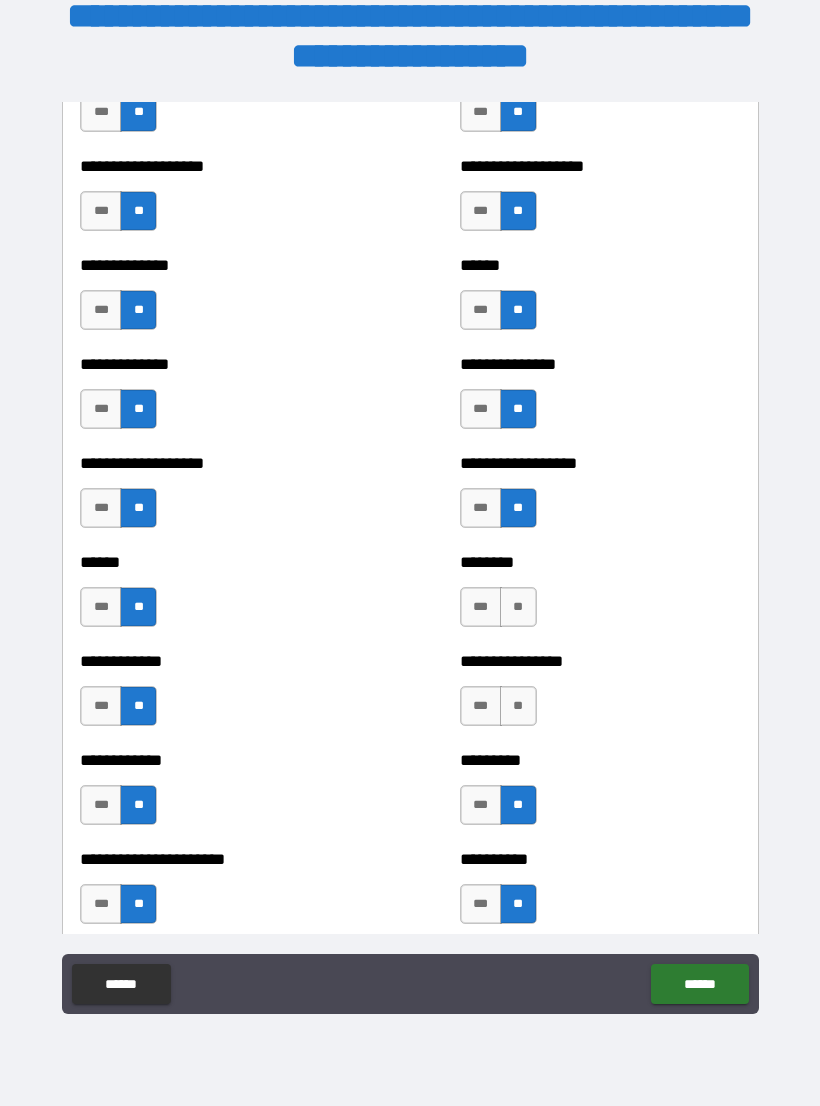 click on "**" at bounding box center [518, 706] 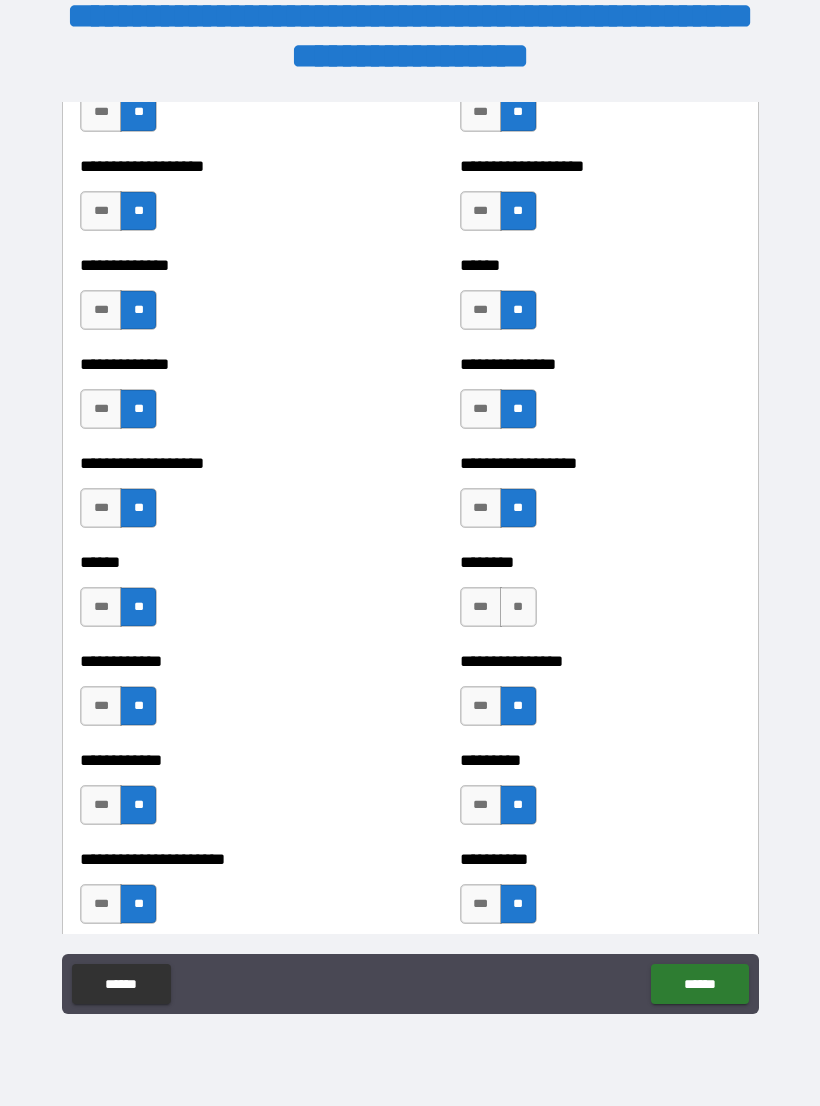 click on "**" at bounding box center [518, 607] 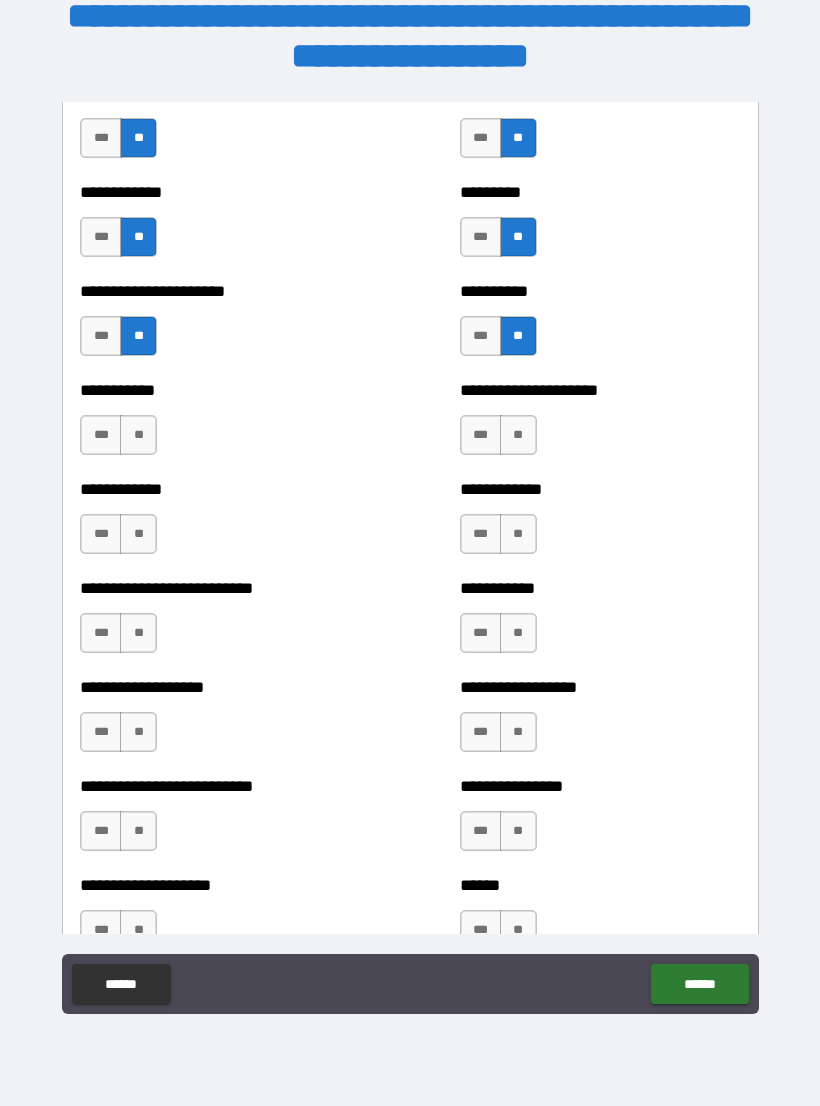 scroll, scrollTop: 5251, scrollLeft: 0, axis: vertical 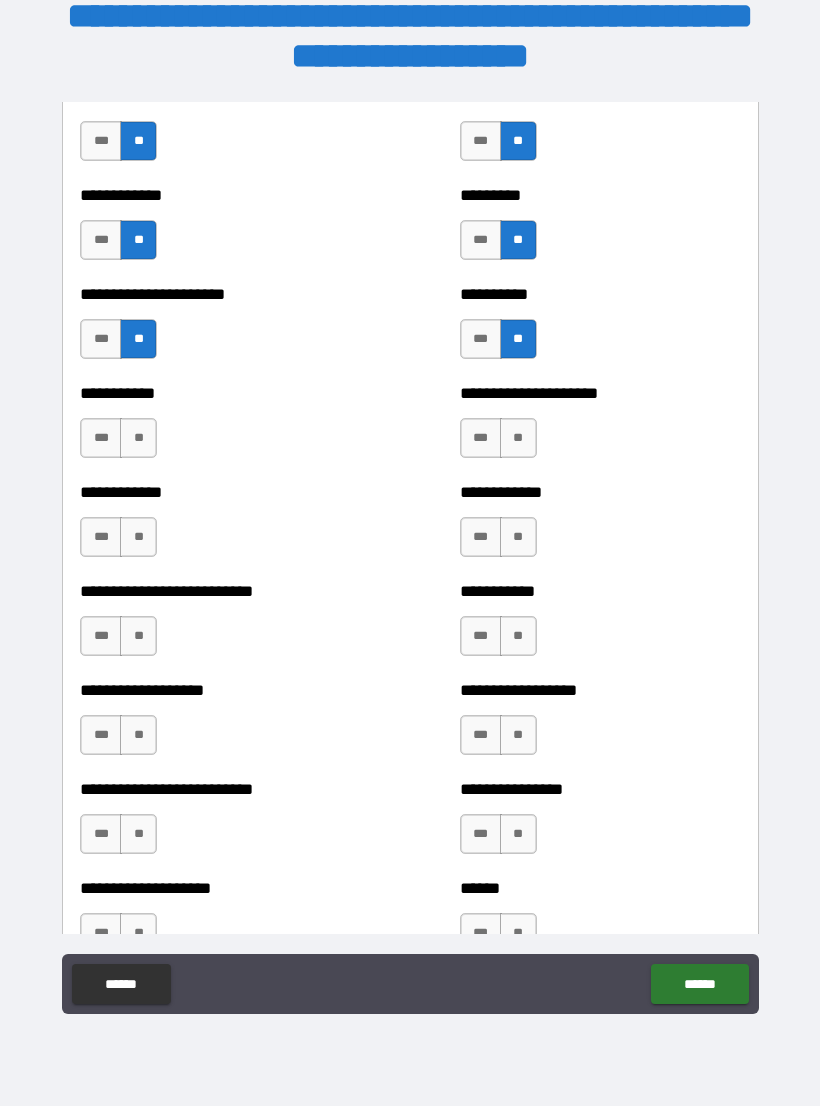 click on "**" at bounding box center (138, 438) 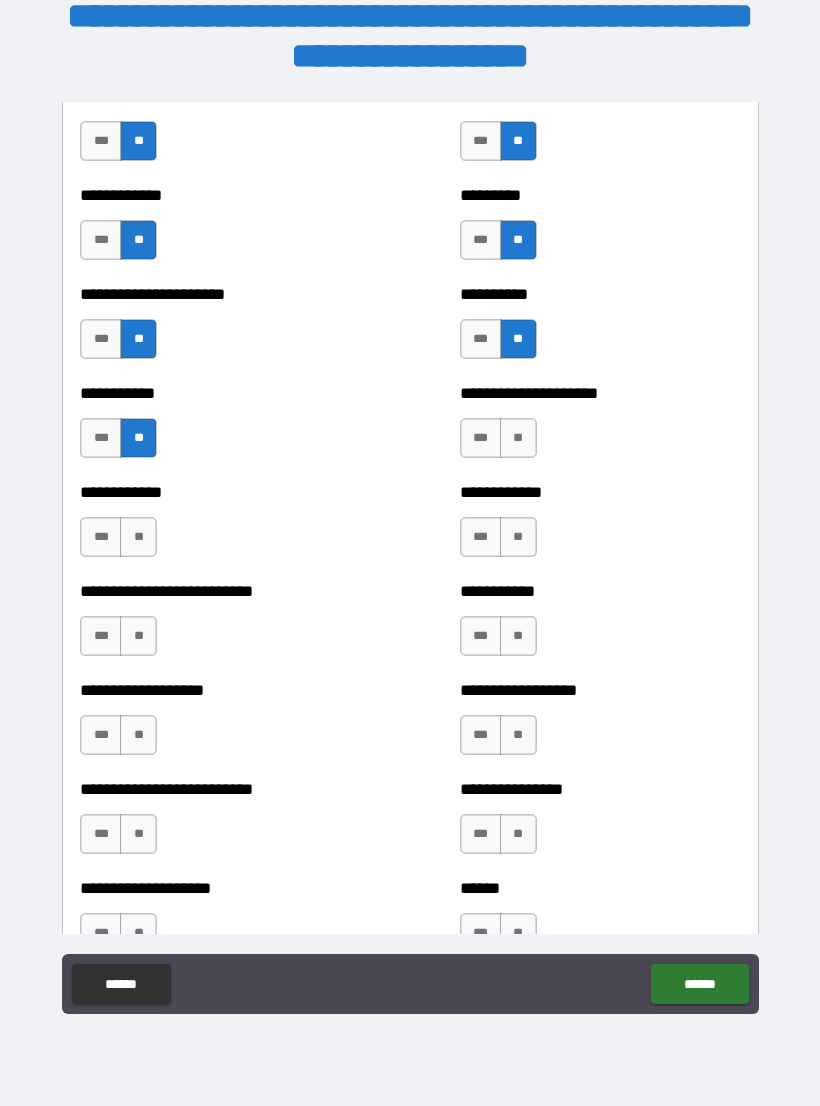 click on "**" at bounding box center [138, 537] 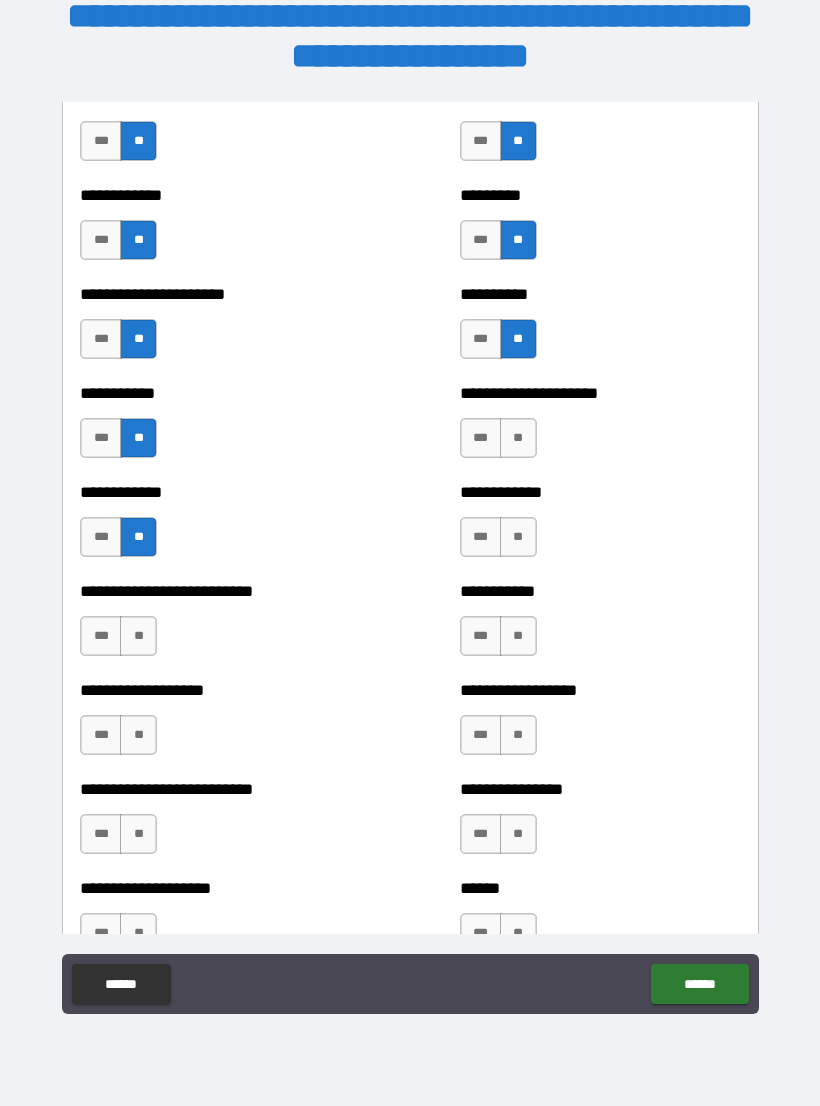 click on "**" at bounding box center (138, 636) 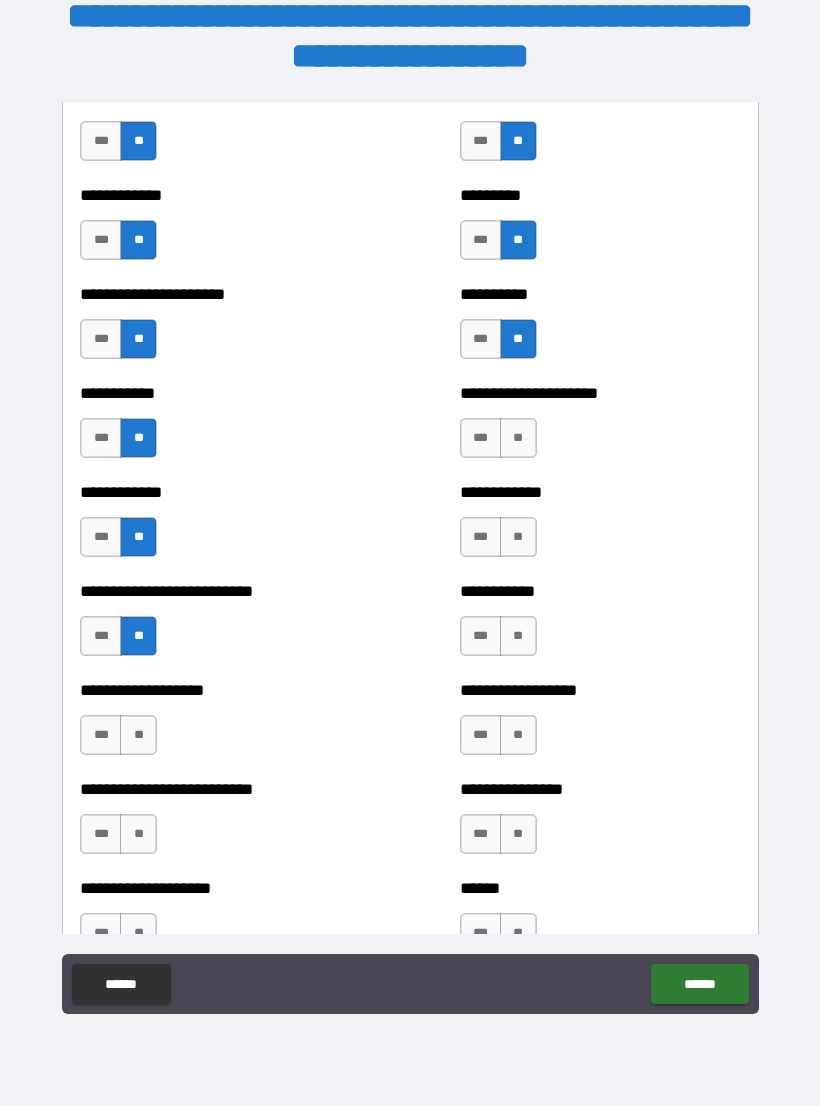 click on "**" at bounding box center (138, 735) 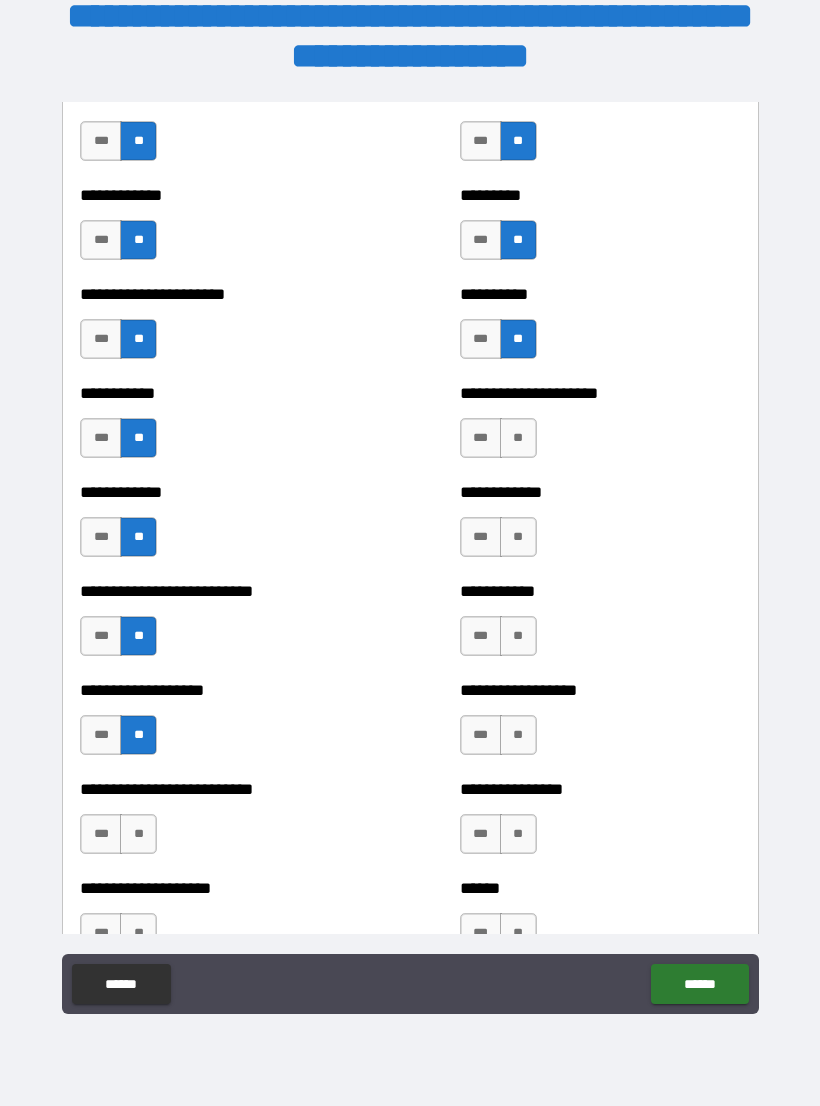 click on "**" at bounding box center (138, 834) 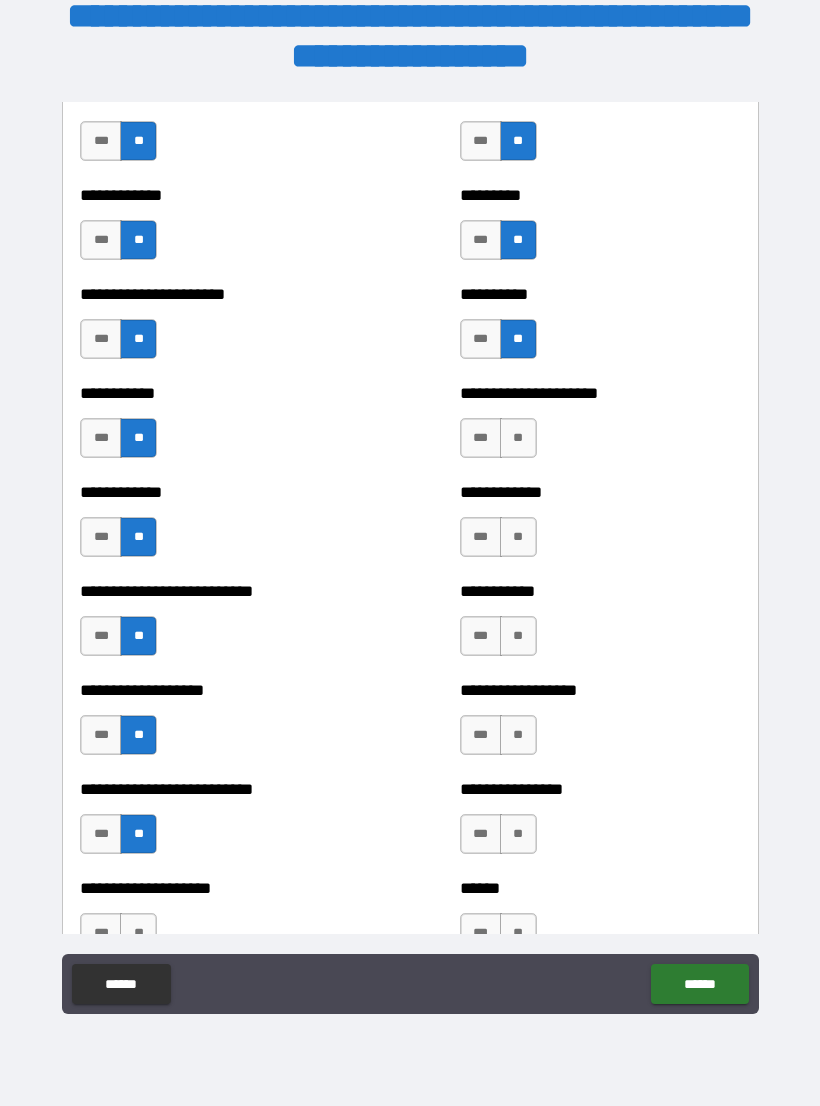click on "**" at bounding box center [518, 438] 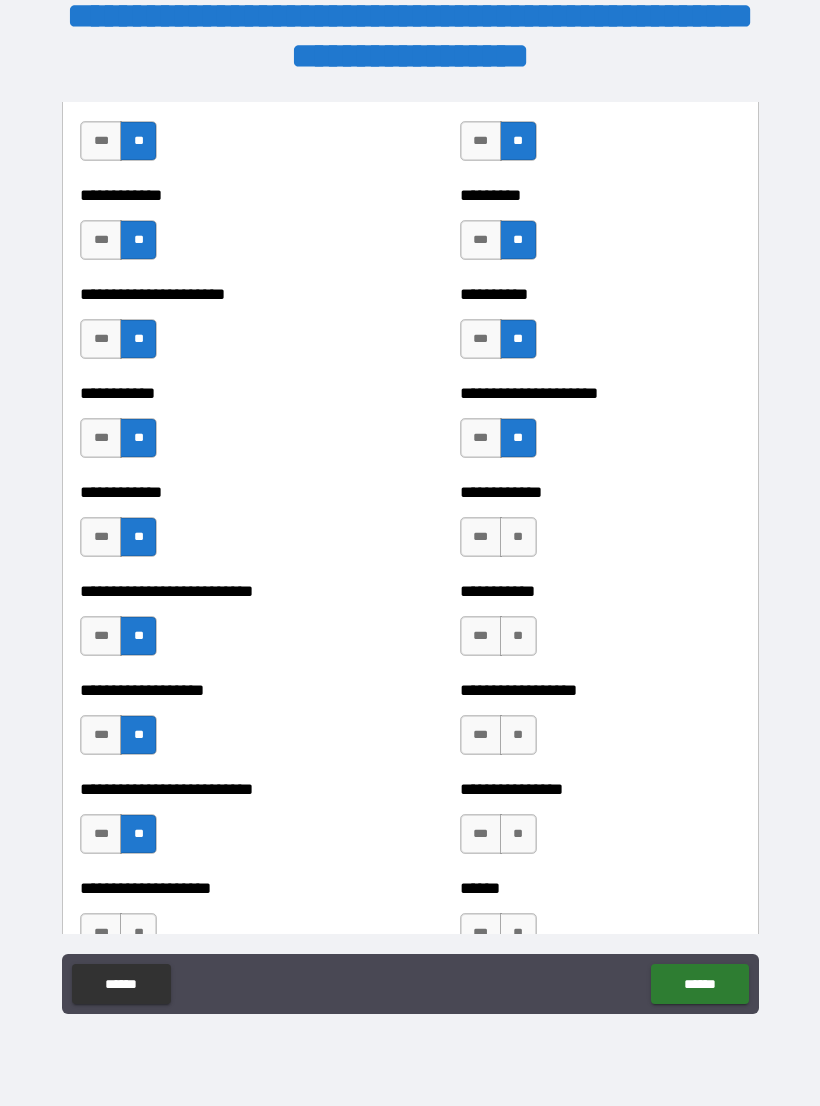 click on "**" at bounding box center (518, 537) 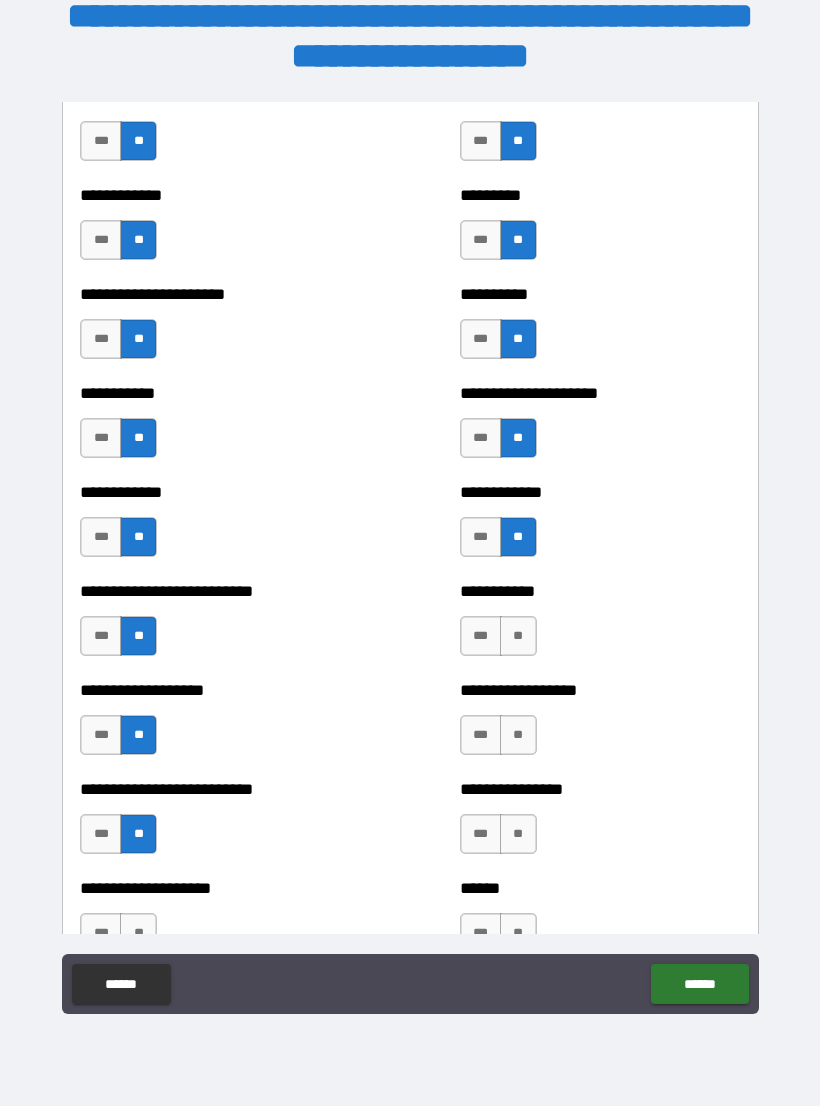 click on "**" at bounding box center (518, 636) 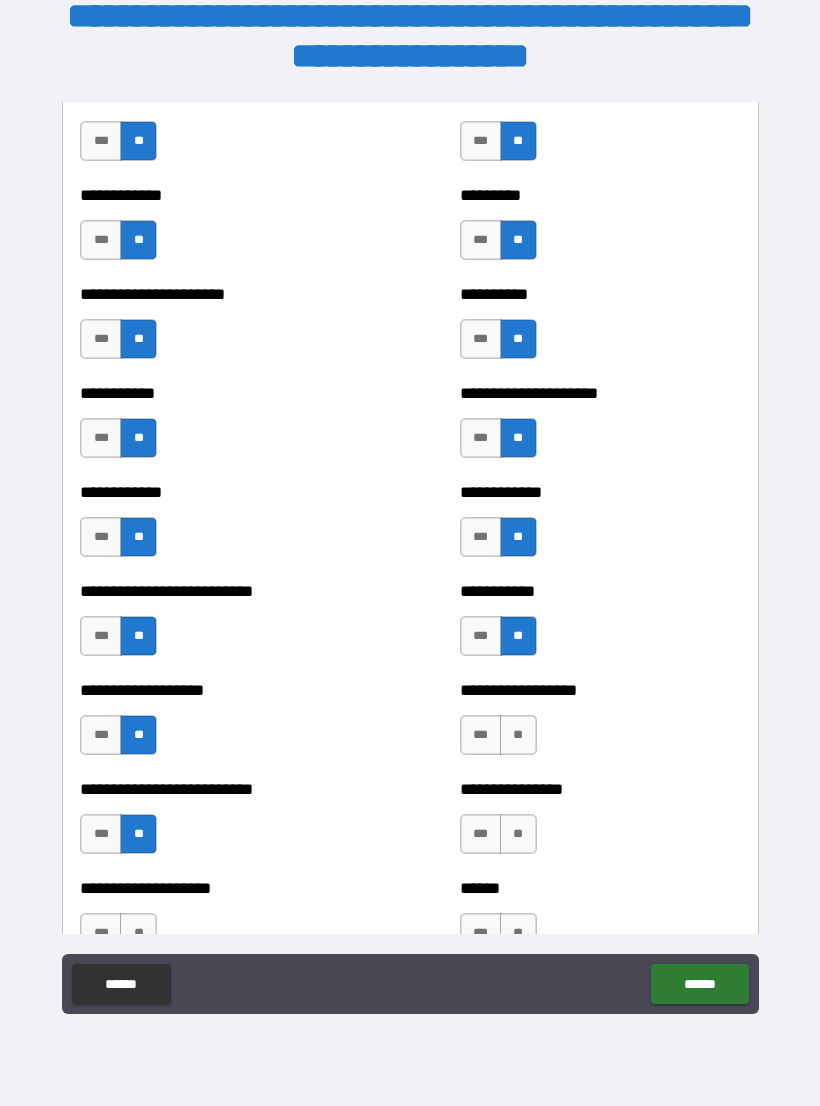 click on "**" at bounding box center [518, 636] 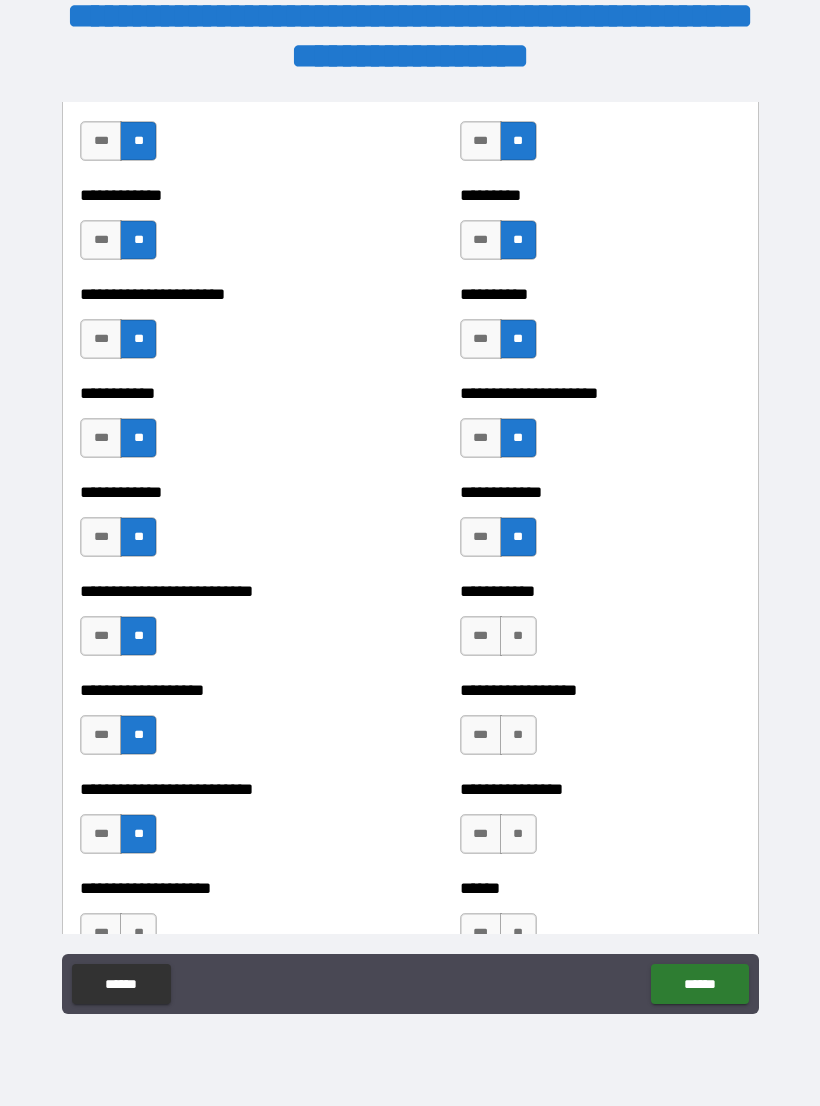 click on "***" at bounding box center [481, 636] 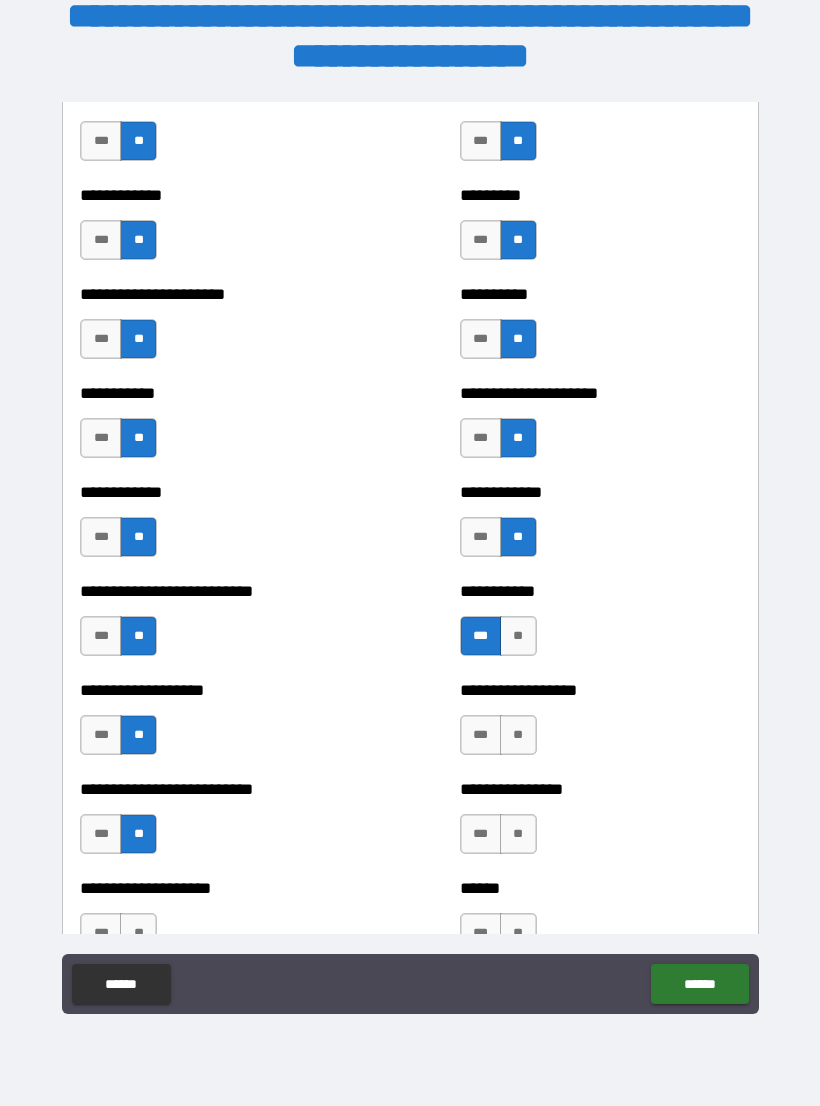 click on "**" at bounding box center (518, 636) 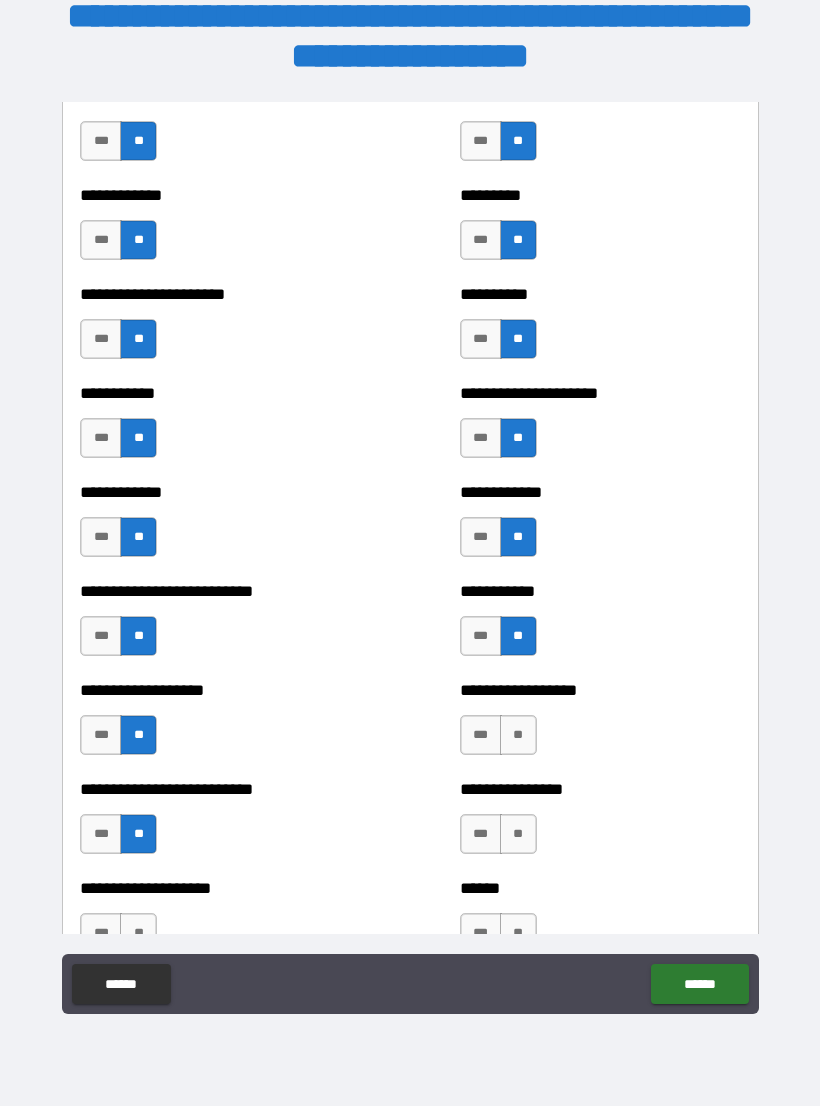 click on "**" at bounding box center [518, 735] 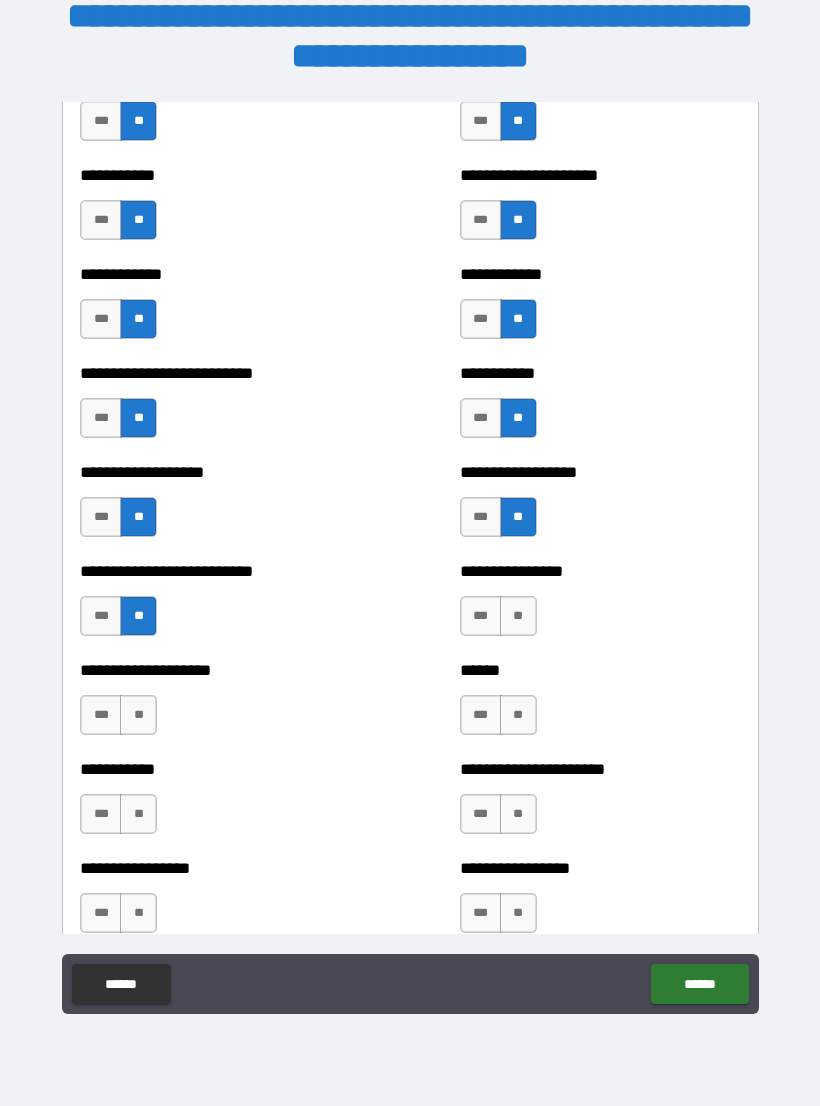 scroll, scrollTop: 5566, scrollLeft: 0, axis: vertical 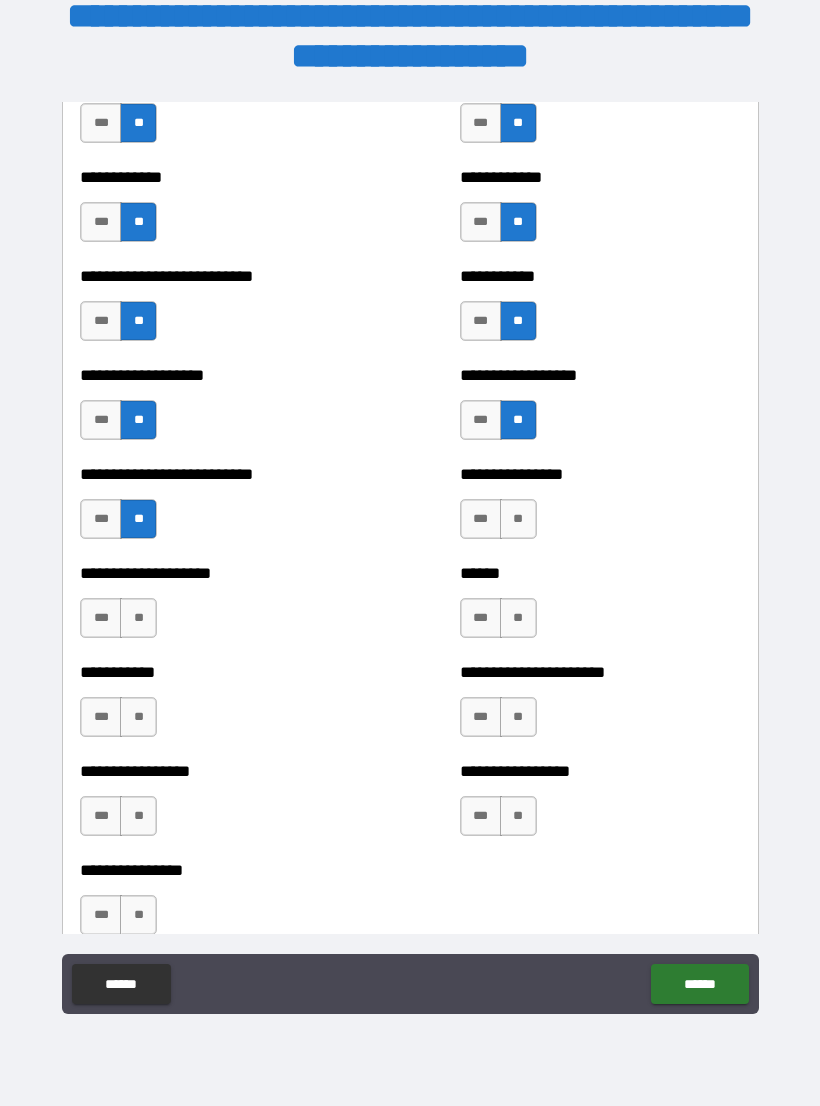click on "**" at bounding box center (518, 519) 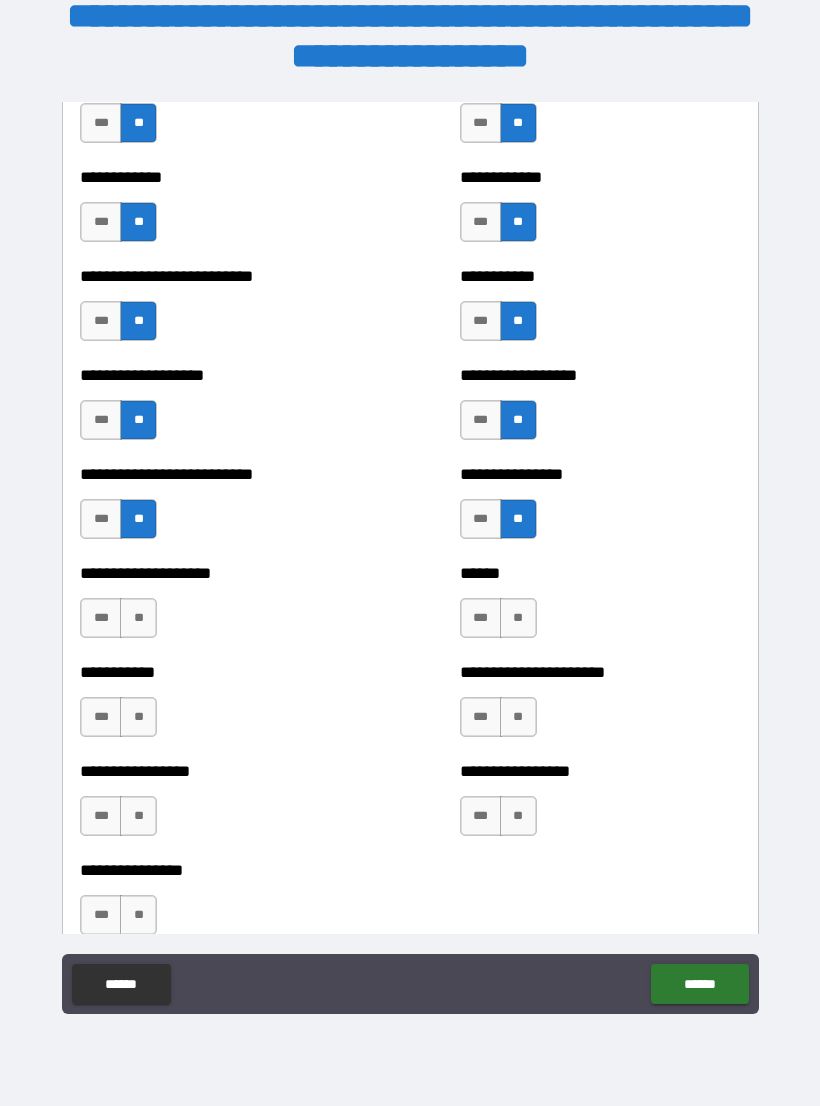 click on "**" at bounding box center [518, 618] 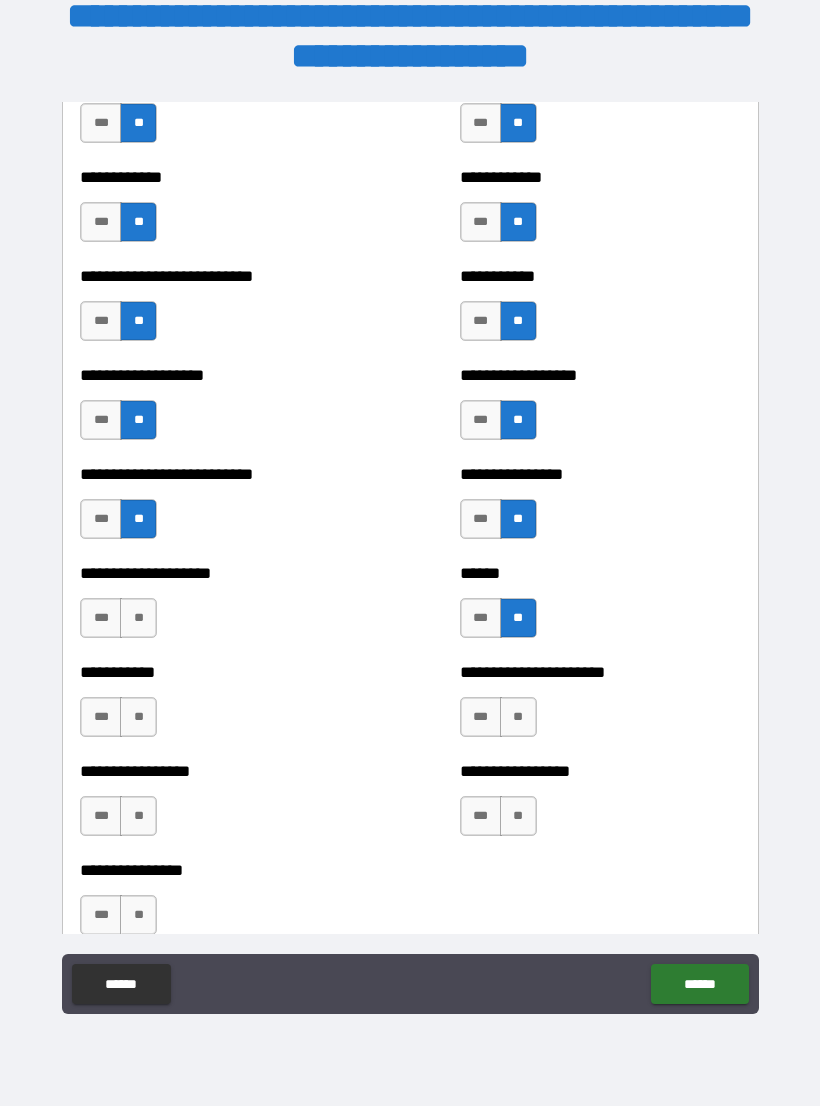 click on "***" at bounding box center [481, 717] 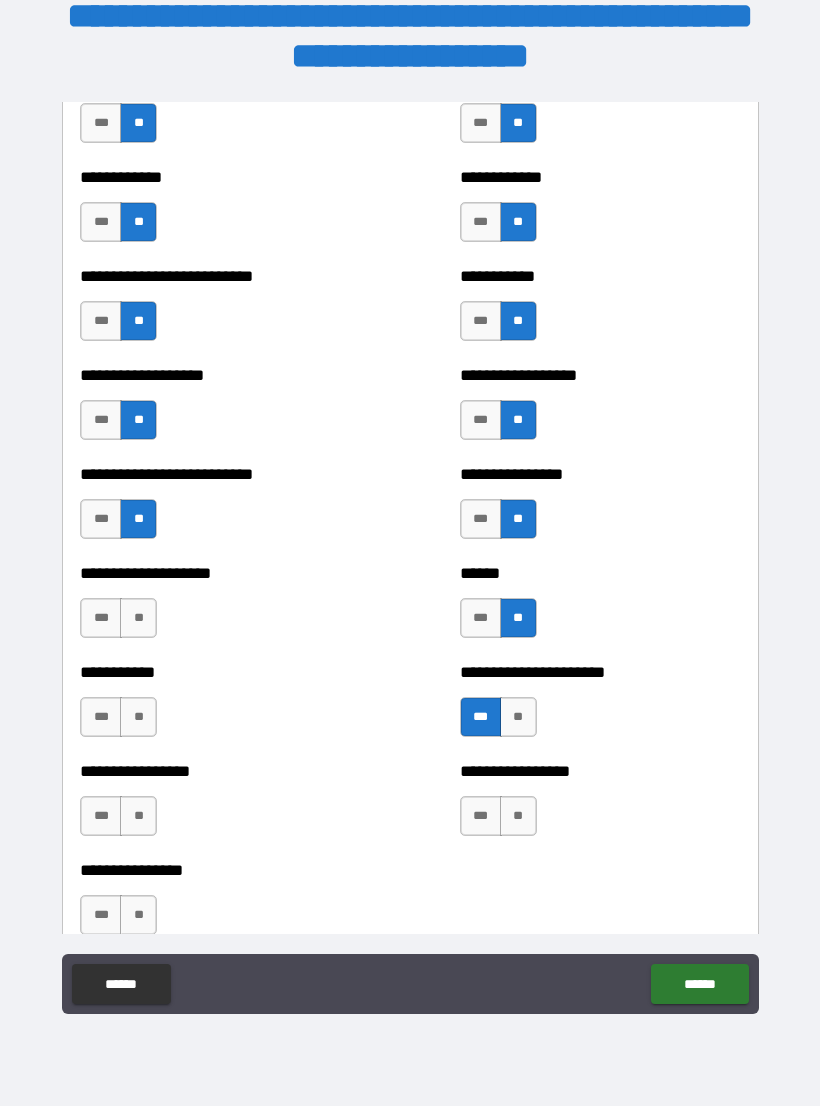 click on "**" at bounding box center [518, 816] 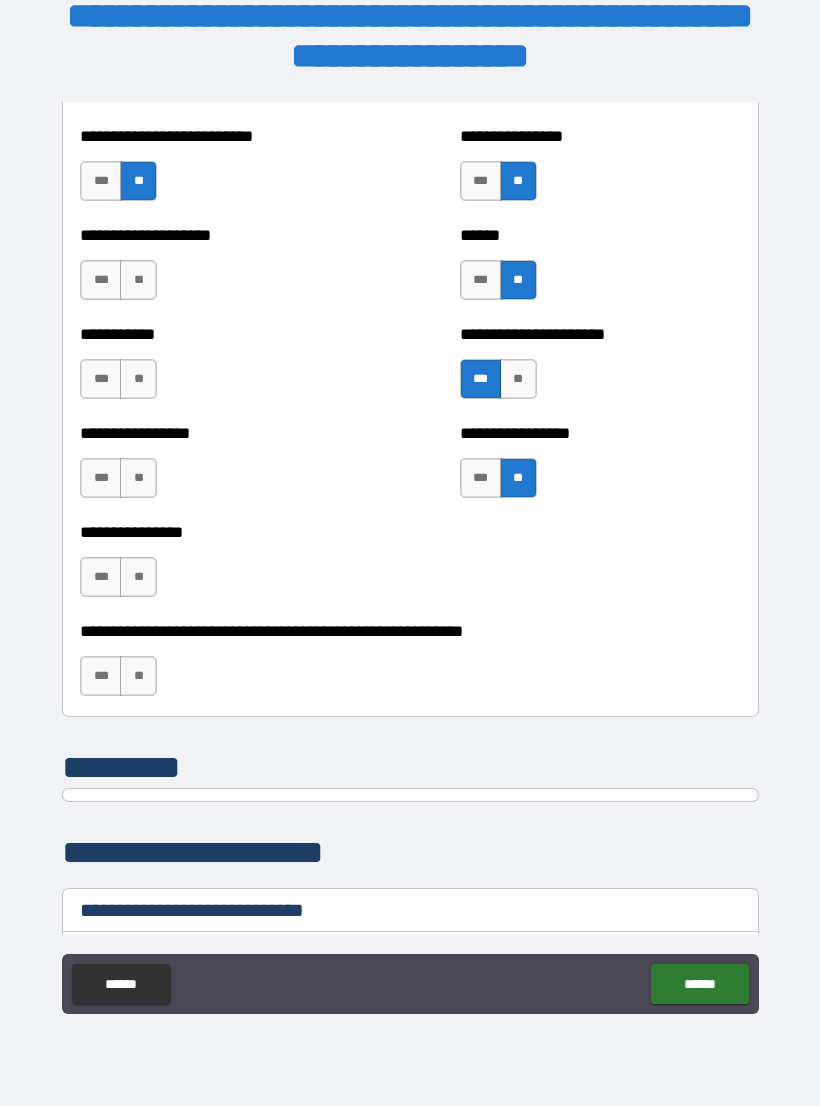 scroll, scrollTop: 5903, scrollLeft: 0, axis: vertical 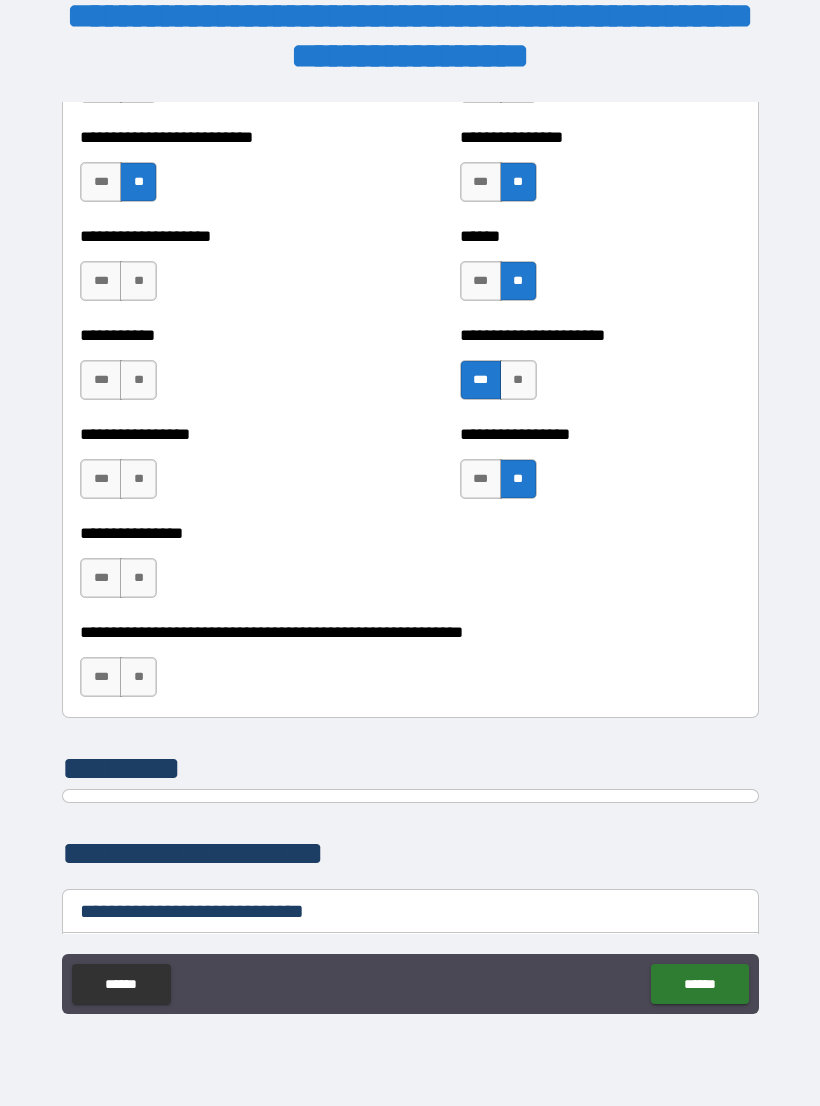 click on "**" at bounding box center (138, 677) 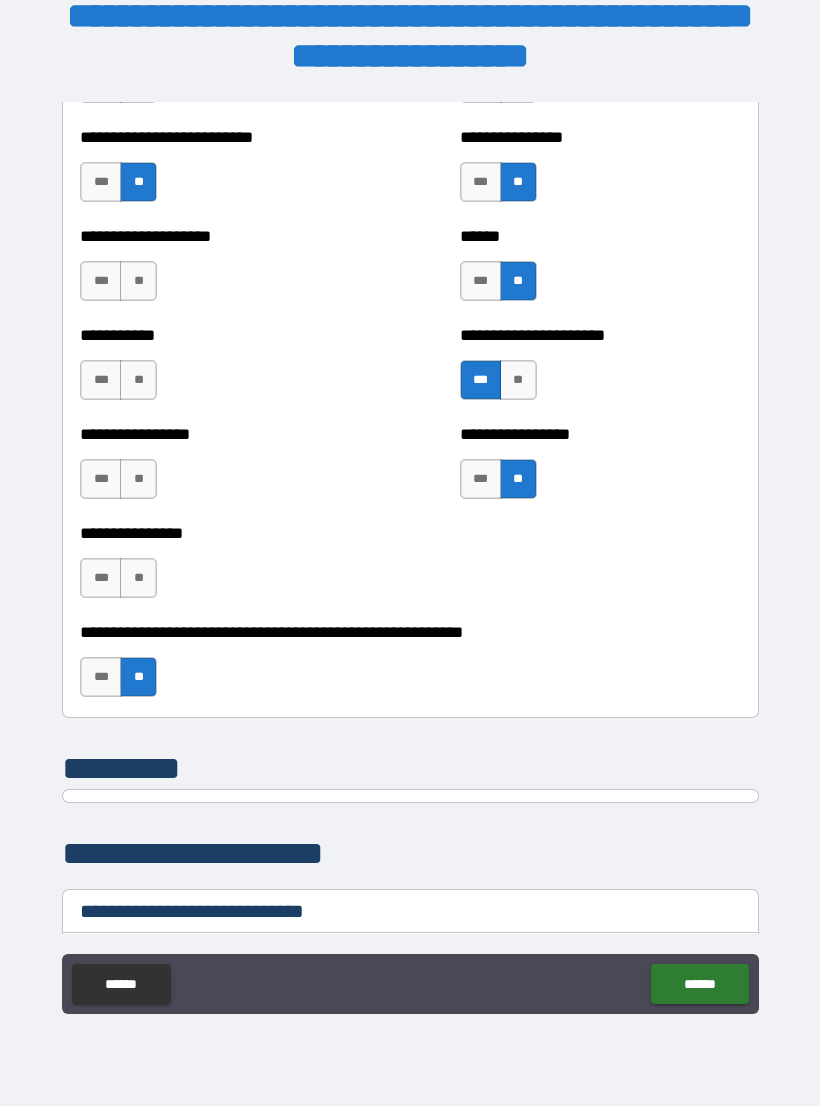 click on "**" at bounding box center [138, 578] 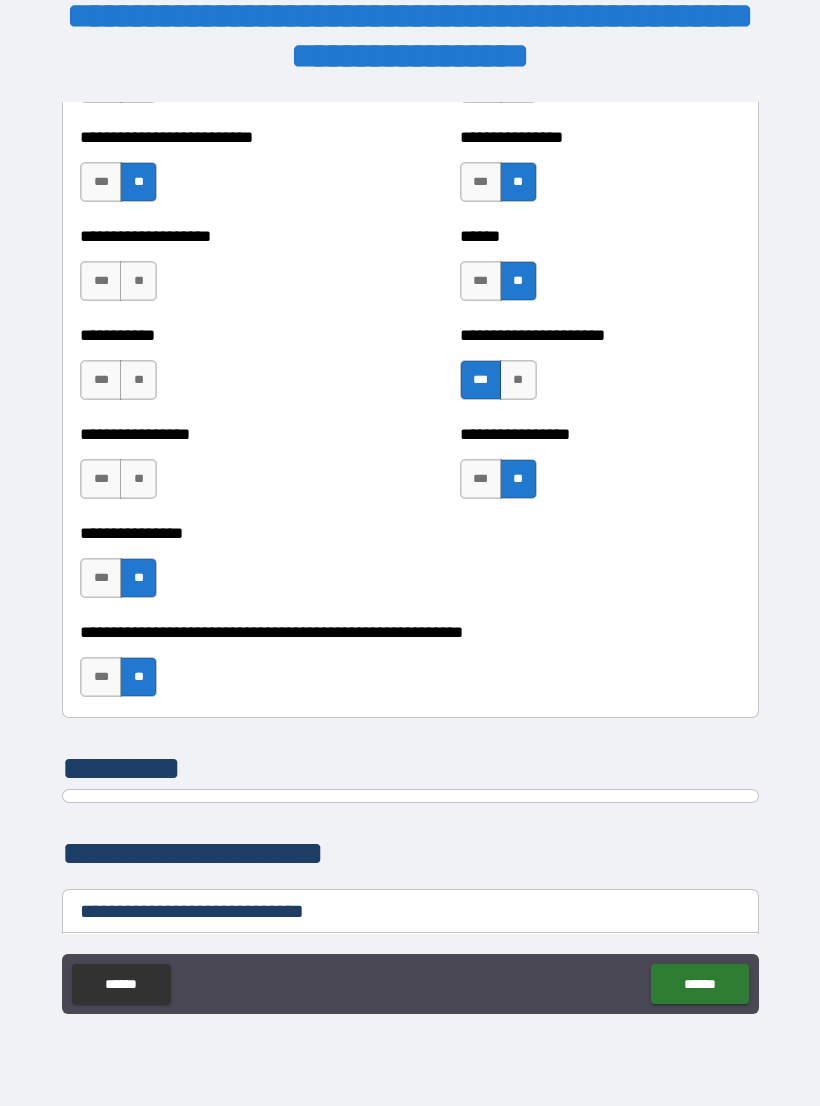 click on "**" at bounding box center [138, 479] 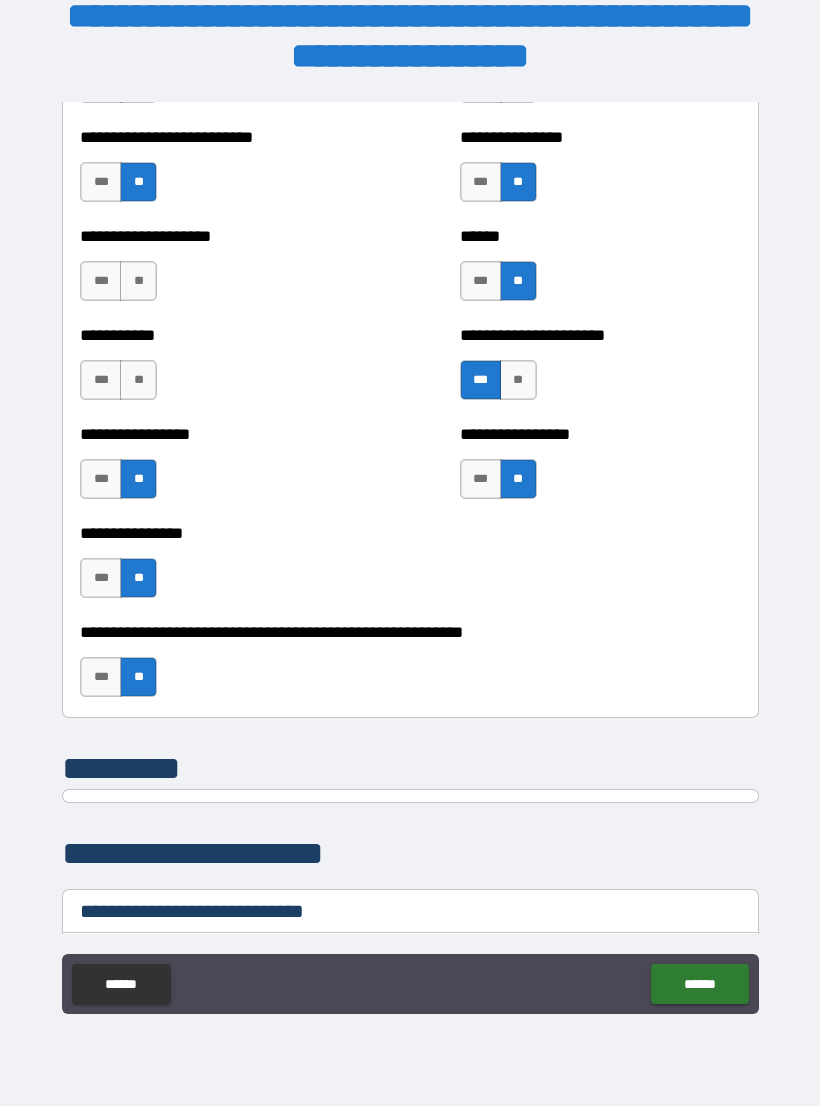 click on "**" at bounding box center [138, 380] 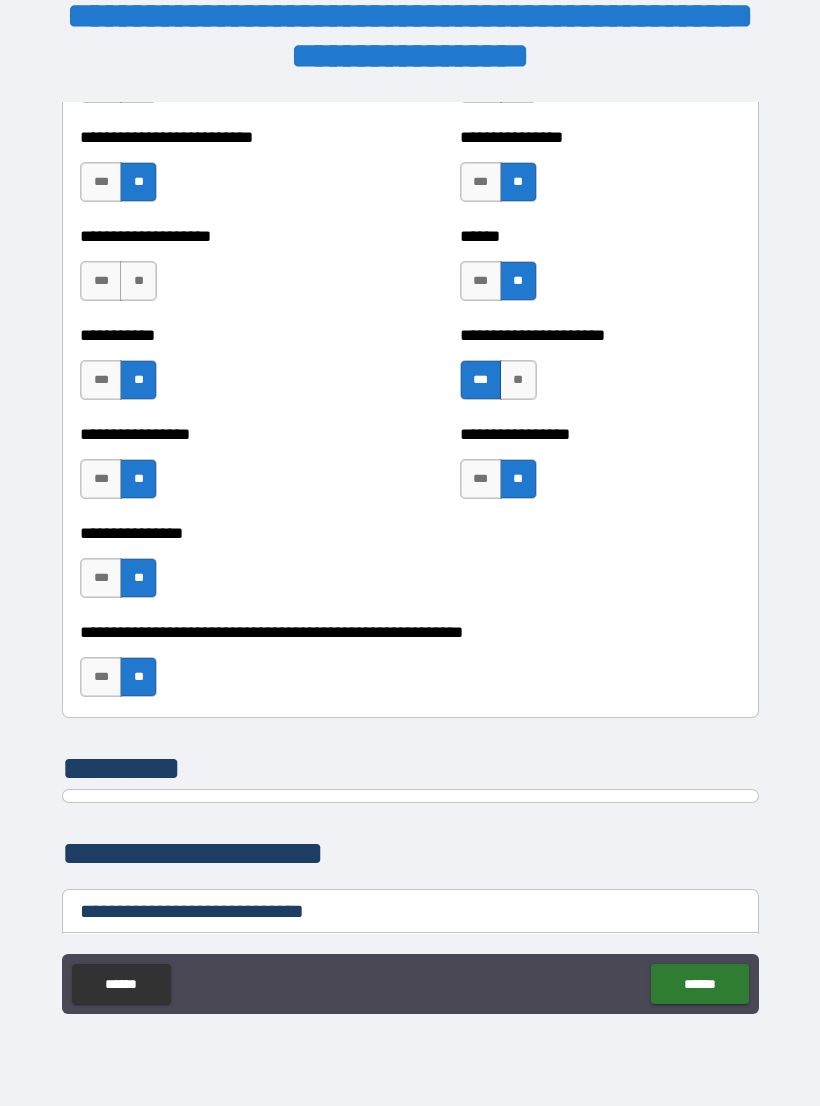 click on "**" at bounding box center [138, 281] 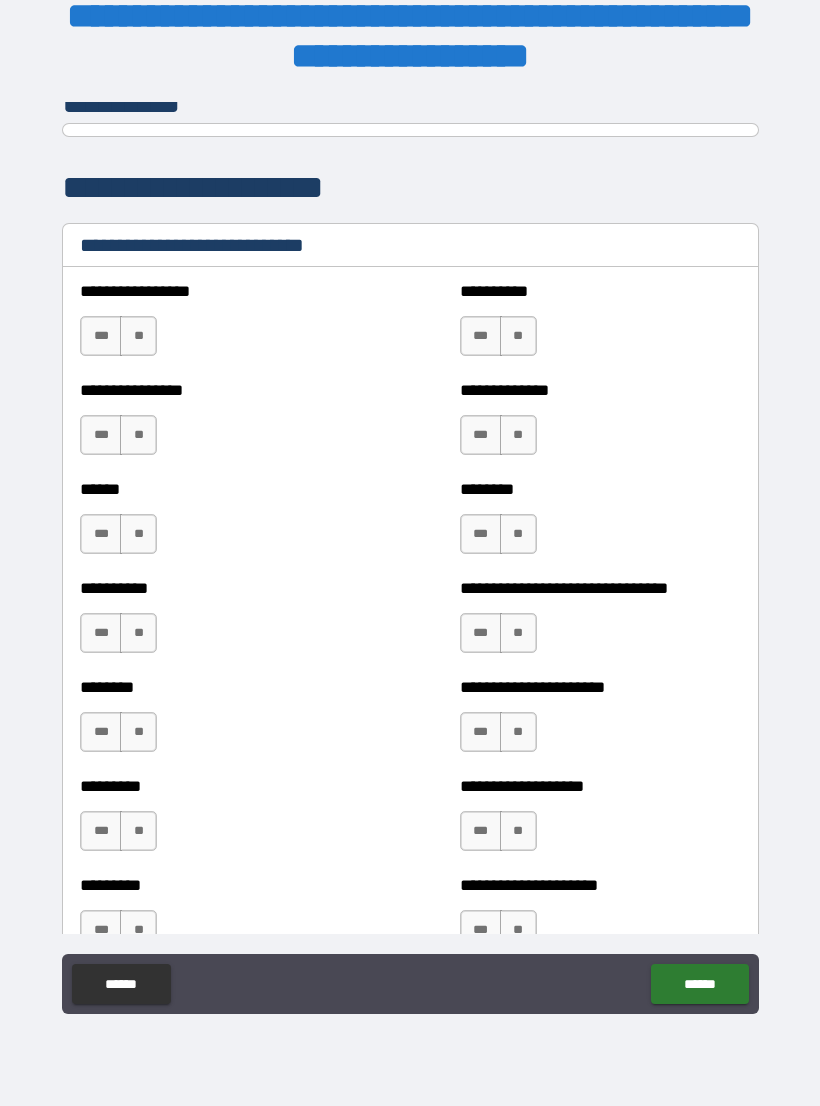 scroll, scrollTop: 6570, scrollLeft: 0, axis: vertical 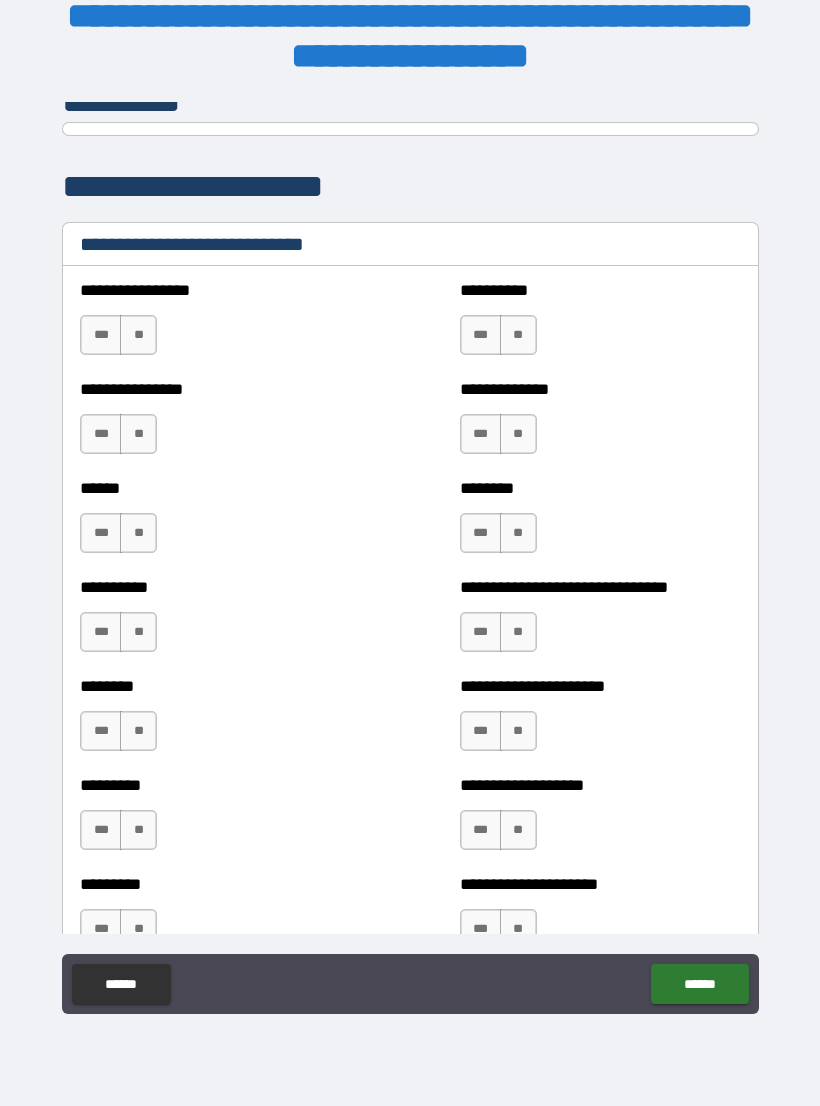 click on "**" at bounding box center (138, 335) 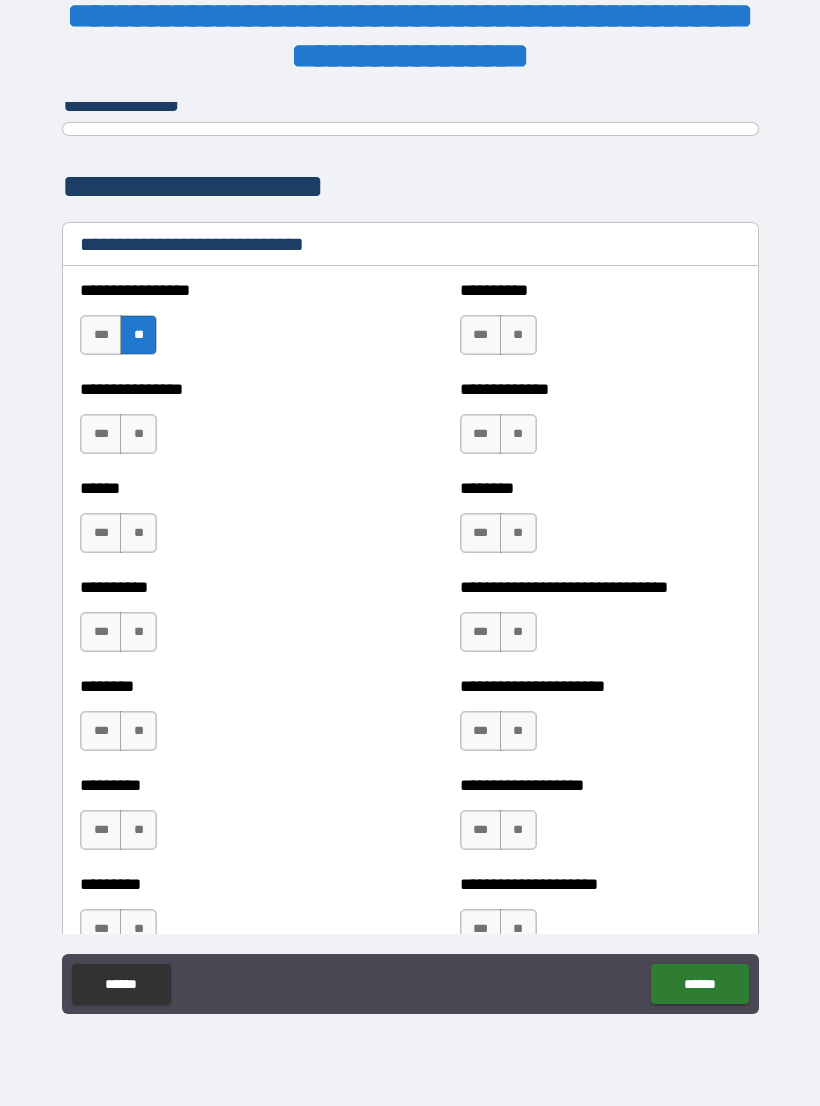 click on "**" at bounding box center [518, 335] 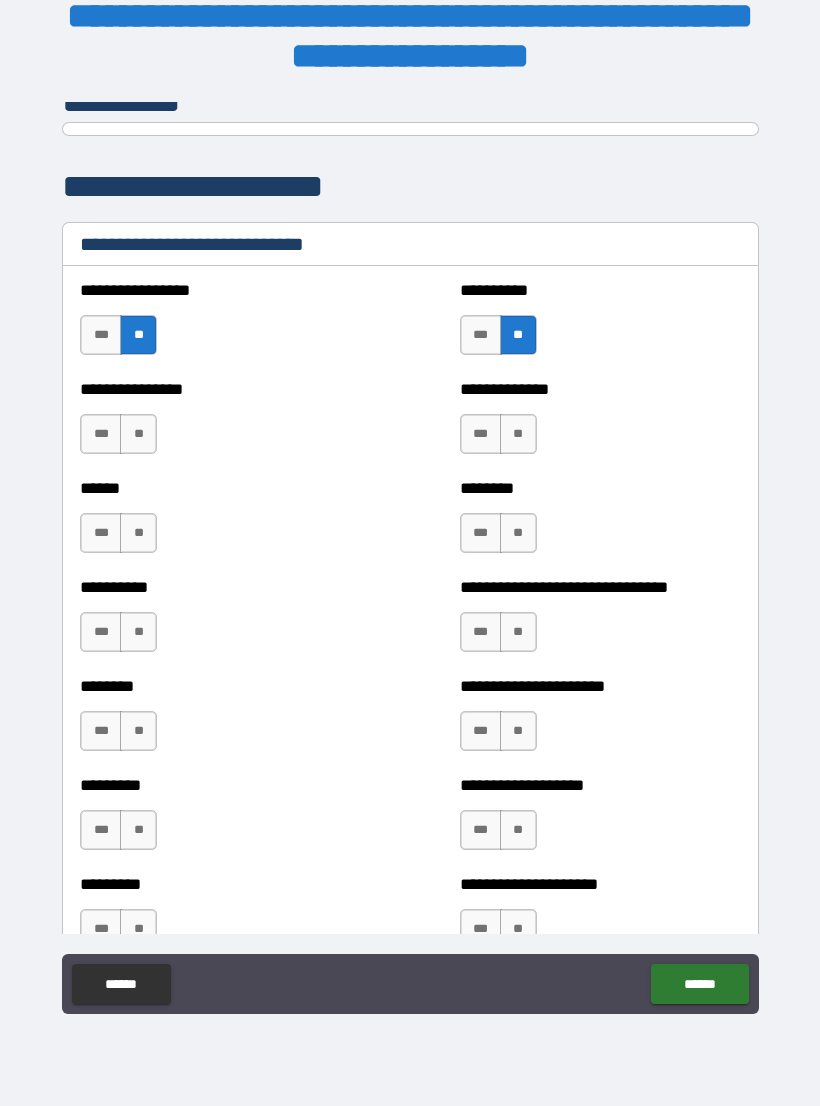 click on "**" at bounding box center (138, 434) 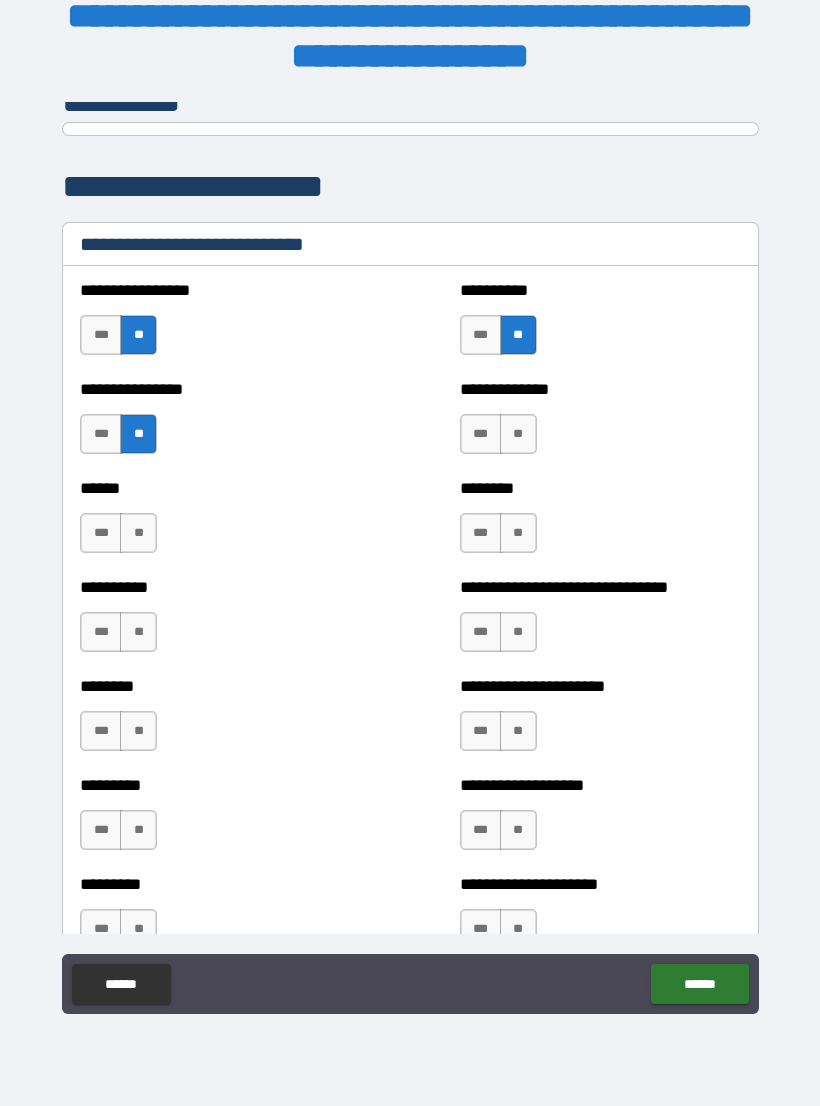 click on "**" at bounding box center [138, 533] 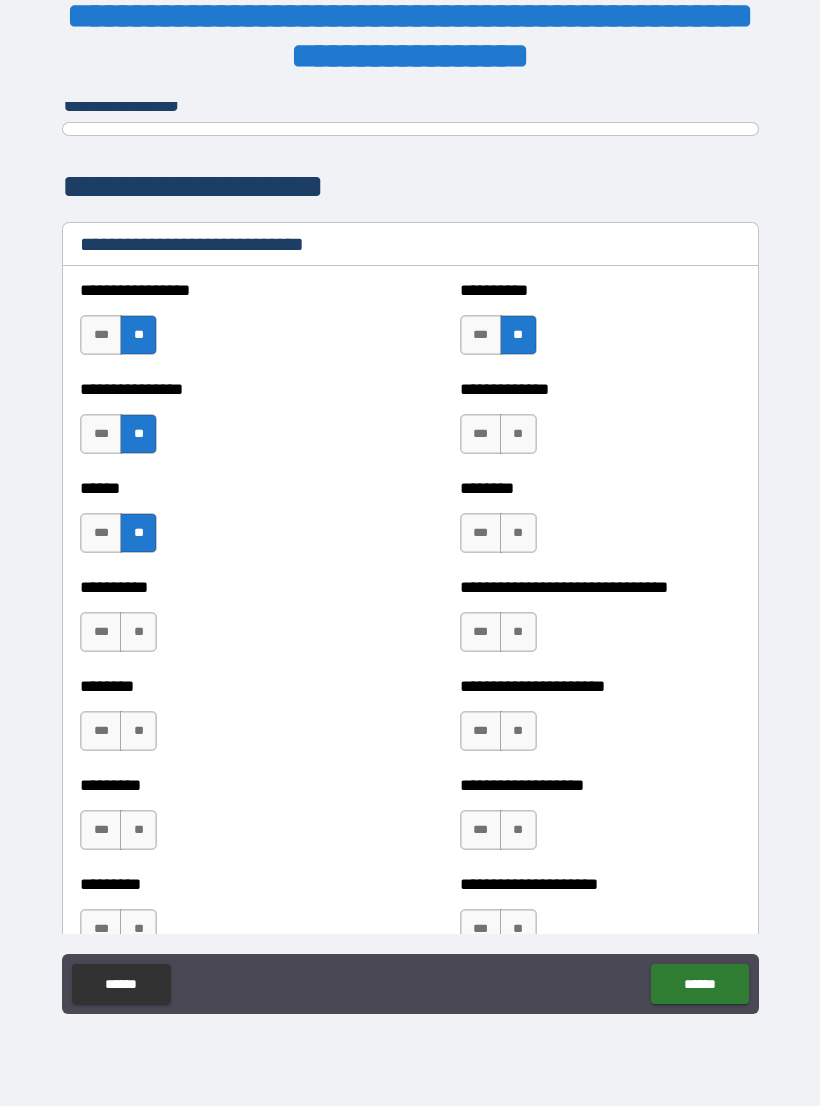 click on "**" at bounding box center (138, 632) 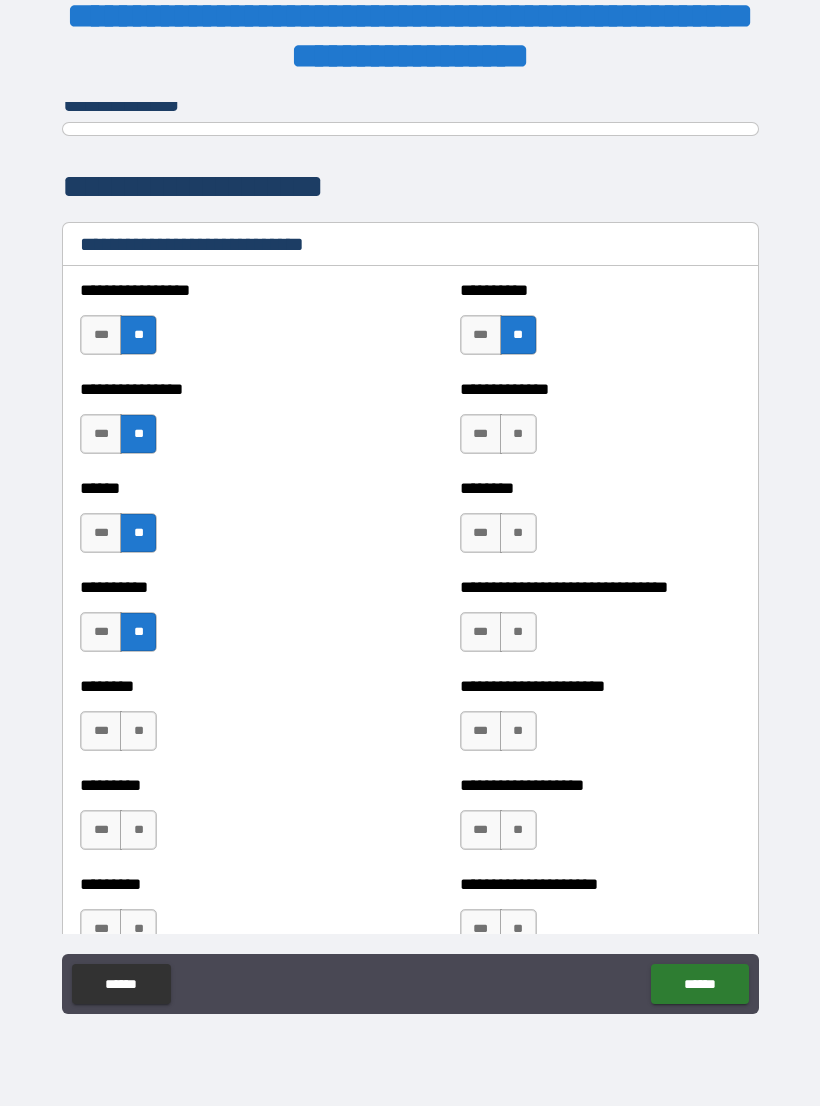 click on "**" at bounding box center [138, 731] 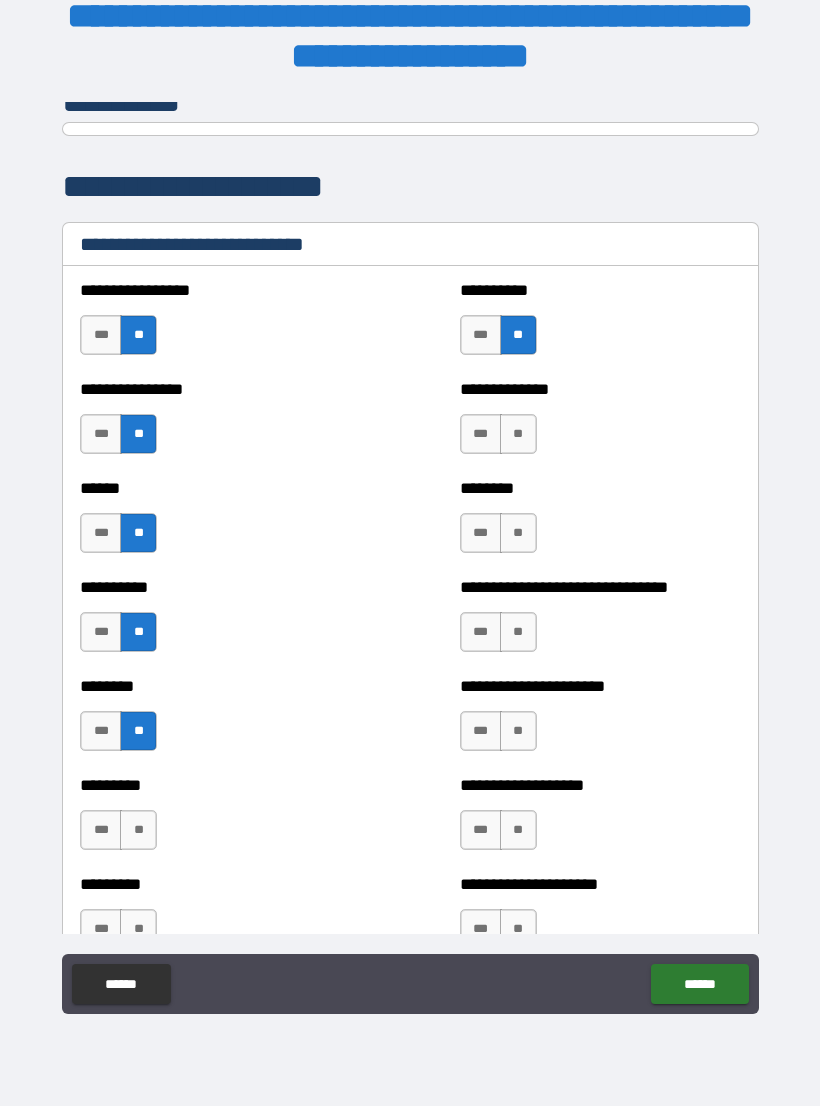click on "***" at bounding box center [101, 731] 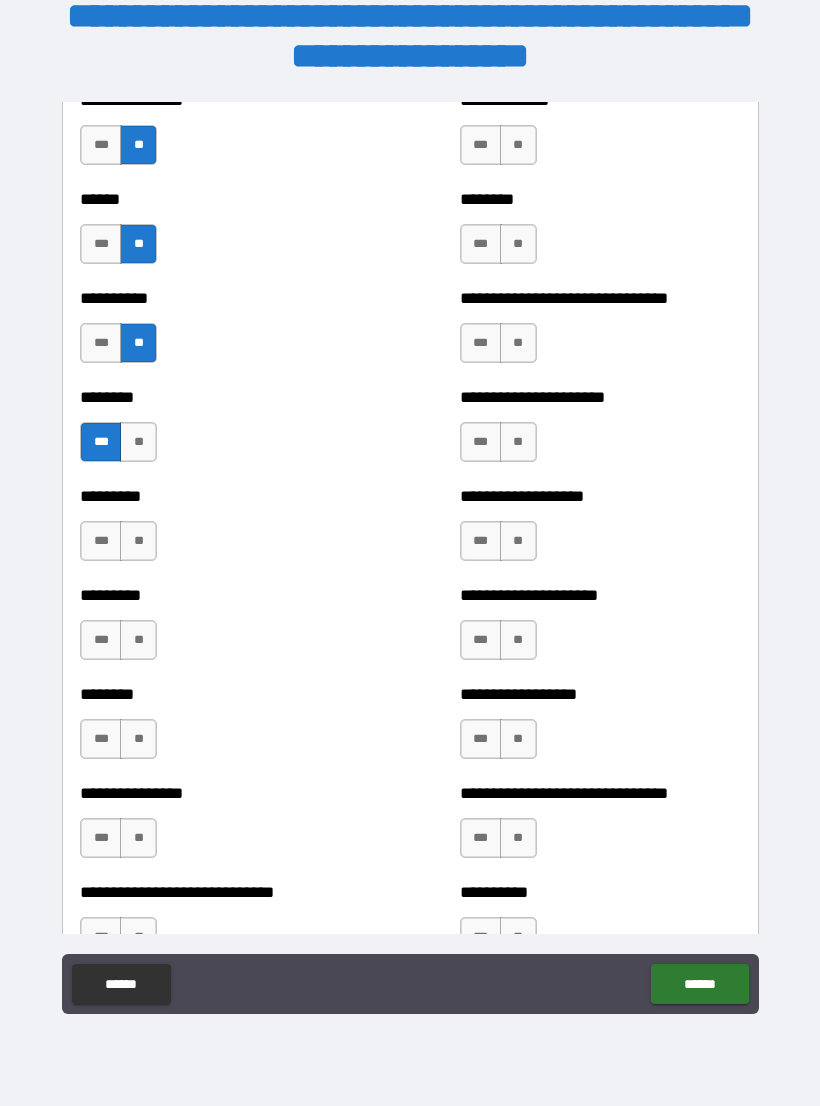 scroll, scrollTop: 6857, scrollLeft: 0, axis: vertical 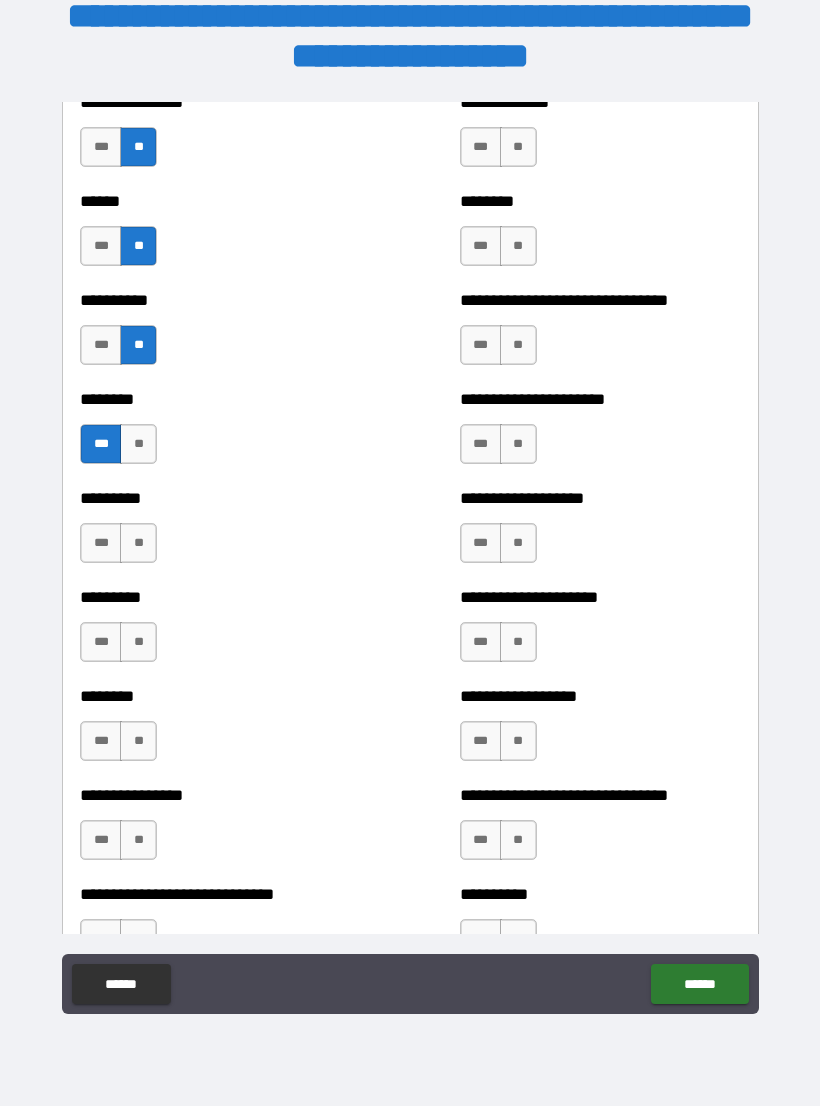 click on "**" at bounding box center [138, 543] 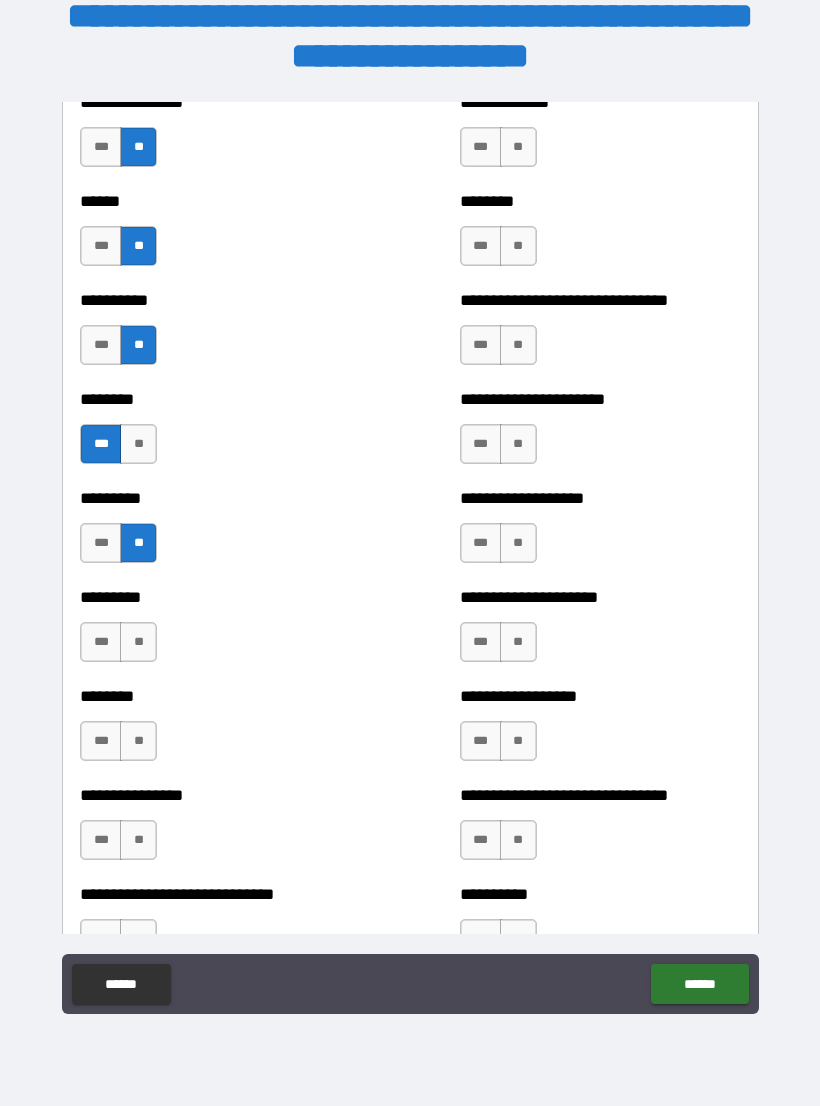 click on "***" at bounding box center [101, 642] 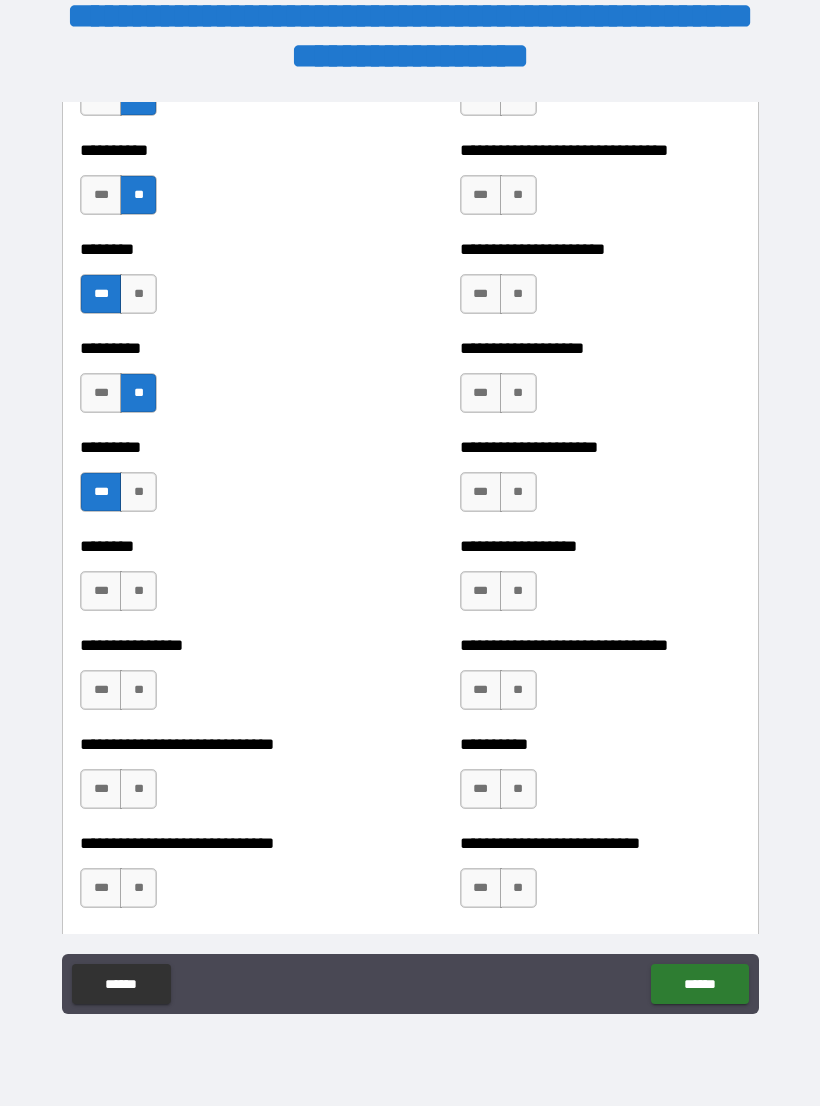 scroll, scrollTop: 7008, scrollLeft: 0, axis: vertical 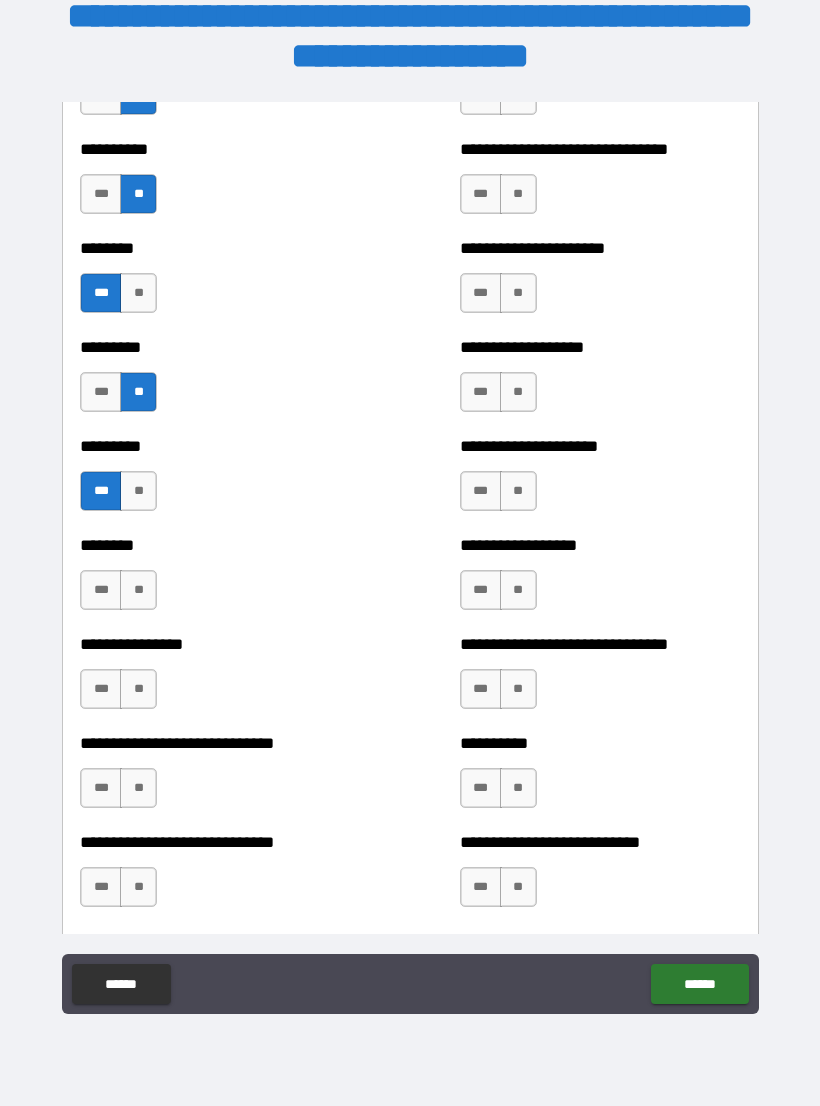 click on "**" at bounding box center (138, 590) 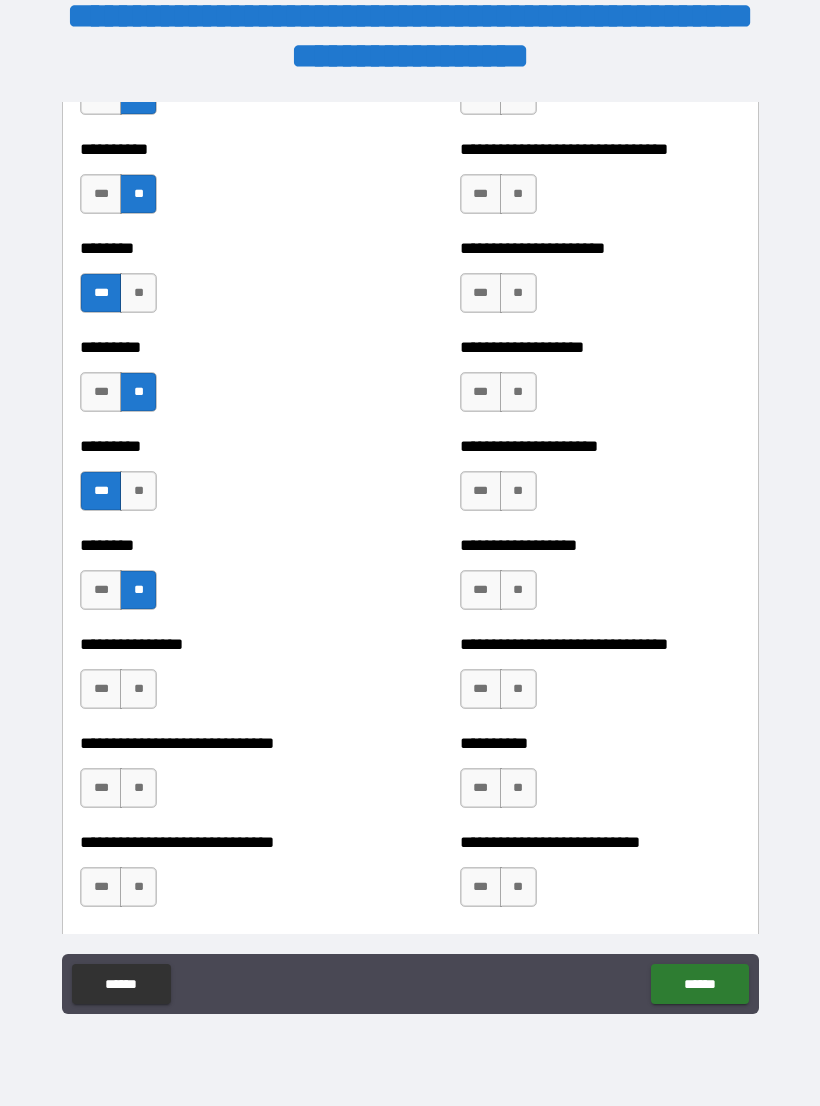 click on "**" at bounding box center (138, 689) 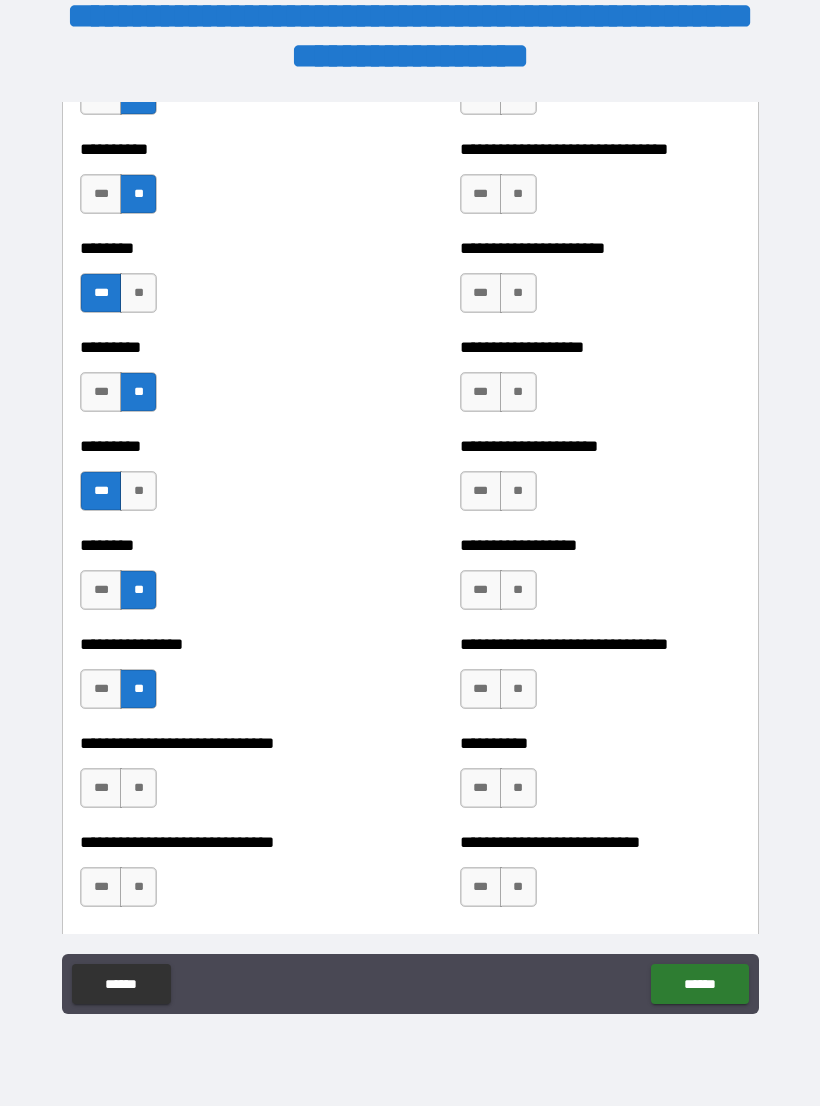 click on "**" at bounding box center (138, 788) 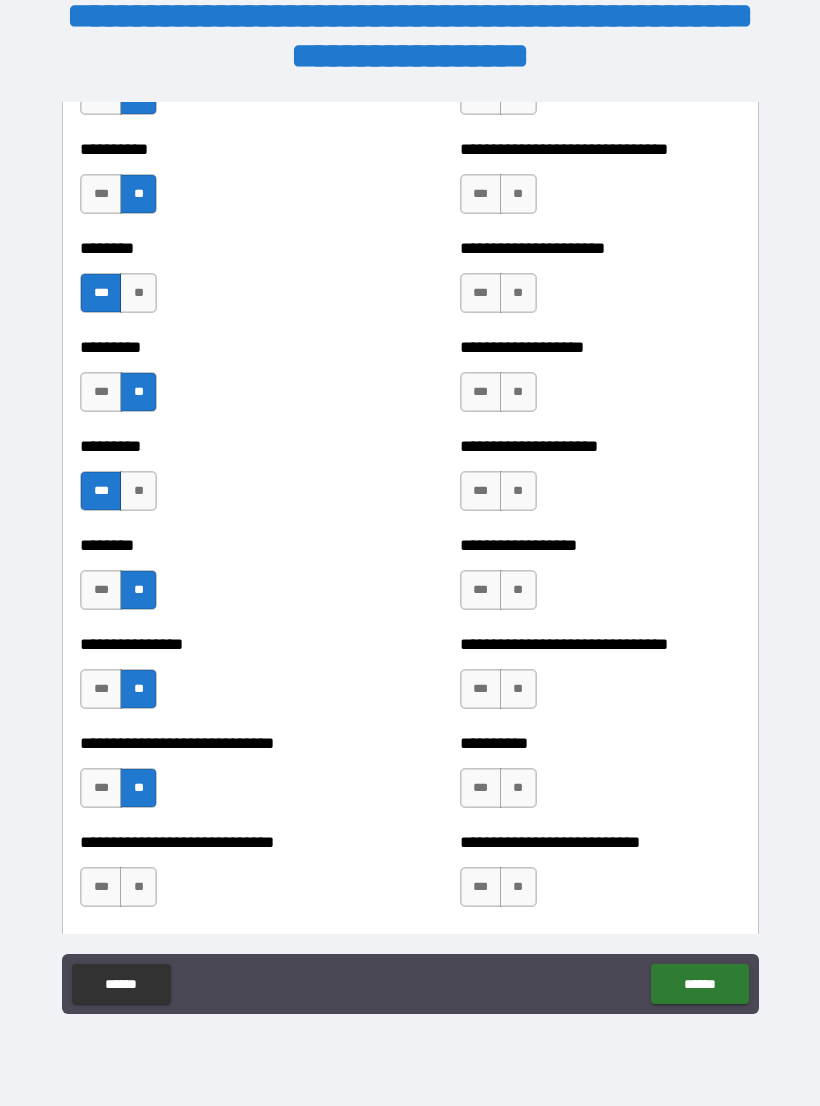 click on "**" at bounding box center [138, 887] 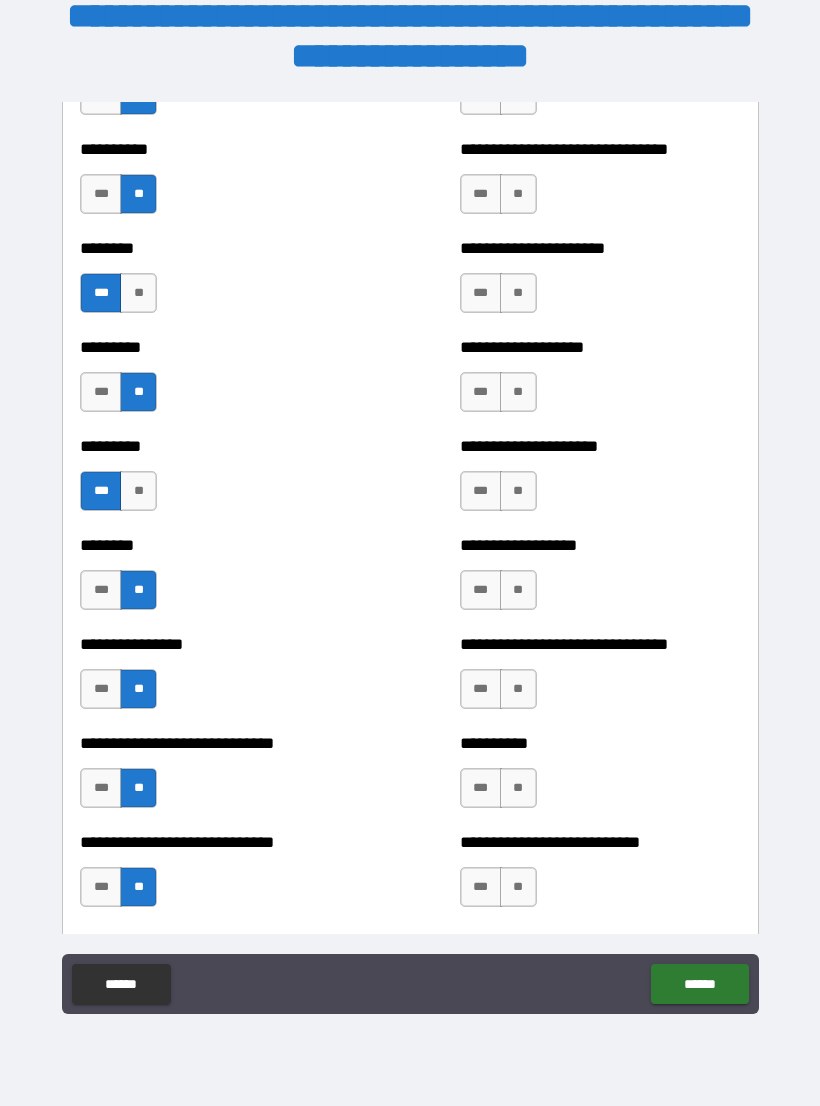 click on "**" at bounding box center (518, 887) 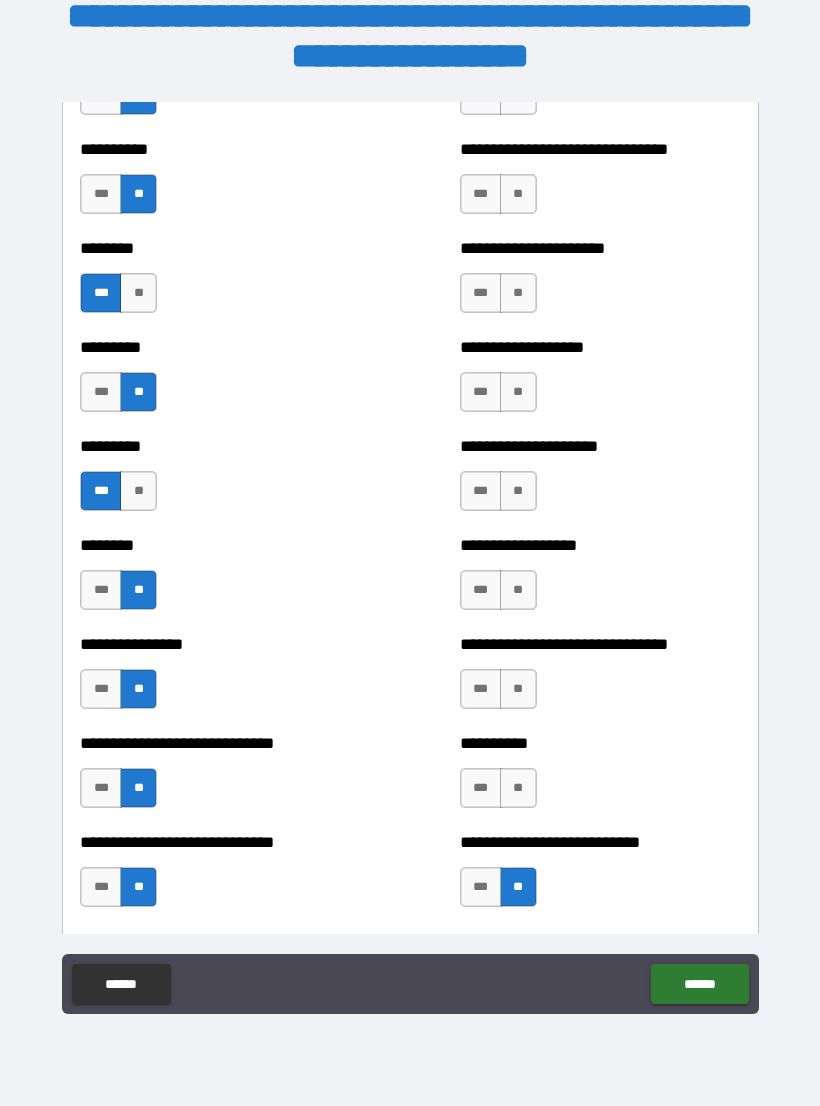 click on "**" at bounding box center (518, 788) 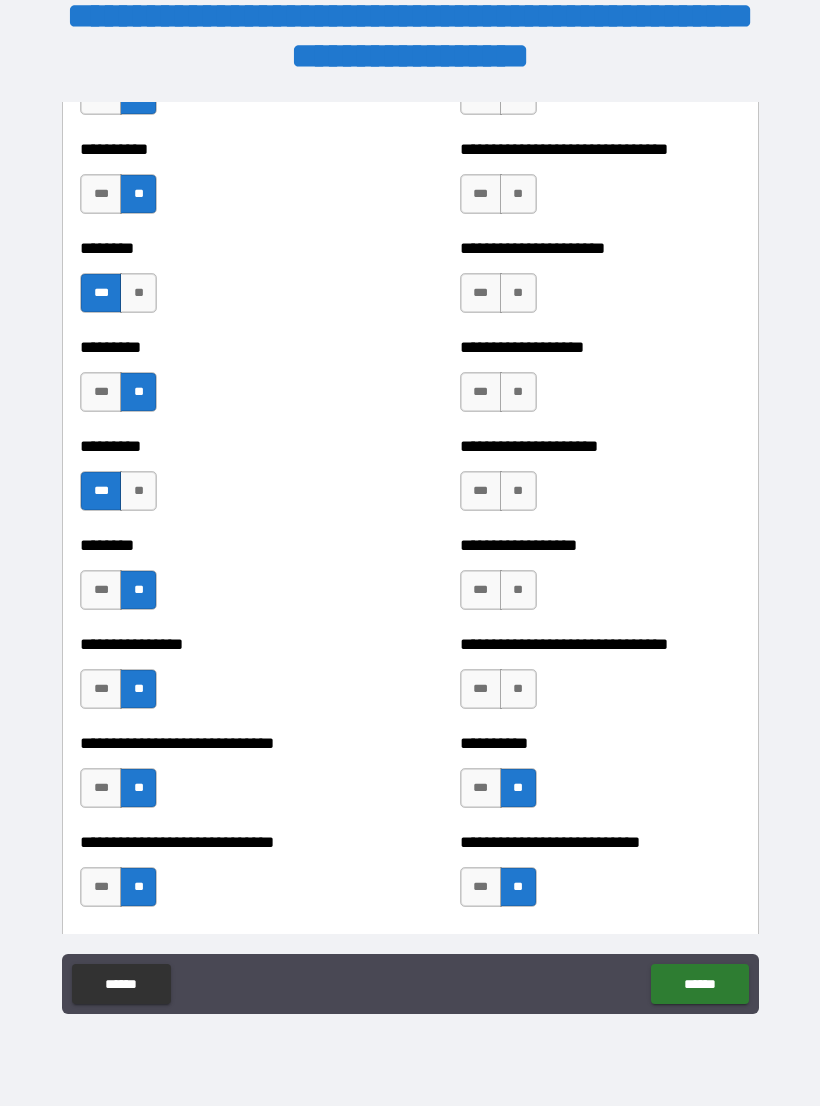 click on "**" at bounding box center (518, 689) 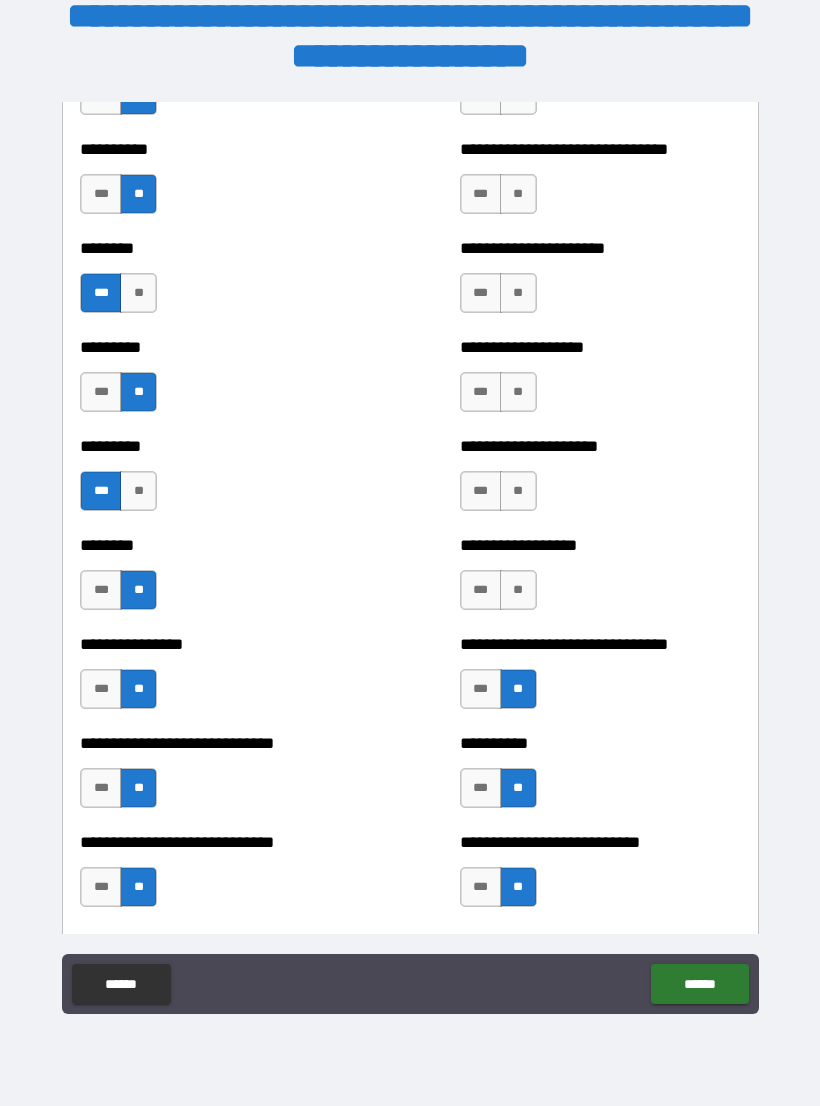 click on "**" at bounding box center [518, 590] 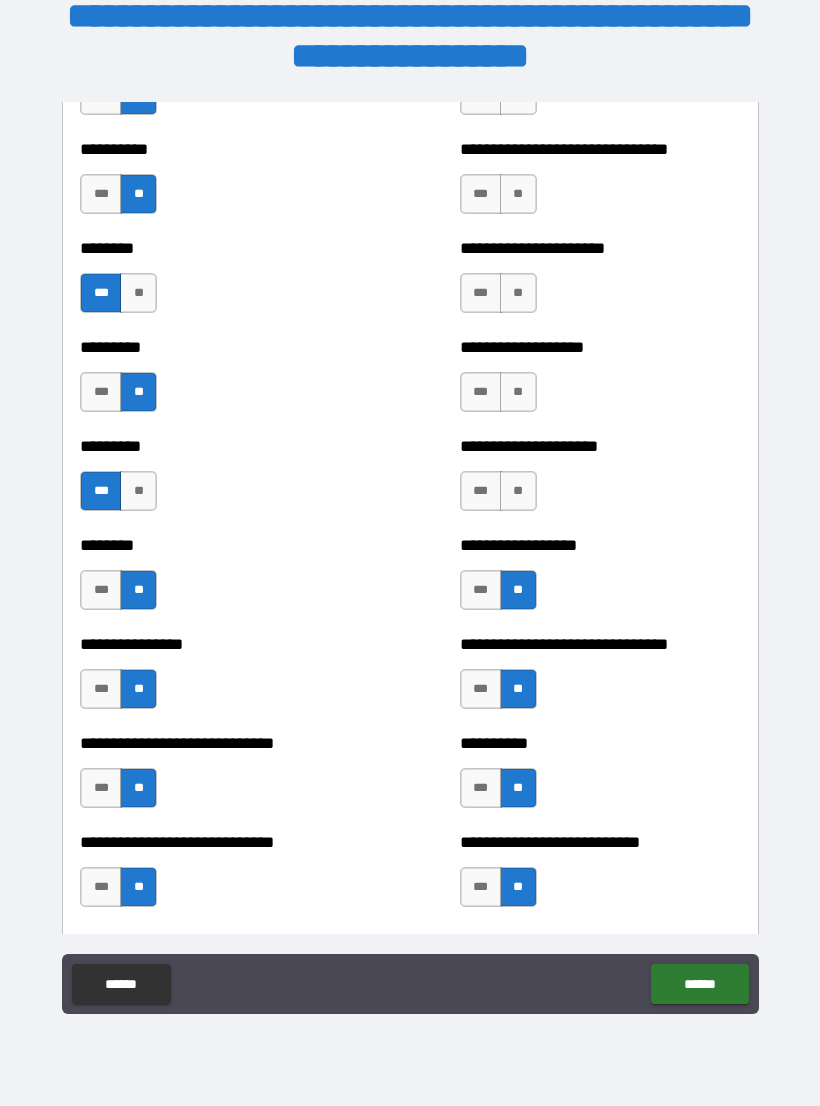 click on "**" at bounding box center (518, 491) 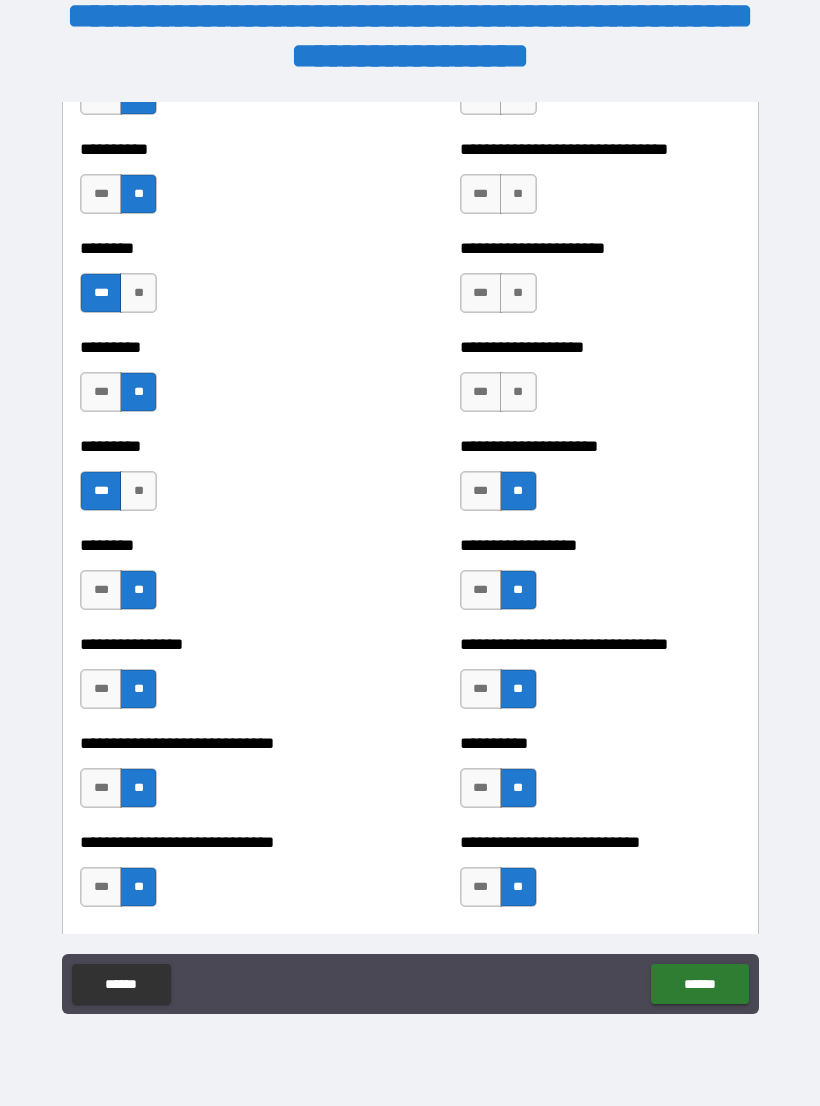 click on "**" at bounding box center [518, 392] 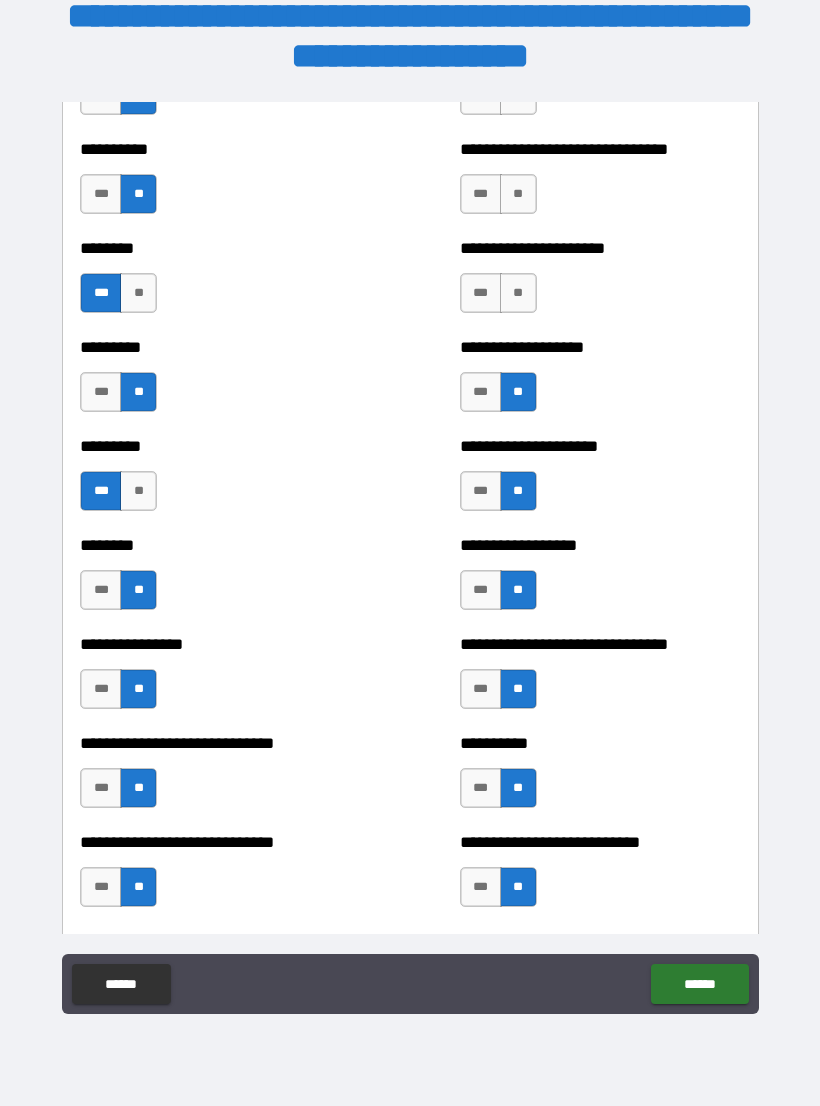 click on "**" at bounding box center (518, 194) 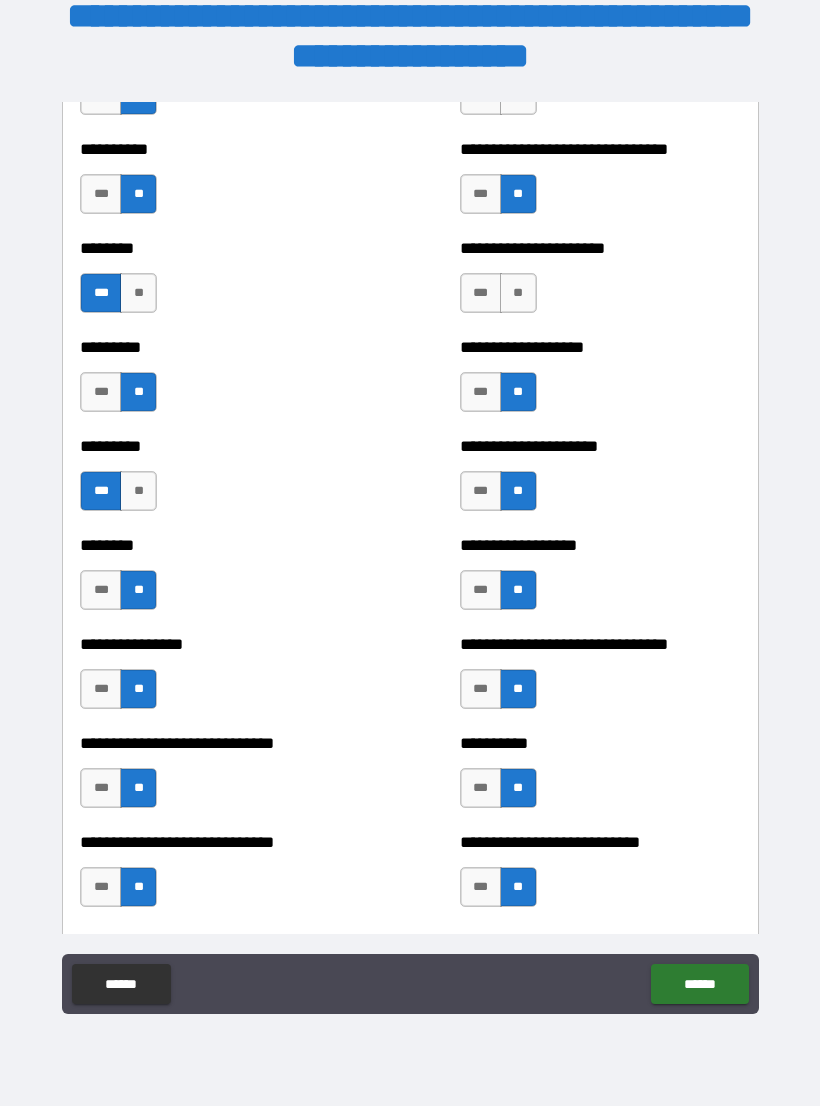 click on "**" at bounding box center (518, 293) 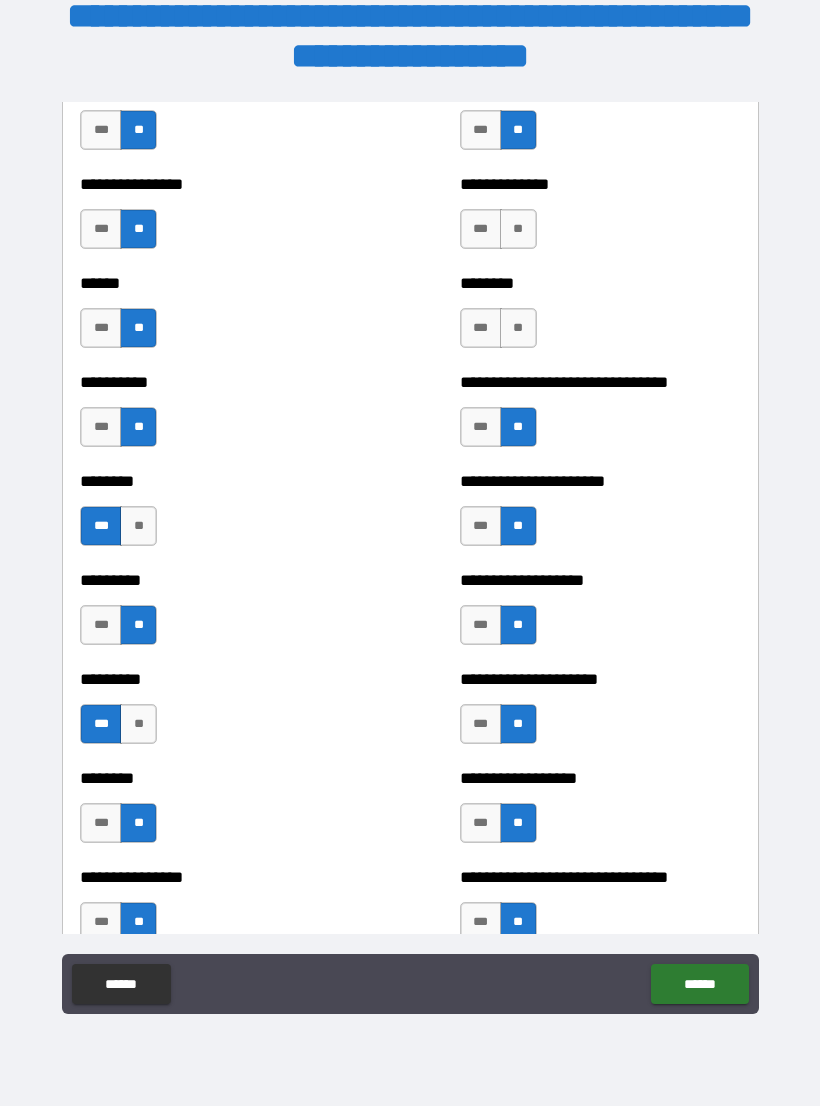 scroll, scrollTop: 6771, scrollLeft: 0, axis: vertical 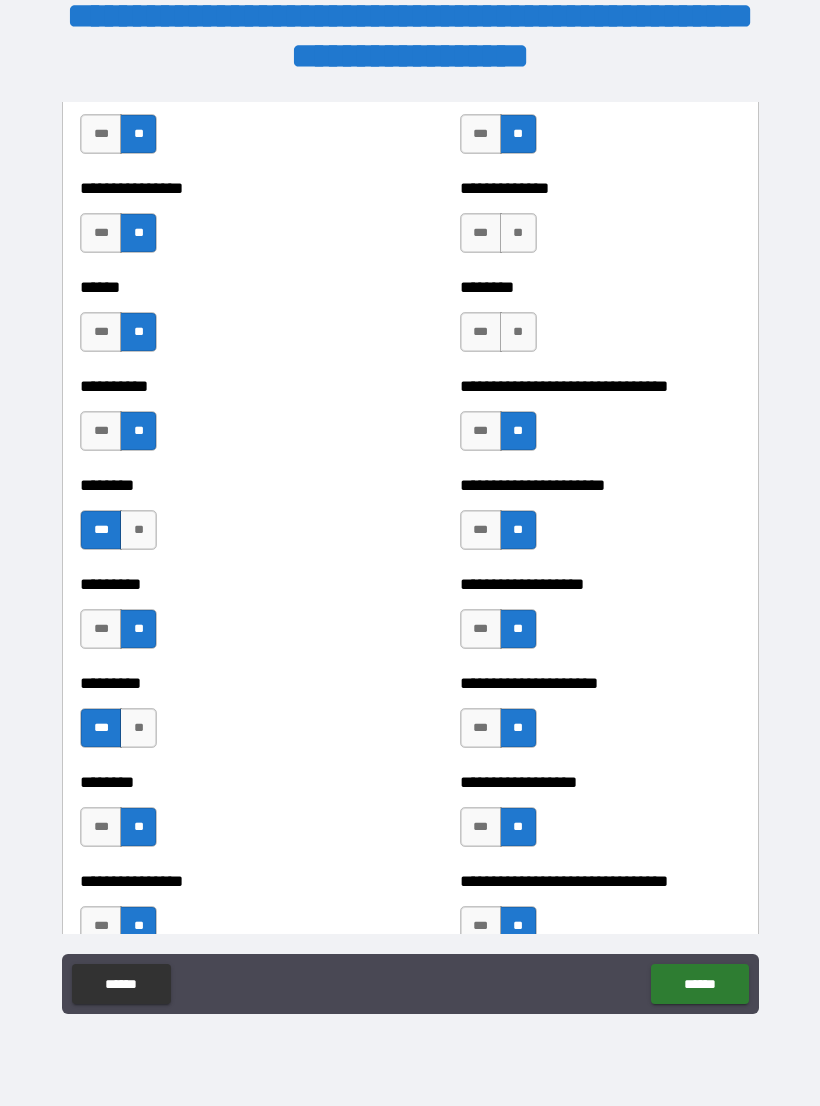 click on "**" at bounding box center [518, 332] 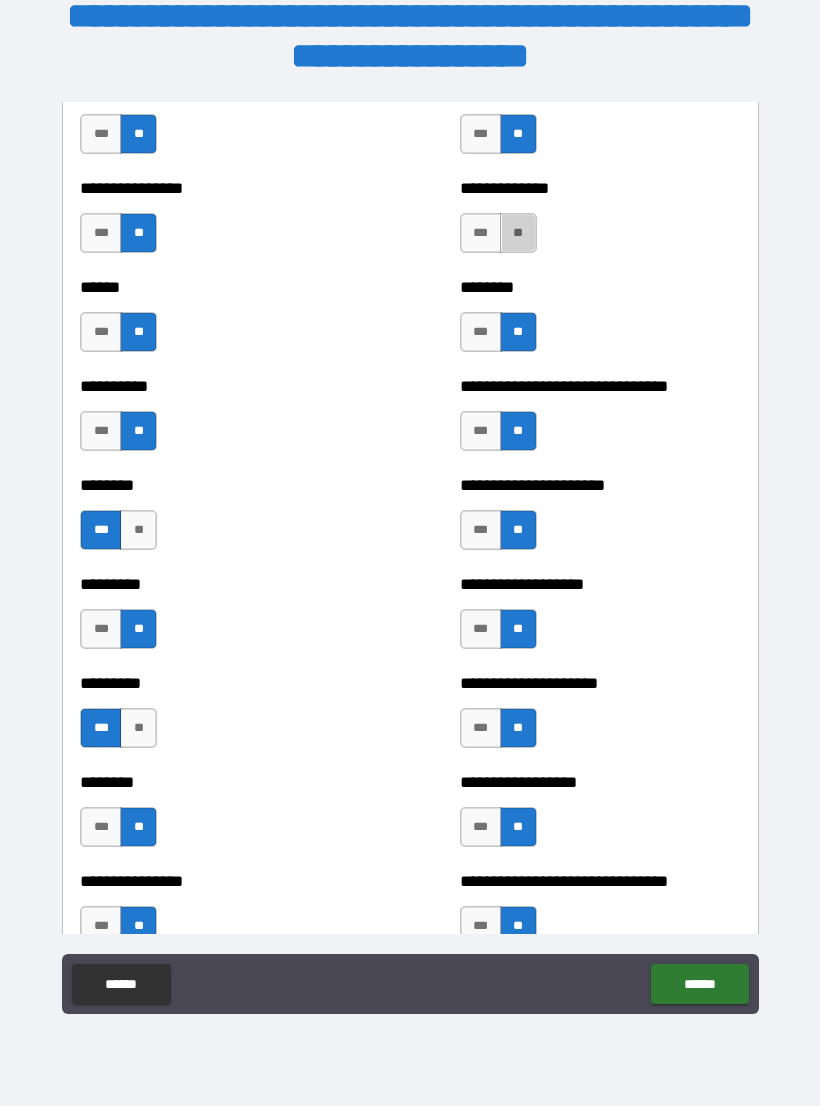 click on "**" at bounding box center (518, 233) 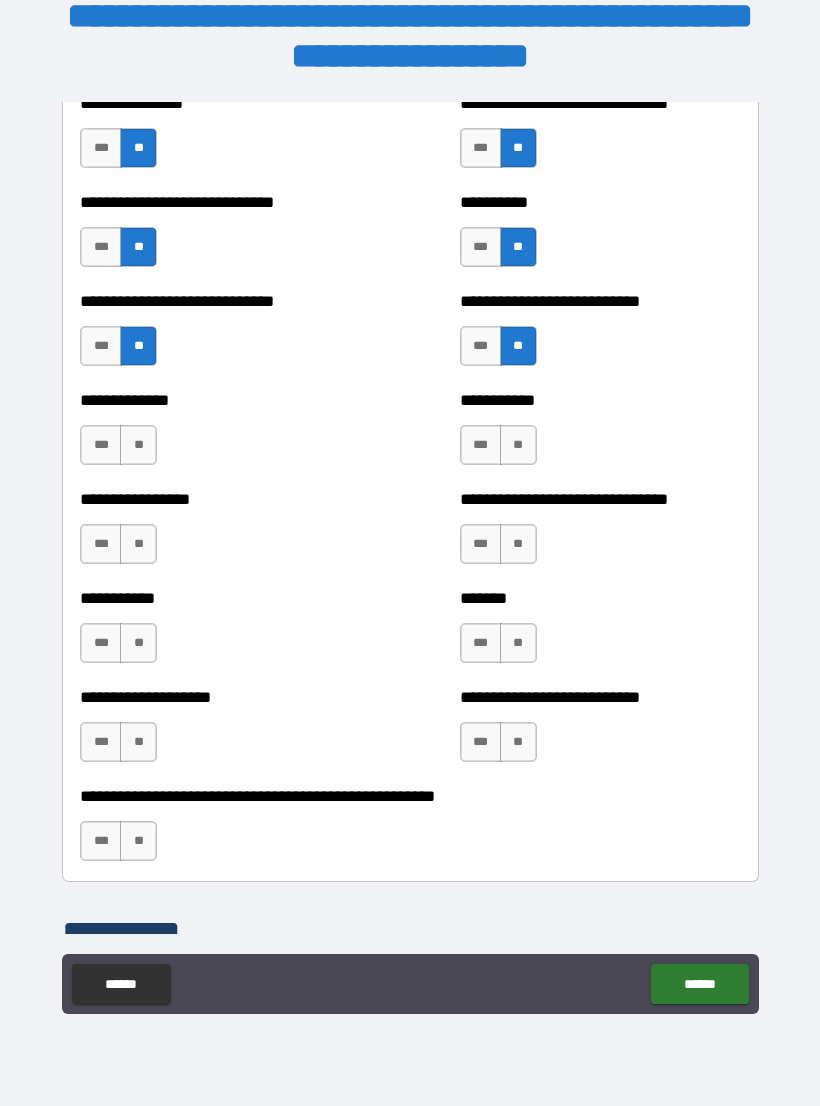scroll, scrollTop: 7612, scrollLeft: 0, axis: vertical 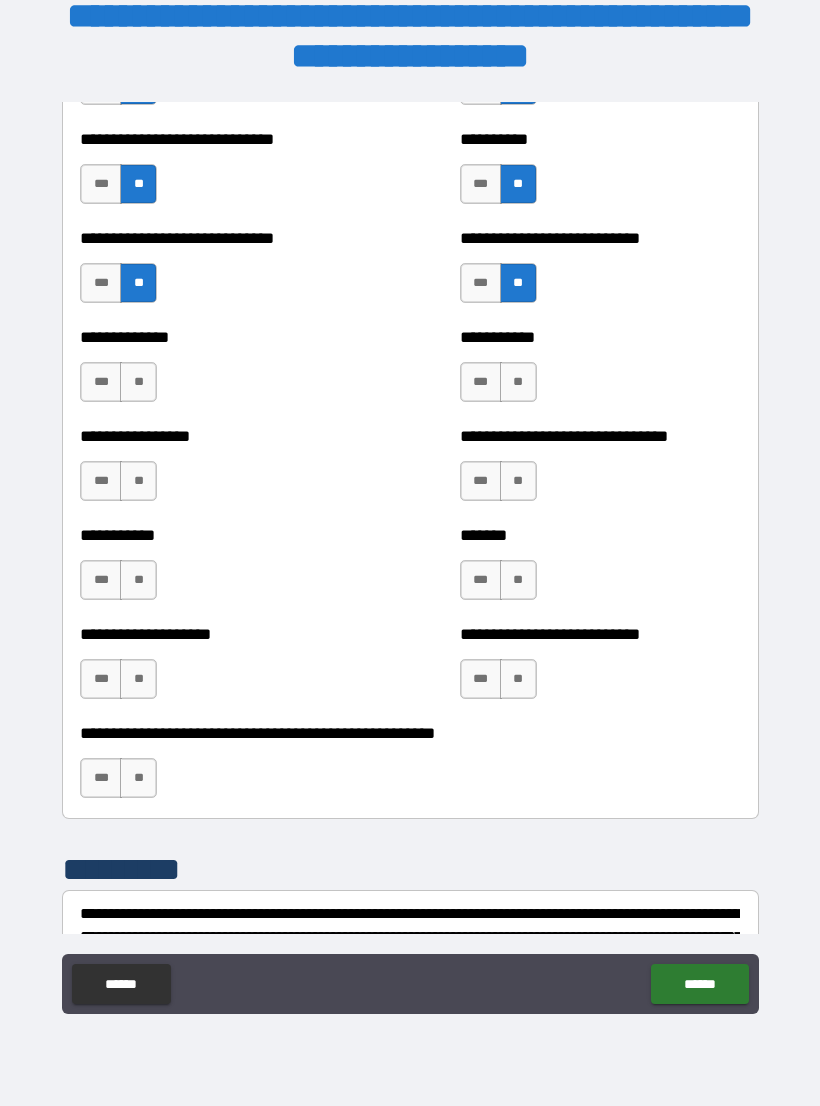 click on "**" at bounding box center [138, 382] 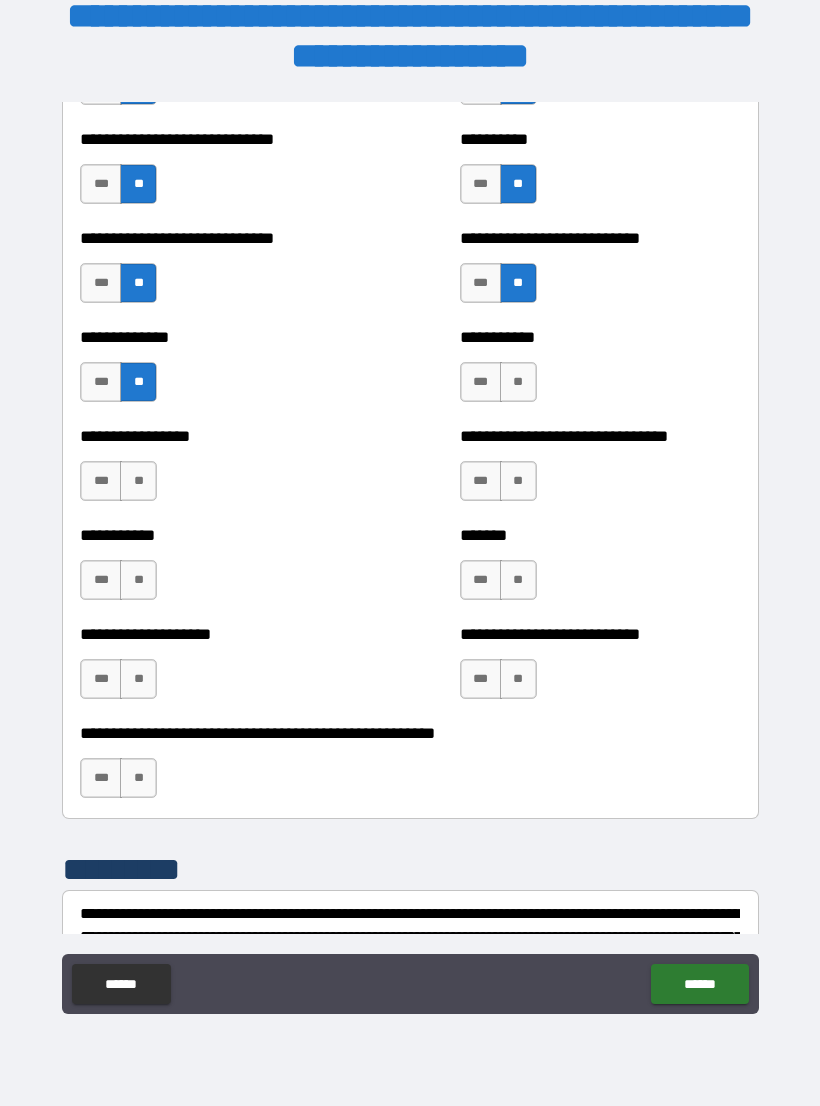 click on "**" at bounding box center (138, 481) 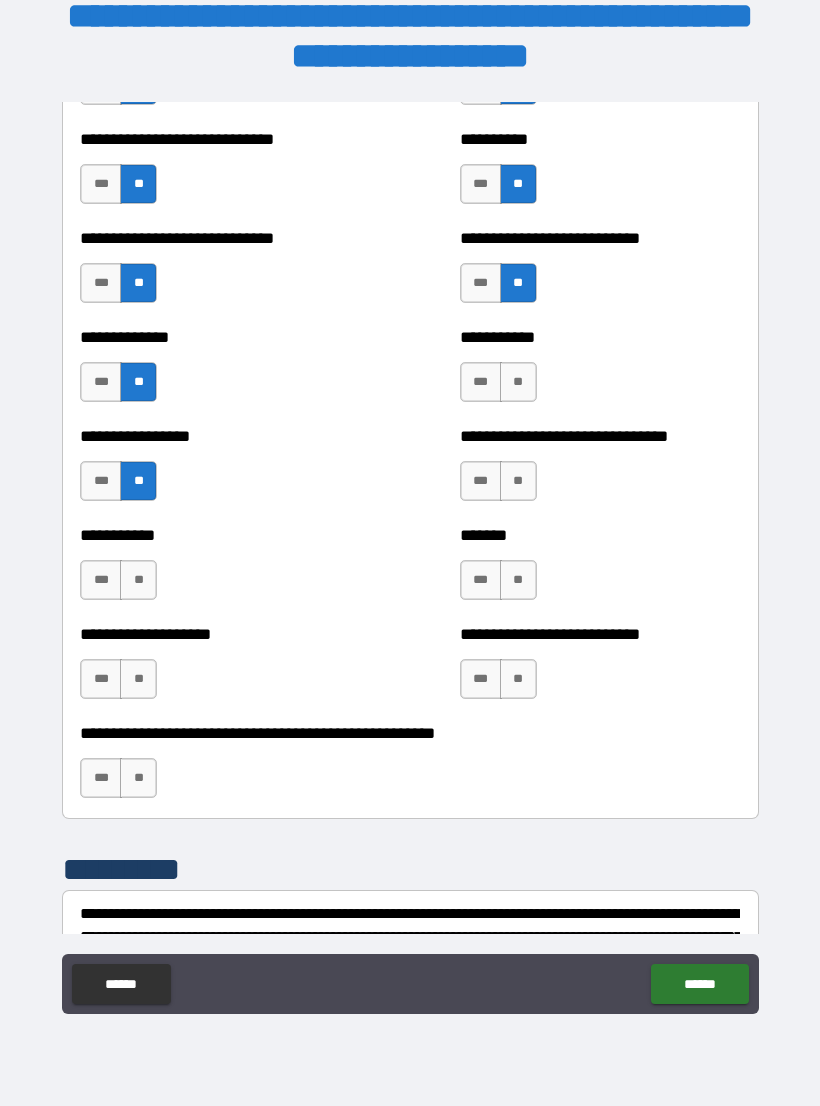 click on "**" at bounding box center [138, 580] 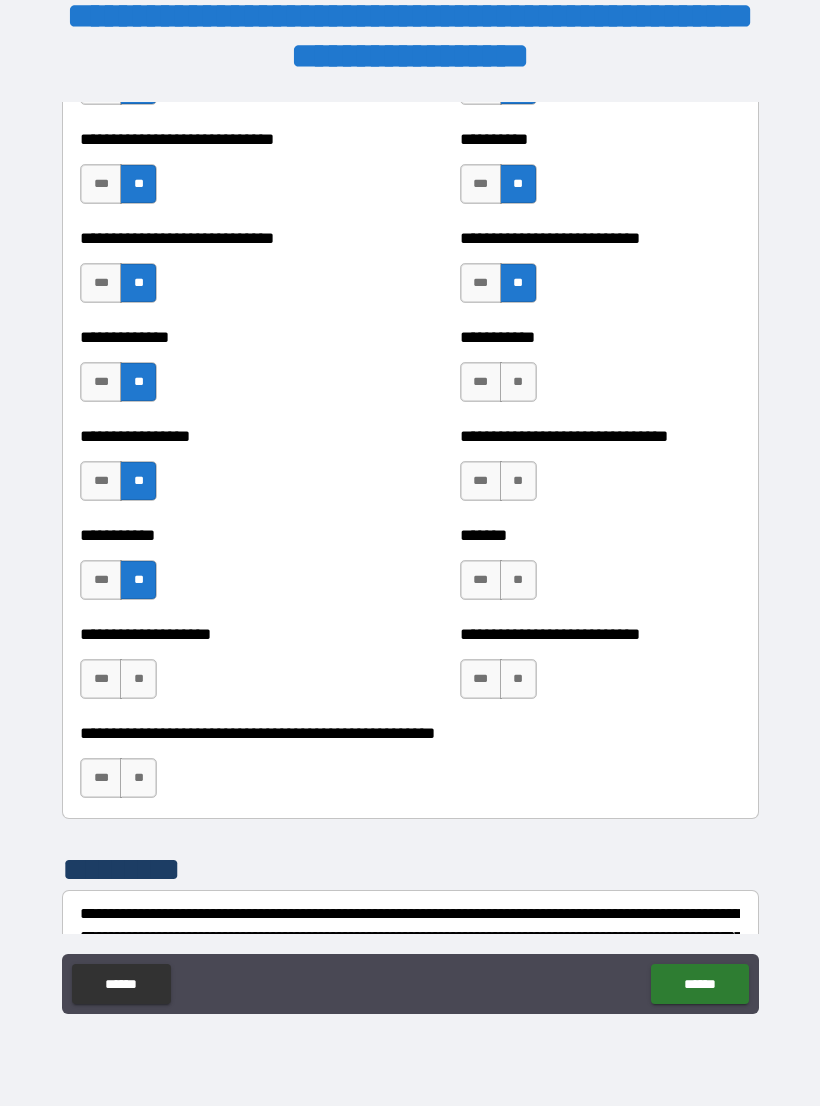 click on "***" at bounding box center [101, 580] 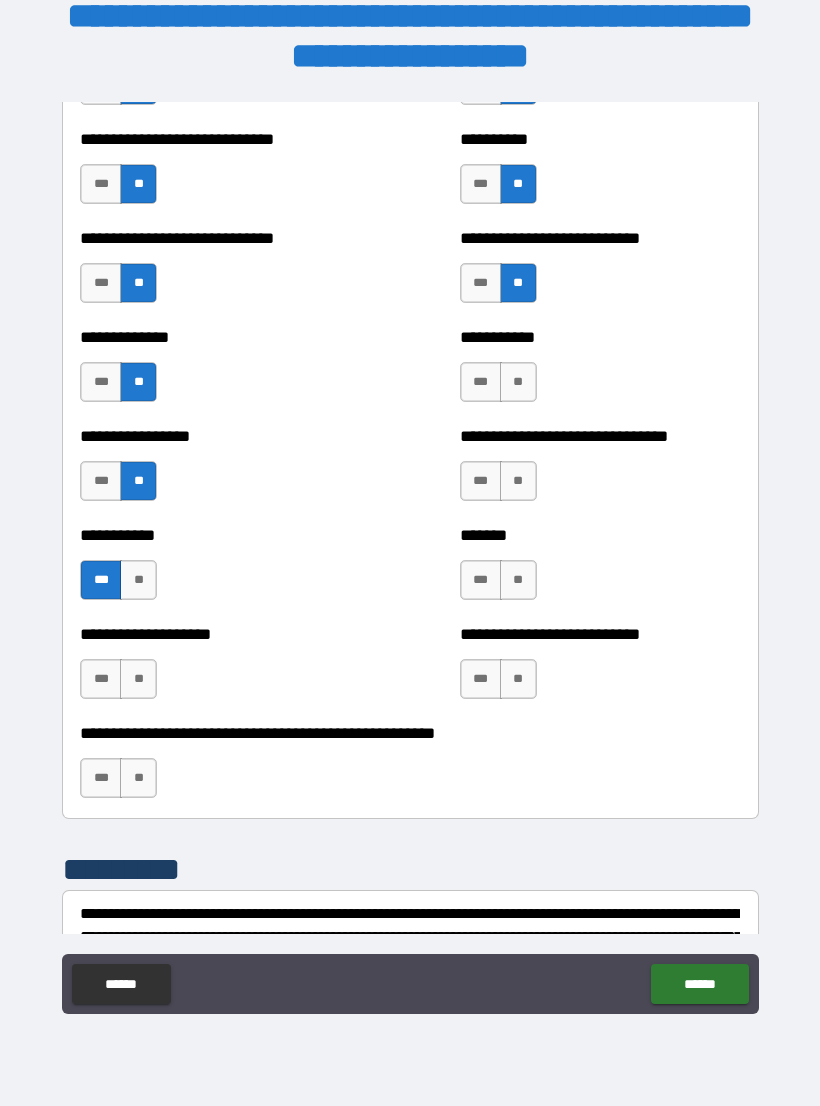 click on "**" at bounding box center (138, 679) 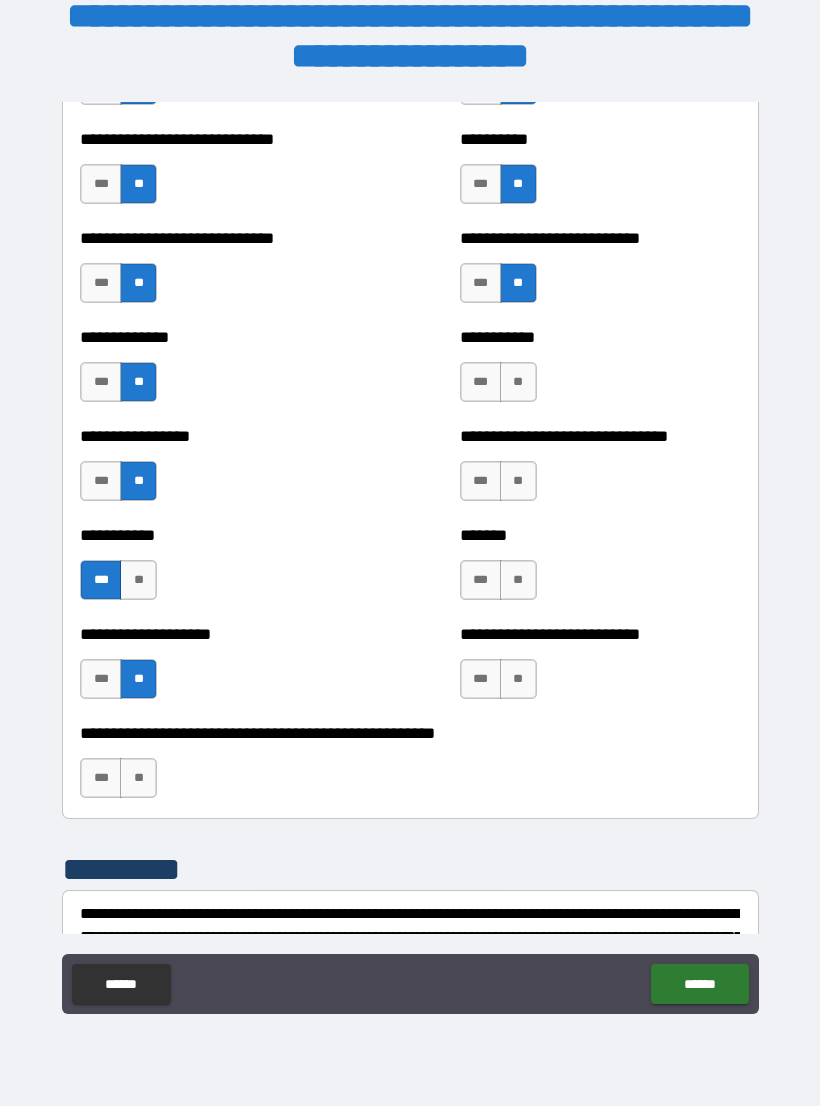click on "**" at bounding box center [138, 778] 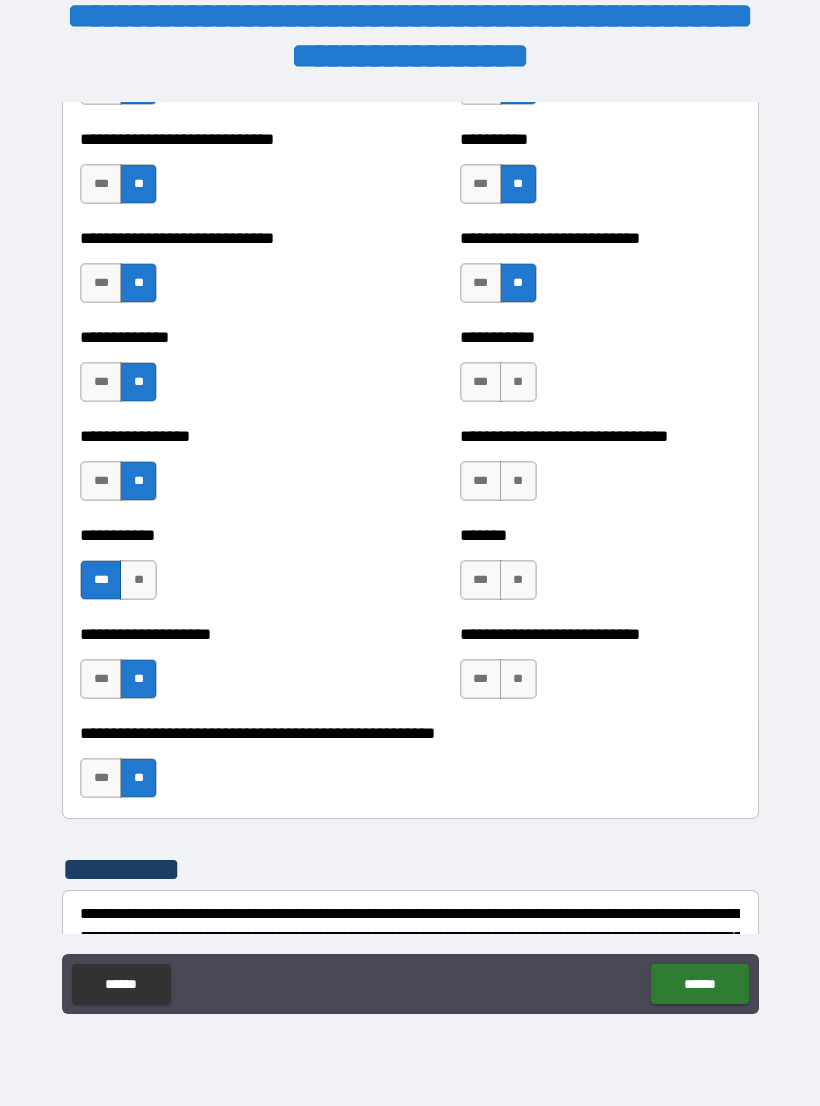 click on "**" at bounding box center (518, 679) 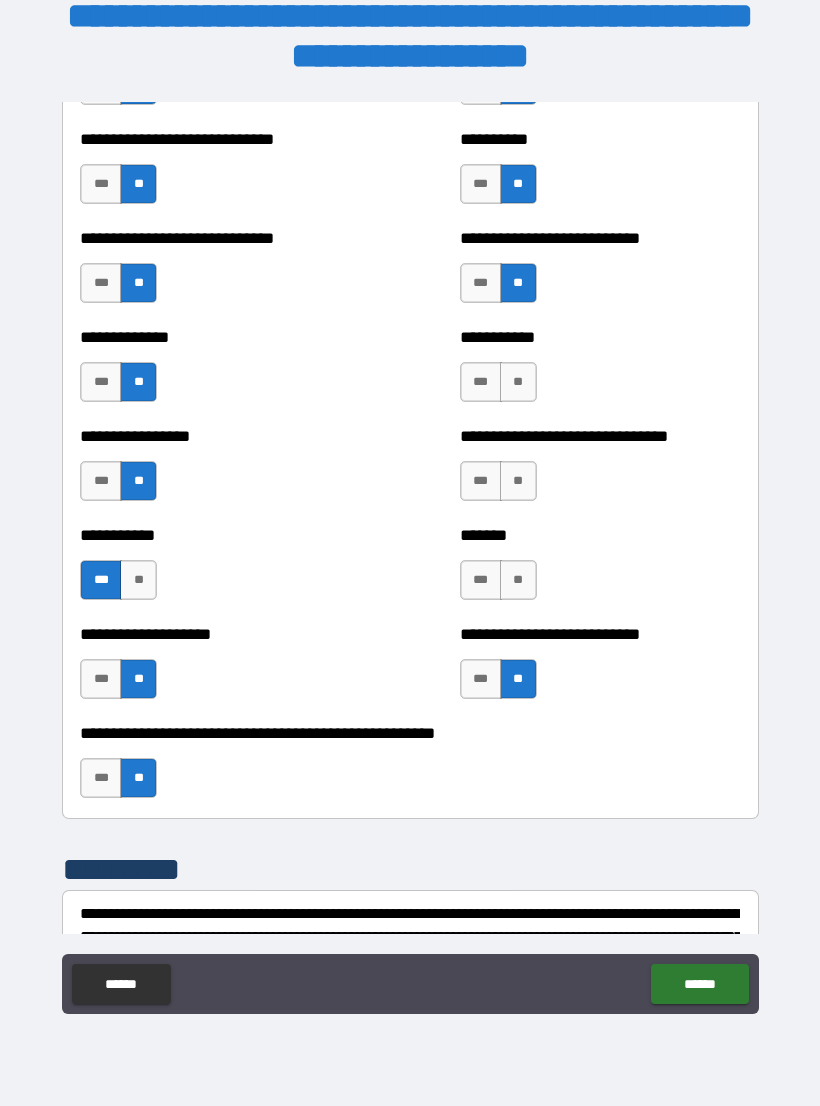 click on "**" at bounding box center [518, 580] 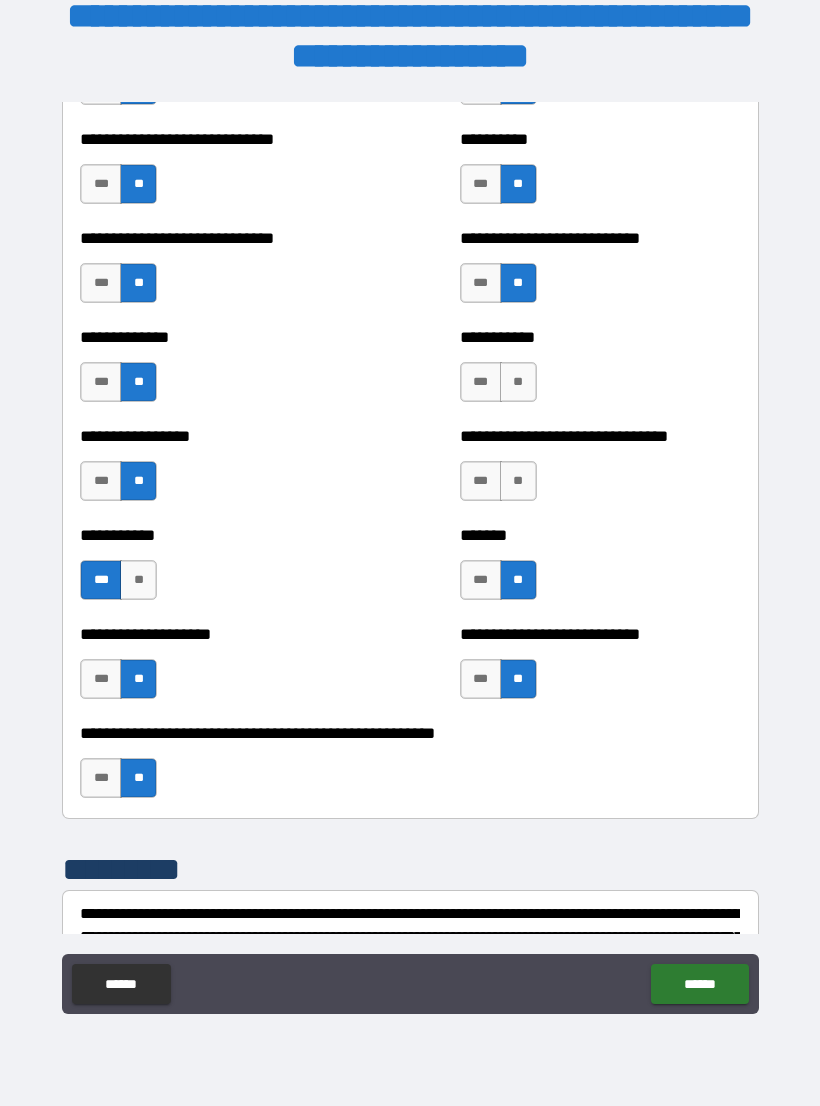 click on "**" at bounding box center [518, 481] 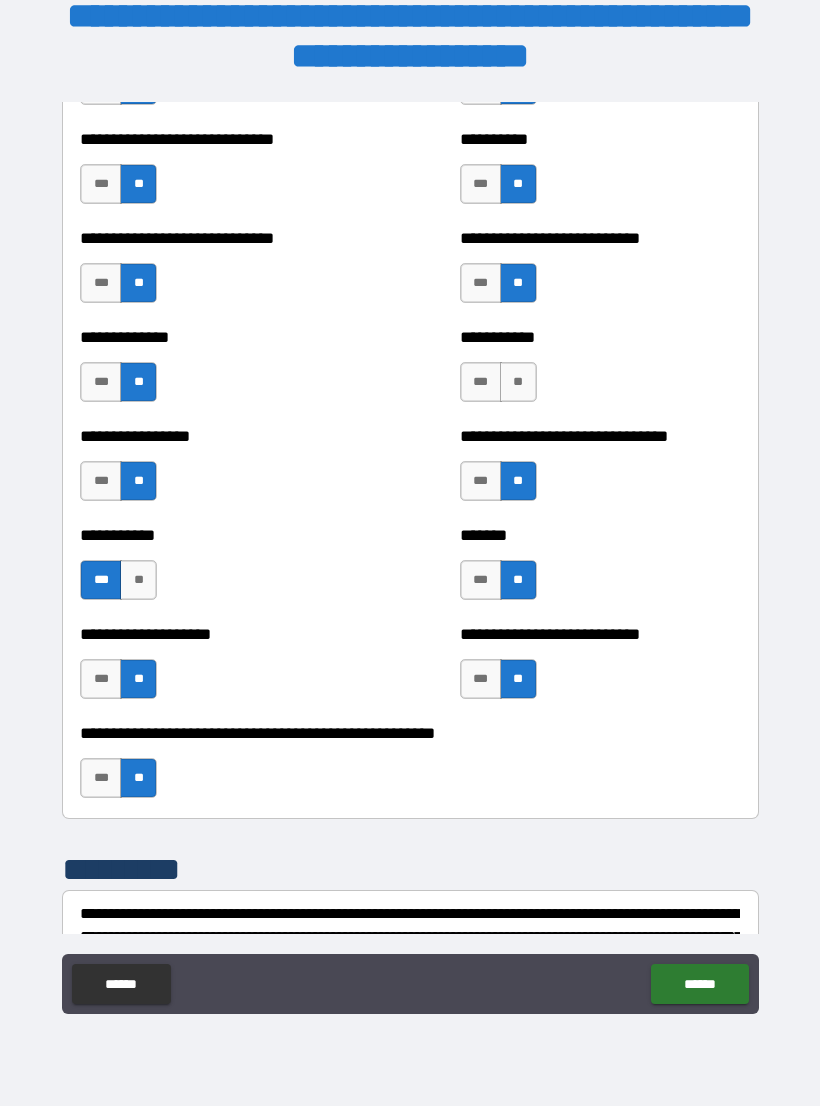 click on "**" at bounding box center [518, 382] 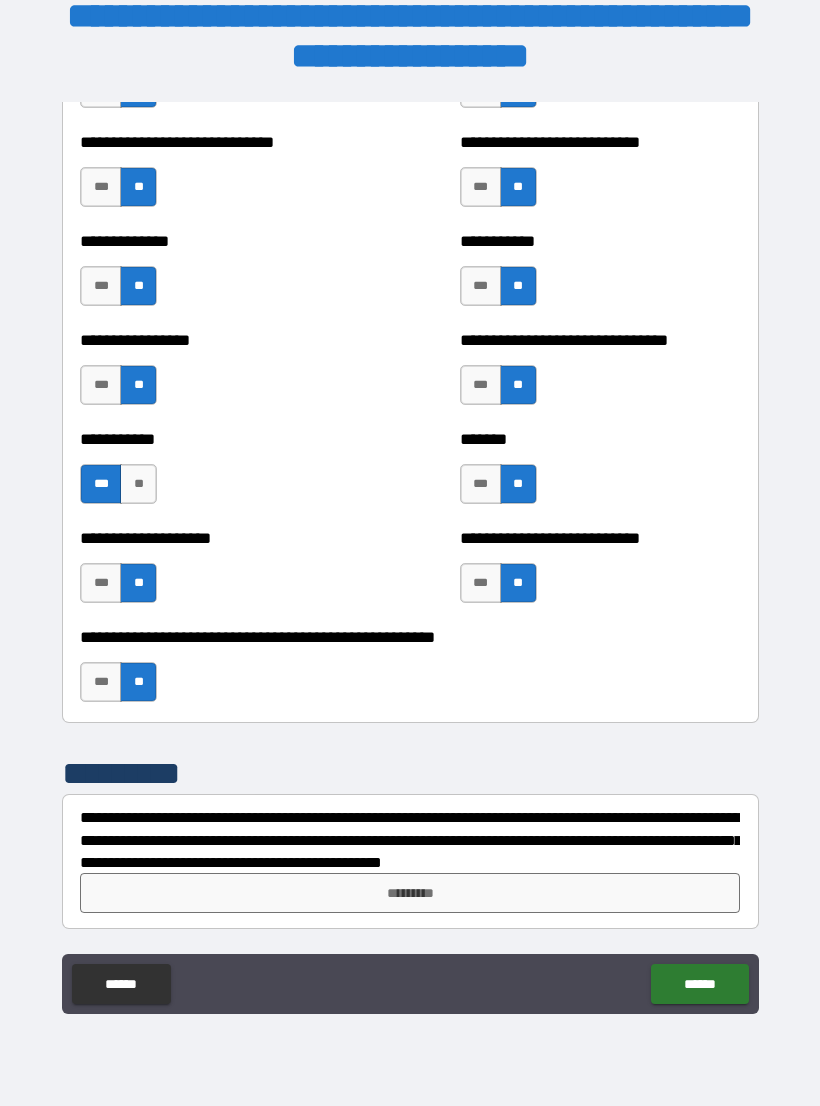 scroll, scrollTop: 7708, scrollLeft: 0, axis: vertical 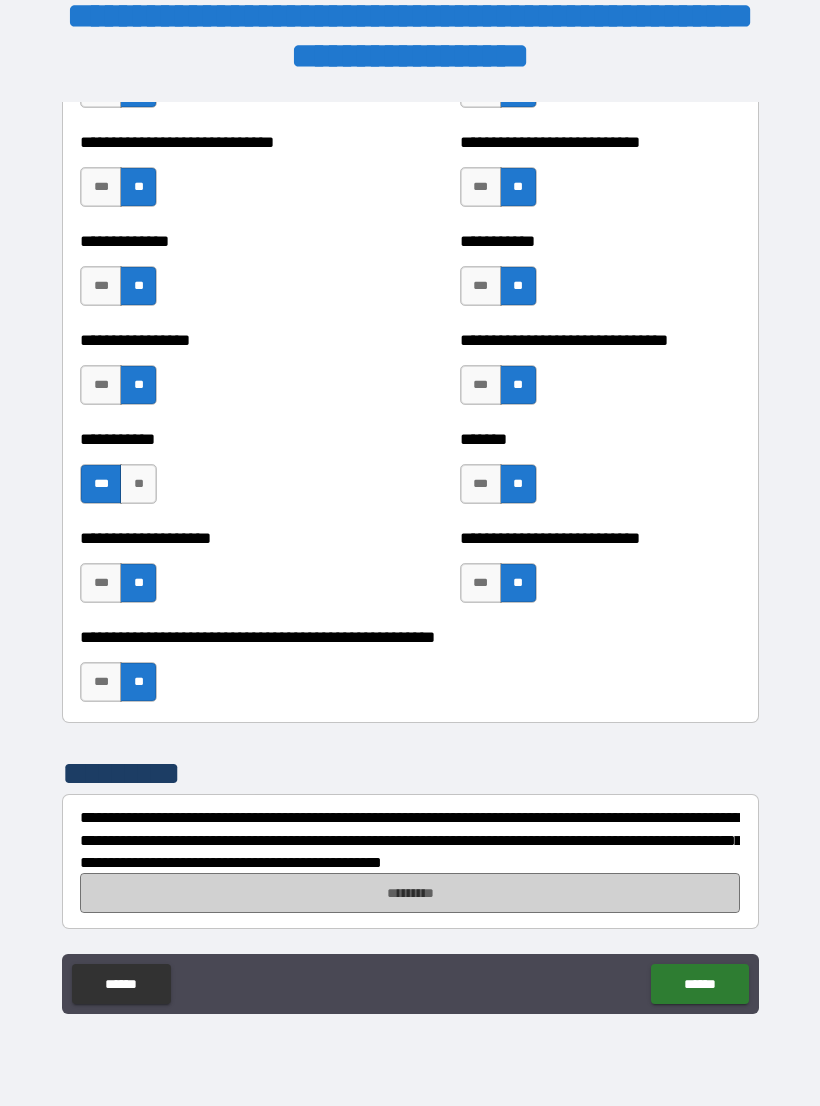 click on "*********" at bounding box center (410, 893) 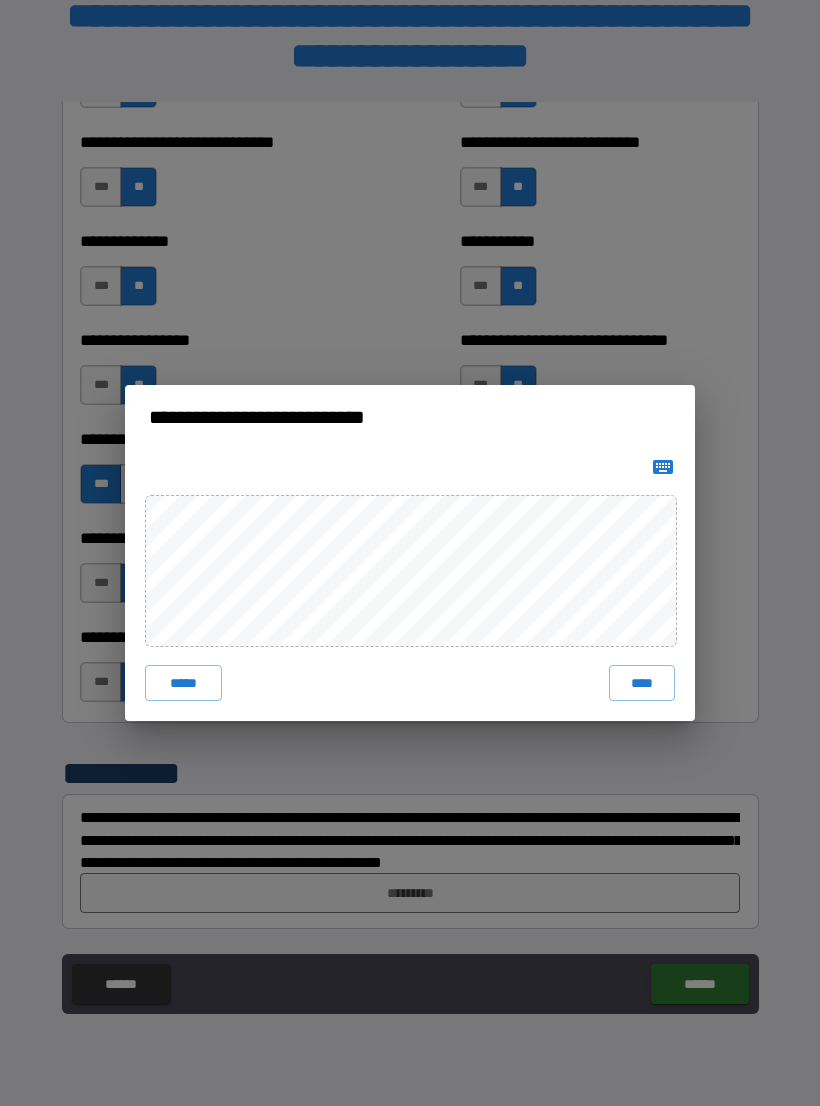 click on "****" at bounding box center [642, 683] 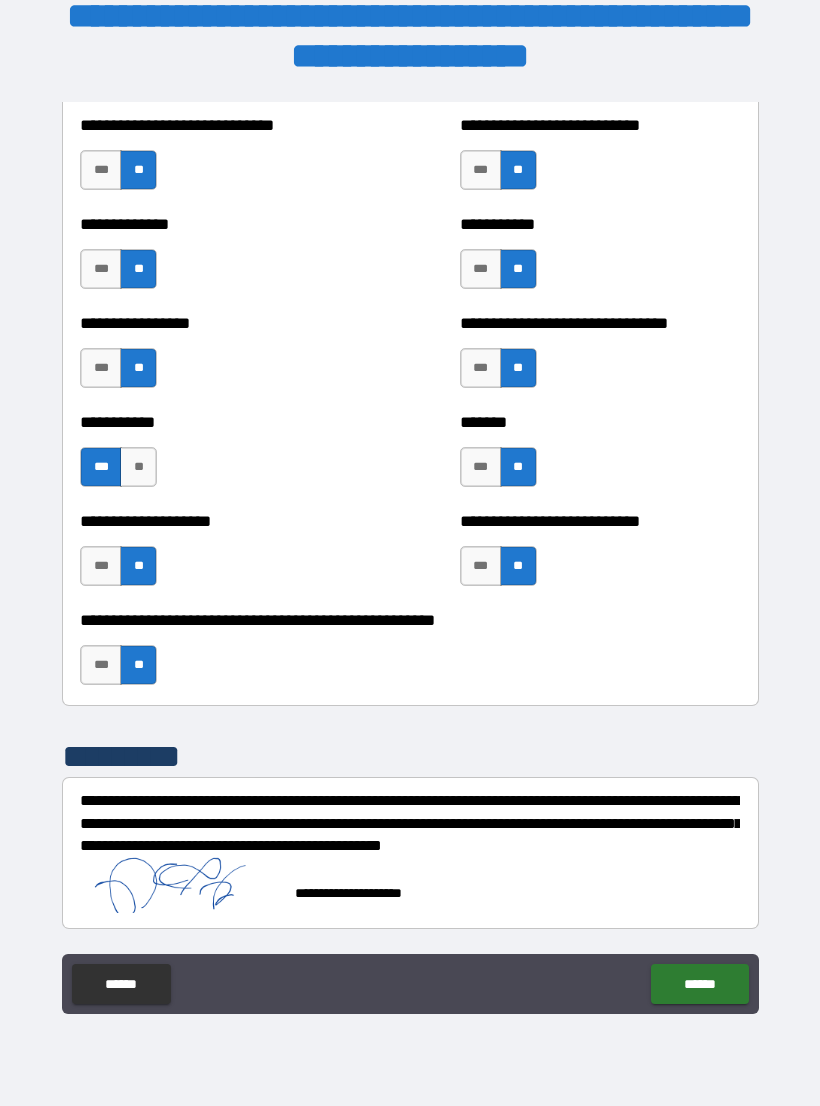 scroll, scrollTop: 7725, scrollLeft: 0, axis: vertical 